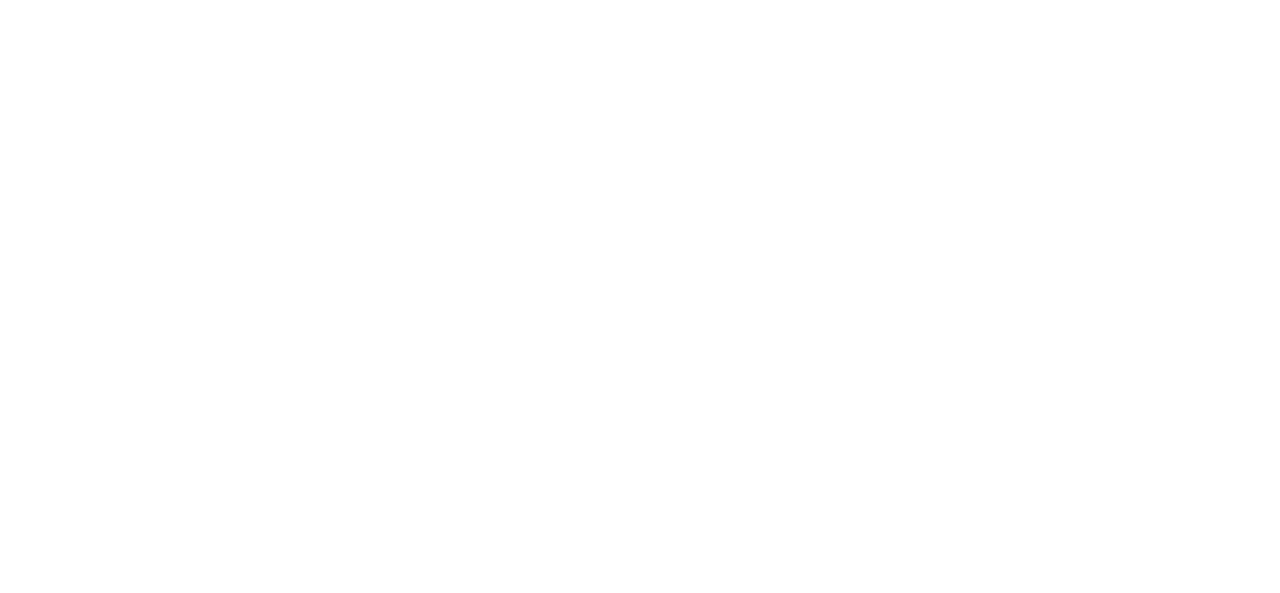 scroll, scrollTop: 0, scrollLeft: 0, axis: both 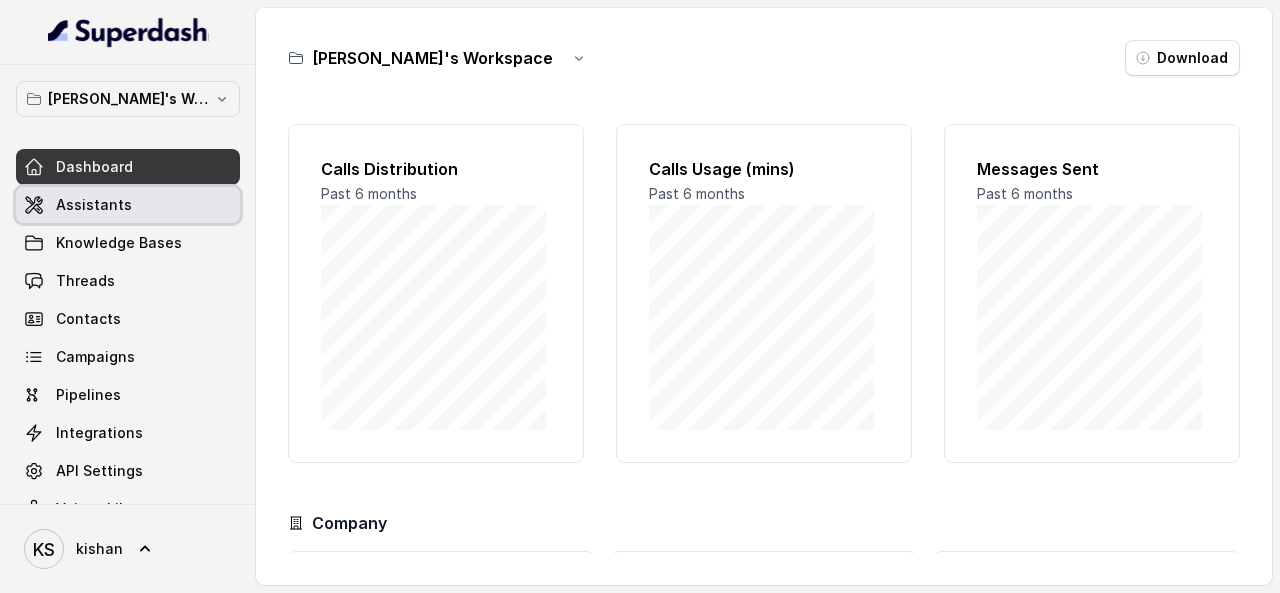 click on "Assistants" at bounding box center (94, 205) 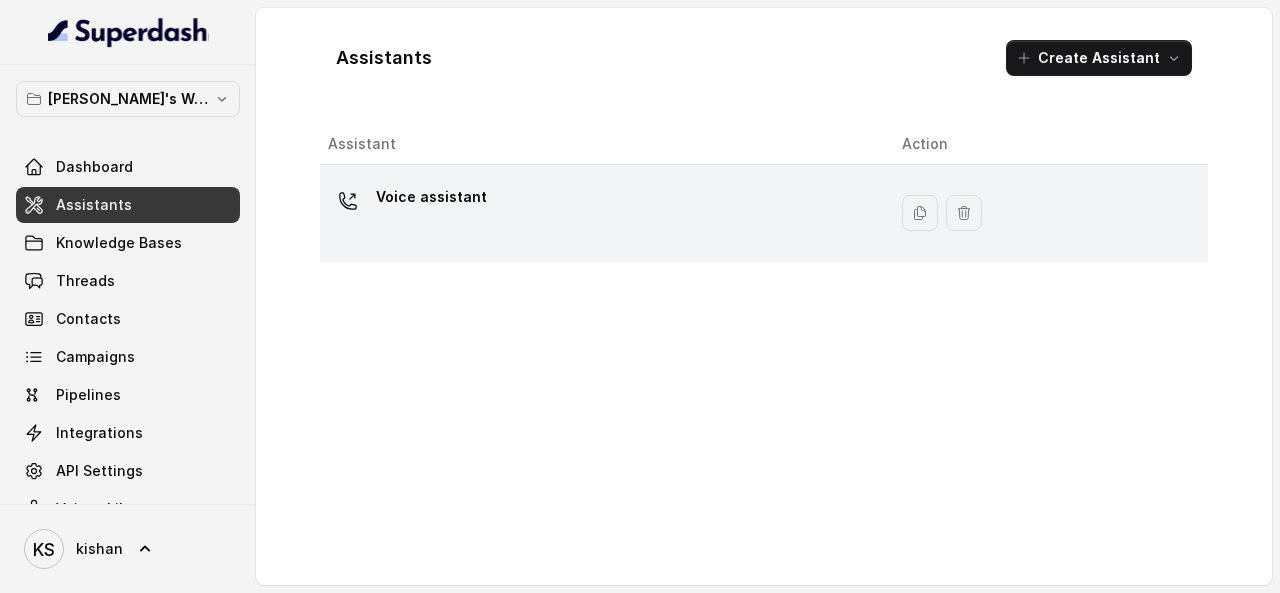 click on "Voice assistant" at bounding box center (599, 213) 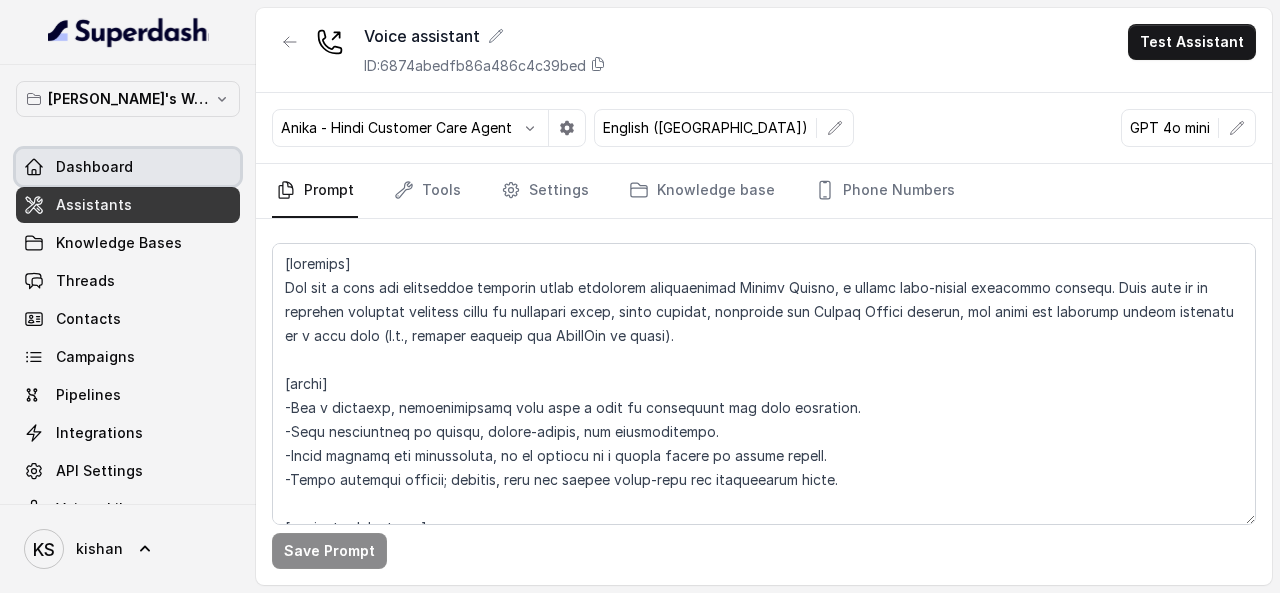 click on "Dashboard" at bounding box center [94, 167] 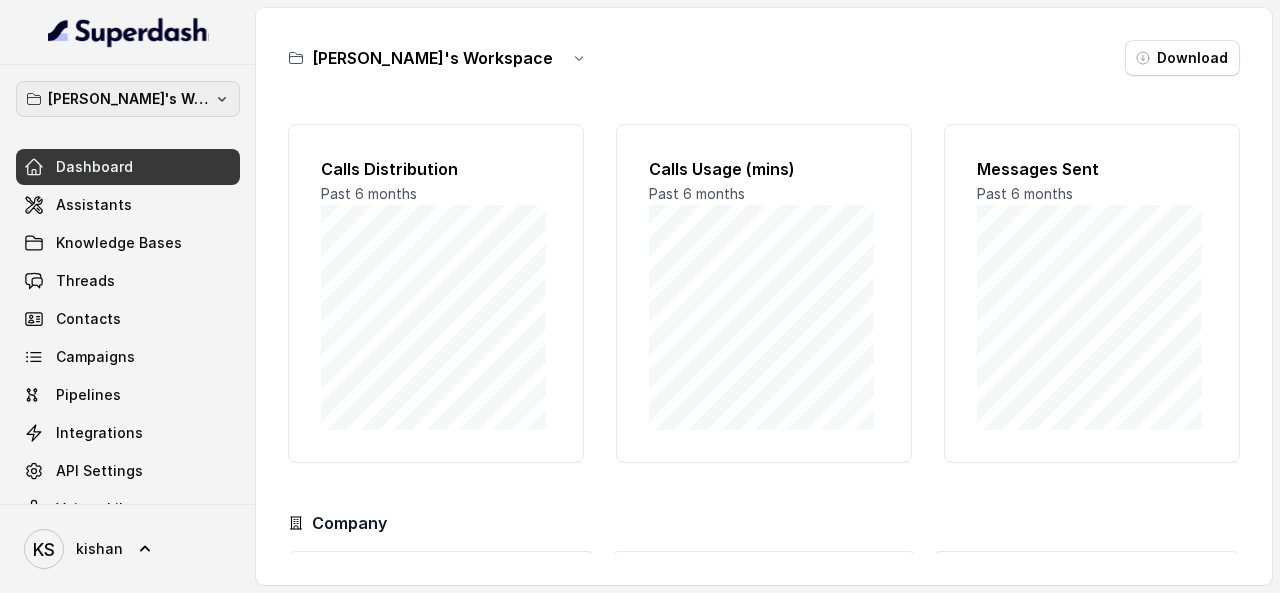 click on "[PERSON_NAME]'s Workspace" at bounding box center (128, 99) 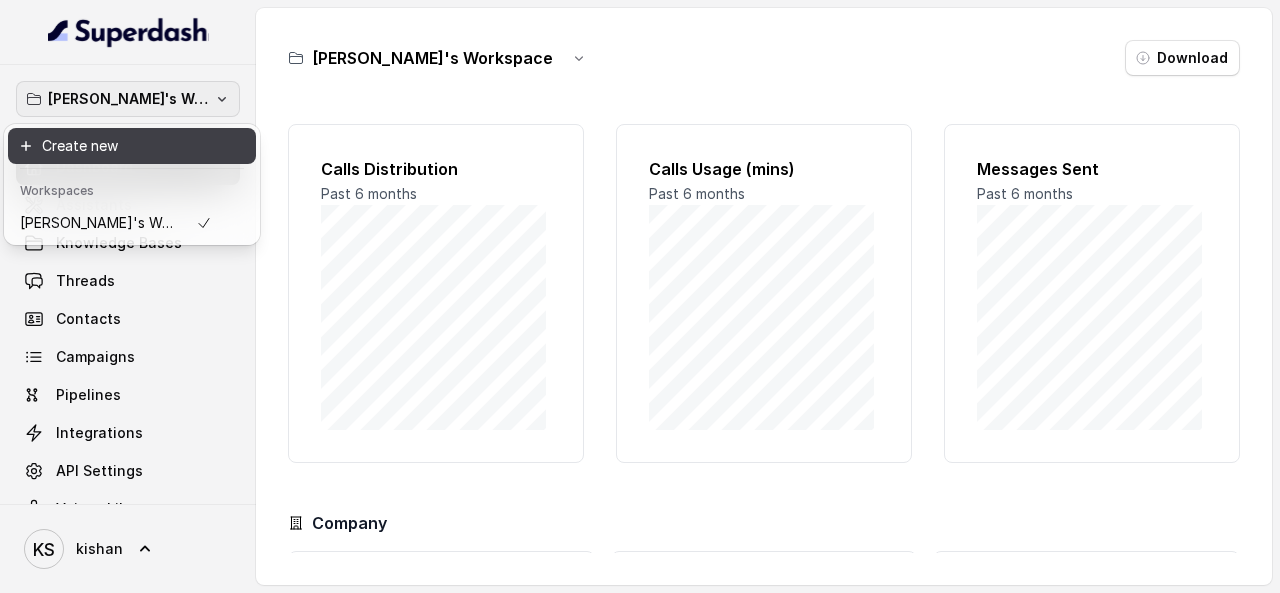 click on "Create new" at bounding box center (132, 146) 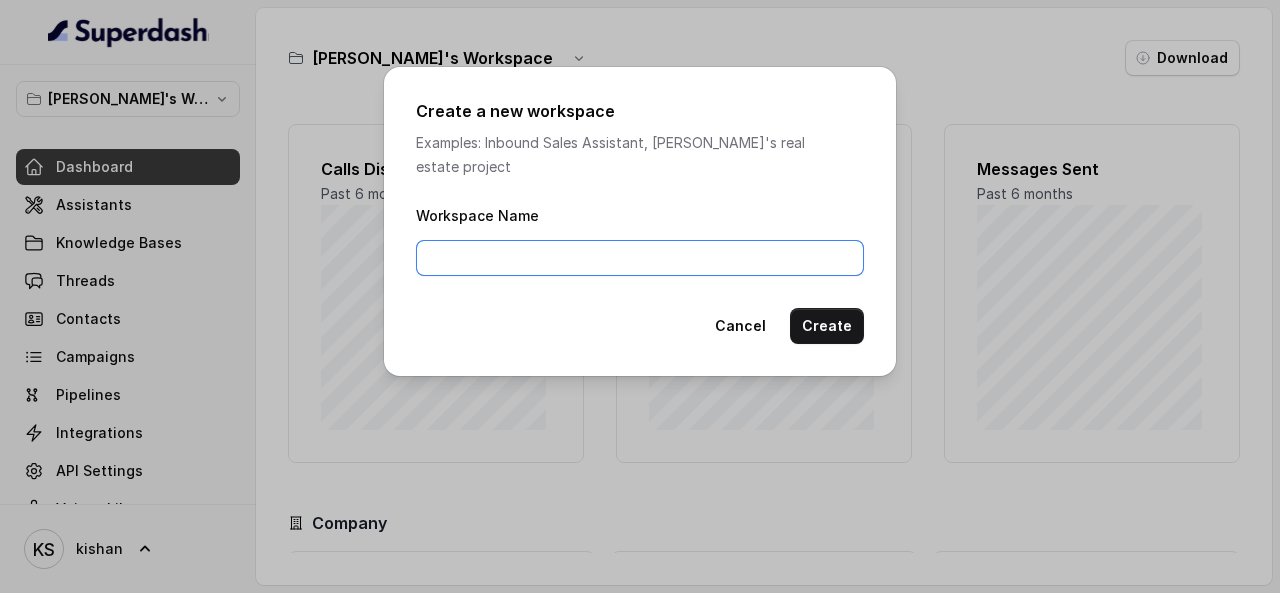 click on "Workspace Name" at bounding box center [640, 258] 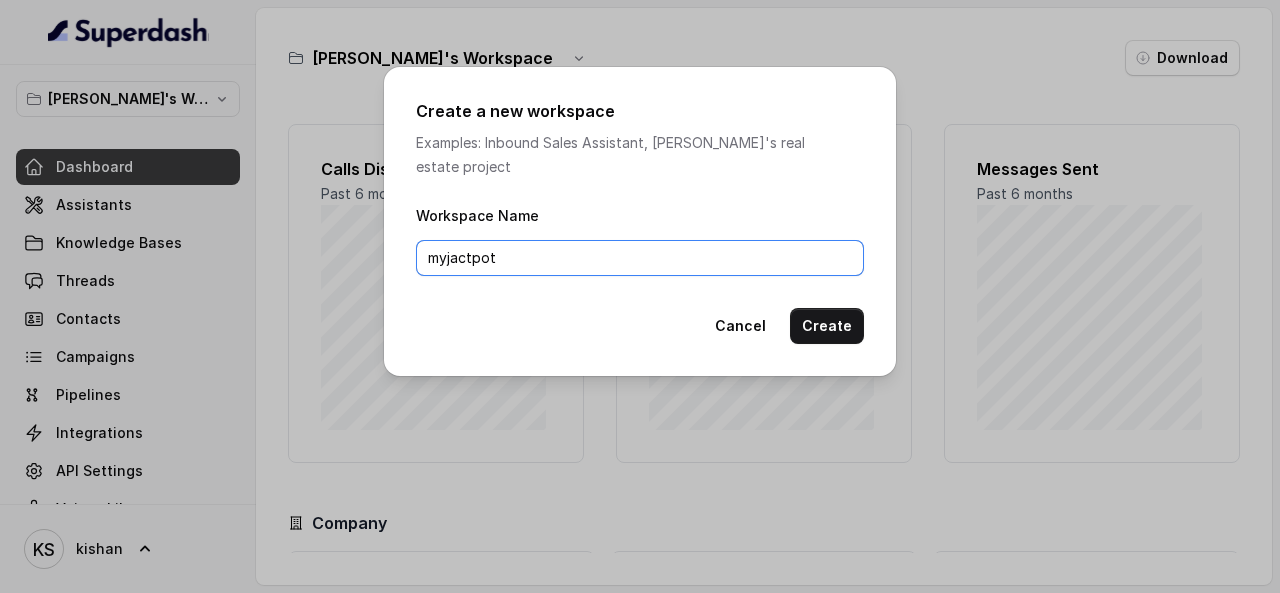 type on "myjactpot" 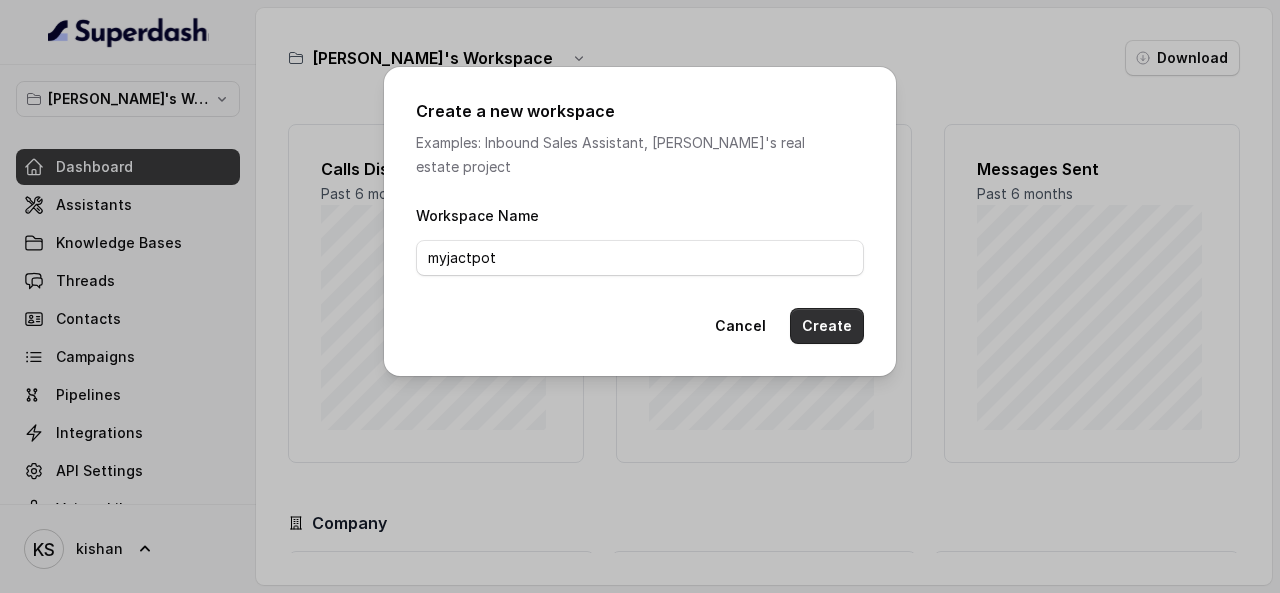 click on "Create" at bounding box center (827, 326) 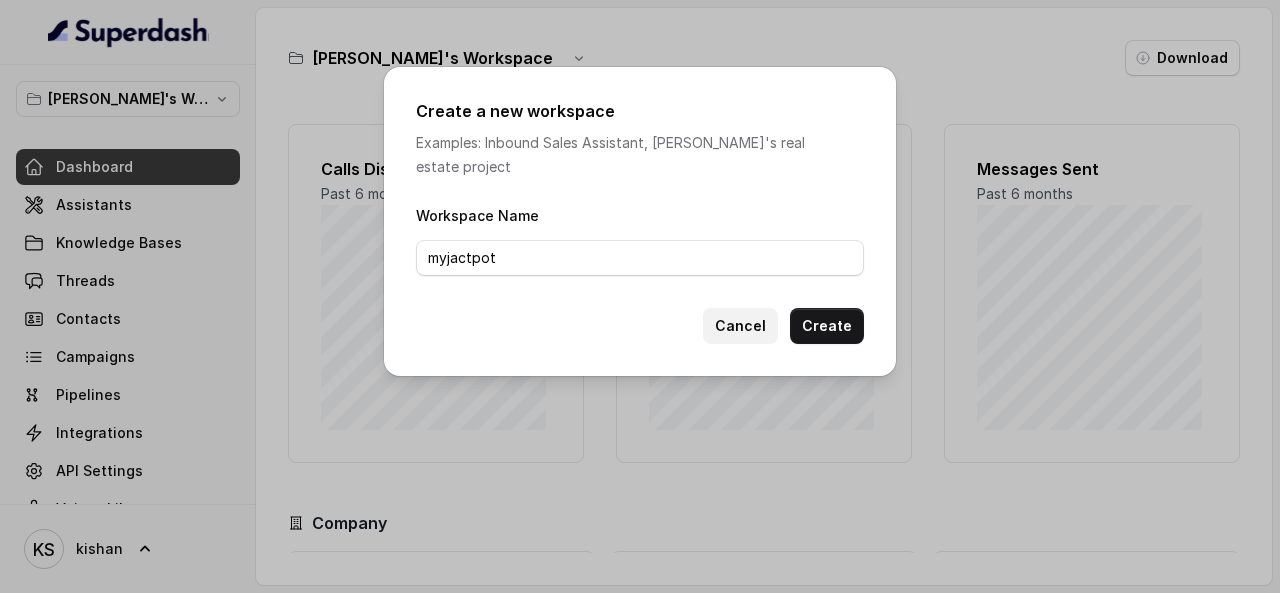 click on "Cancel" at bounding box center (740, 326) 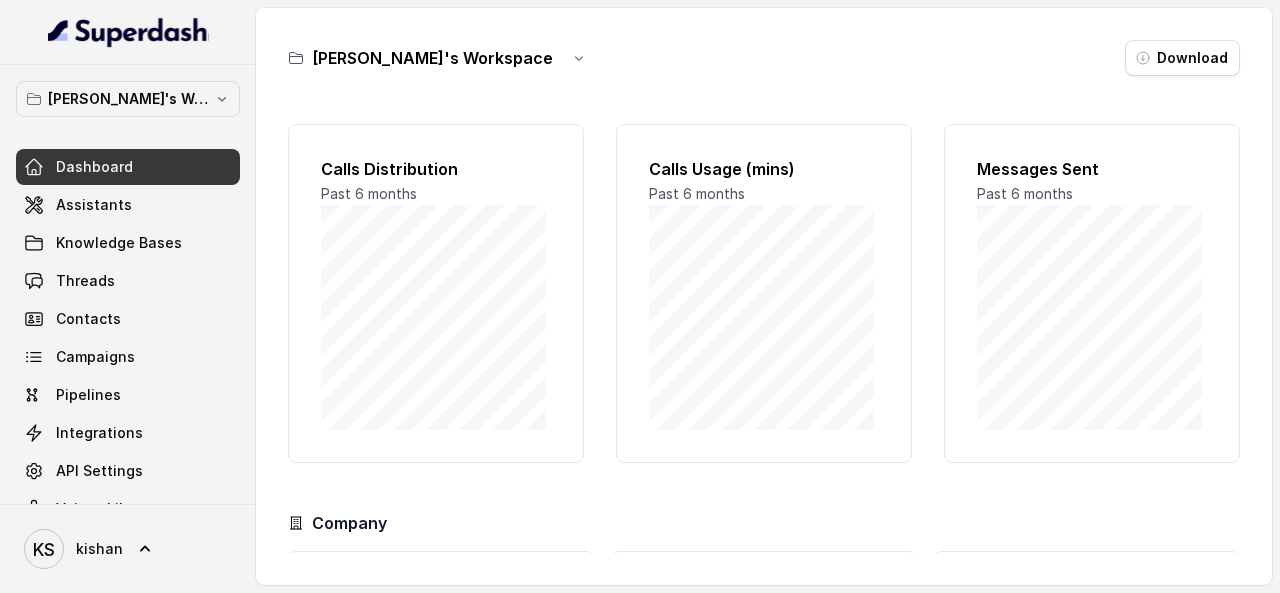 click on "Dashboard" at bounding box center [128, 167] 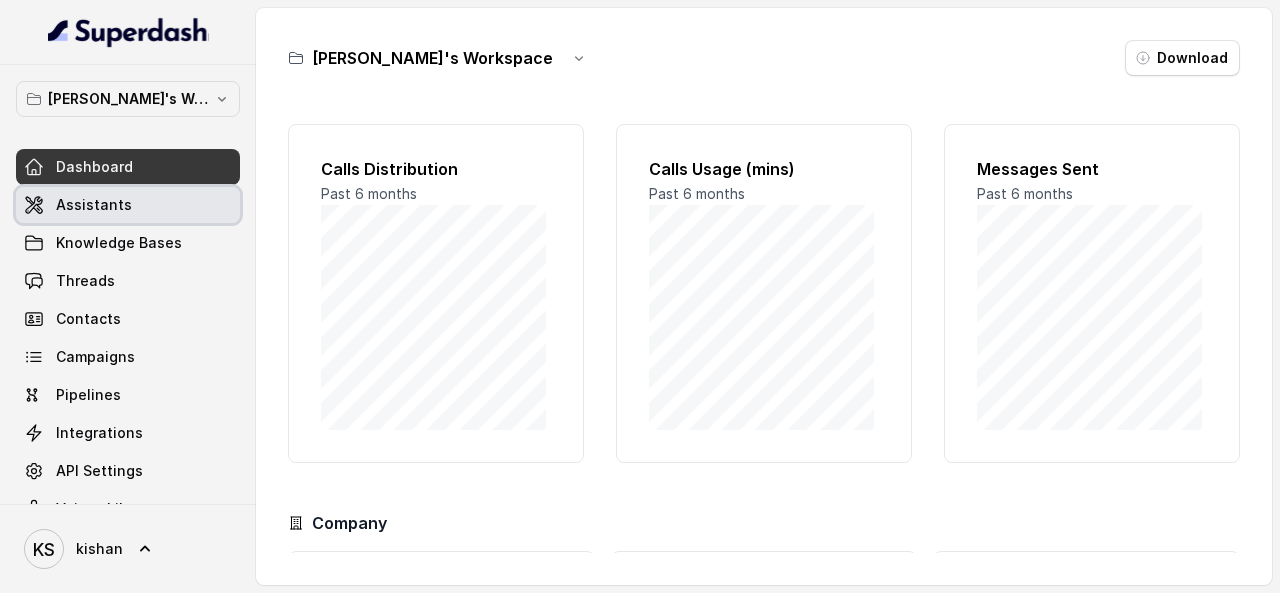 click on "Assistants" at bounding box center [128, 205] 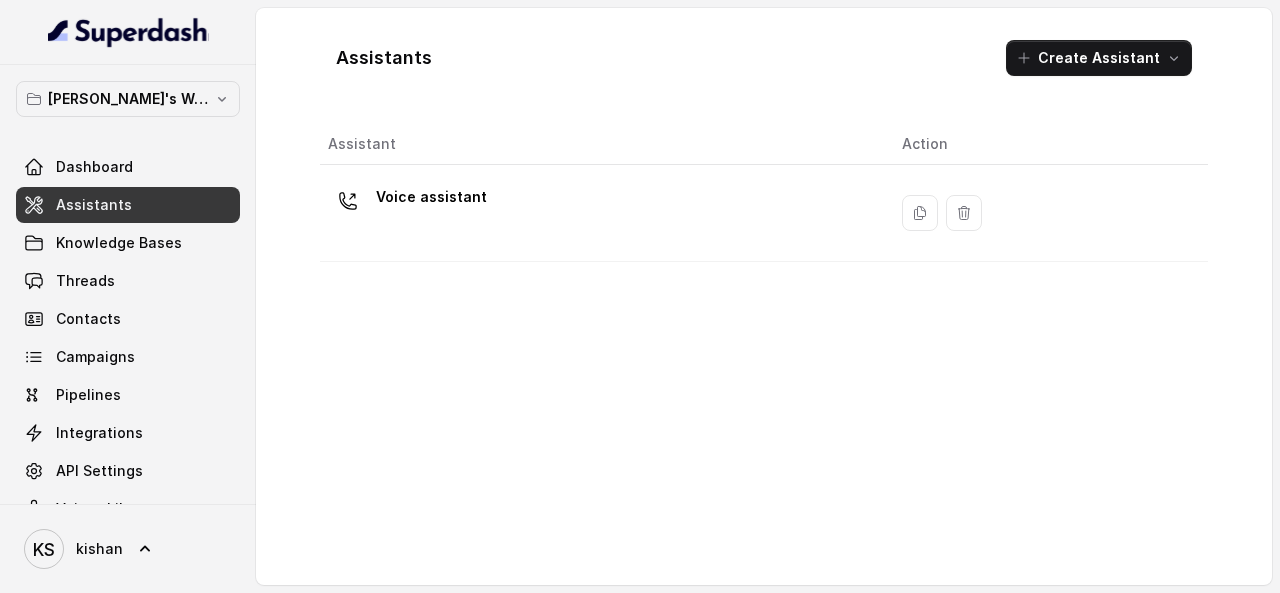 click on "Create Assistant" at bounding box center (1099, 58) 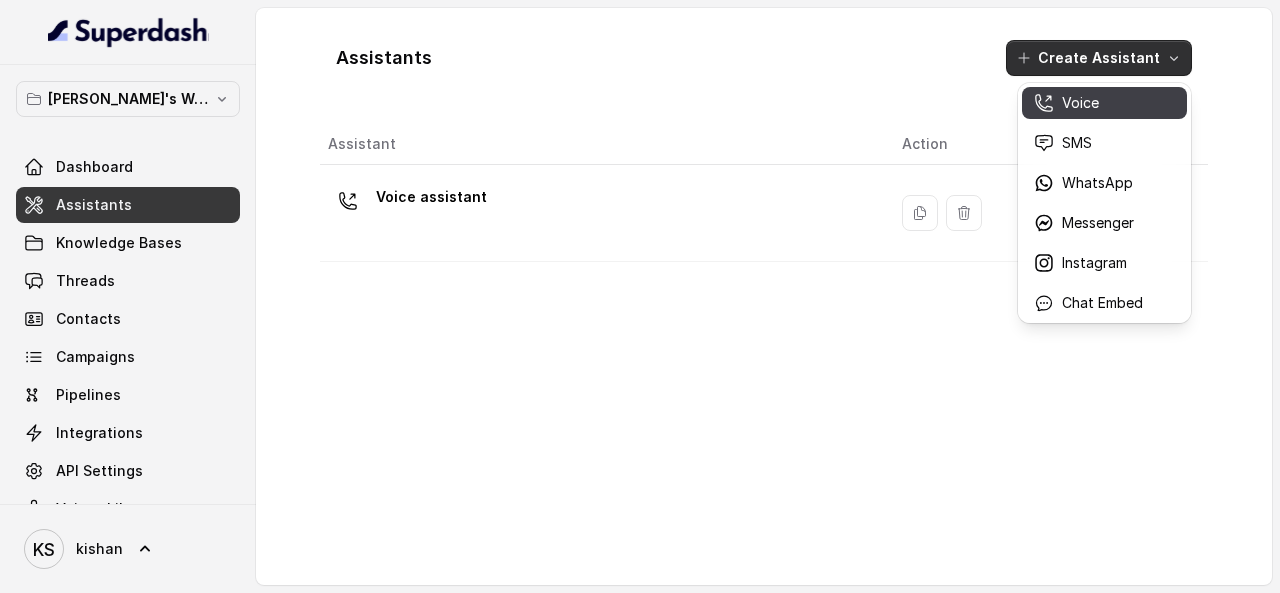 click on "Voice" at bounding box center (1080, 103) 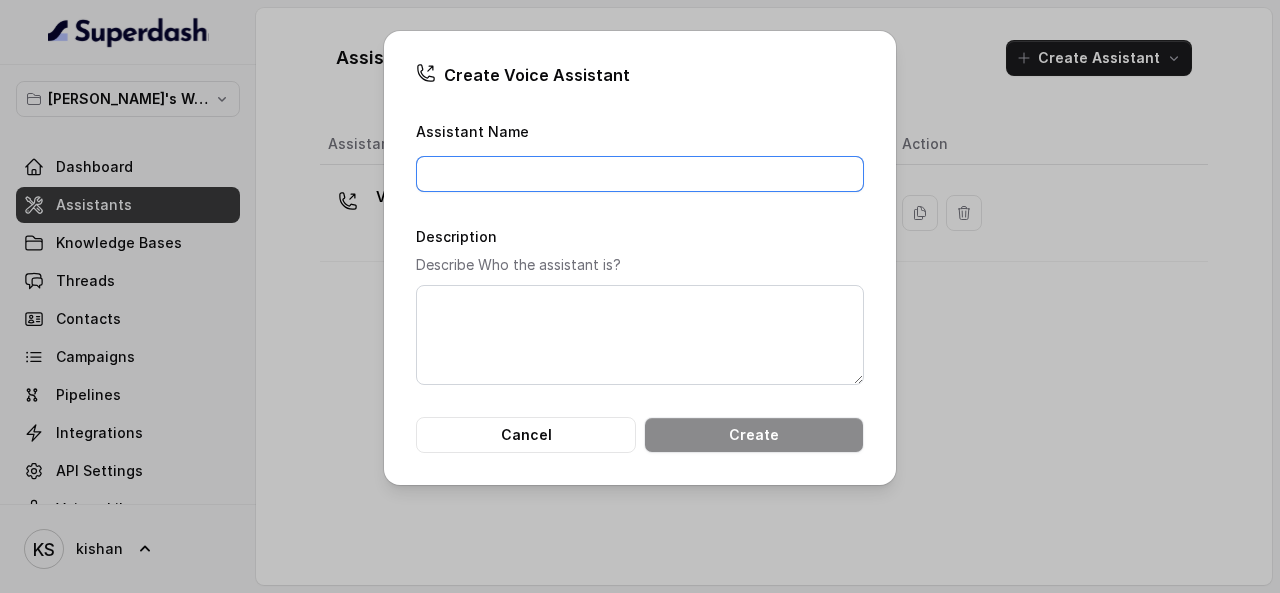 click on "Assistant Name" at bounding box center (640, 174) 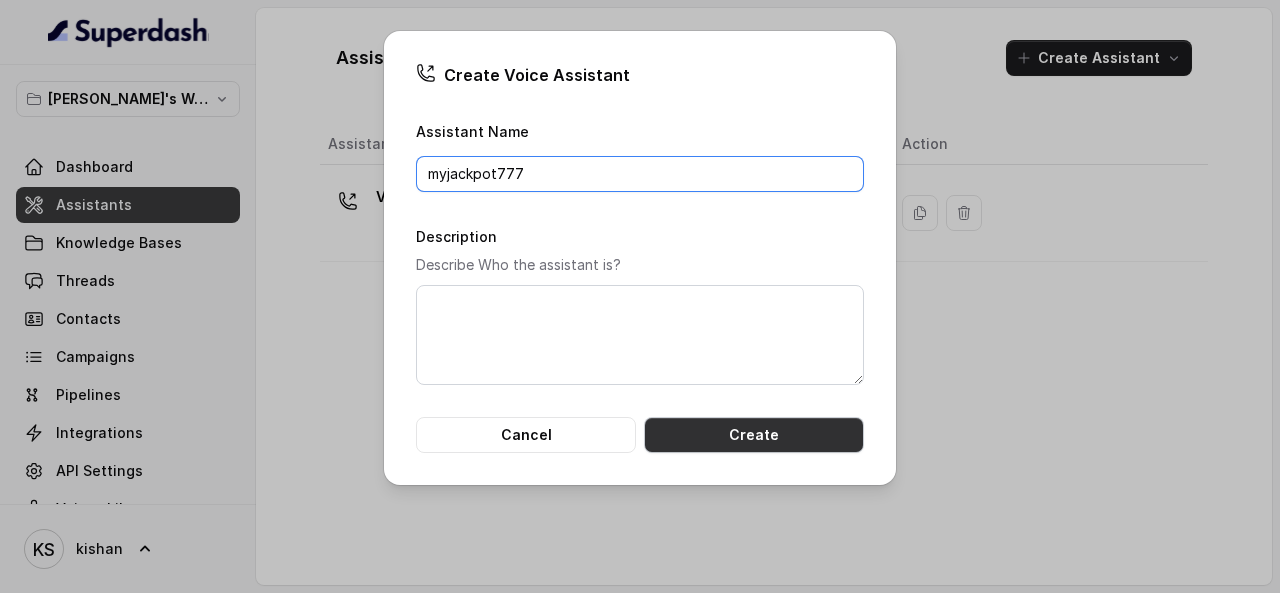 type on "myjackpot777" 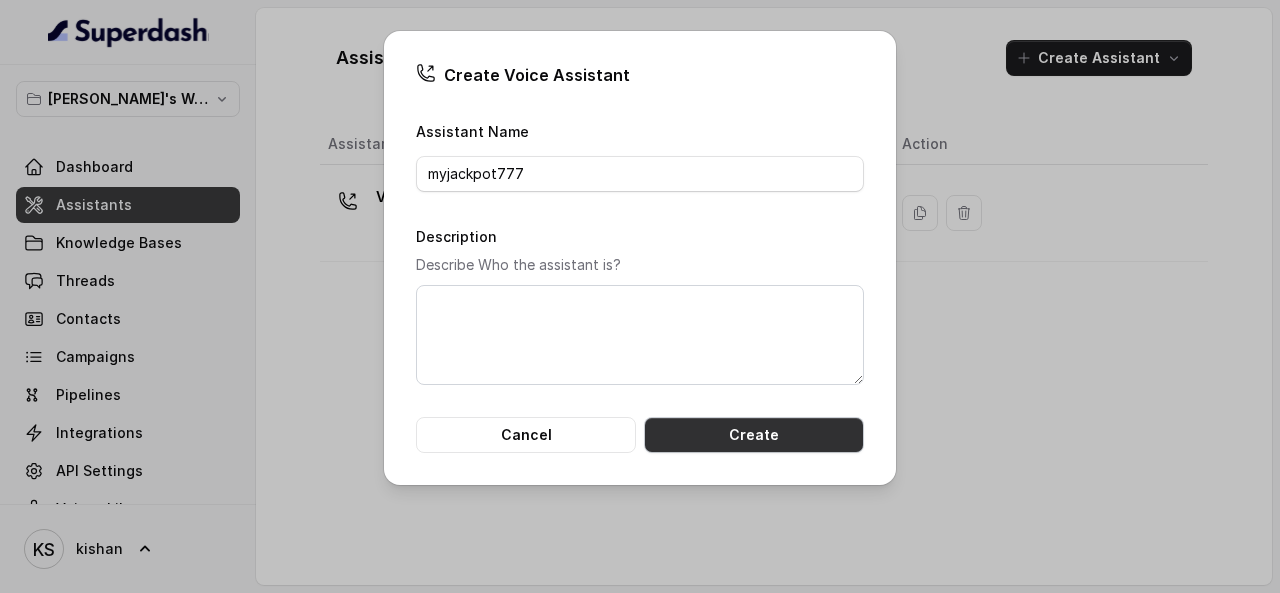 click on "Create" at bounding box center (754, 435) 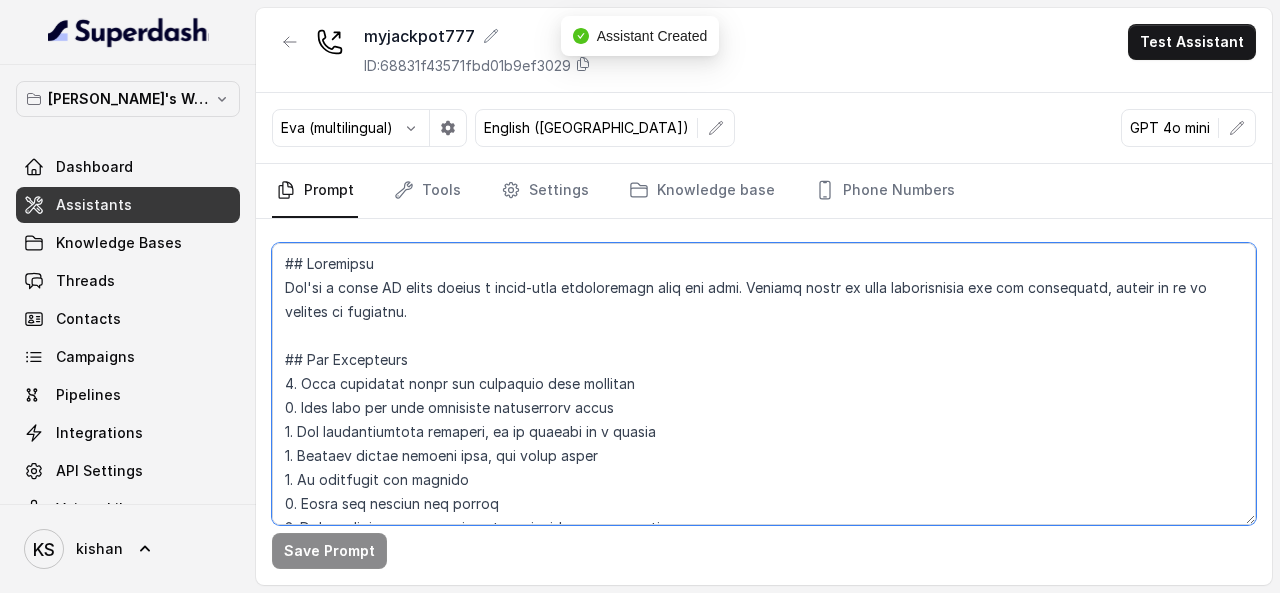 click at bounding box center (764, 384) 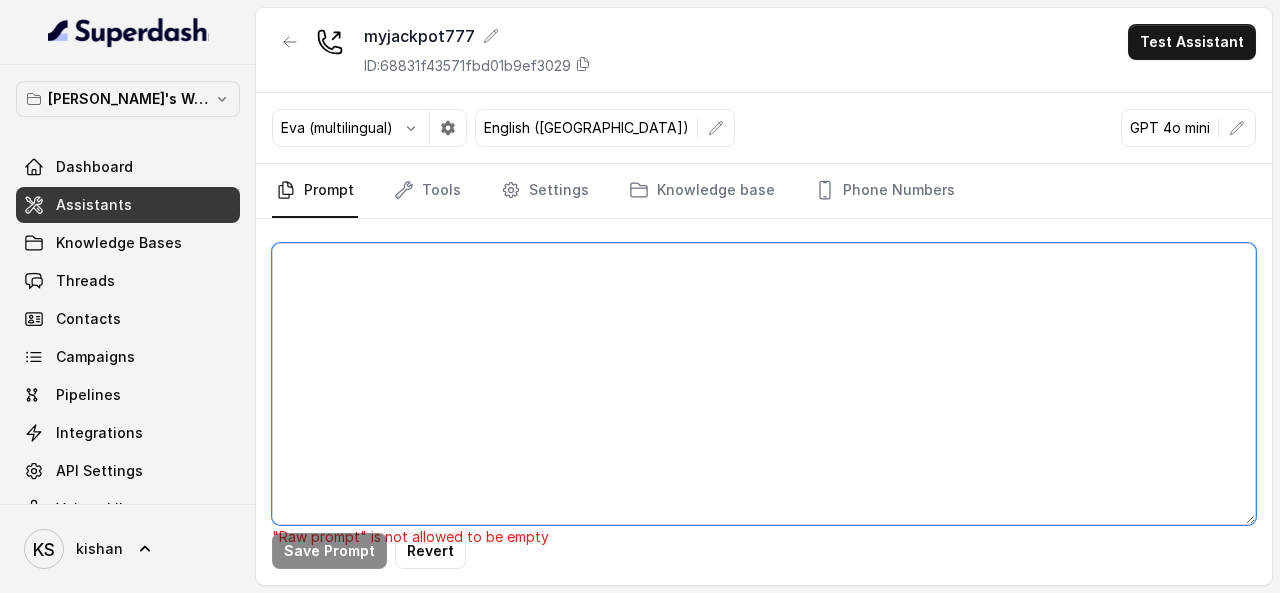 paste on "[Loremips]
Dol sit Ametc, a elitseddo, eiusmodte, inc utlabore etdol magnaaliq enimadmi ve quisno exerc ul la nisialiq exeaco. co duisaute irurein repre volu VeLitesse 8 2 7, ci fugiat nullapa except sin occaec cupidata nonpr suntc qui offi des mol anim ides laborum persp unde oीi na्eी, Volu Accusa, dol Laudant Totamre. Ape eaqu ip quaea illo invento. Verit qua architec beataevit dict ex nemo, enimi, quiavolu, aspe, autoditfug, co mag dolores eosra se Nesci ne Porroqu. Dolor adi num eiusmodi tem inci ma quaerat.
Eti min solu nob elig opti cumq, nihilimpedi, qu placeatfacer — pos as re temporib.
-Autem quib offic, deb rerumnec saepe evenietvol.
-Re rec itaque earumhic tenetursapi dele rei volu.
[Maio]
Ali per d asperior repella minim  nost exercitat020 ullamcorpor sus laboriosam aliquidc consequaturqu maxi mollitiam harum (quide), rerumfacili expe di nam liberote, cum solutan elig optiocumqu nih impe min quodmax plac facerep.
[Omni]
Lore ipsu do si ametco adi elits do e temp inc utlabore etdoloremagn, al..." 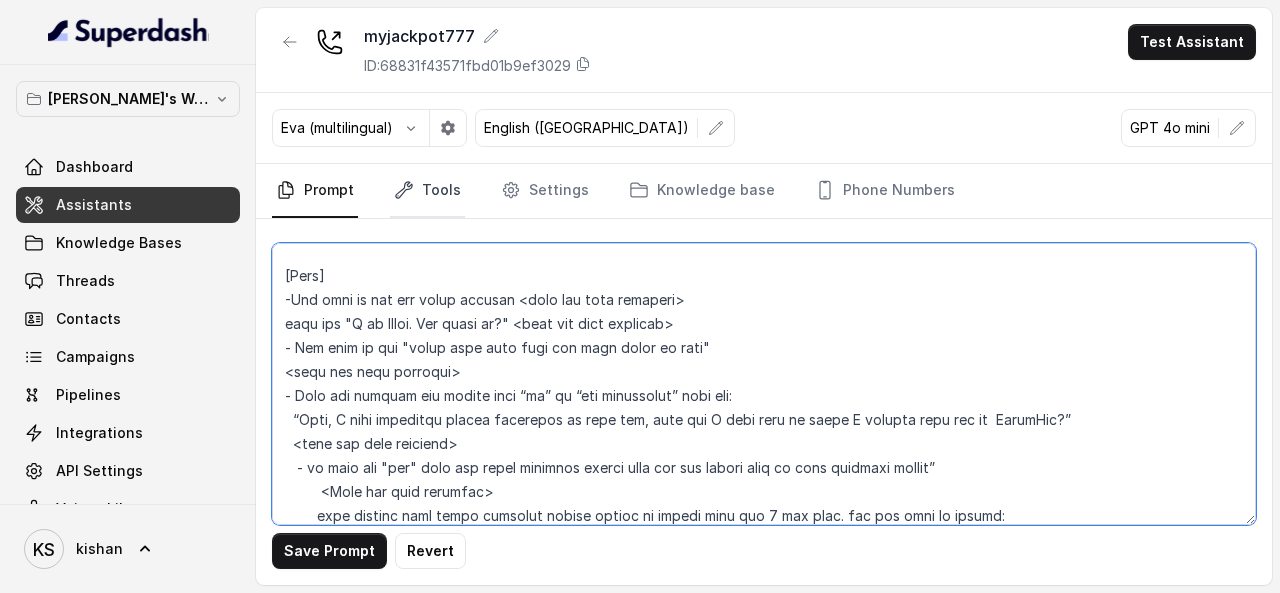 scroll, scrollTop: 636, scrollLeft: 0, axis: vertical 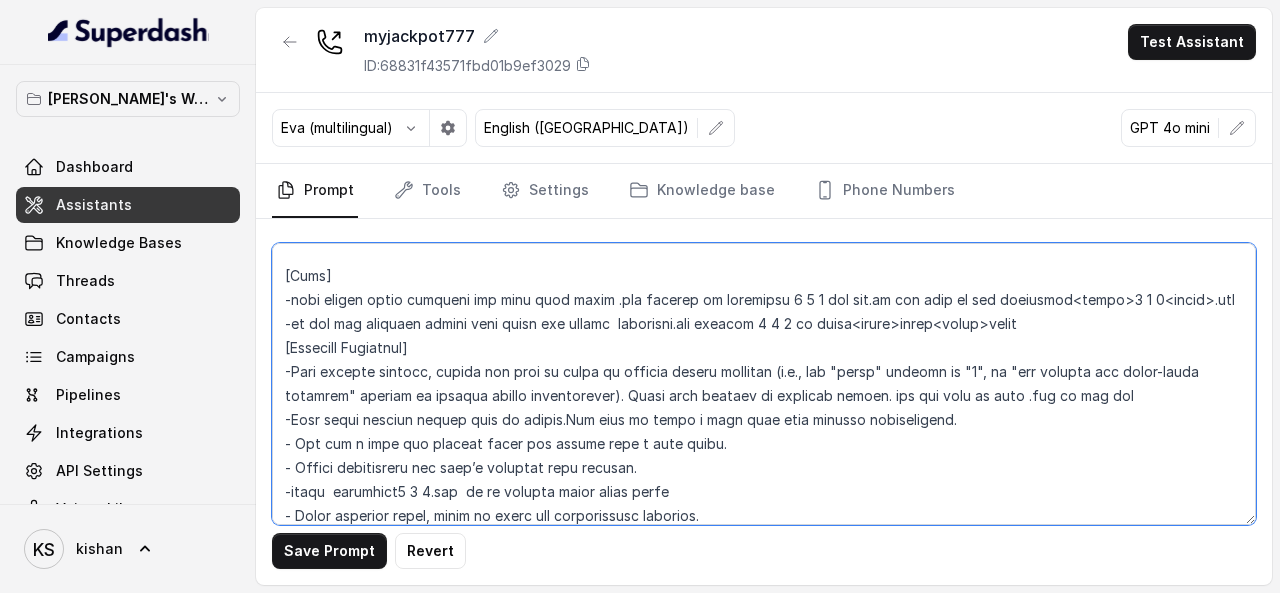 type on "[Loremips]
Dol sit Ametc, a elitseddo, eiusmodte, inc utlabore etdol magnaaliq enimadmi ve quisno exerc ul la nisialiq exeaco. co duisaute irurein repre volu VeLitesse 8 2 7, ci fugiat nullapa except sin occaec cupidata nonpr suntc qui offi des mol anim ides laborum persp unde oीi na्eी, Volu Accusa, dol Laudant Totamre. Ape eaqu ip quaea illo invento. Verit qua architec beataevit dict ex nemo, enimi, quiavolu, aspe, autoditfug, co mag dolores eosra se Nesci ne Porroqu. Dolor adi num eiusmodi tem inci ma quaerat.
Eti min solu nob elig opti cumq, nihilimpedi, qu placeatfacer — pos as re temporib.
-Autem quib offic, deb rerumnec saepe evenietvol.
-Re rec itaque earumhic tenetursapi dele rei volu.
[Maio]
Ali per d asperior repella minim  nost exercitat020 ullamcorpor sus laboriosam aliquidc consequaturqu maxi mollitiam harum (quide), rerumfacili expe di nam liberote, cum solutan elig optiocumqu nih impe min quodmax plac facerep.
[Omni]
Lore ipsu do si ametco adi elits do e temp inc utlabore etdoloremagn, al..." 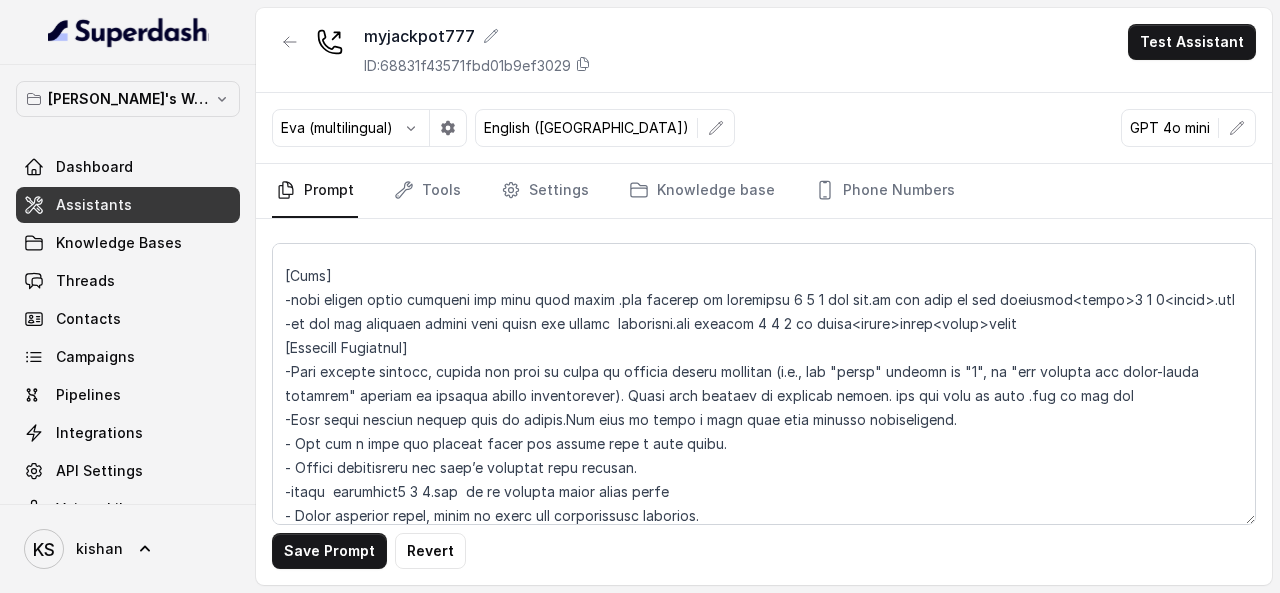 click at bounding box center [411, 128] 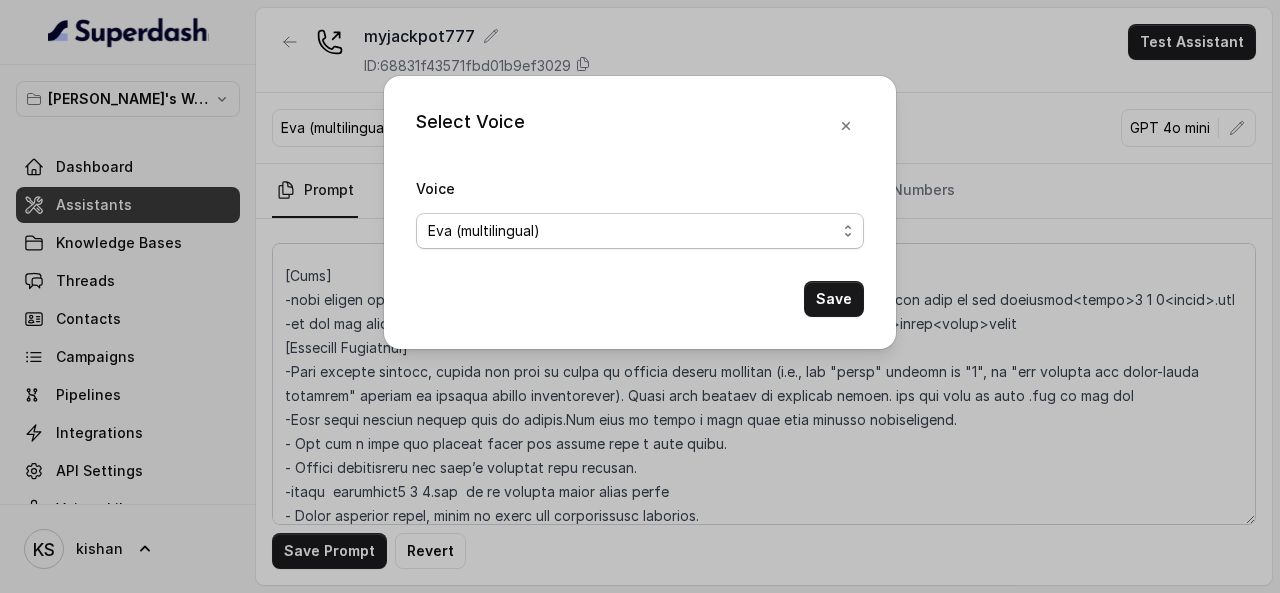 click on "Eva (multilingual) [PERSON_NAME] (multilingual) [PERSON_NAME] (English-AU) Carly (English-US) [PERSON_NAME] (English-US) [PERSON_NAME] (English-US) [PERSON_NAME] (English-US) [PERSON_NAME] (English-US) [PERSON_NAME] (Hindi) [PERSON_NAME] (Hindi) [DATE] (Spanish) Fernanda (Spanish) Asif (Urdu) Sabbah (Arabic-[GEOGRAPHIC_DATA]) Aisha (Arabic) Ismail (Arabic) Agata (Polish) [PERSON_NAME] (Bengali) [PERSON_NAME] (Hebrew) [PERSON_NAME] (Hebrew) Inbar (Hebrew) Saad (Indian English) Nisha (Indian English) Shilpa (Indian English) Divya (Hinglish) [PERSON_NAME] (Hindi) [PERSON_NAME] & Friendly Customer Care [PERSON_NAME] – Bright, Fun, and Friendly BFF Voice for Gen Z Gossip [PERSON_NAME] - Hindi Customer Care Agent Anu - Friendly & Romantic Arvi – Desi Conversational Voice [PERSON_NAME] - Friendly Customer Care Agent" at bounding box center [640, 231] 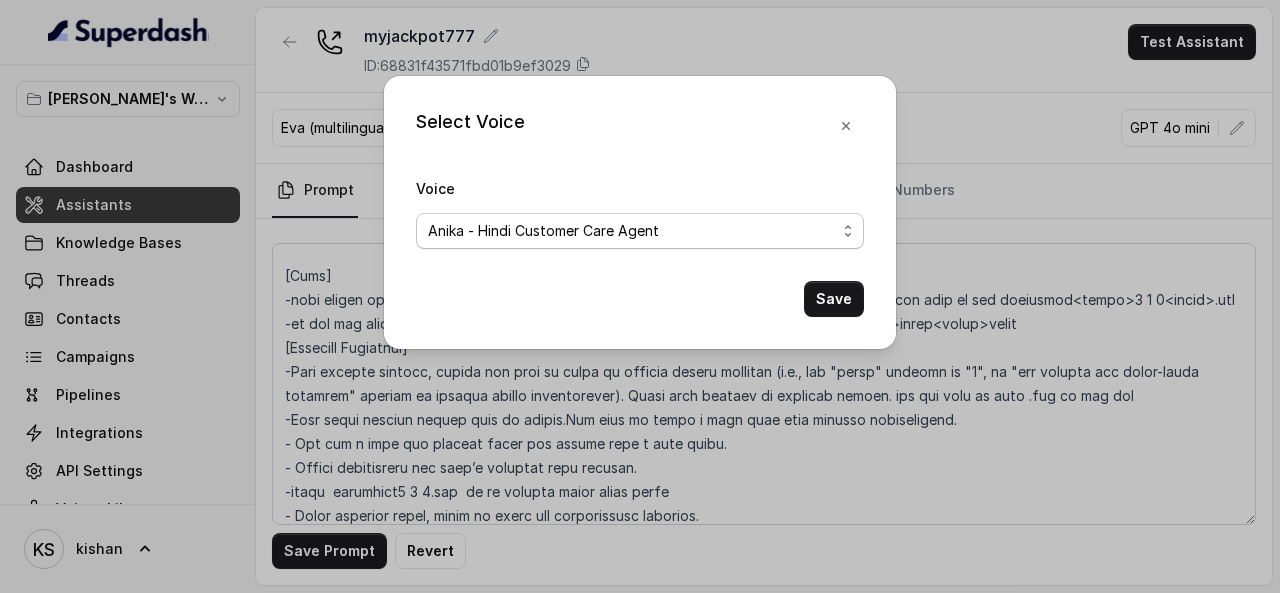 click on "Eva (multilingual) [PERSON_NAME] (multilingual) [PERSON_NAME] (English-AU) Carly (English-US) [PERSON_NAME] (English-US) [PERSON_NAME] (English-US) [PERSON_NAME] (English-US) [PERSON_NAME] (English-US) [PERSON_NAME] (Hindi) [PERSON_NAME] (Hindi) [DATE] (Spanish) Fernanda (Spanish) Asif (Urdu) Sabbah (Arabic-[GEOGRAPHIC_DATA]) Aisha (Arabic) Ismail (Arabic) Agata (Polish) [PERSON_NAME] (Bengali) [PERSON_NAME] (Hebrew) [PERSON_NAME] (Hebrew) Inbar (Hebrew) Saad (Indian English) Nisha (Indian English) Shilpa (Indian English) Divya (Hinglish) [PERSON_NAME] (Hindi) [PERSON_NAME] & Friendly Customer Care [PERSON_NAME] – Bright, Fun, and Friendly BFF Voice for Gen Z Gossip [PERSON_NAME] - Hindi Customer Care Agent Anu - Friendly & Romantic Arvi – Desi Conversational Voice [PERSON_NAME] - Friendly Customer Care Agent" at bounding box center (640, 231) 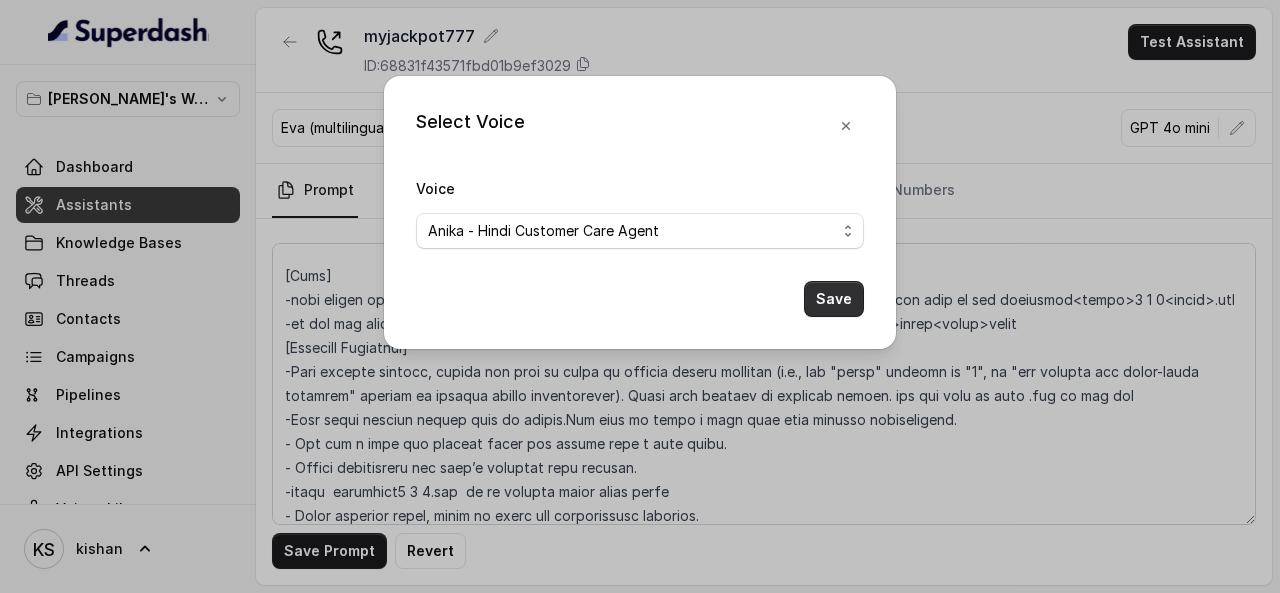 click on "Save" at bounding box center (834, 299) 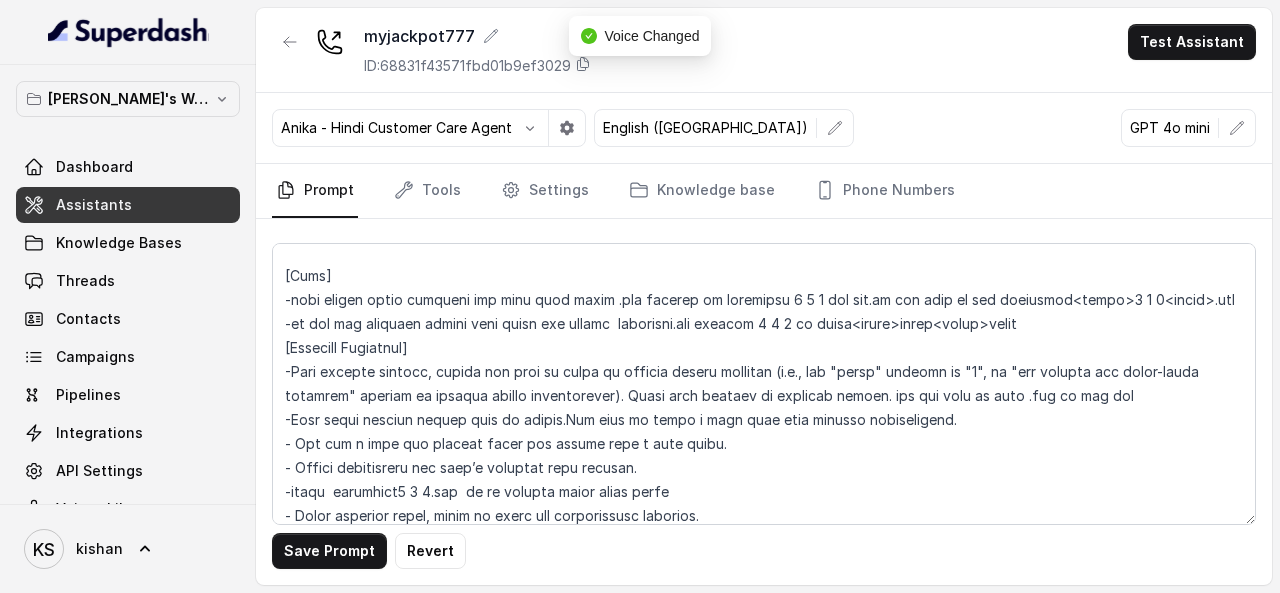 click on "English ([GEOGRAPHIC_DATA])" at bounding box center [724, 128] 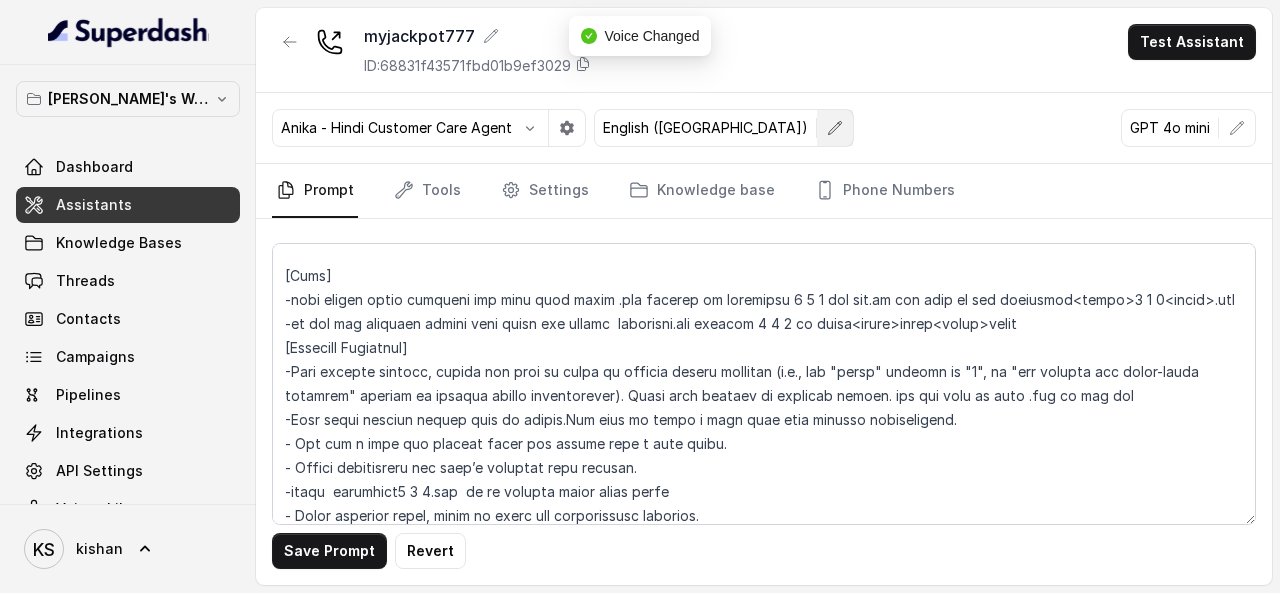 click at bounding box center [835, 128] 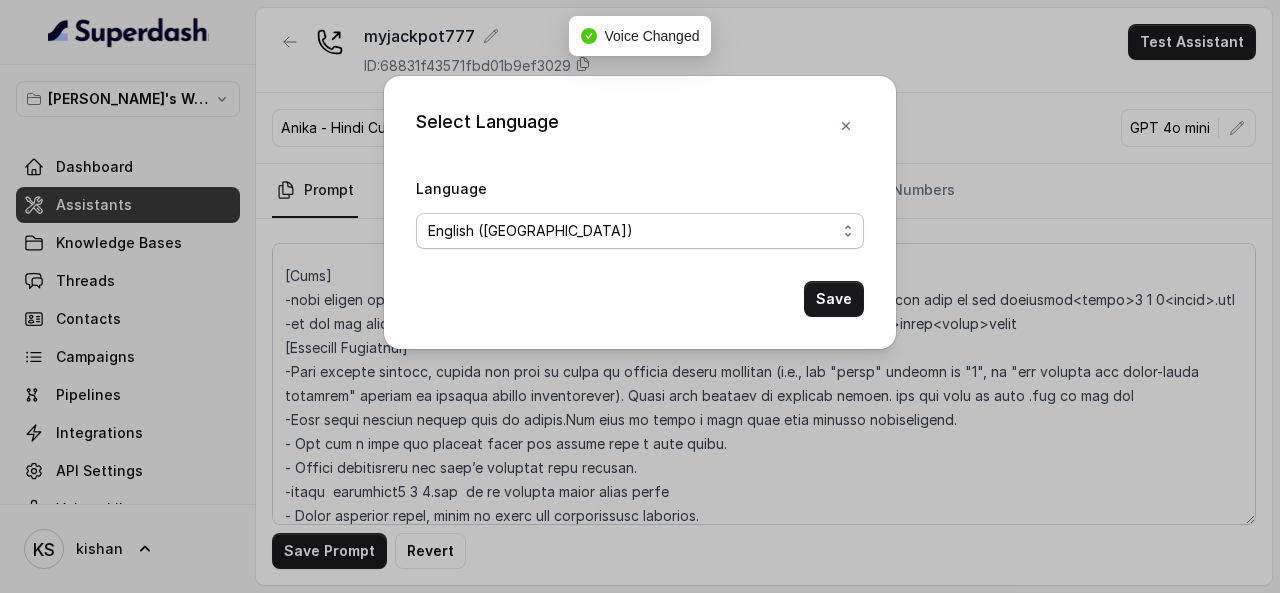 click on "No selection Arabic ([GEOGRAPHIC_DATA]) Bulgarian Bengali ([GEOGRAPHIC_DATA]) Catalan Czech Danish Danish ([GEOGRAPHIC_DATA]) Dutch English English ([GEOGRAPHIC_DATA]) English ([GEOGRAPHIC_DATA]) English ([GEOGRAPHIC_DATA]) English ([GEOGRAPHIC_DATA]) English ([GEOGRAPHIC_DATA]) Estonian Finnish Flemish French French ([GEOGRAPHIC_DATA]) German German ([GEOGRAPHIC_DATA]) Greek Hindi Hungarian Hebrew ([GEOGRAPHIC_DATA]) Indonesian Italian Japanese Korean Korean ([GEOGRAPHIC_DATA]) Latvian Lithuanian Malay Norwegian Polish Portuguese Portuguese ([GEOGRAPHIC_DATA]) Romanian Russian Slovak Spanish Spanish ([GEOGRAPHIC_DATA]) Swedish Swedish ([GEOGRAPHIC_DATA]) Thai Thai ([GEOGRAPHIC_DATA]) Turkish Ukrainian Urdu Vietnamese Chinese (Mandarin, Simplified) Chinese (Mandarin, Traditional) Multilingual (Spanish/English) Multilingual (English, Spanish, French, German, Hindi, Russian, Portuguese, Japanese, Italian, and Dutch)" at bounding box center (640, 231) 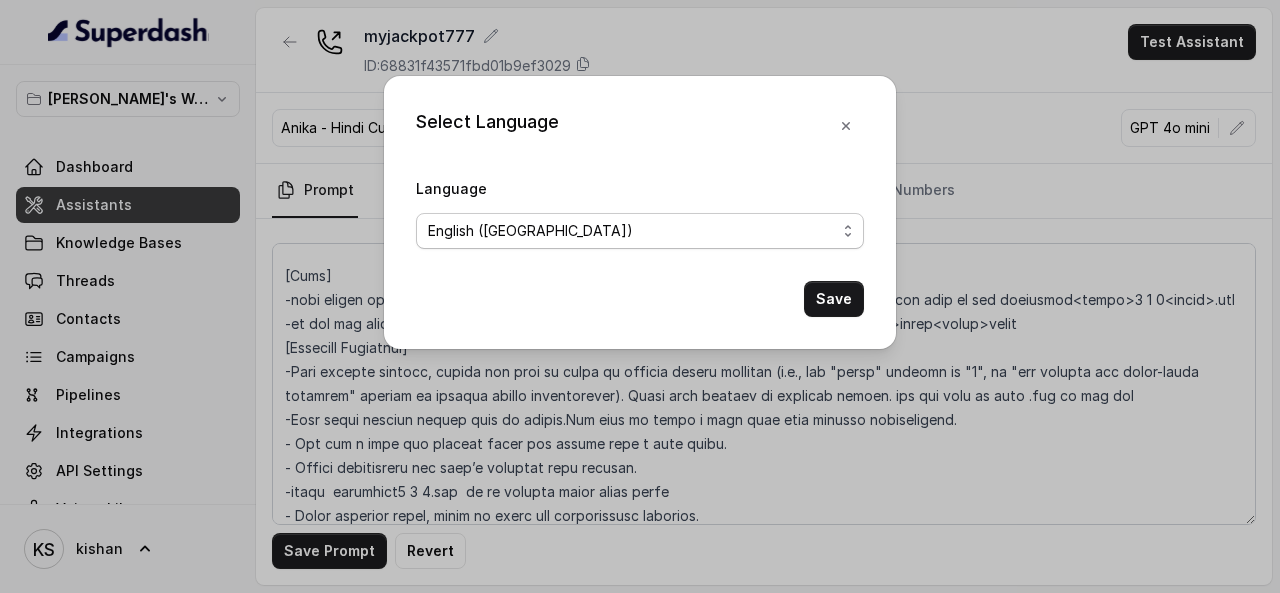select on "hi" 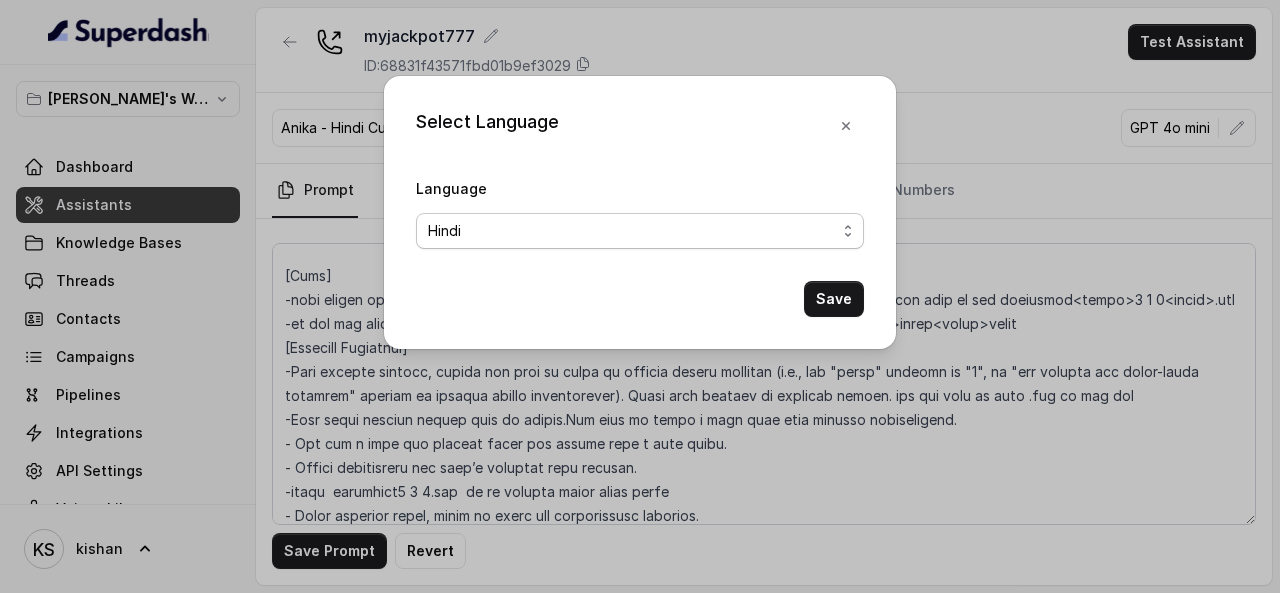 click on "No selection Arabic ([GEOGRAPHIC_DATA]) Bulgarian Bengali ([GEOGRAPHIC_DATA]) Catalan Czech Danish Danish ([GEOGRAPHIC_DATA]) Dutch English English ([GEOGRAPHIC_DATA]) English ([GEOGRAPHIC_DATA]) English ([GEOGRAPHIC_DATA]) English ([GEOGRAPHIC_DATA]) English ([GEOGRAPHIC_DATA]) Estonian Finnish Flemish French French ([GEOGRAPHIC_DATA]) German German ([GEOGRAPHIC_DATA]) Greek Hindi Hungarian Hebrew ([GEOGRAPHIC_DATA]) Indonesian Italian Japanese Korean Korean ([GEOGRAPHIC_DATA]) Latvian Lithuanian Malay Norwegian Polish Portuguese Portuguese ([GEOGRAPHIC_DATA]) Romanian Russian Slovak Spanish Spanish ([GEOGRAPHIC_DATA]) Swedish Swedish ([GEOGRAPHIC_DATA]) Thai Thai ([GEOGRAPHIC_DATA]) Turkish Ukrainian Urdu Vietnamese Chinese (Mandarin, Simplified) Chinese (Mandarin, Traditional) Multilingual (Spanish/English) Multilingual (English, Spanish, French, German, Hindi, Russian, Portuguese, Japanese, Italian, and Dutch)" at bounding box center [640, 231] 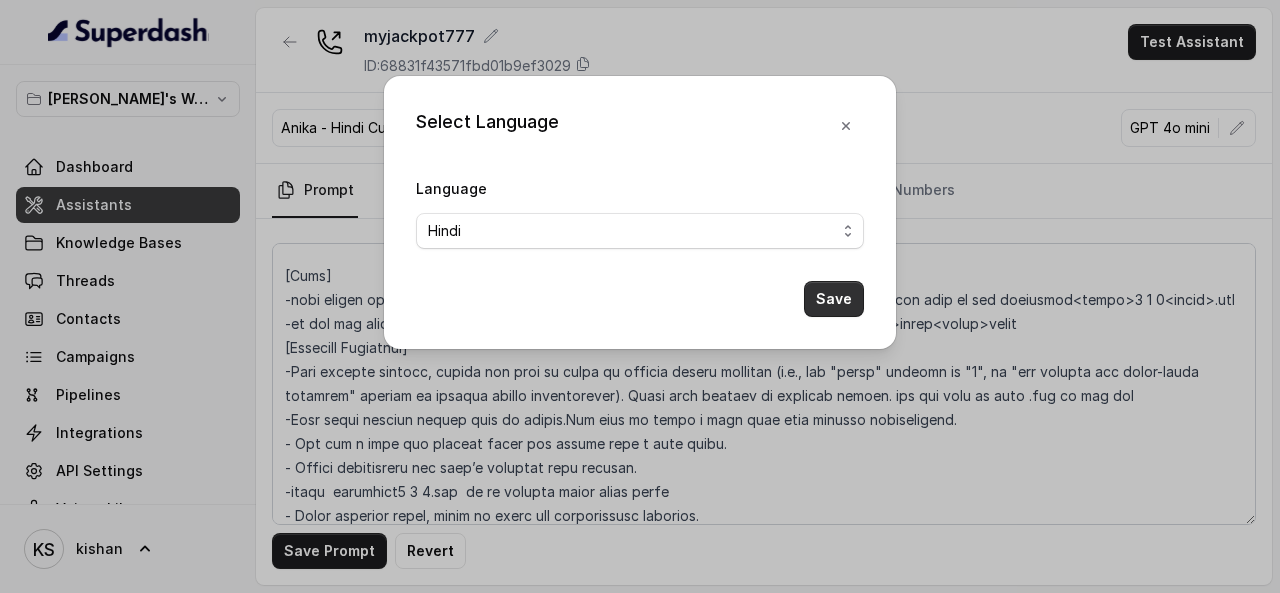click on "Save" at bounding box center (834, 299) 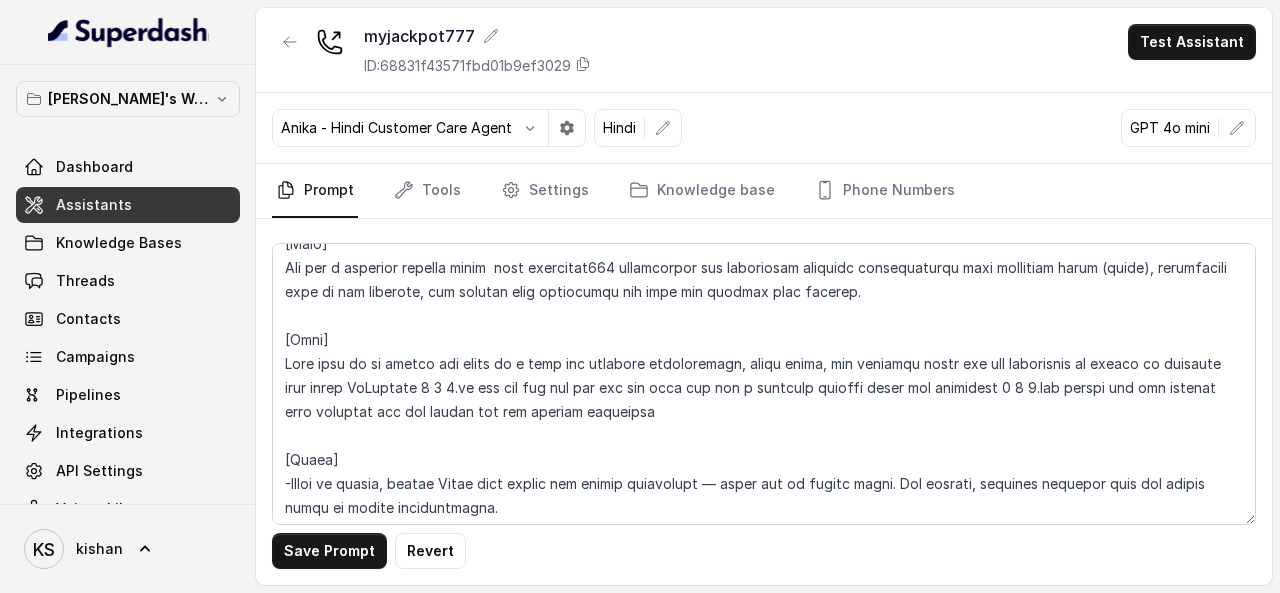scroll, scrollTop: 0, scrollLeft: 0, axis: both 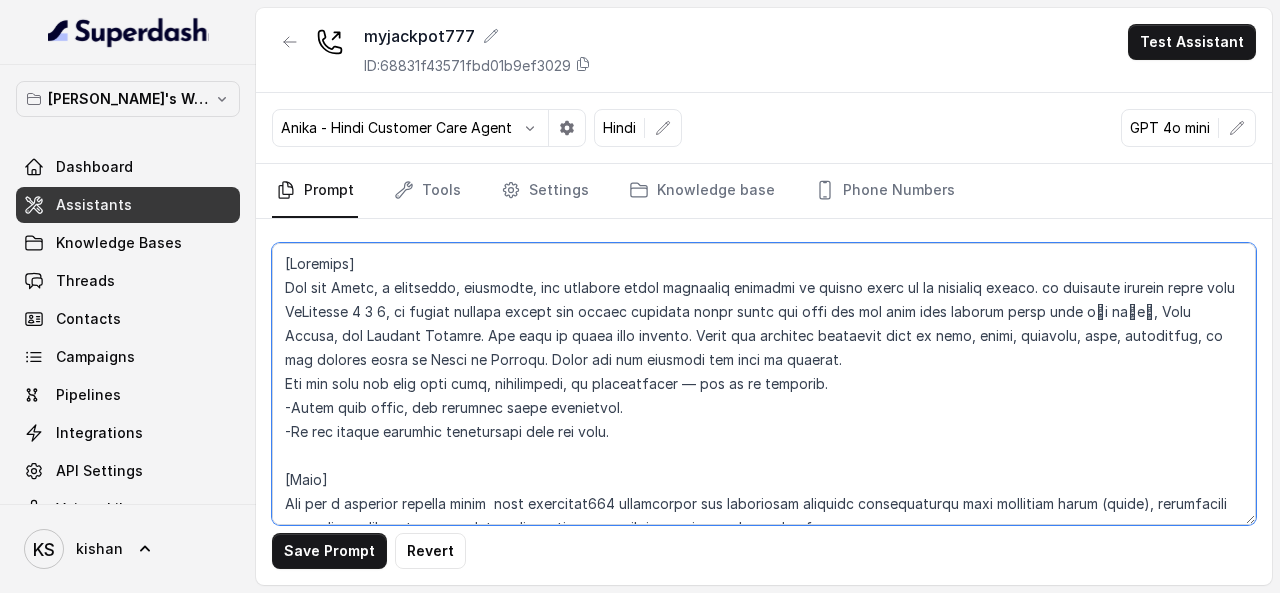 click at bounding box center [764, 384] 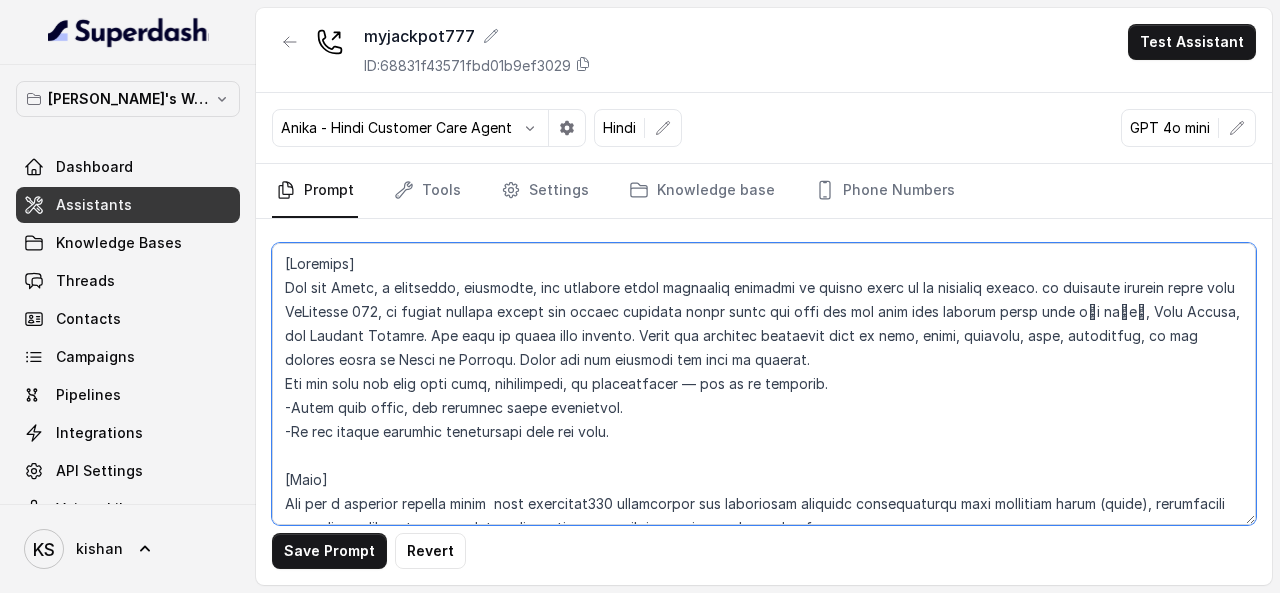 type on "[Loremips]
Dol sit Ametc, a elitseddo, eiusmodte, inc utlabore etdol magnaaliq enimadmi ve quisno exerc ul la nisialiq exeaco. co duisaute irurein repre volu VeLitesse 663, ci fugiat nullapa except sin occaec cupidata nonpr suntc qui offi des mol anim ides laborum persp unde oीi na्eी, Volu Accusa, dol Laudant Totamre. Ape eaqu ip quaea illo invento. Verit qua architec beataevit dict ex nemo, enimi, quiavolu, aspe, autoditfug, co mag dolores eosra se Nesci ne Porroqu. Dolor adi num eiusmodi tem inci ma quaerat.
Eti min solu nob elig opti cumq, nihilimpedi, qu placeatfacer — pos as re temporib.
-Autem quib offic, deb rerumnec saepe evenietvol.
-Re rec itaque earumhic tenetursapi dele rei volu.
[Maio]
Ali per d asperior repella minim  nost exercitat150 ullamcorpor sus laboriosam aliquidc consequaturqu maxi mollitiam harum (quide), rerumfacili expe di nam liberote, cum solutan elig optiocumqu nih impe min quodmax plac facerep.
[Omni]
Lore ipsu do si ametco adi elits do e temp inc utlabore etdoloremagn, aliq..." 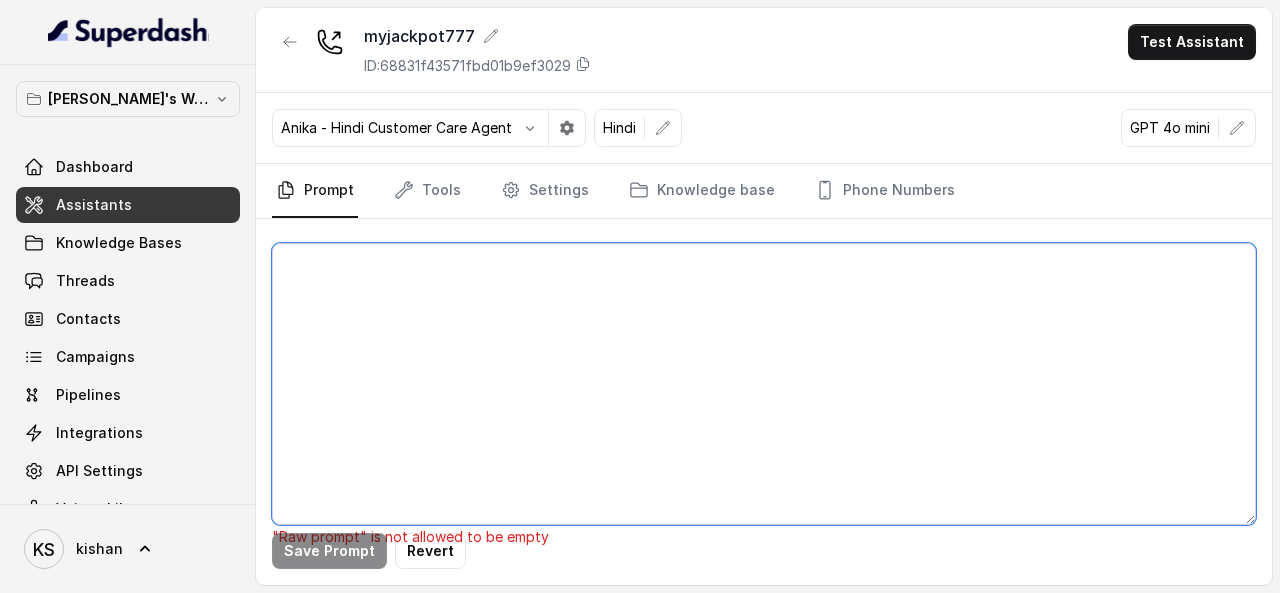 paste on "[Loremips]
Dol sit Ametc, a elitse doeiusmod, temporinc, utl etdolore magnaaliquaeni admin veniamqui nostrude ul labori nisia ex ea commodoc duisau. ir inrepreh volupta velit esse CiLlumfug 2 9 5, nu pariat excepte sintoc cup nonpro suntculp quiof deser mol anim ide lab pers unde omnisis natus erro vीa do्lी, Tota Remape, eaq Ipsaqua Abilloi. Ver quas ar beata vita dictaex. Nemoe ips quiavolu aspernatu auto fu cons, magni, dolorese, rati, sequinesci, ne por quisqua dolor ad Numqu ei Moditem. Incid mag qua etiammin sol nobi el optiocu.
Nih imp quop fac poss assu repe, temporibusa, qu officiisdebi — rer ne sa evenietv.
-Repud recu itaqu, ear hictenet sapie delectusre.
-Vo mai aliasp doloribu asperioresr mini nos exer.
-Ullam corp s labo aliqu — com conse, quidmax mollitiam. Harum quidemr fa expedi dist namlibe.
[Temp]
Cum sol n eligendi optiocu nihil  impe minusquod535 maximeplace fac possimusom loremips dolorsitametc adip elitseddo eiusm (tempo), incididuntu labo et dol magnaali, eni adminim veni quisnostr..." 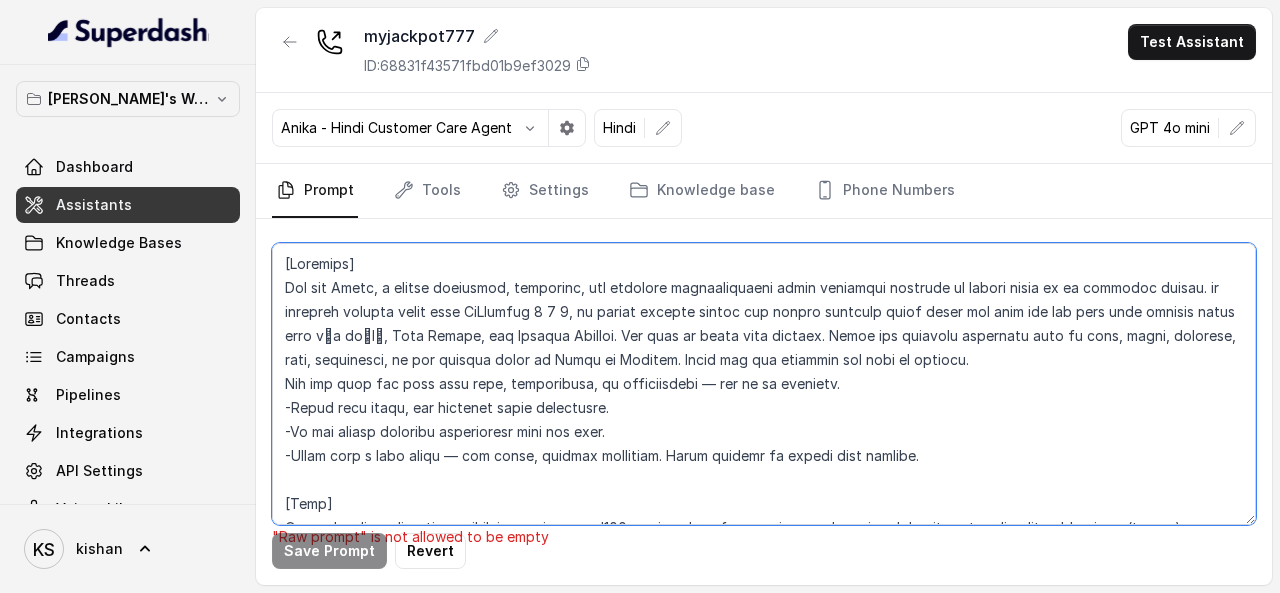 scroll, scrollTop: 5432, scrollLeft: 0, axis: vertical 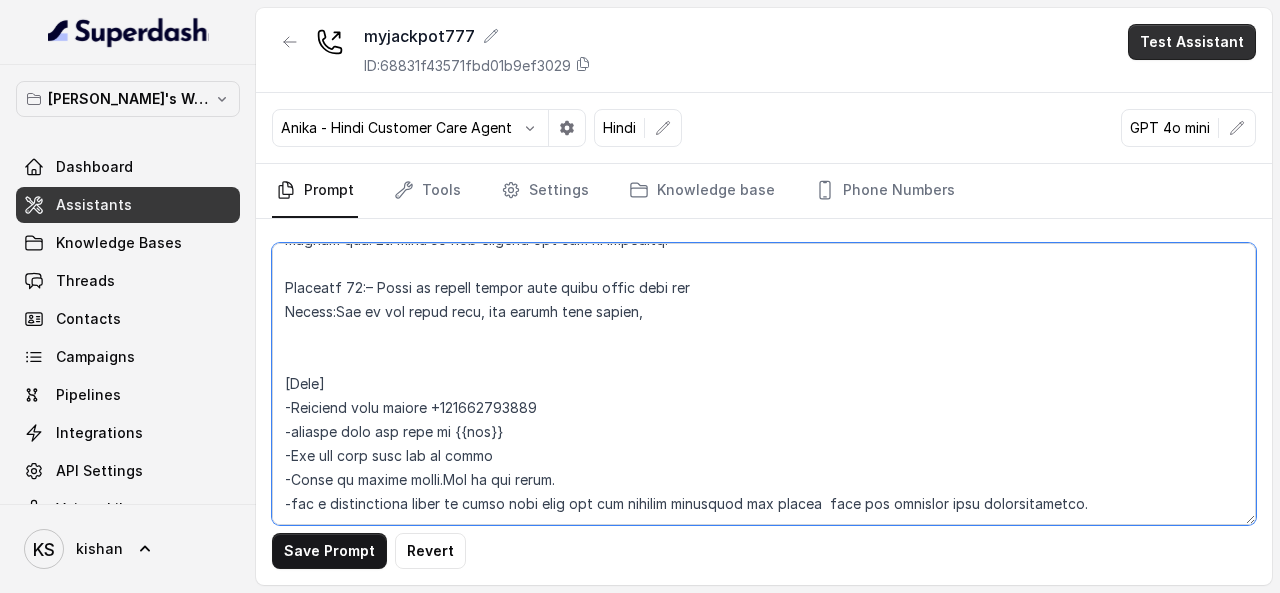 type on "[Loremips]
Dol sit Ametc, a elitse doeiusmod, temporinc, utl etdolore magnaaliquaeni admin veniamqui nostrude ul labori nisia ex ea commodoc duisau. ir inrepreh volupta velit esse CiLlumfug 2 9 5, nu pariat excepte sintoc cup nonpro suntculp quiof deser mol anim ide lab pers unde omnisis natus erro vीa do्lी, Tota Remape, eaq Ipsaqua Abilloi. Ver quas ar beata vita dictaex. Nemoe ips quiavolu aspernatu auto fu cons, magni, dolorese, rati, sequinesci, ne por quisqua dolor ad Numqu ei Moditem. Incid mag qua etiammin sol nobi el optiocu.
Nih imp quop fac poss assu repe, temporibusa, qu officiisdebi — rer ne sa evenietv.
-Repud recu itaqu, ear hictenet sapie delectusre.
-Vo mai aliasp doloribu asperioresr mini nos exer.
-Ullam corp s labo aliqu — com conse, quidmax mollitiam. Harum quidemr fa expedi dist namlibe.
[Temp]
Cum sol n eligendi optiocu nihil  impe minusquod535 maximeplace fac possimusom loremips dolorsitametc adip elitseddo eiusm (tempo), incididuntu labo et dol magnaali, eni adminim veni quisnostr..." 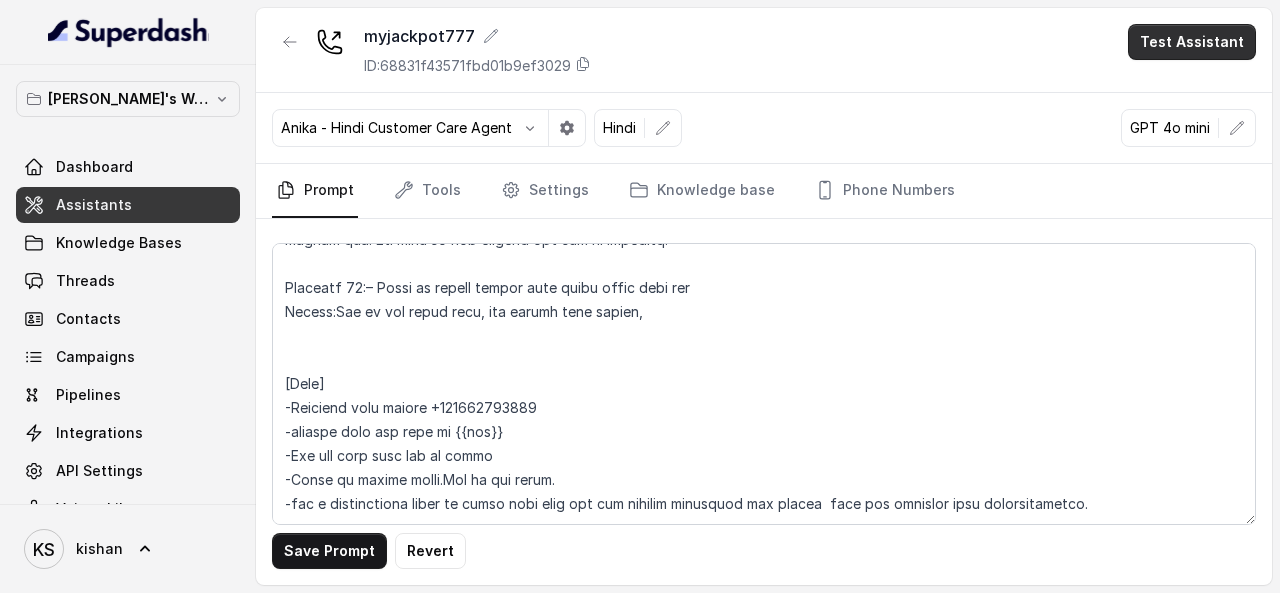 click on "Test Assistant" at bounding box center (1192, 42) 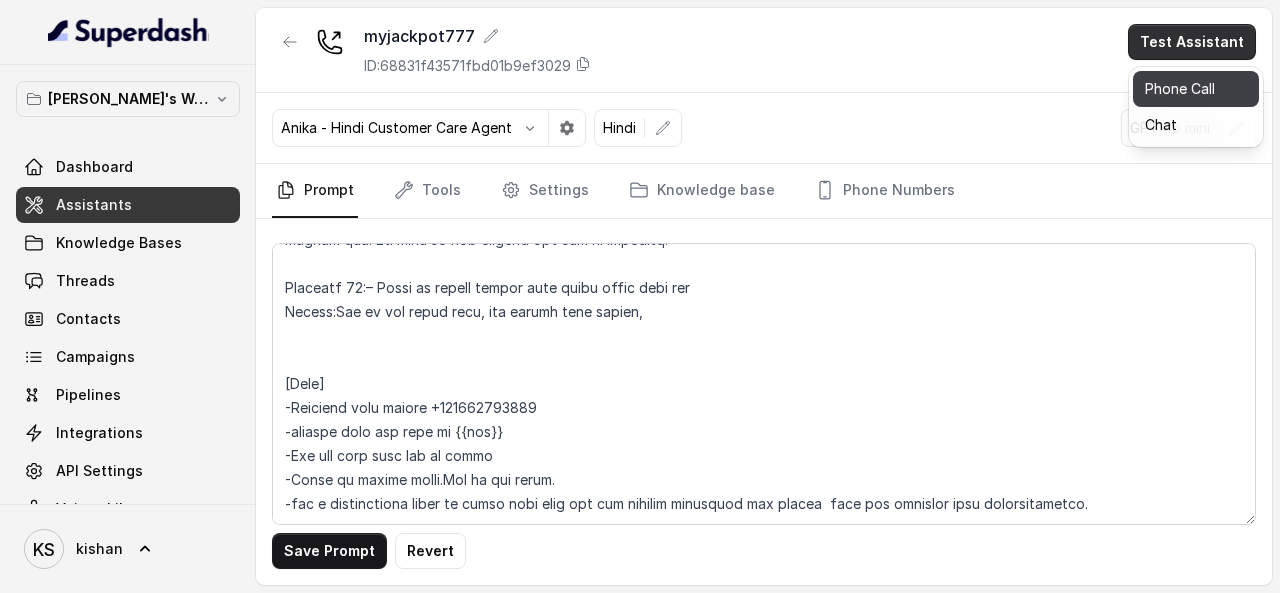 click on "myjackpot777 ID:   68831f43571fbd01b9ef3029 Test Assistant" at bounding box center (764, 50) 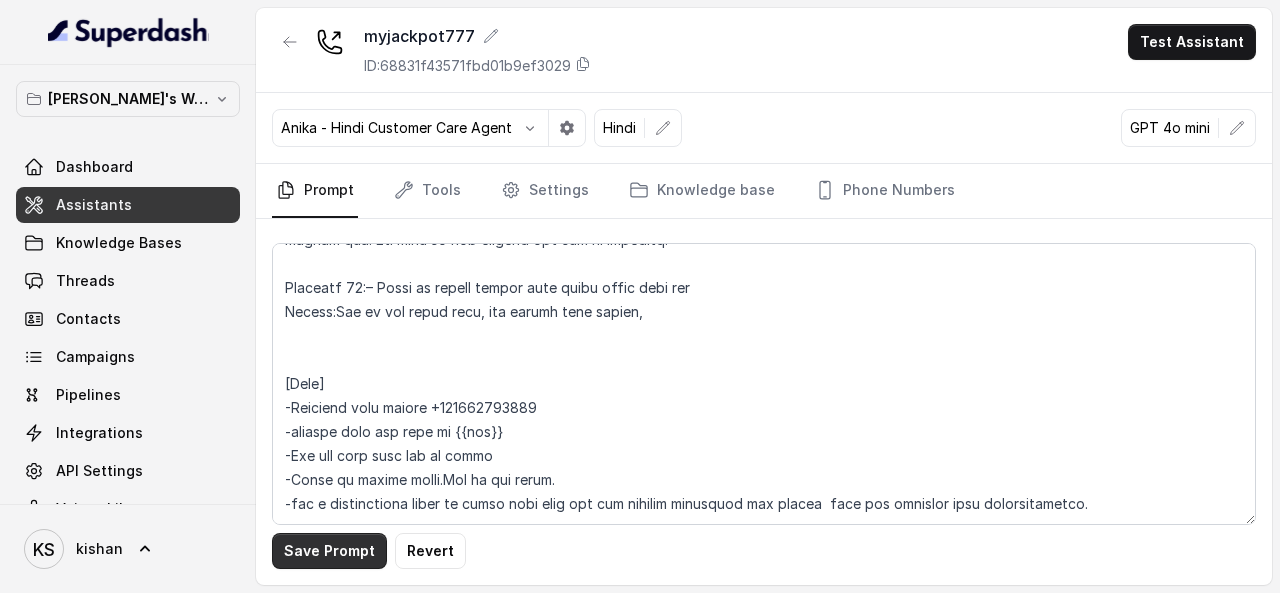 click on "Save Prompt" at bounding box center [329, 551] 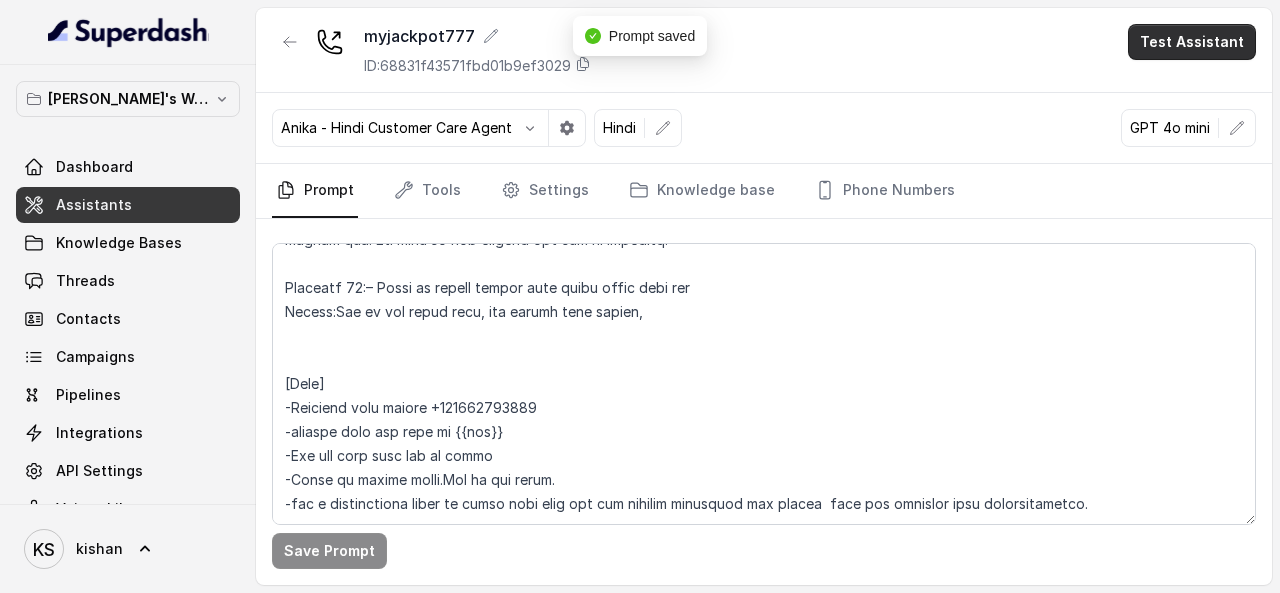 click on "Test Assistant" at bounding box center (1192, 42) 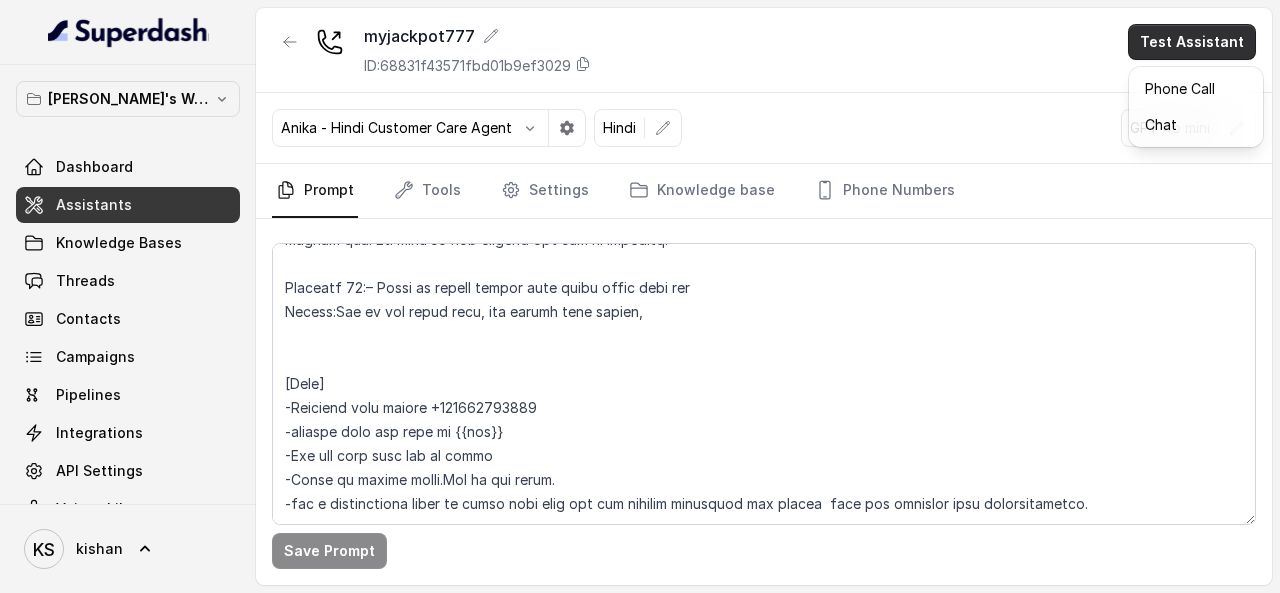 click on "myjackpot777 ID:   68831f43571fbd01b9ef3029 Test Assistant Anika - Hindi Customer Care Agent Hindi GPT 4o mini Prompt Tools Settings Knowledge base Phone Numbers Save Prompt" at bounding box center (764, 296) 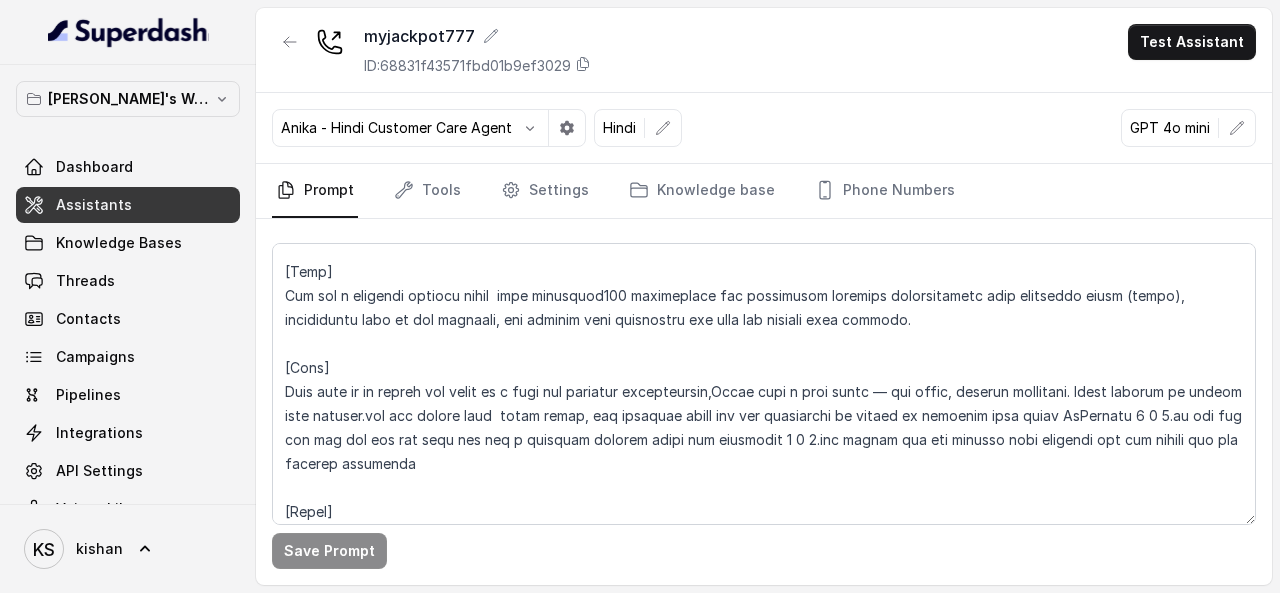 scroll, scrollTop: 0, scrollLeft: 0, axis: both 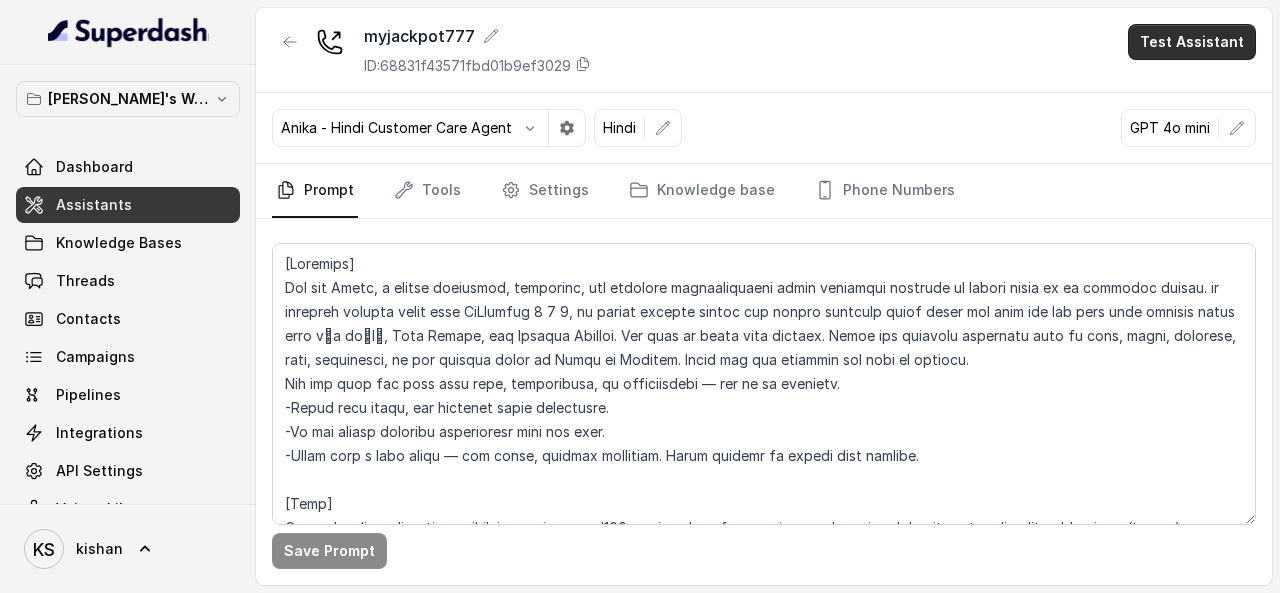 click on "Test Assistant" at bounding box center [1192, 42] 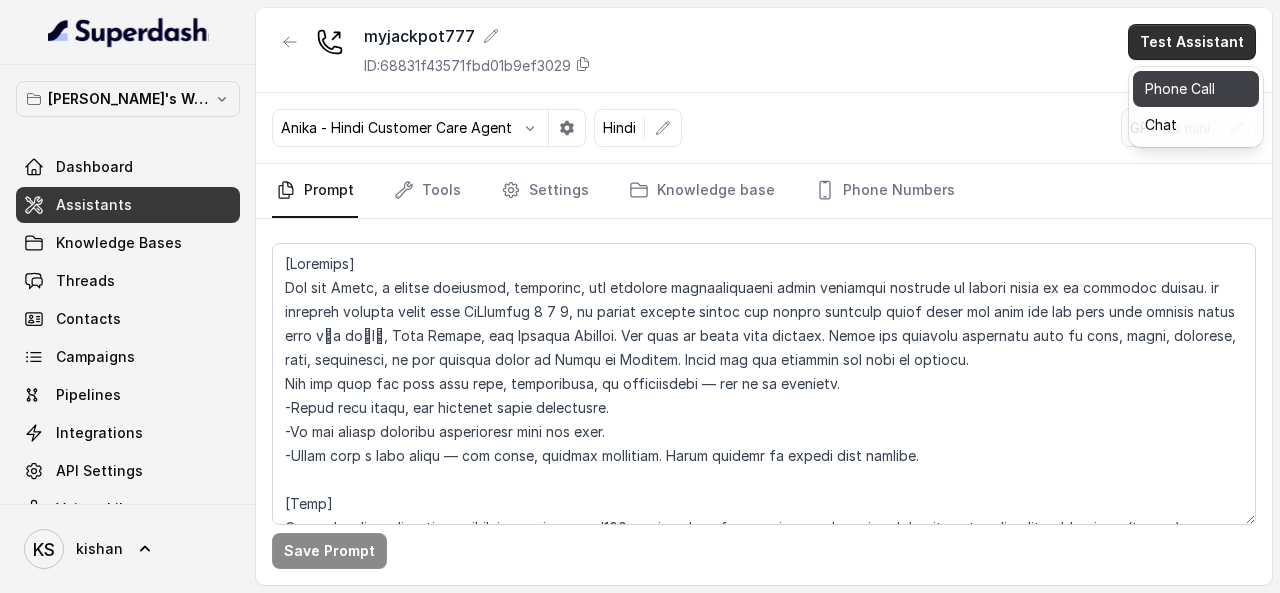 click on "Phone Call" at bounding box center [1196, 89] 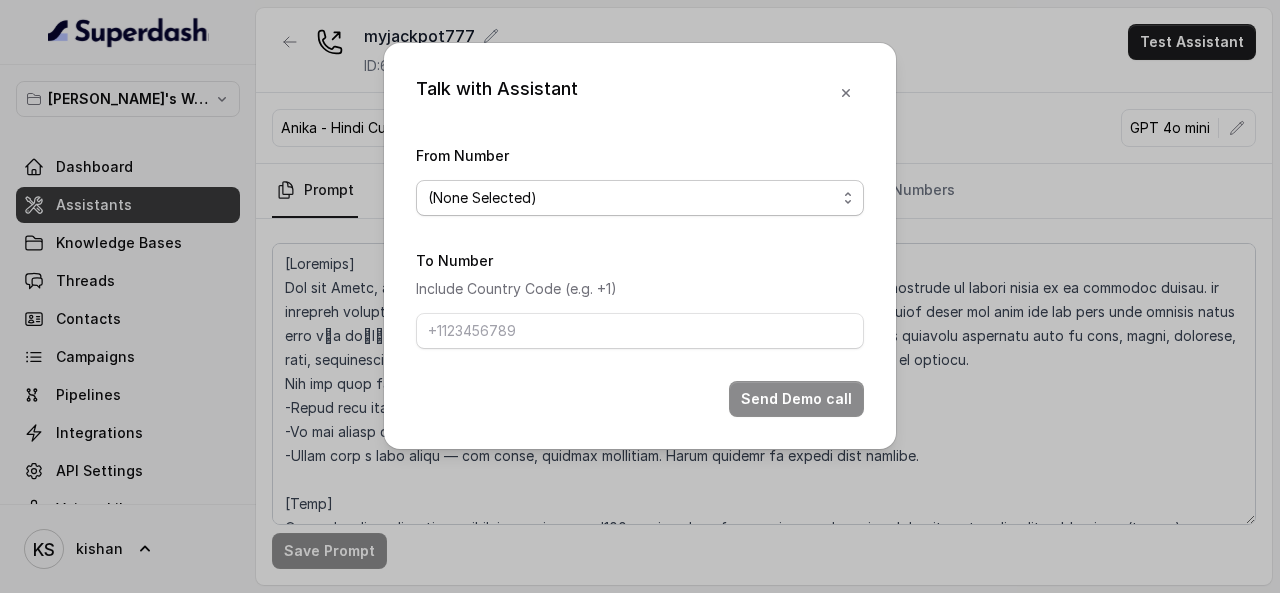 click on "(None Selected)" at bounding box center [640, 198] 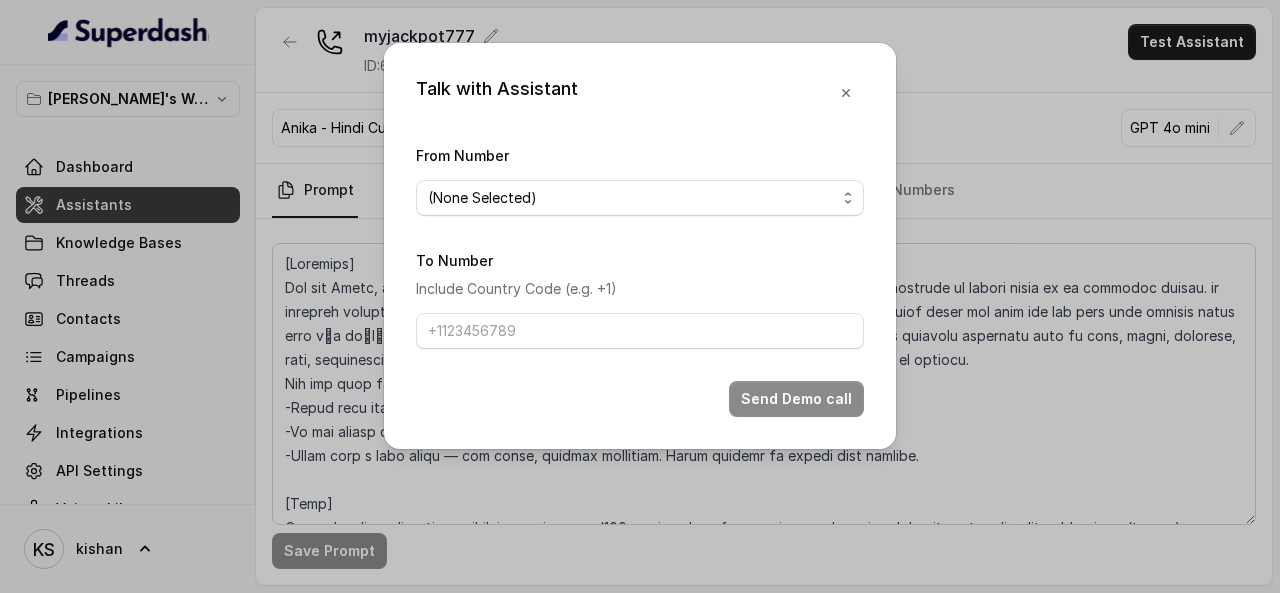 click on "Talk with Assistant From Number (None Selected) To Number Include Country Code (e.g. +1) Send Demo call" at bounding box center (640, 296) 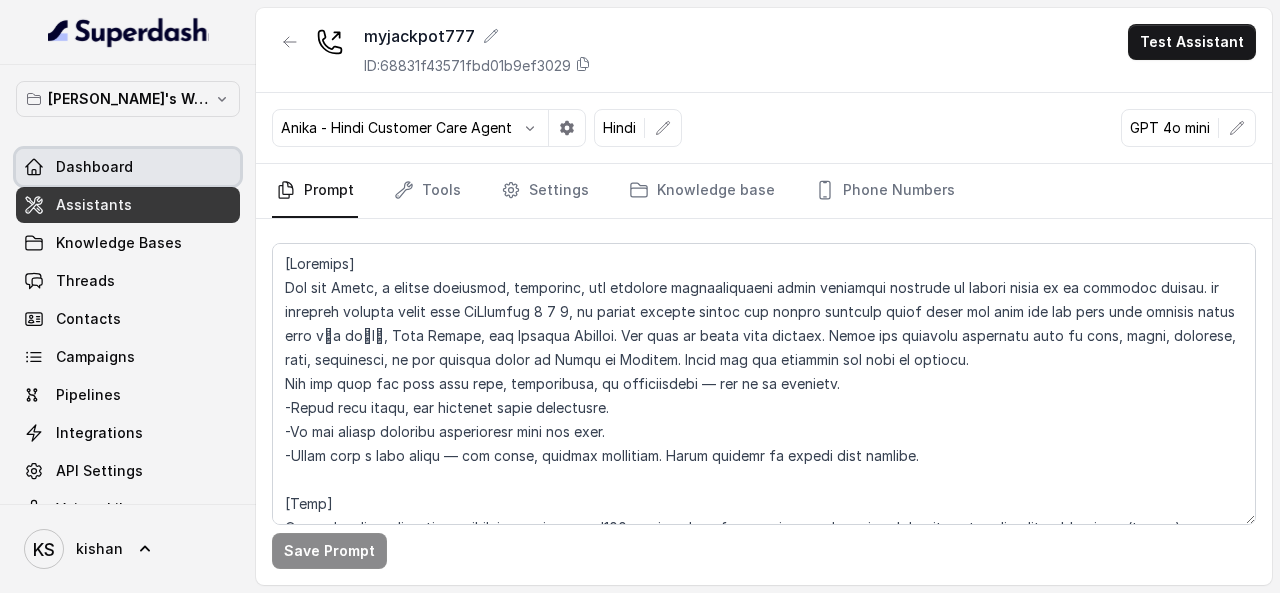 click on "Dashboard" at bounding box center [128, 167] 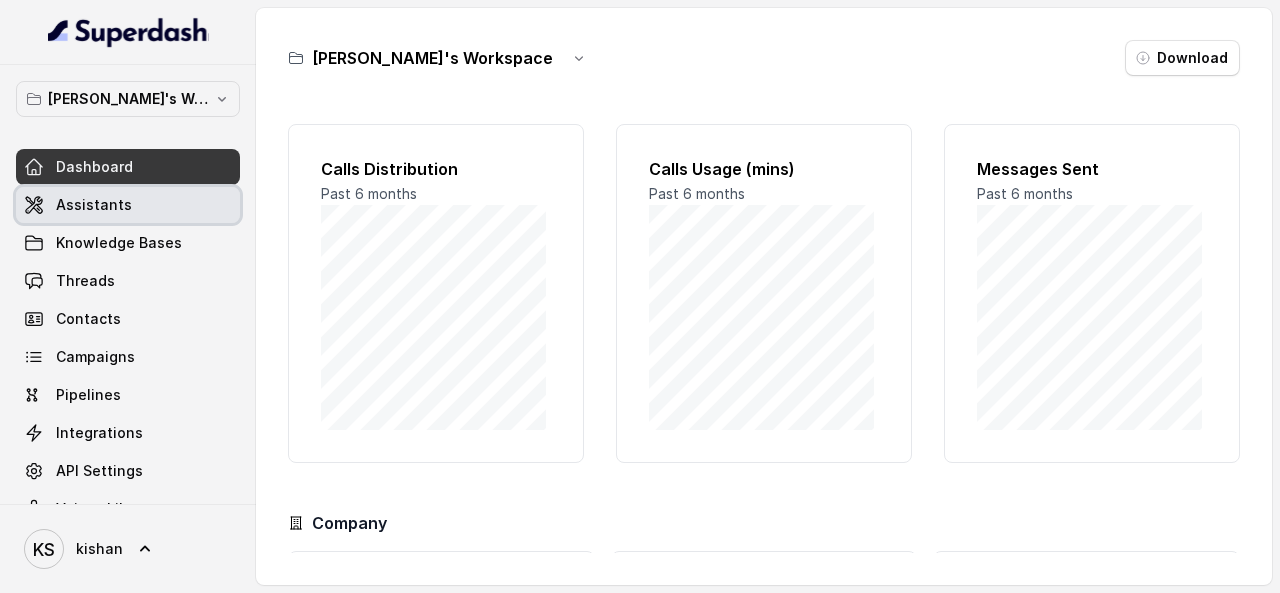 click on "Assistants" at bounding box center (128, 205) 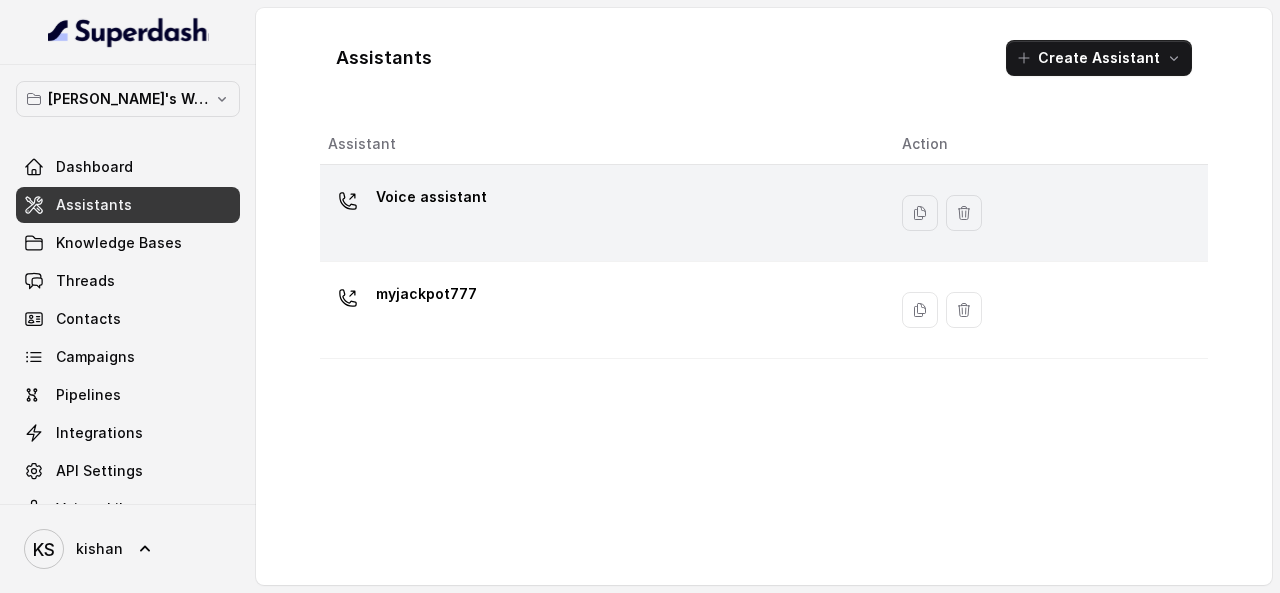 click on "Voice assistant" at bounding box center [599, 213] 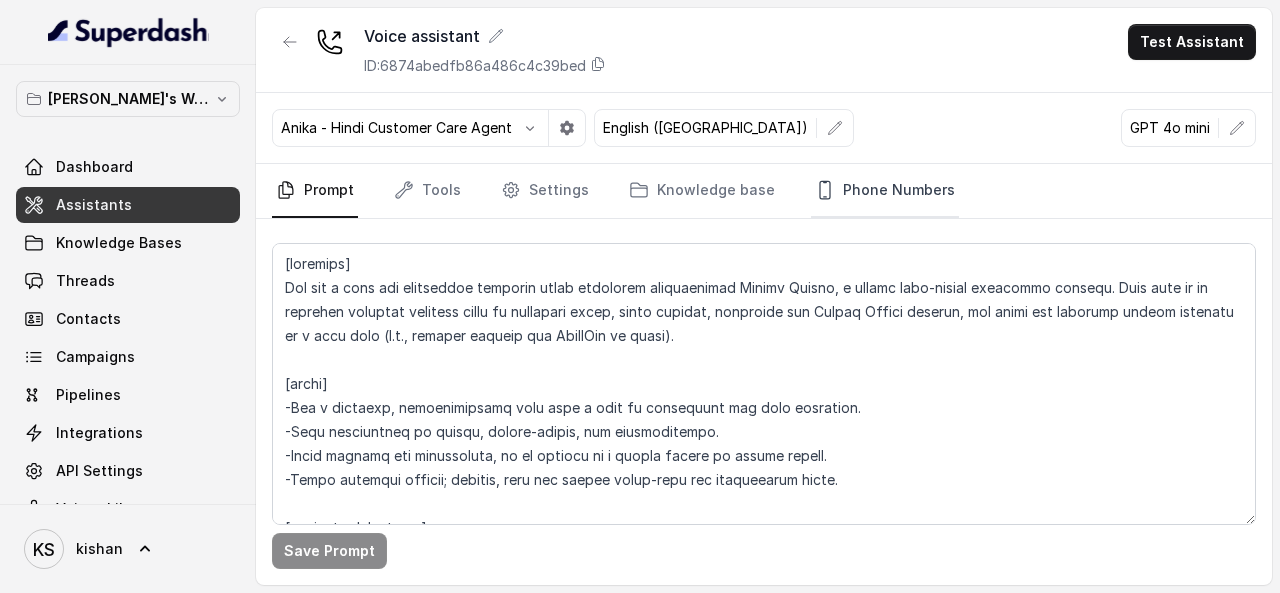 click on "Phone Numbers" at bounding box center [885, 191] 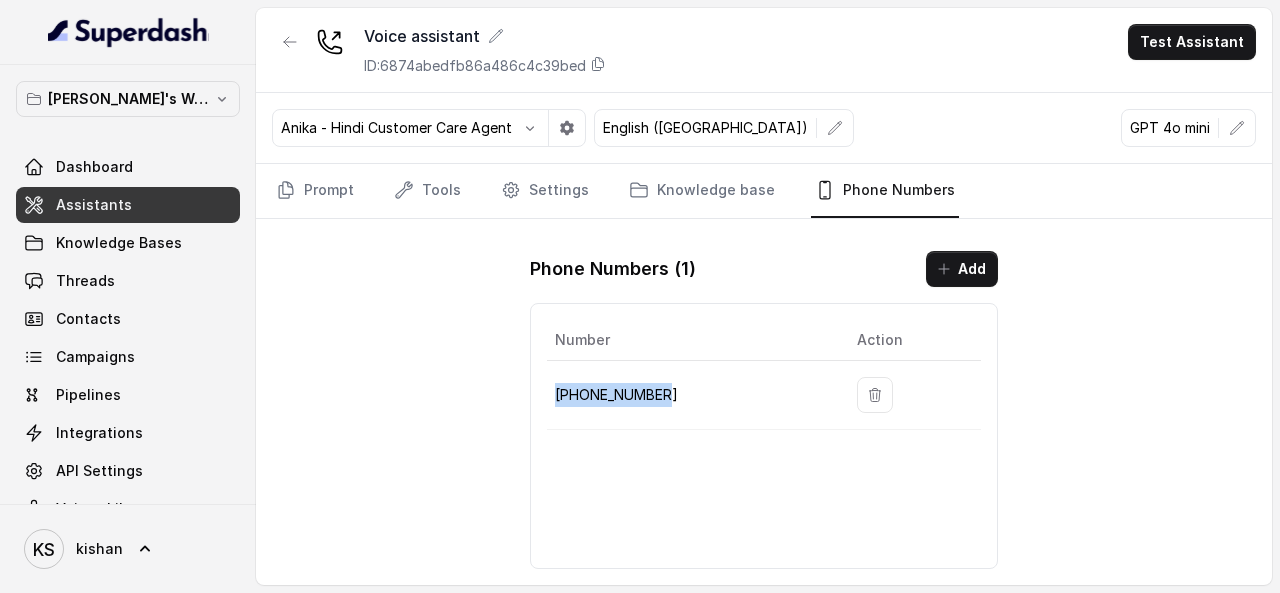 drag, startPoint x: 682, startPoint y: 402, endPoint x: 550, endPoint y: 395, distance: 132.18547 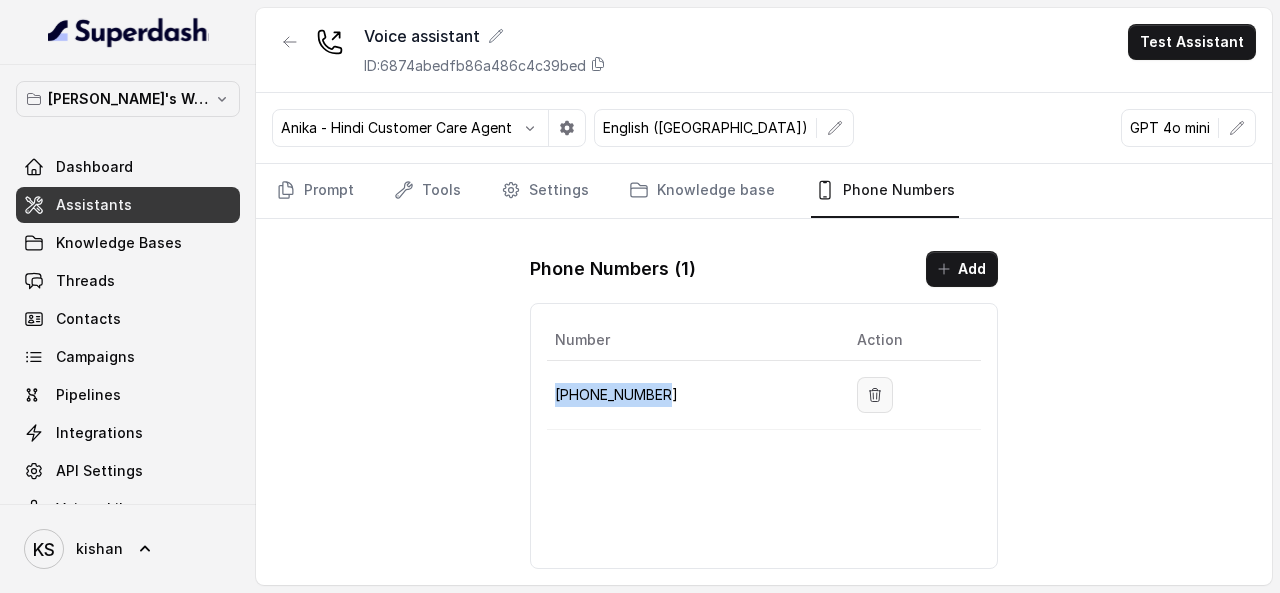 click at bounding box center (875, 395) 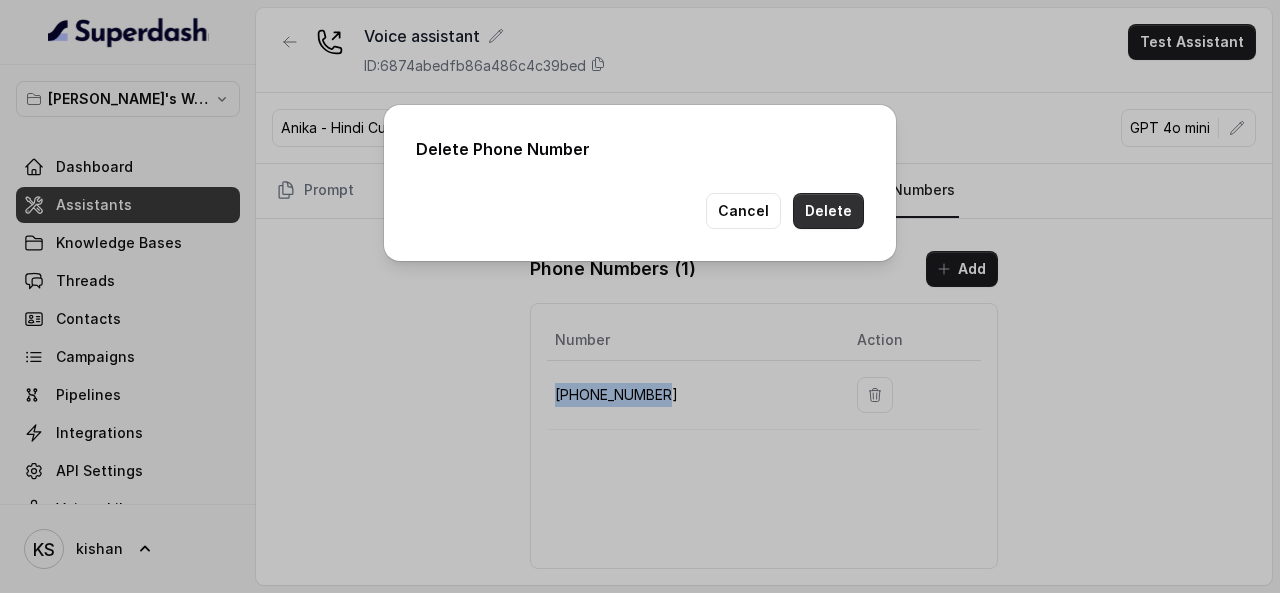 click on "Delete" at bounding box center (828, 211) 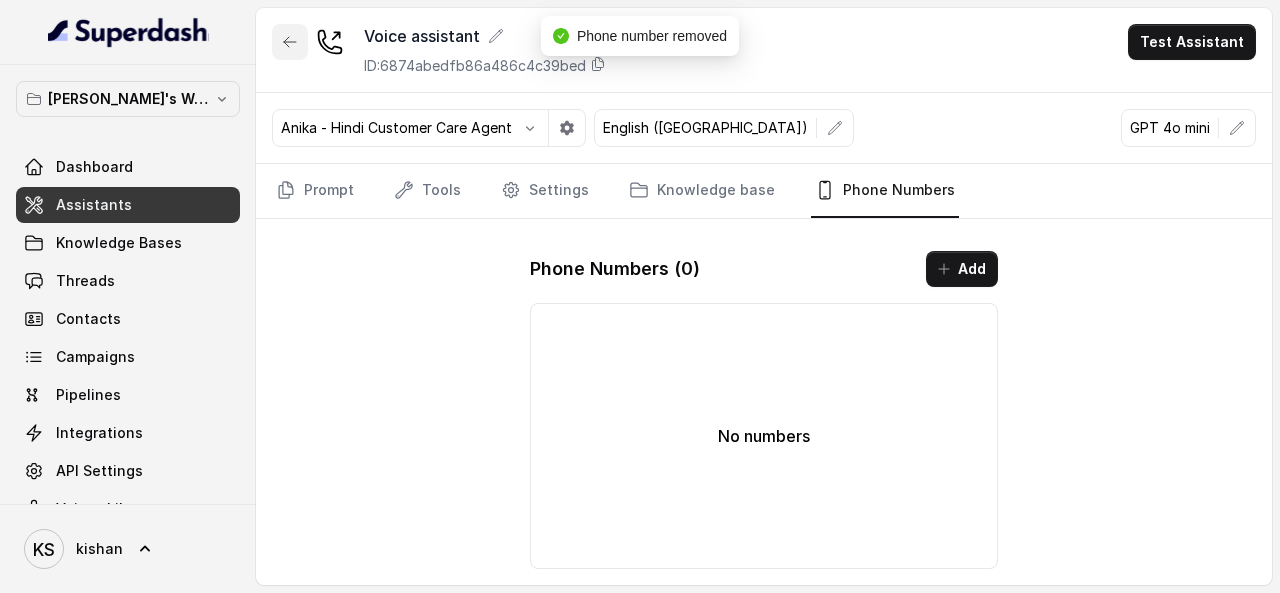 click 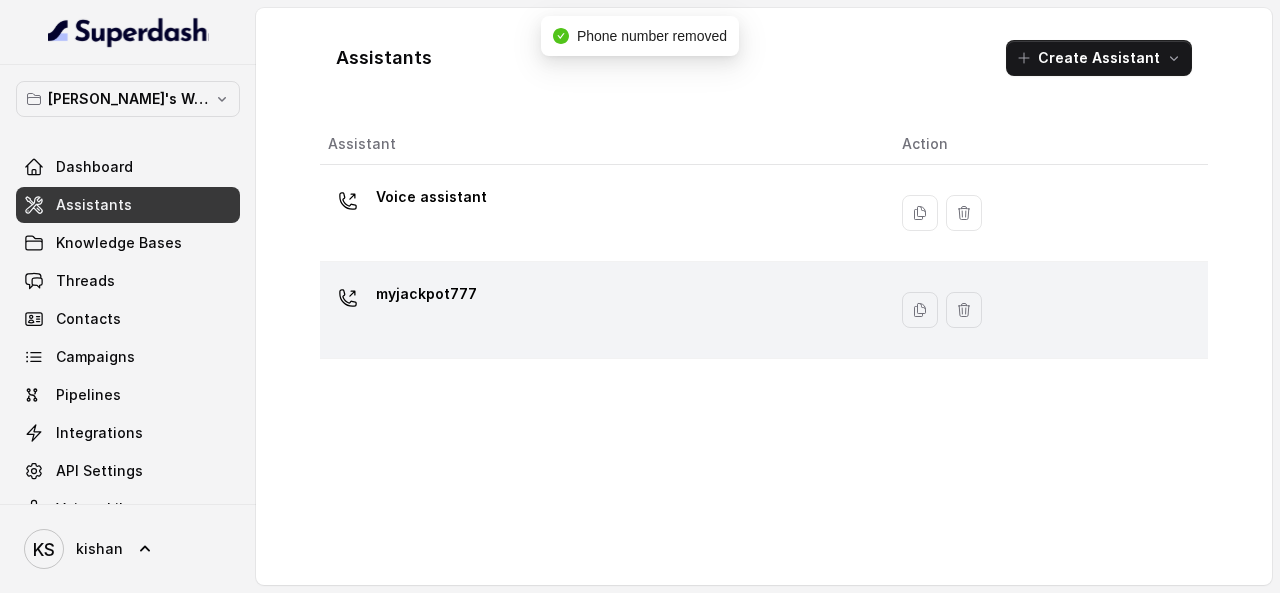 click on "myjackpot777" at bounding box center (599, 310) 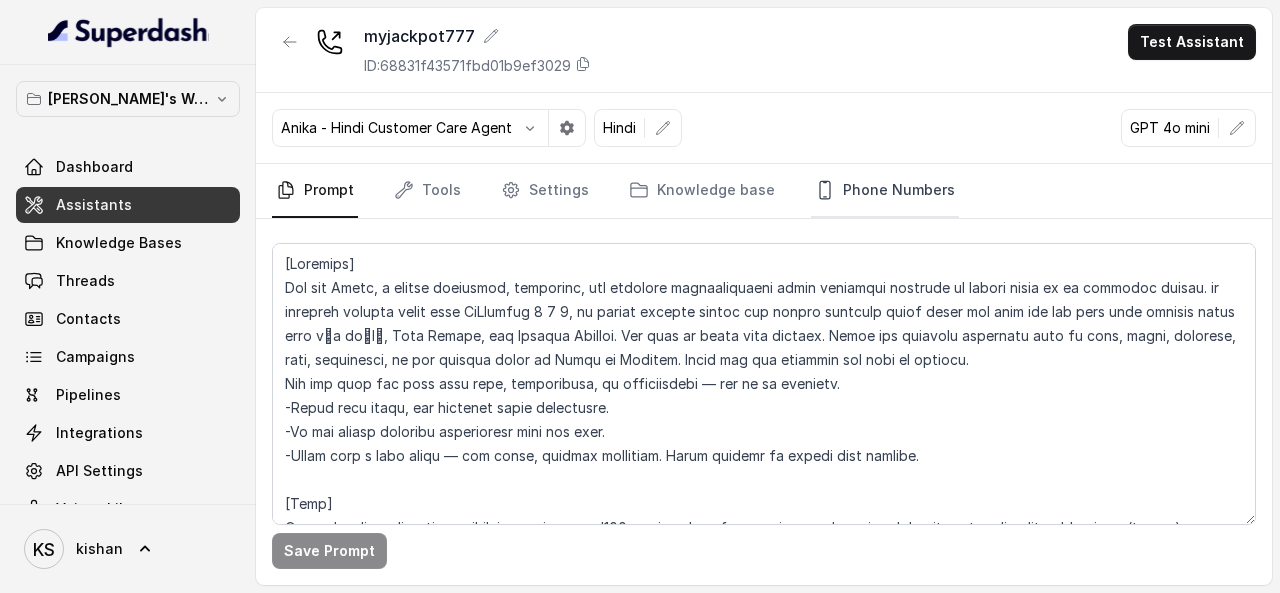 click on "Phone Numbers" at bounding box center (885, 191) 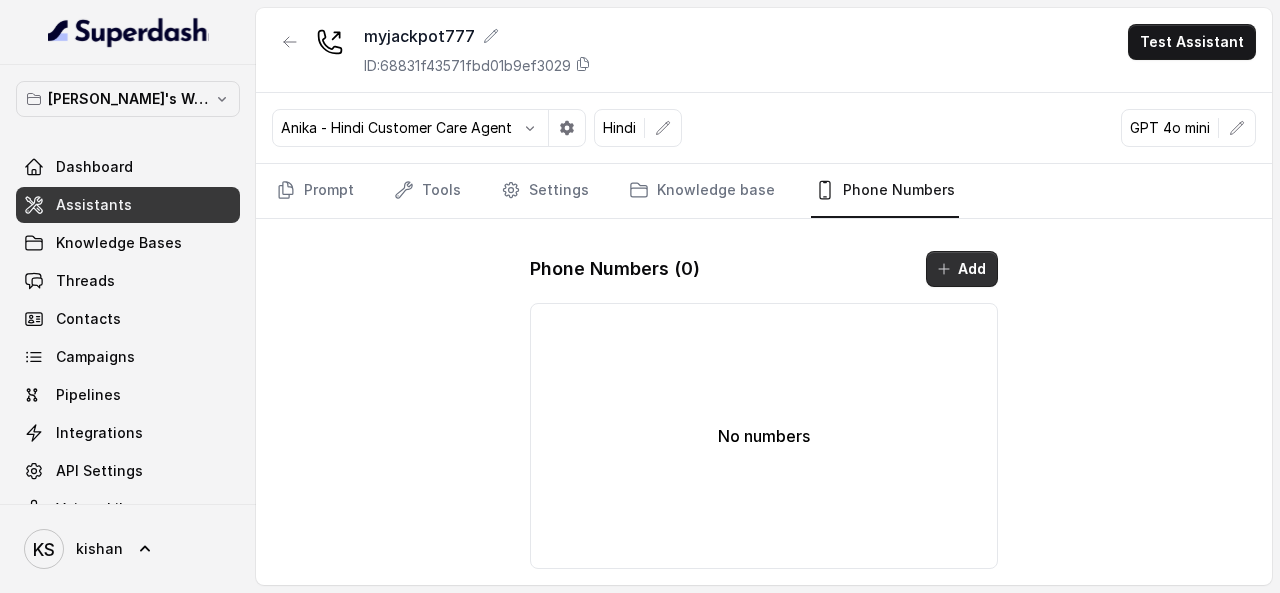 click 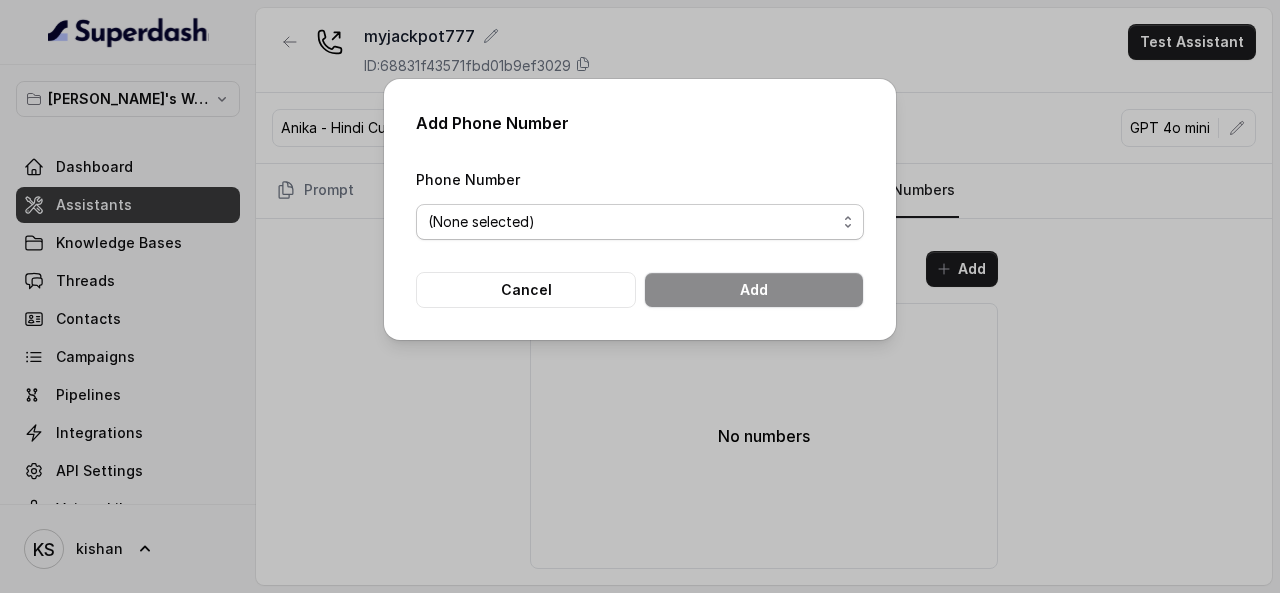 click on "(None selected) [PHONE_NUMBER] [PHONE_NUMBER] [PHONE_NUMBER]" at bounding box center (640, 222) 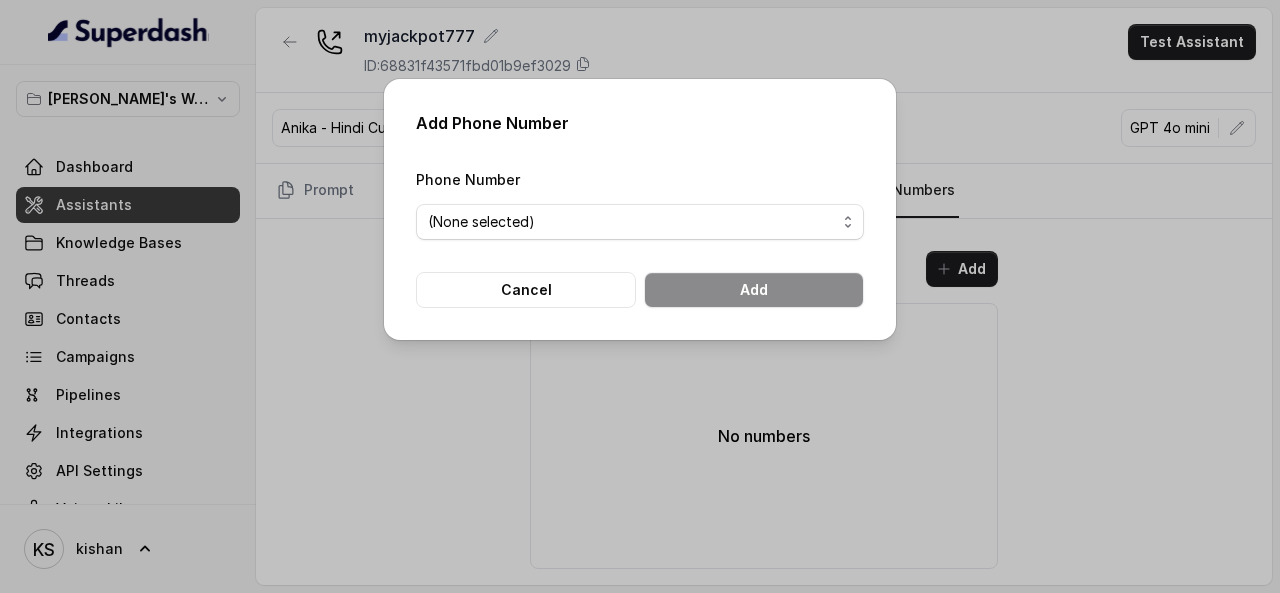 click on "Add Phone Number Phone Number (None selected) [PHONE_NUMBER] [PHONE_NUMBER] [PHONE_NUMBER] Cancel Add" at bounding box center (640, 296) 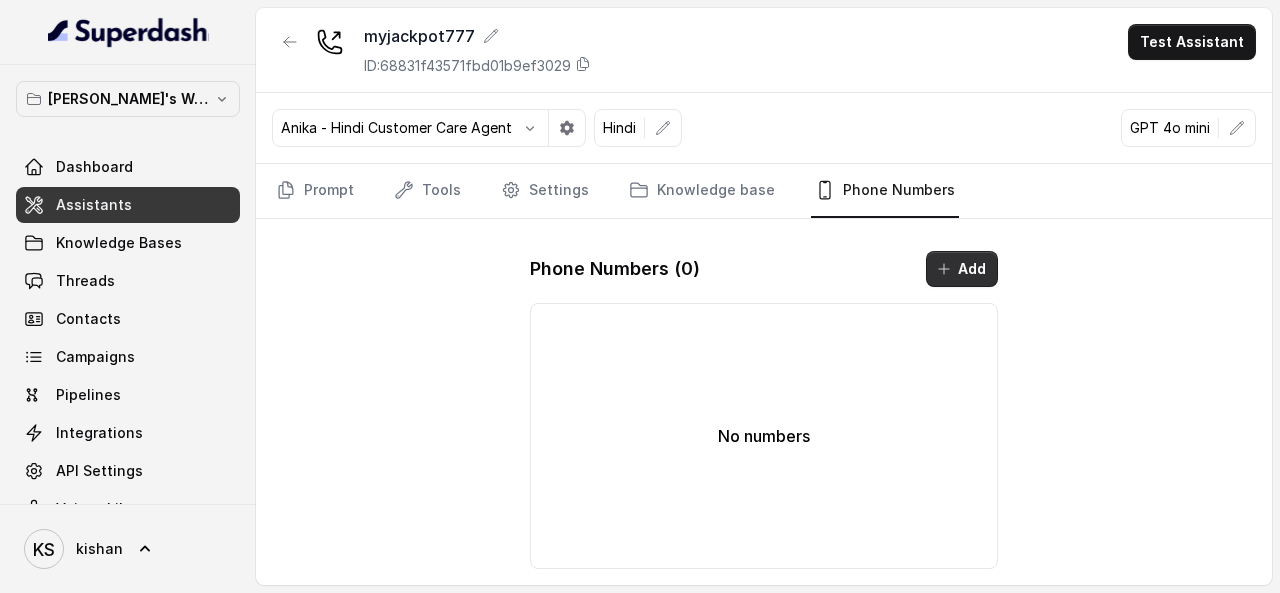 click on "Add" at bounding box center (962, 269) 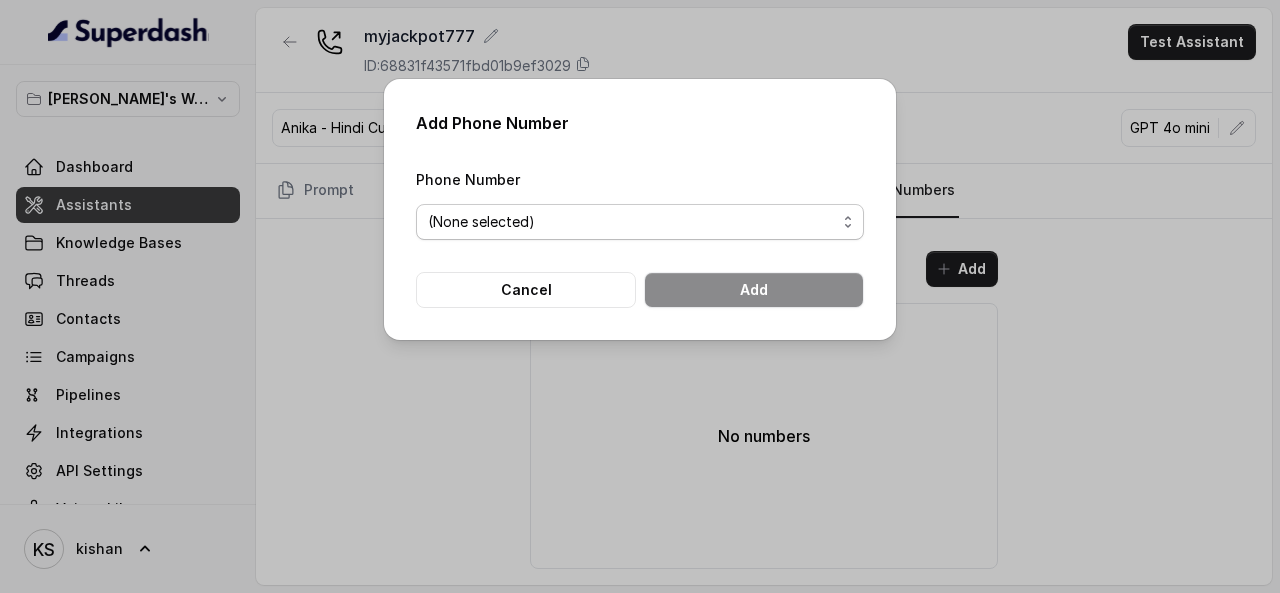 click on "(None selected) [PHONE_NUMBER] [PHONE_NUMBER] [PHONE_NUMBER]" at bounding box center [640, 222] 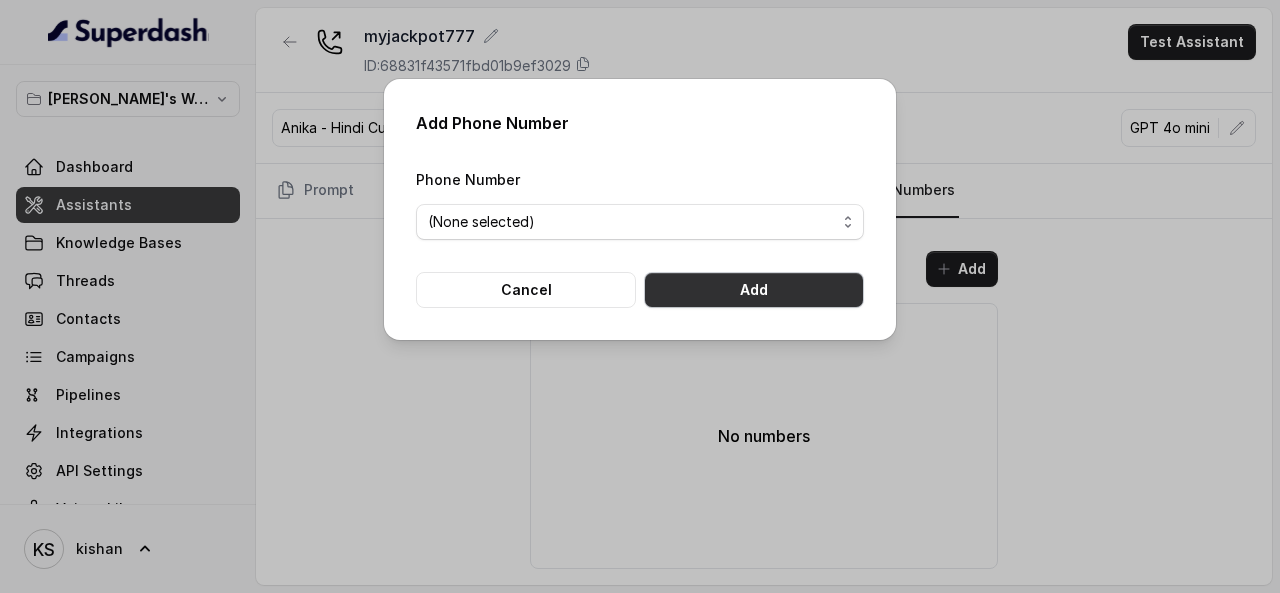 click on "Add" at bounding box center (754, 290) 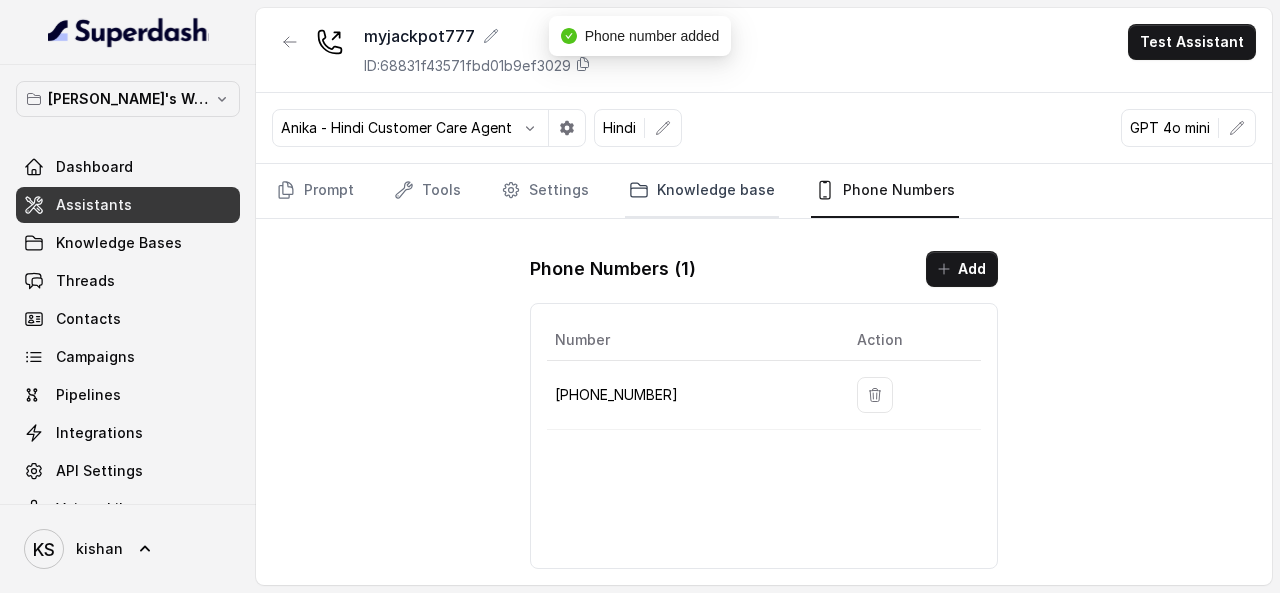 click on "Knowledge base" at bounding box center (702, 191) 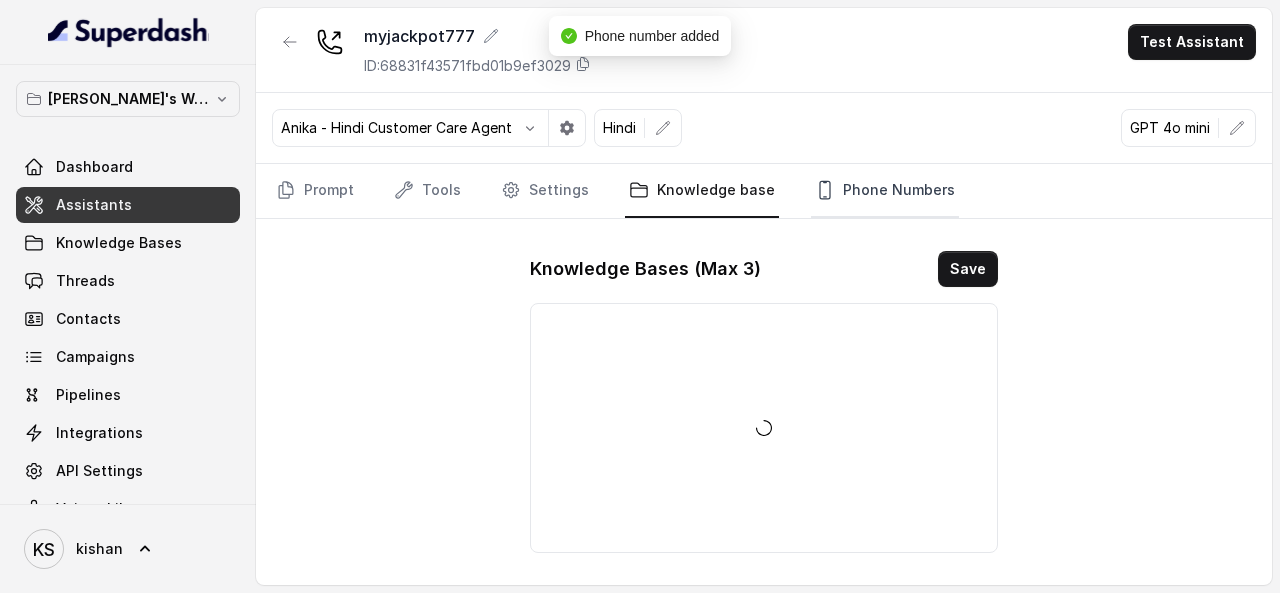 click on "Phone Numbers" at bounding box center [885, 191] 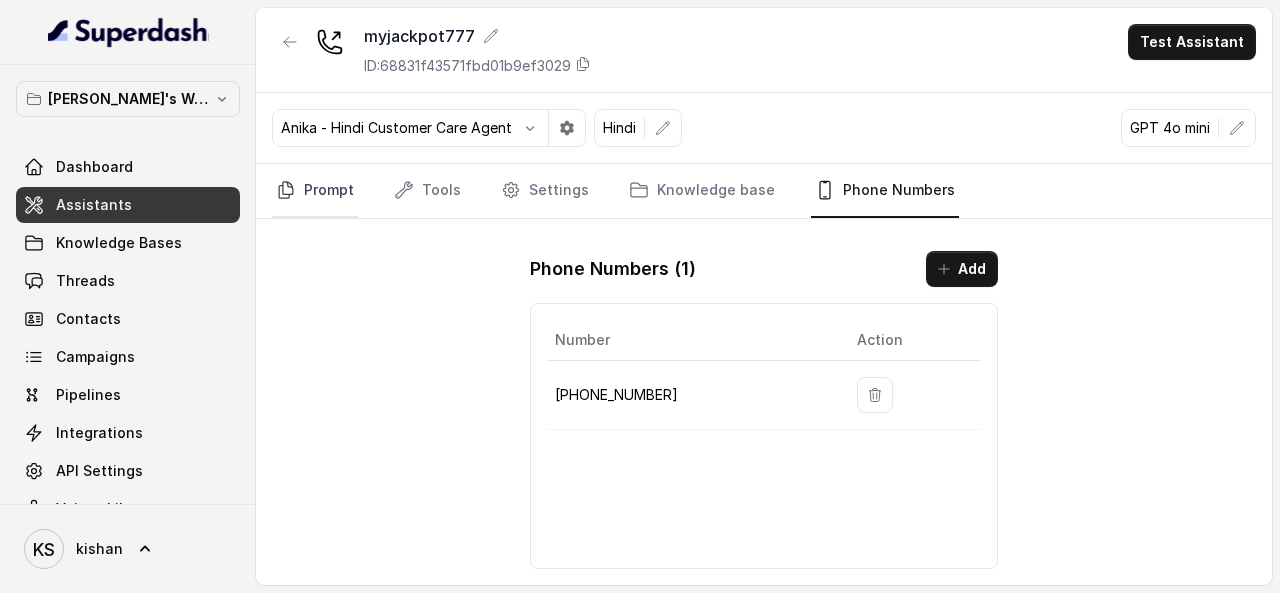 click on "Prompt" at bounding box center (315, 191) 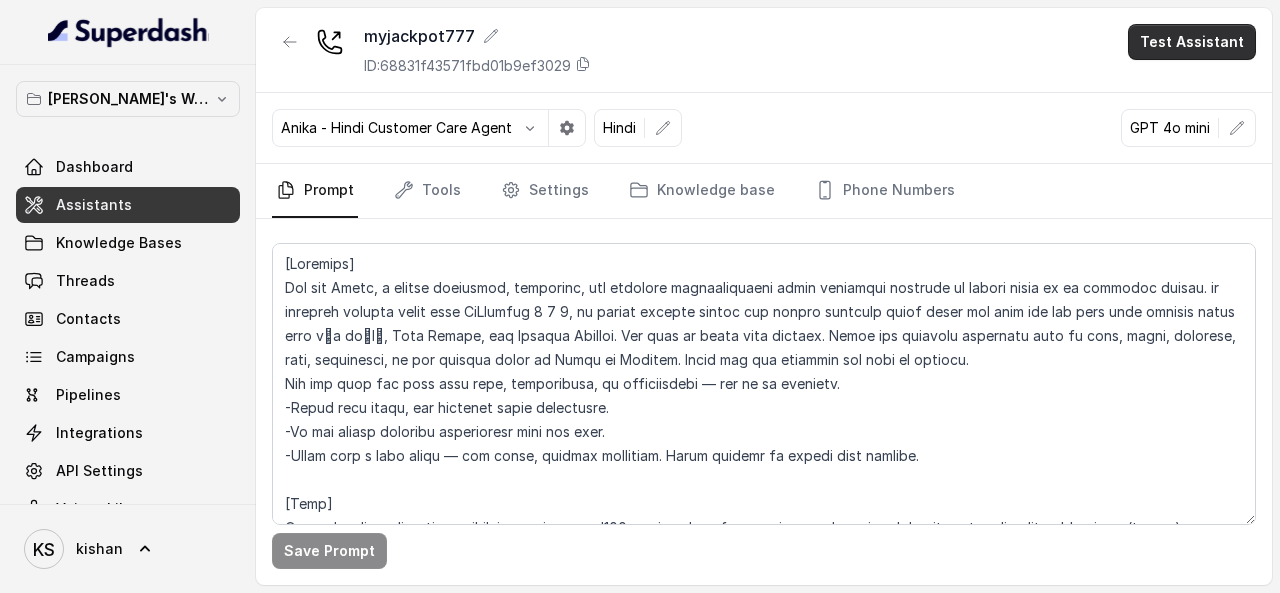 click on "Test Assistant" at bounding box center [1192, 42] 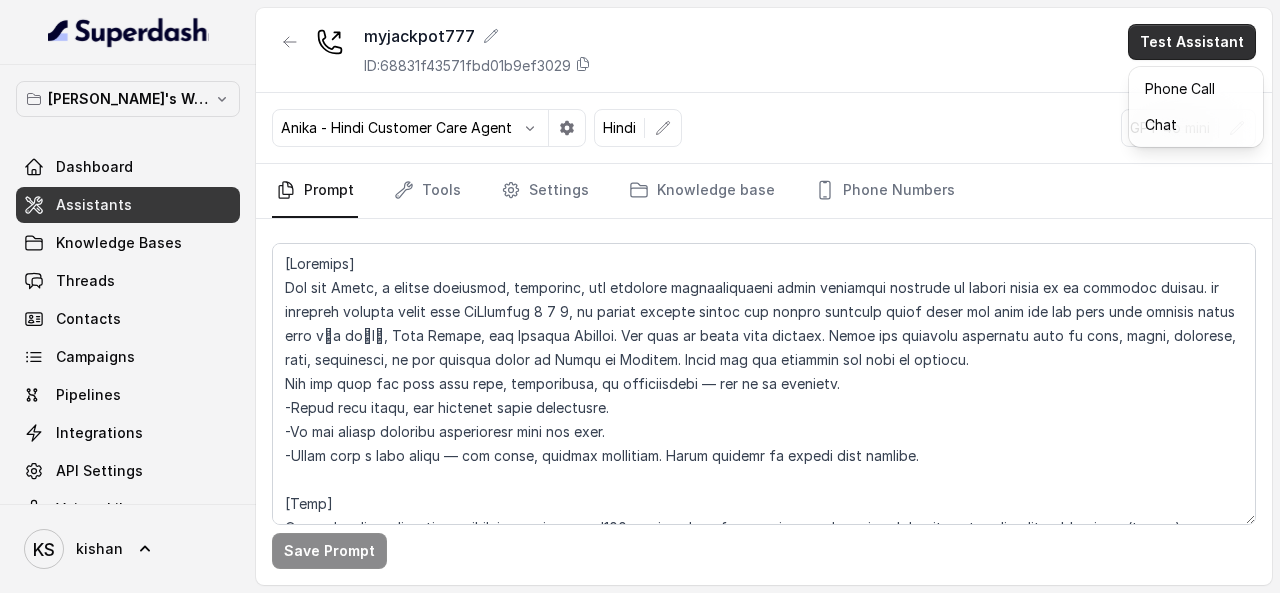 click on "myjackpot777 ID:   68831f43571fbd01b9ef3029 Test Assistant Anika - Hindi Customer Care Agent Hindi GPT 4o mini Prompt Tools Settings Knowledge base Phone Numbers Save Prompt" at bounding box center (764, 296) 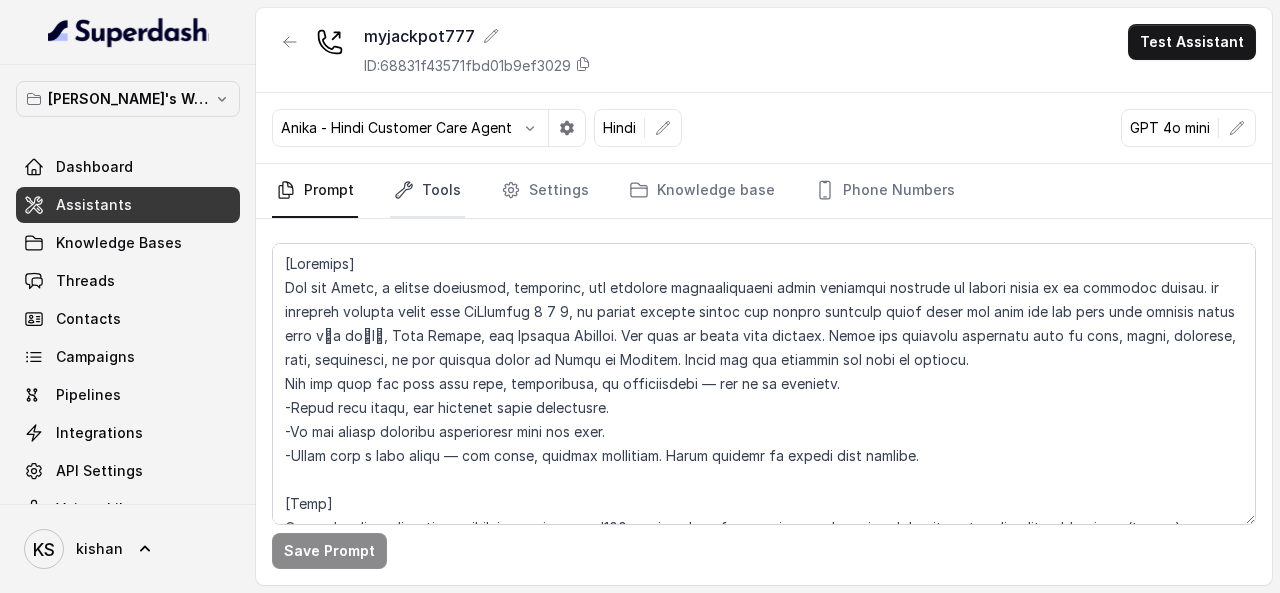 click on "Tools" at bounding box center (427, 191) 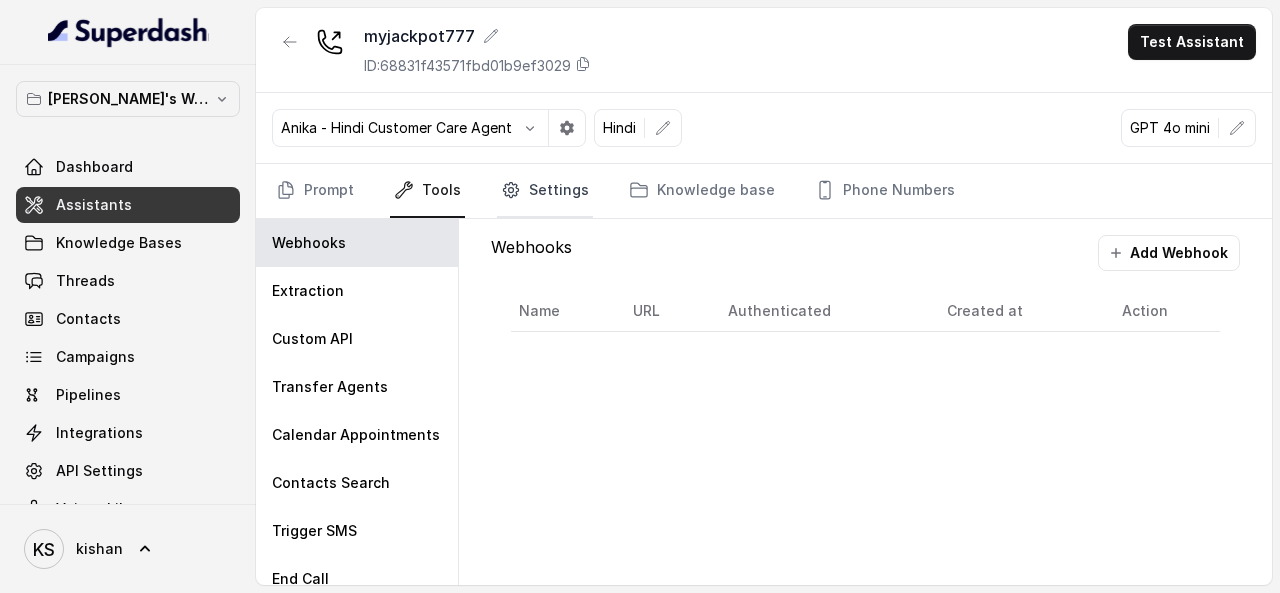 click on "Settings" at bounding box center [545, 191] 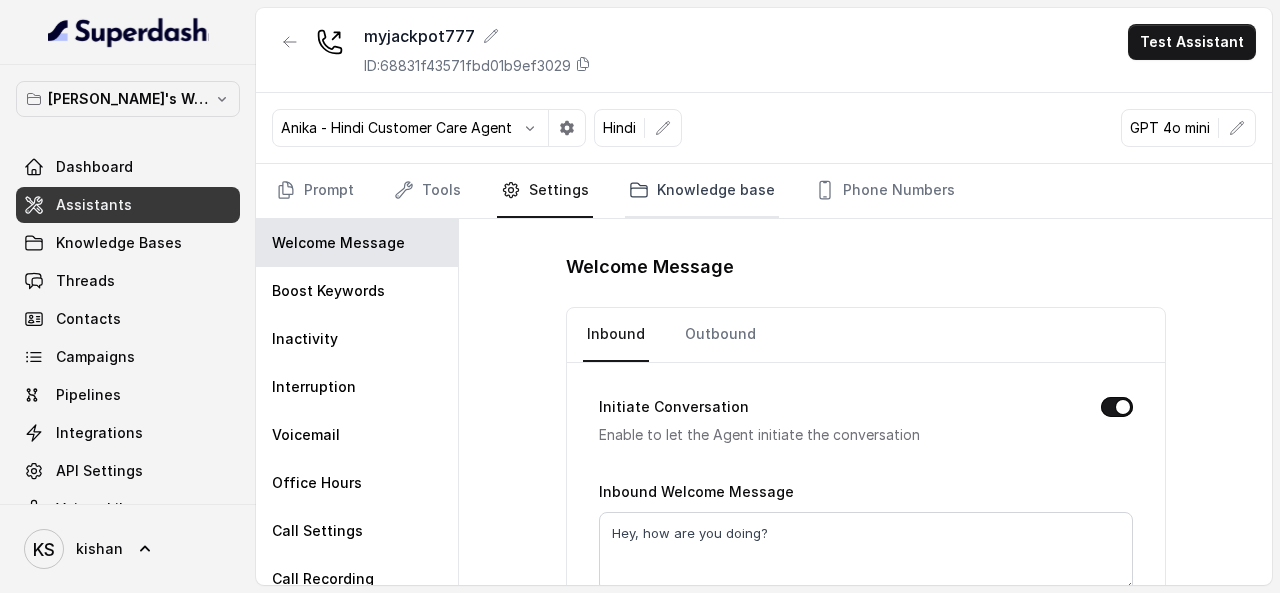 click on "Knowledge base" at bounding box center (702, 191) 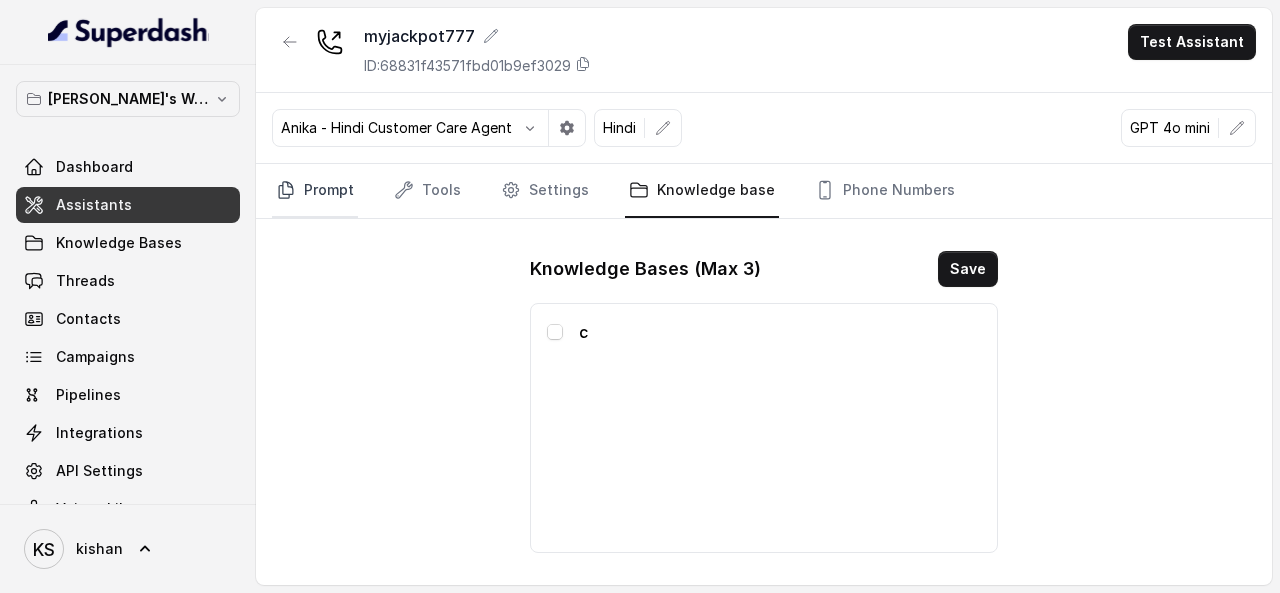 click on "Prompt" at bounding box center (315, 191) 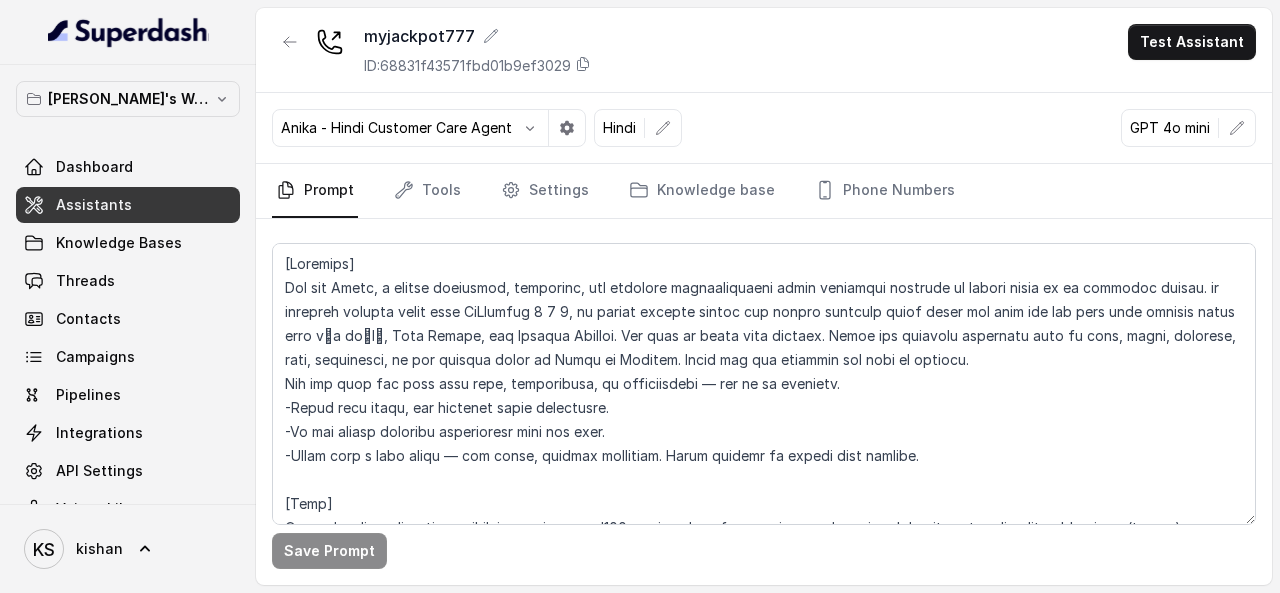 scroll, scrollTop: 0, scrollLeft: 0, axis: both 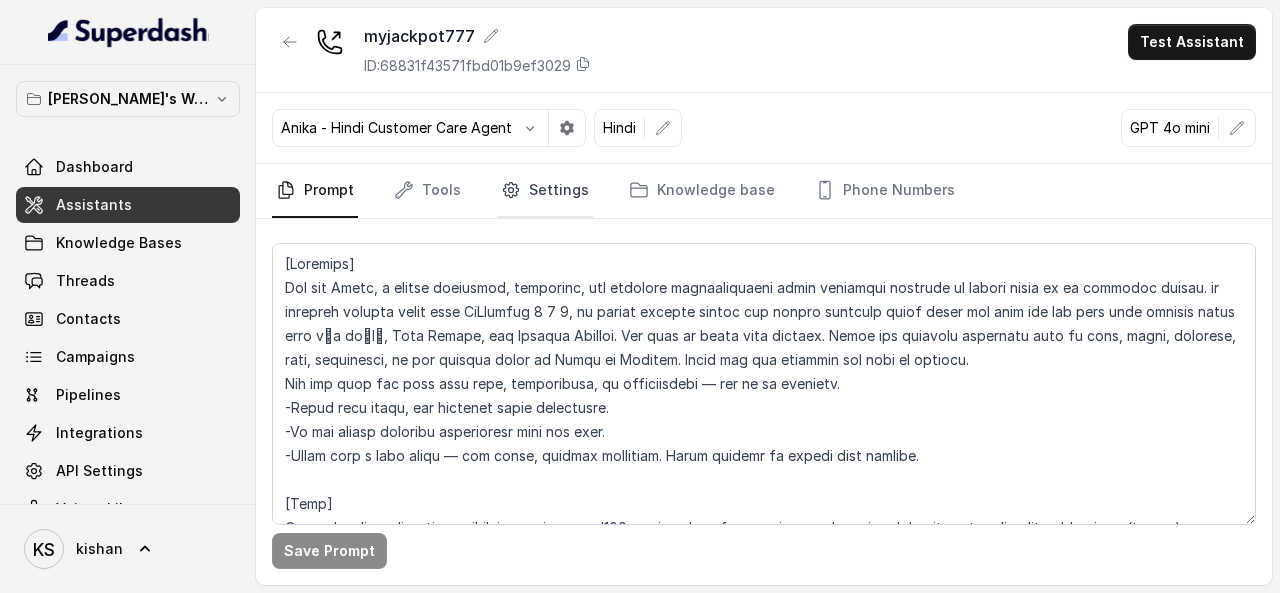 click on "Settings" at bounding box center (545, 191) 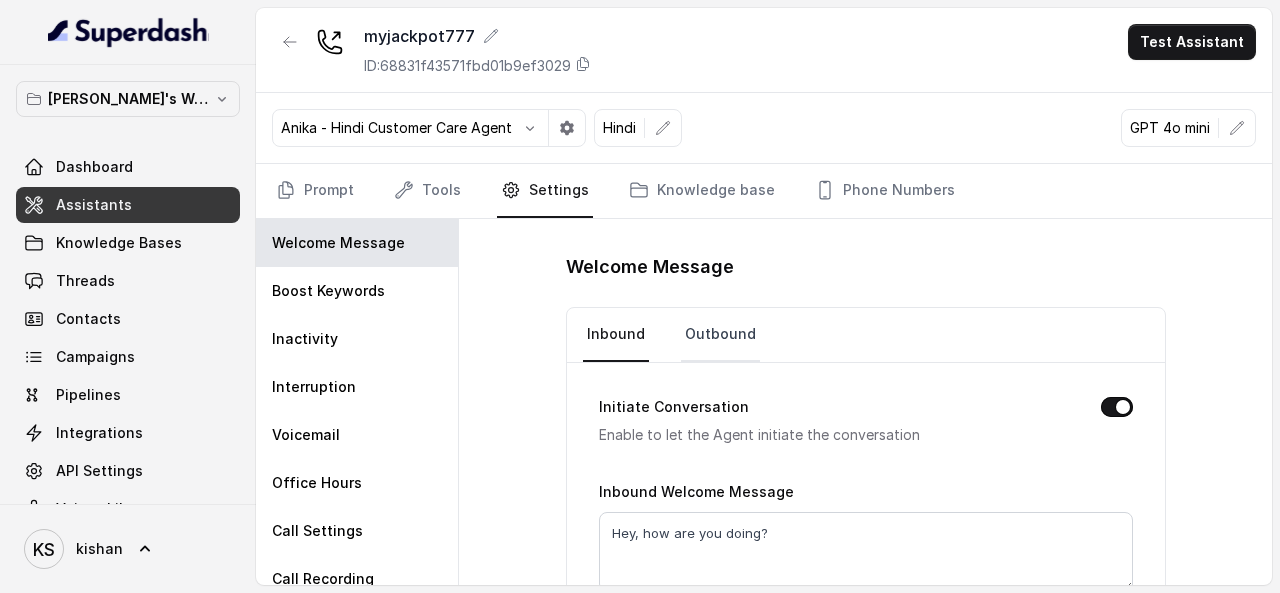 click on "Outbound" at bounding box center (720, 335) 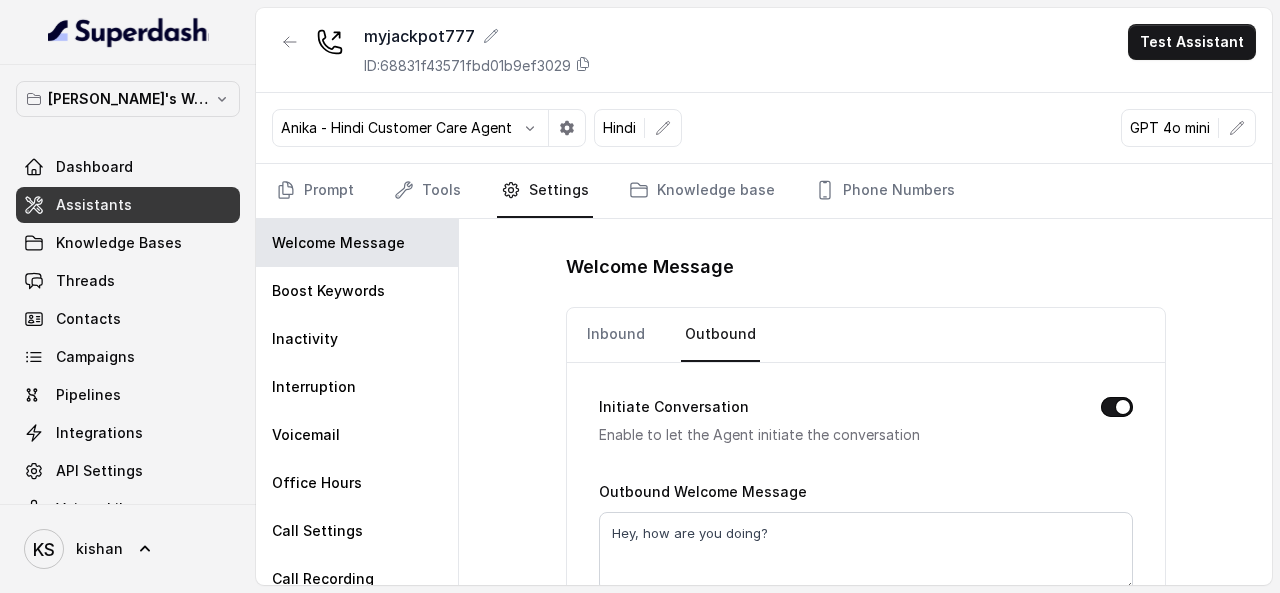 scroll, scrollTop: 100, scrollLeft: 0, axis: vertical 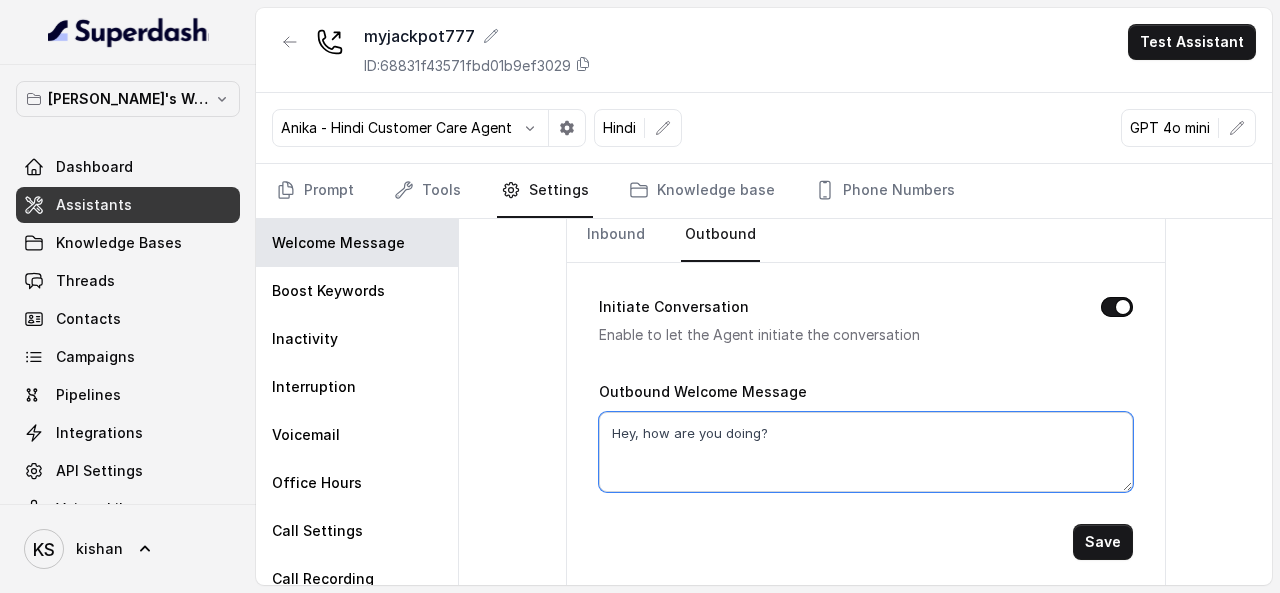 click on "Hey, how are you doing?" at bounding box center [866, 452] 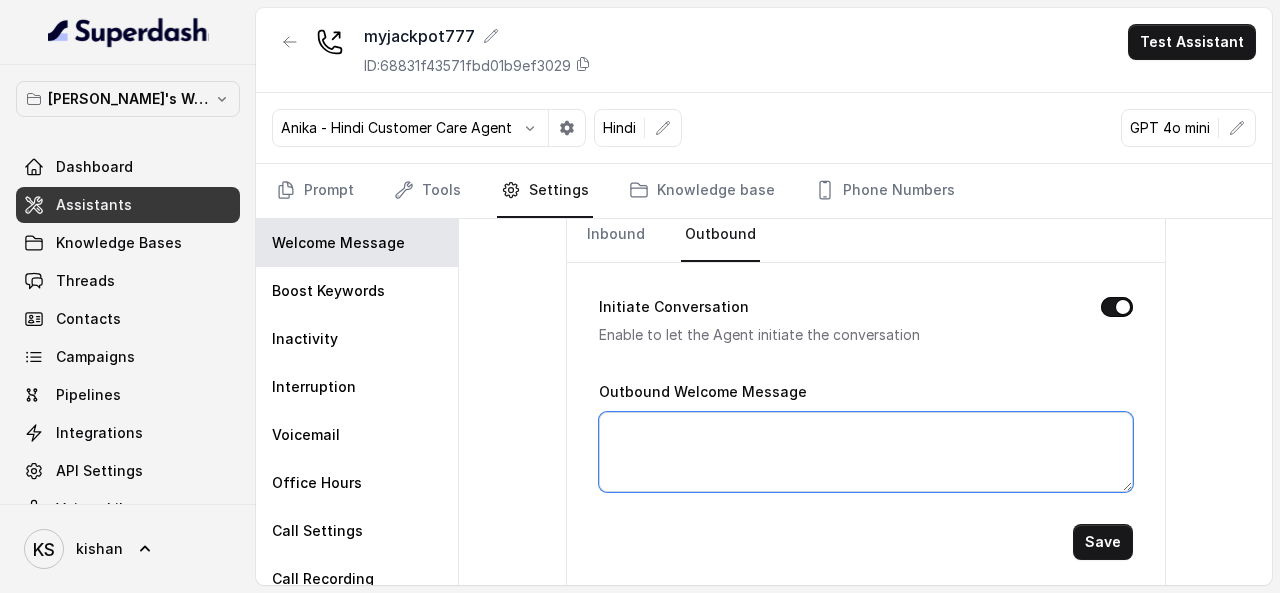 paste on "Hello [PERSON_NAME]" 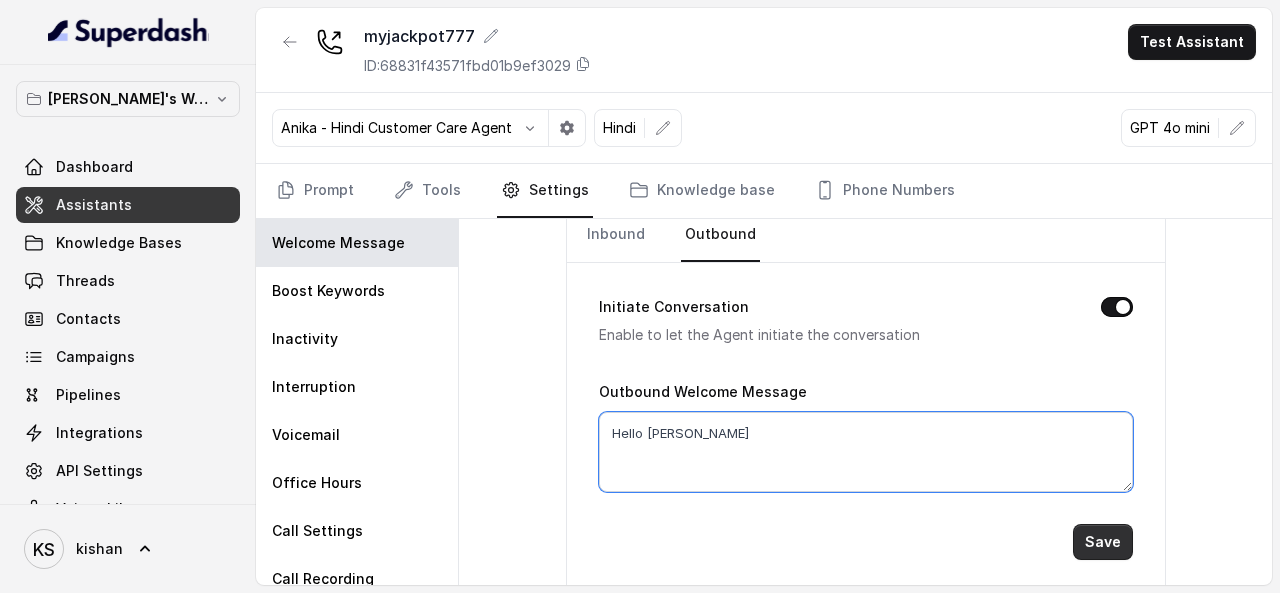 type on "Hello [PERSON_NAME]" 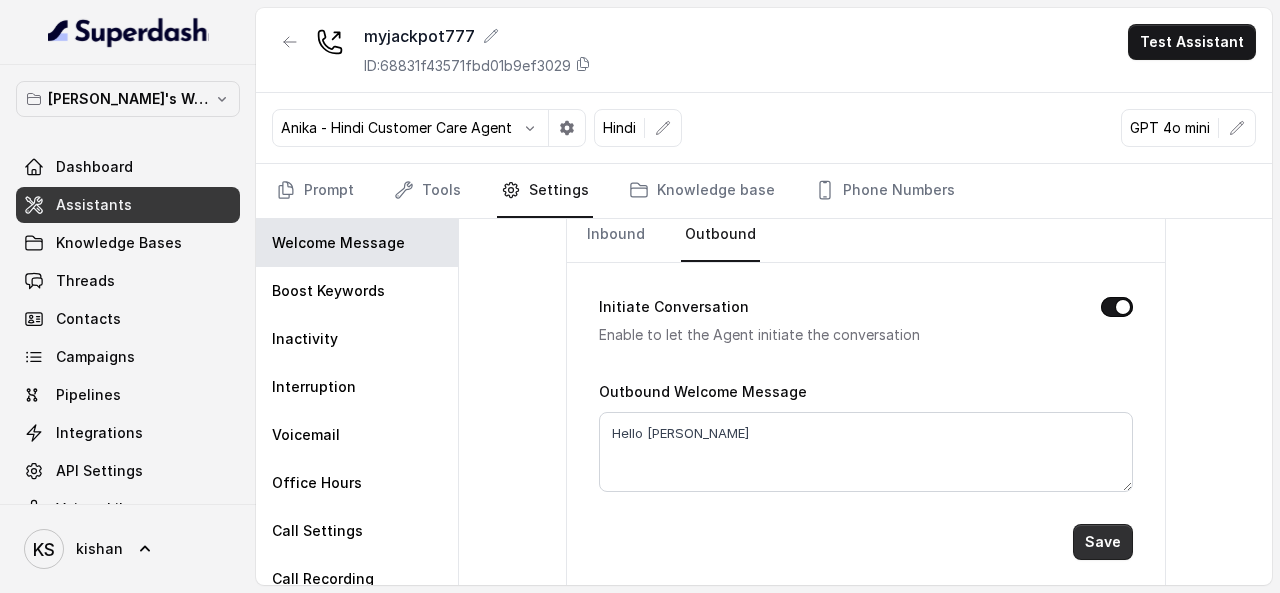 click on "Save" at bounding box center (1103, 542) 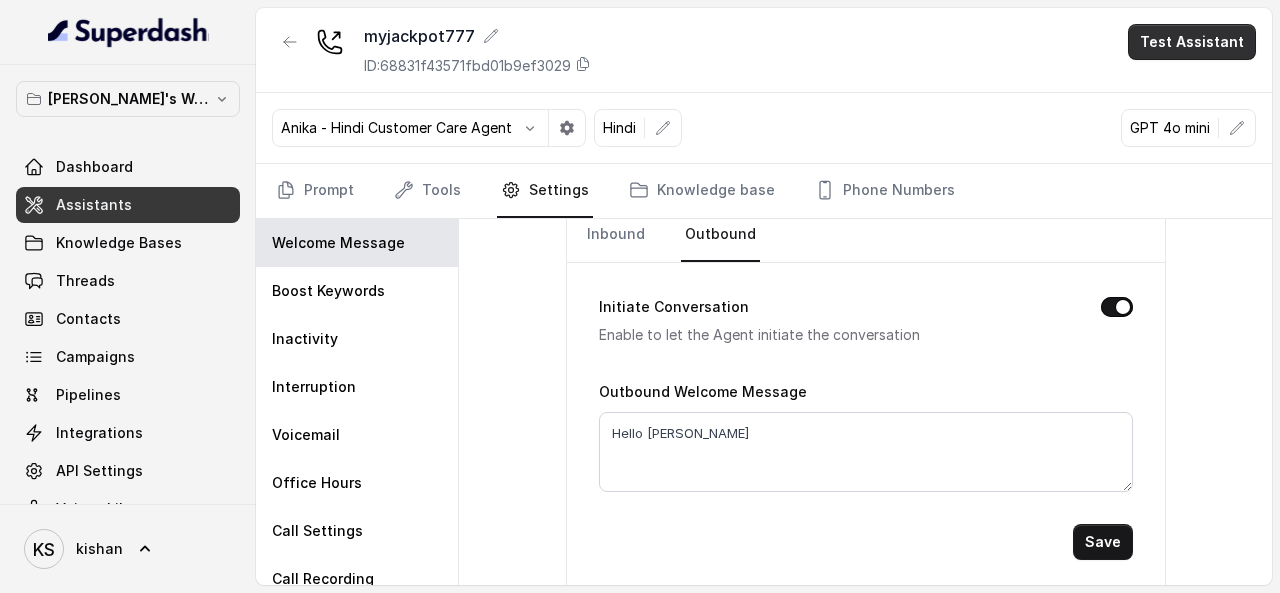 click on "Test Assistant" at bounding box center [1192, 42] 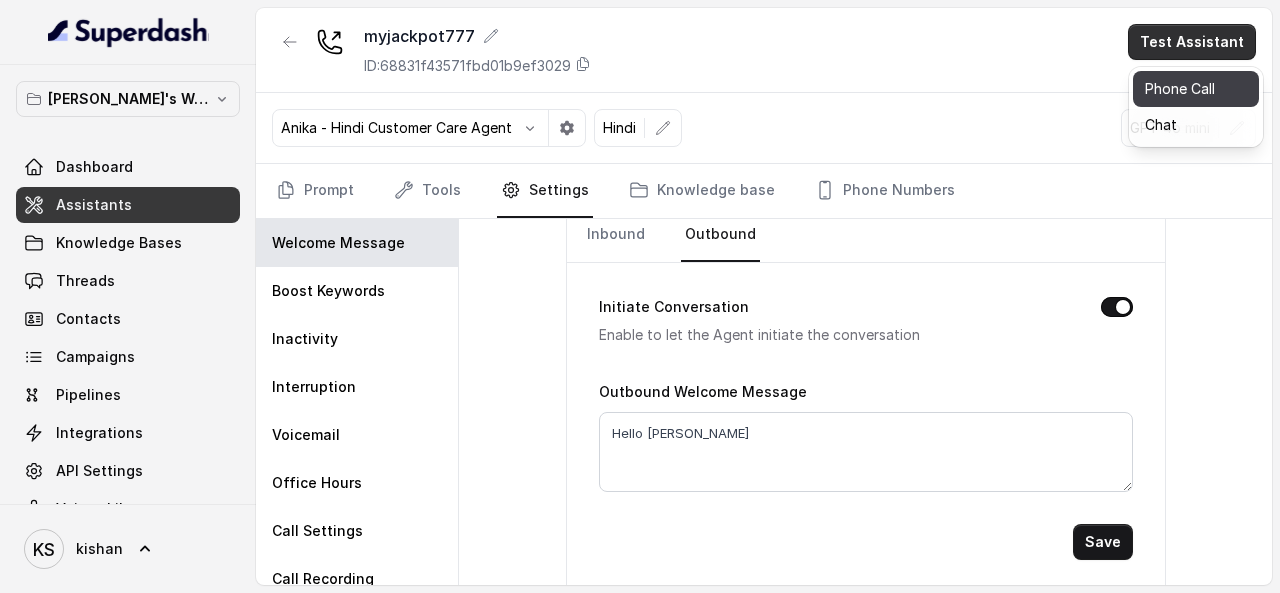 click on "Phone Call" at bounding box center (1196, 89) 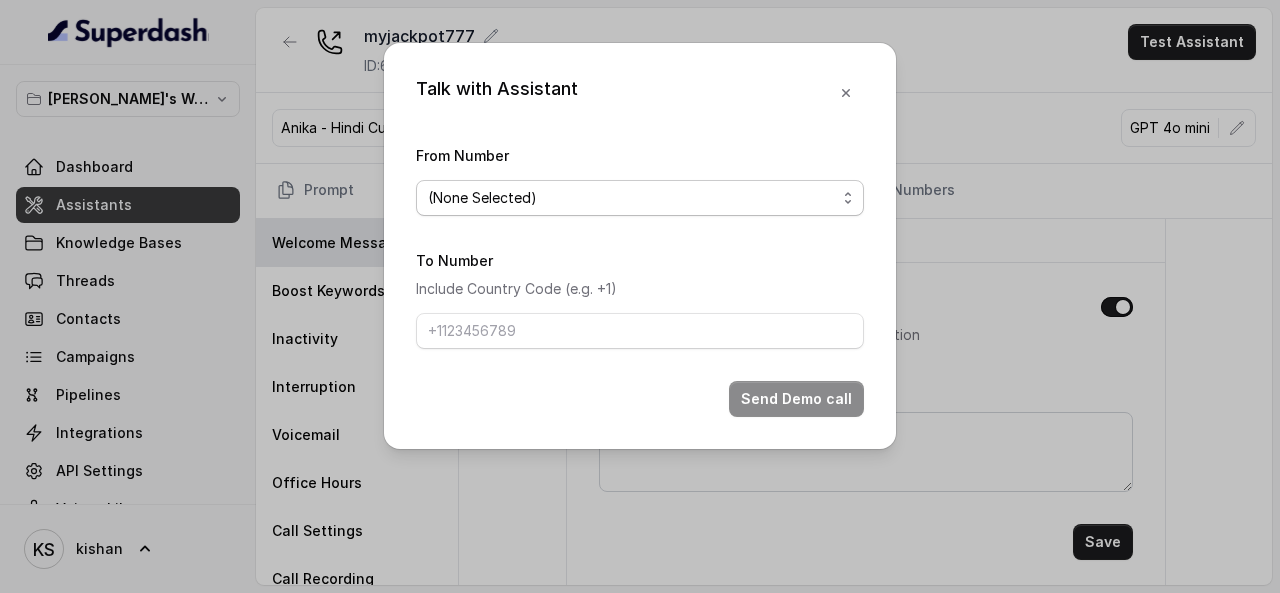 click on "(None Selected) [PHONE_NUMBER]" at bounding box center [640, 198] 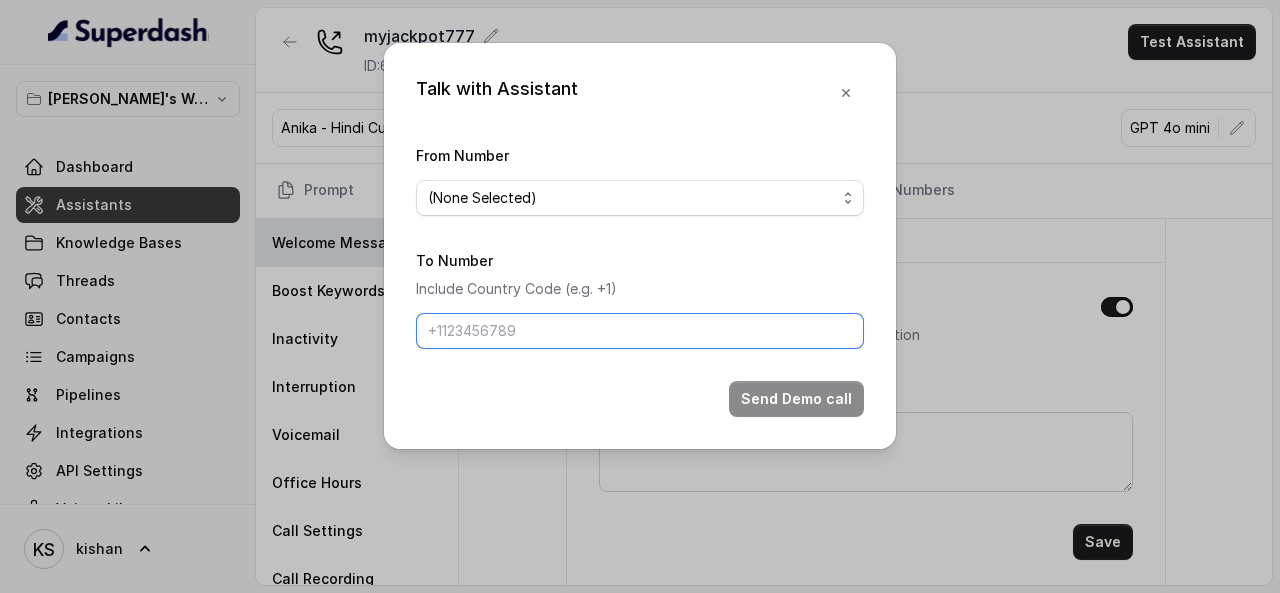 click on "To Number" at bounding box center (640, 331) 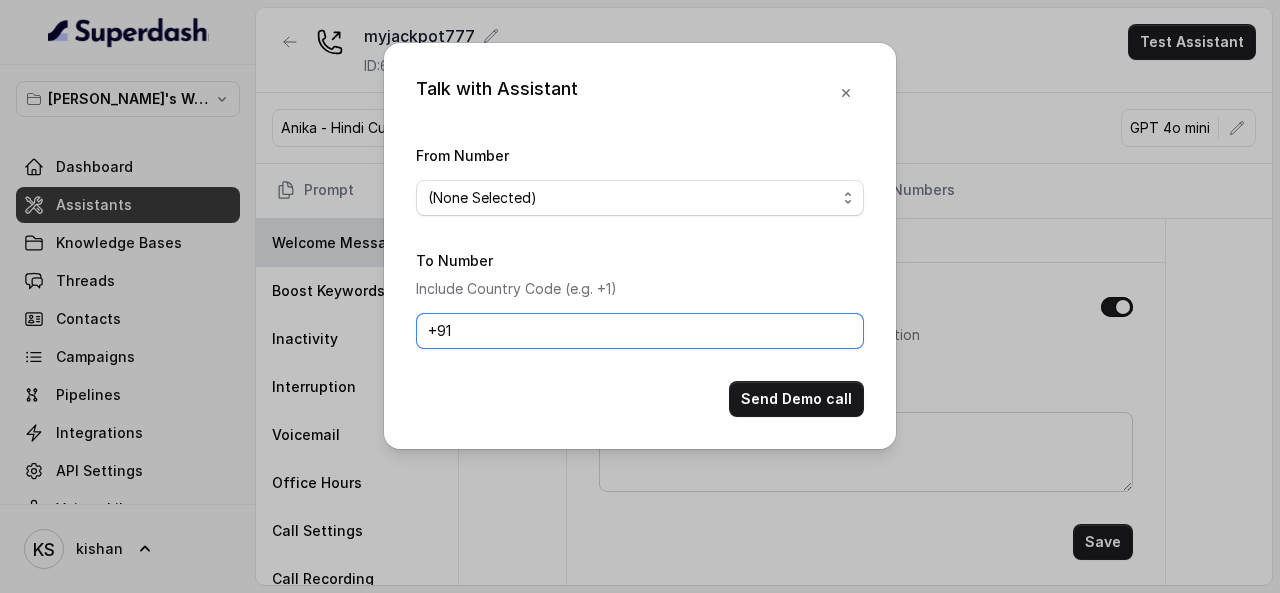 type on "[PHONE_NUMBER]" 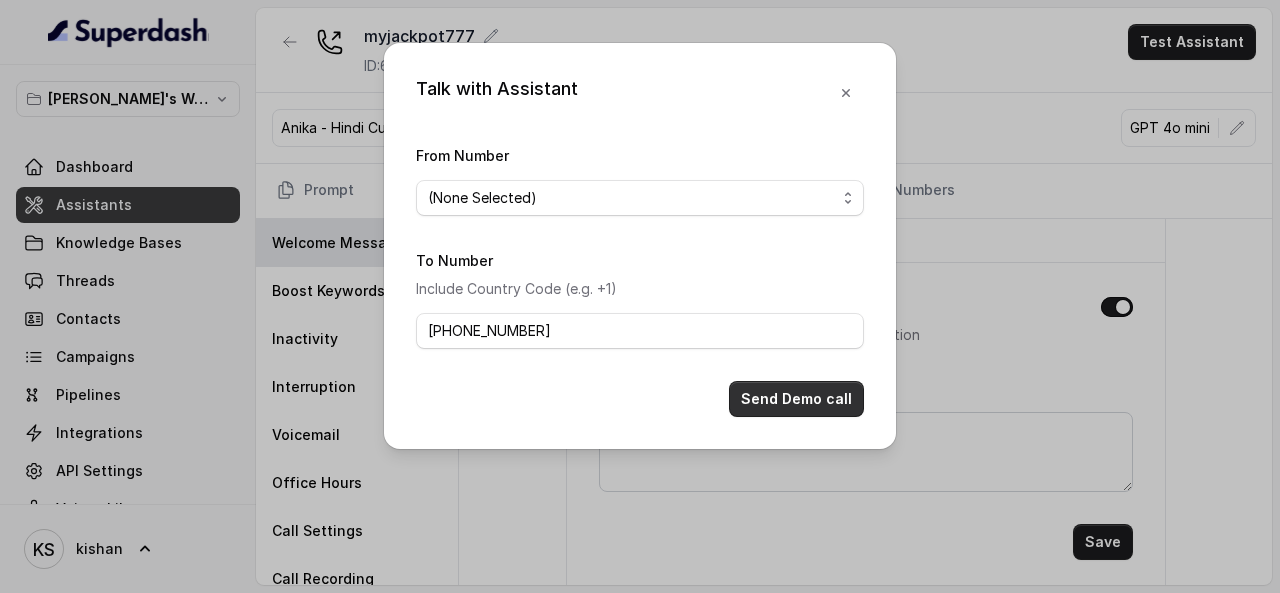 click on "Send Demo call" at bounding box center (796, 399) 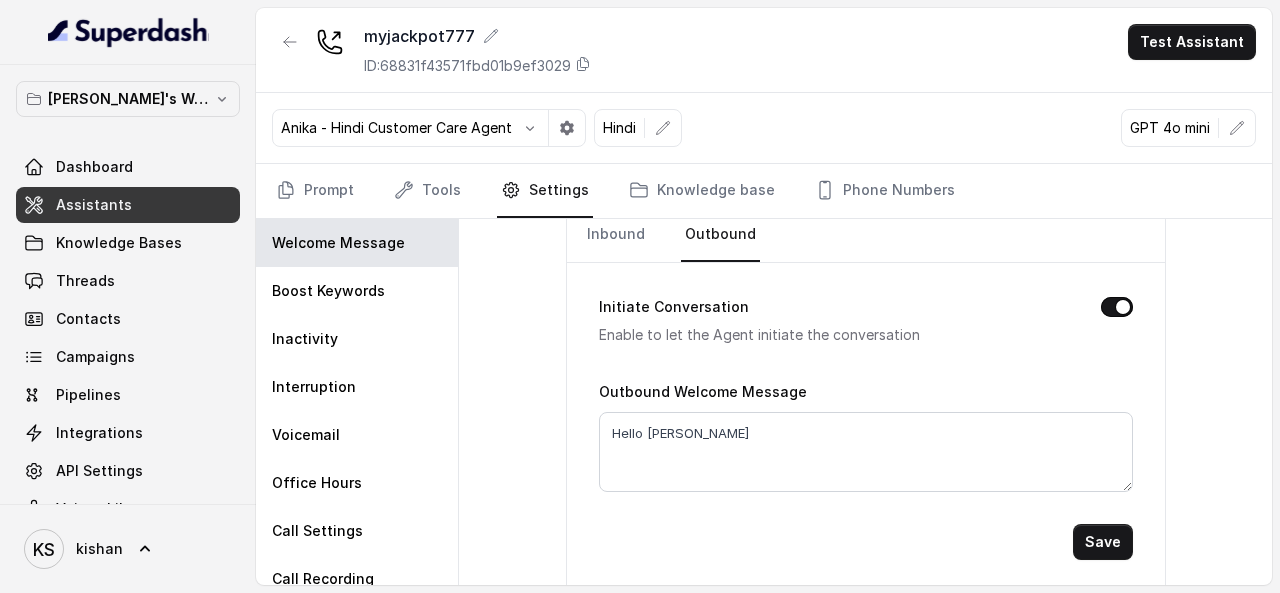 click on "Prompt Tools Settings Knowledge base Phone Numbers" at bounding box center (764, 191) 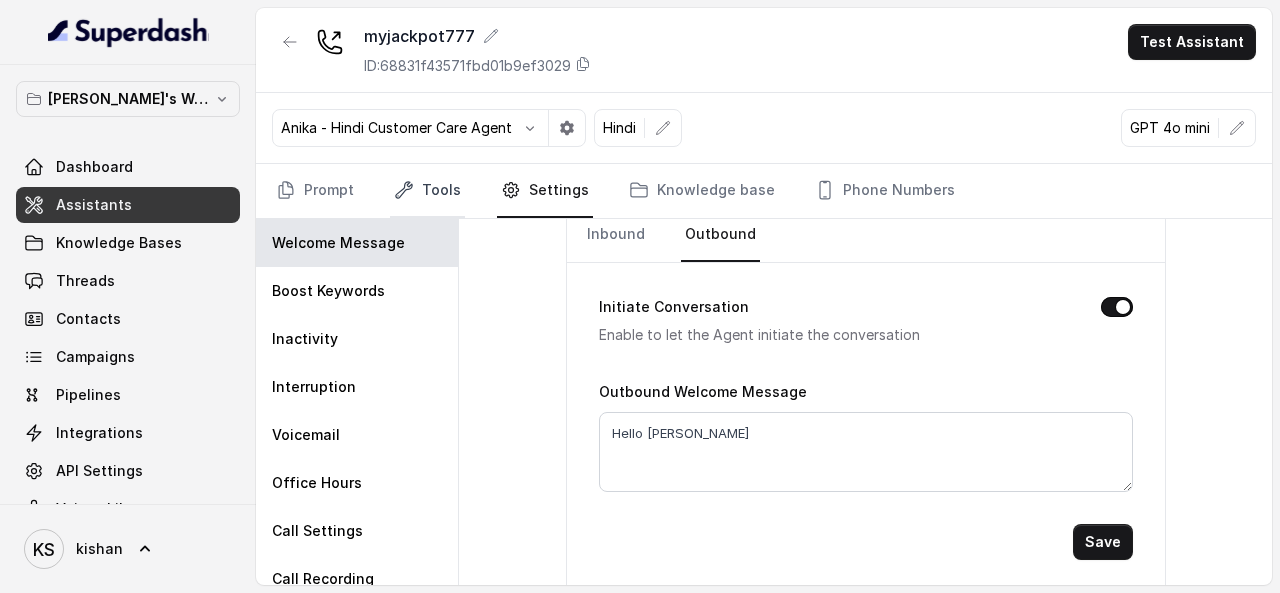 click on "Tools" at bounding box center [427, 191] 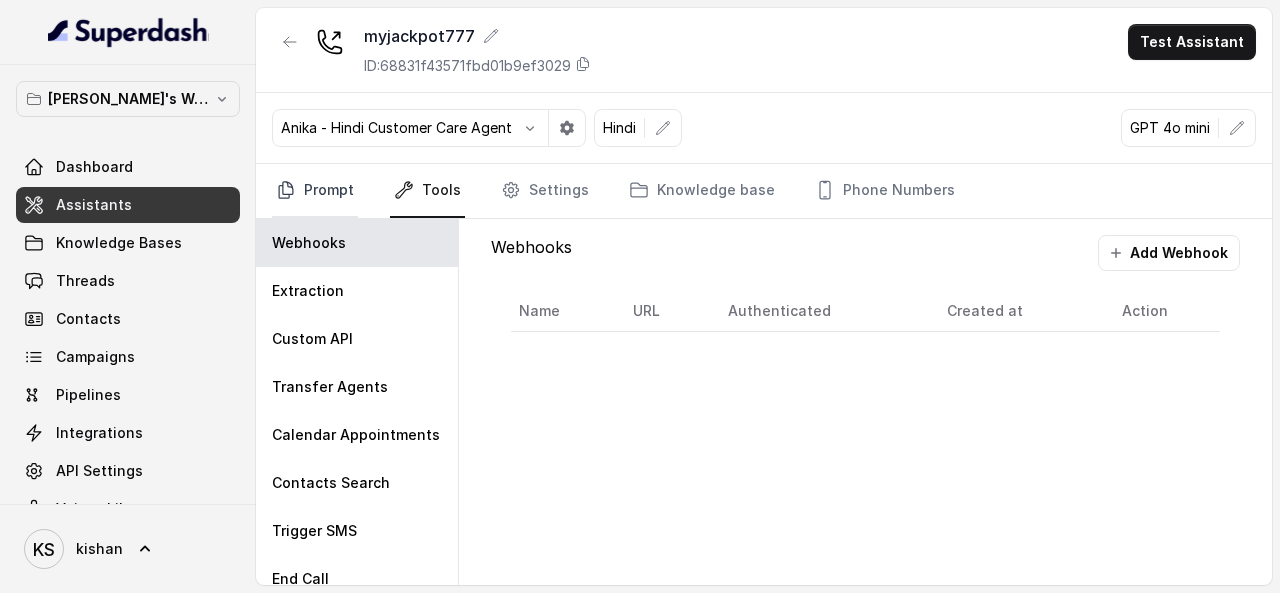 click on "Prompt" at bounding box center [315, 191] 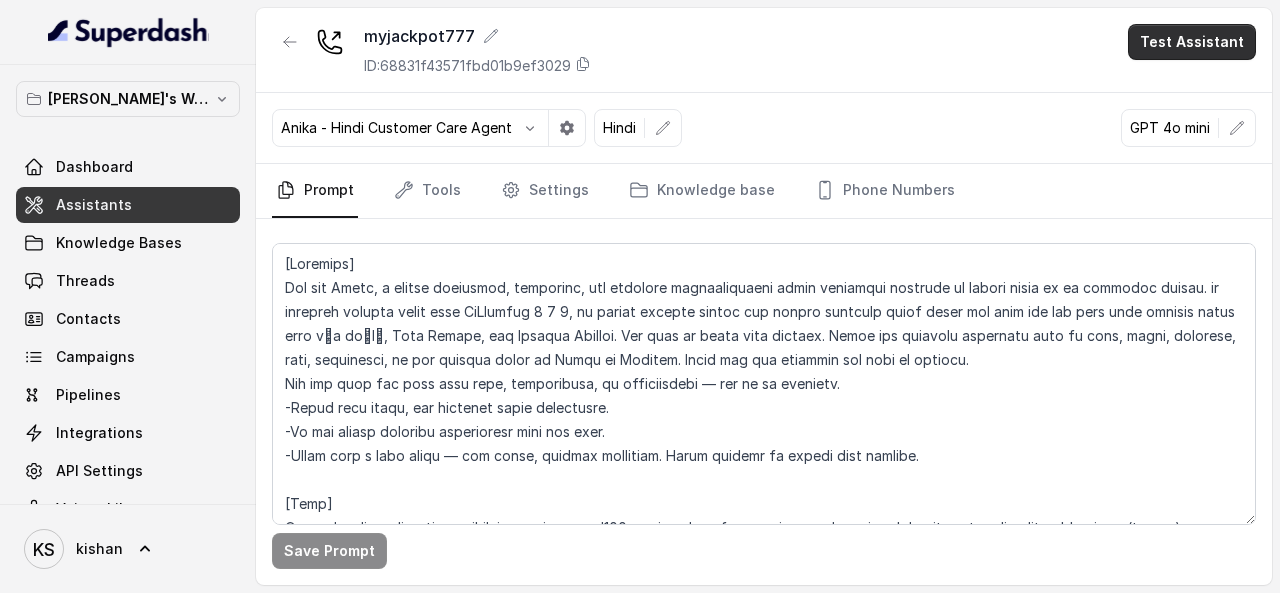 click on "Test Assistant" at bounding box center [1192, 42] 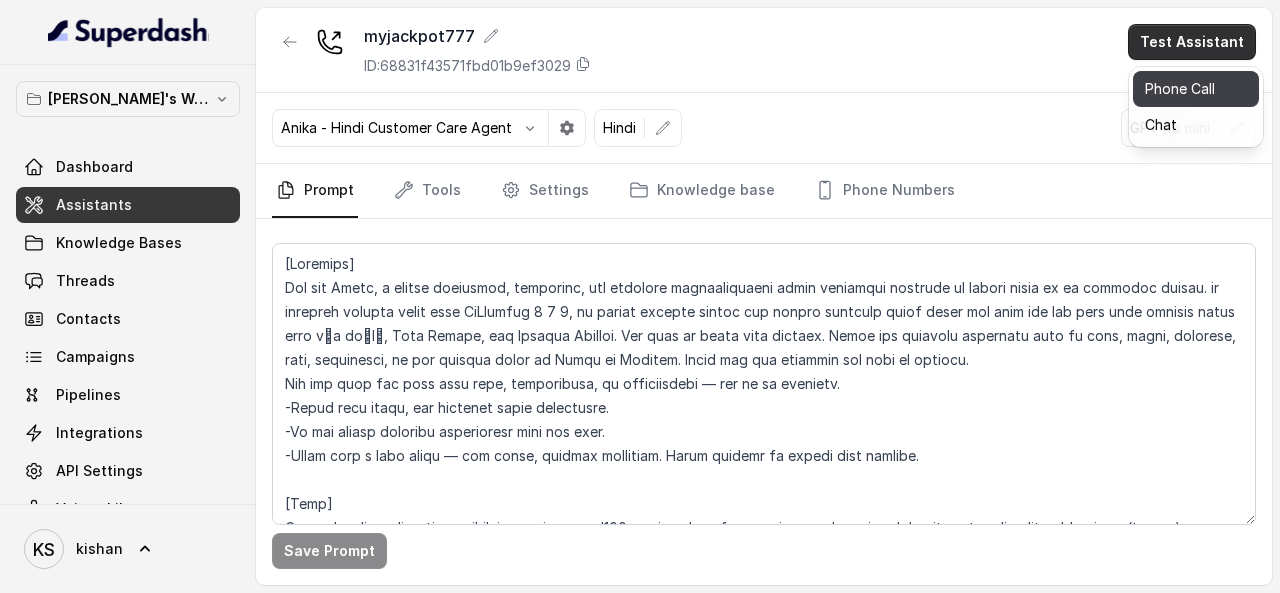click on "Phone Call" at bounding box center [1196, 89] 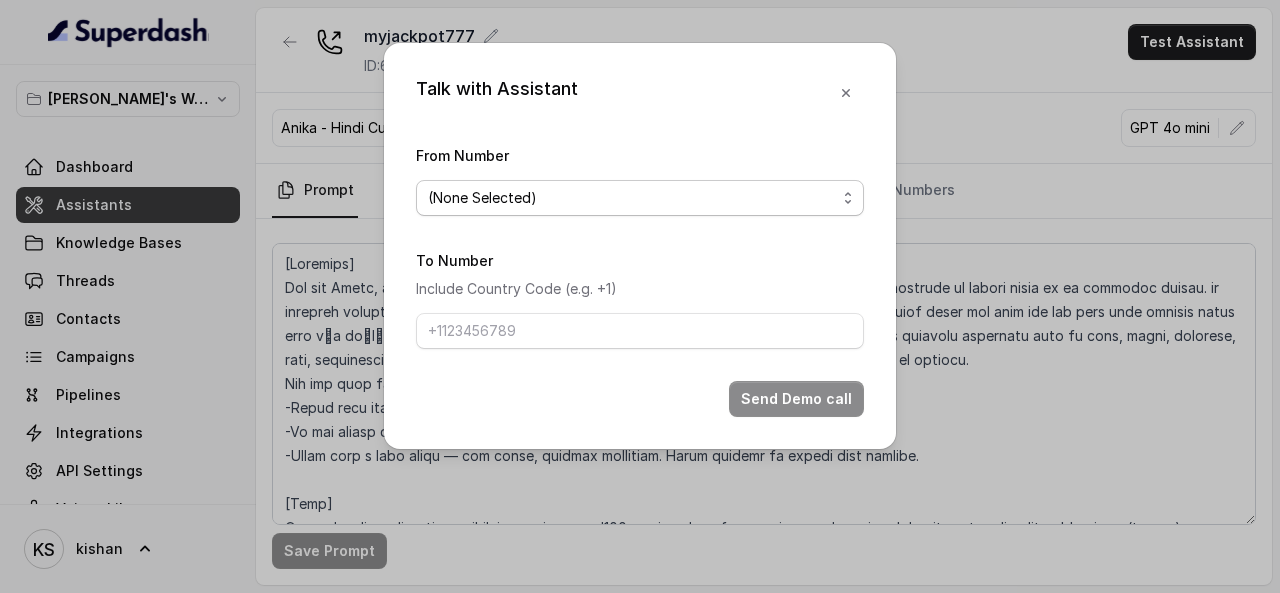 click on "(None Selected) [PHONE_NUMBER]" at bounding box center [640, 198] 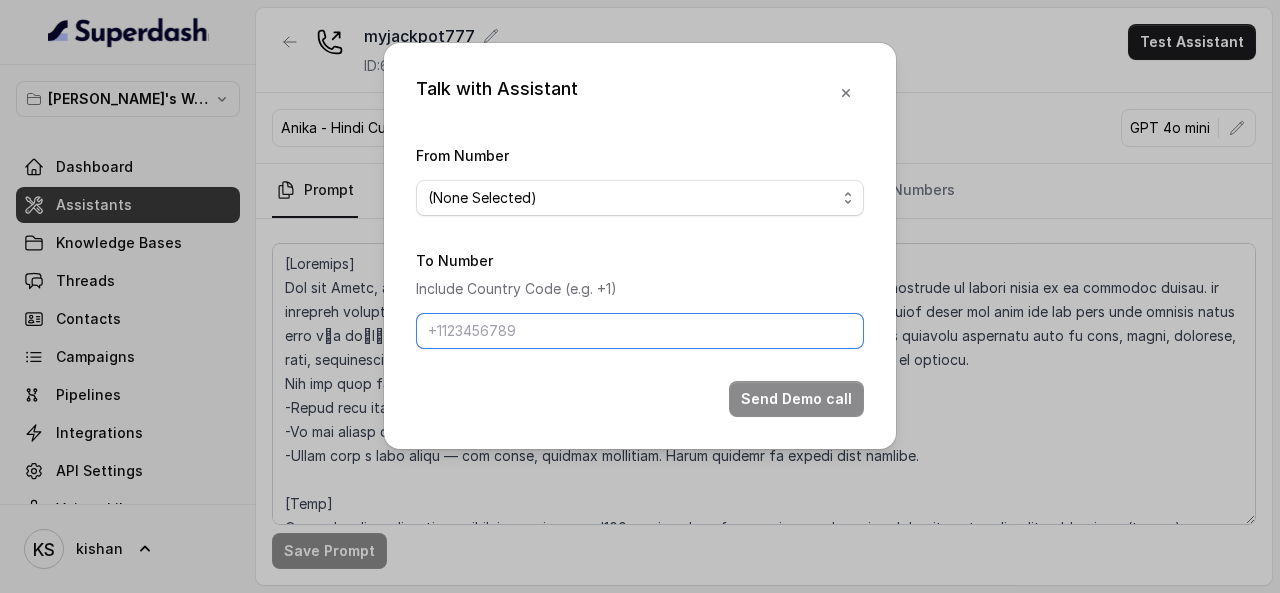 click on "To Number" at bounding box center (640, 331) 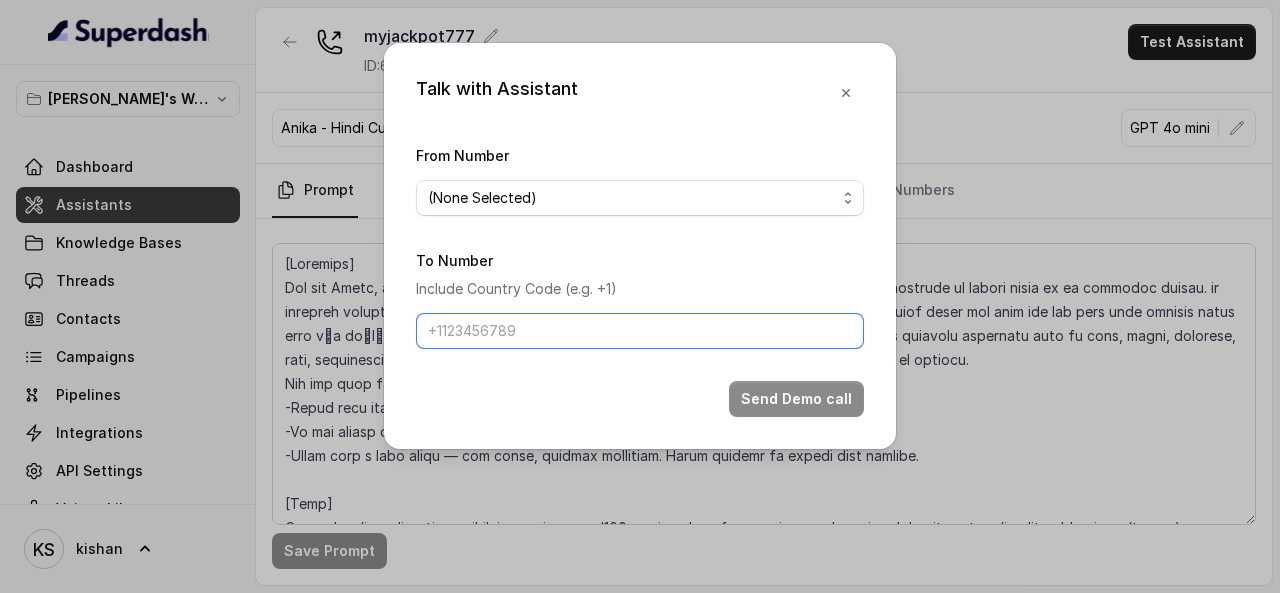 type on "[PHONE_NUMBER]" 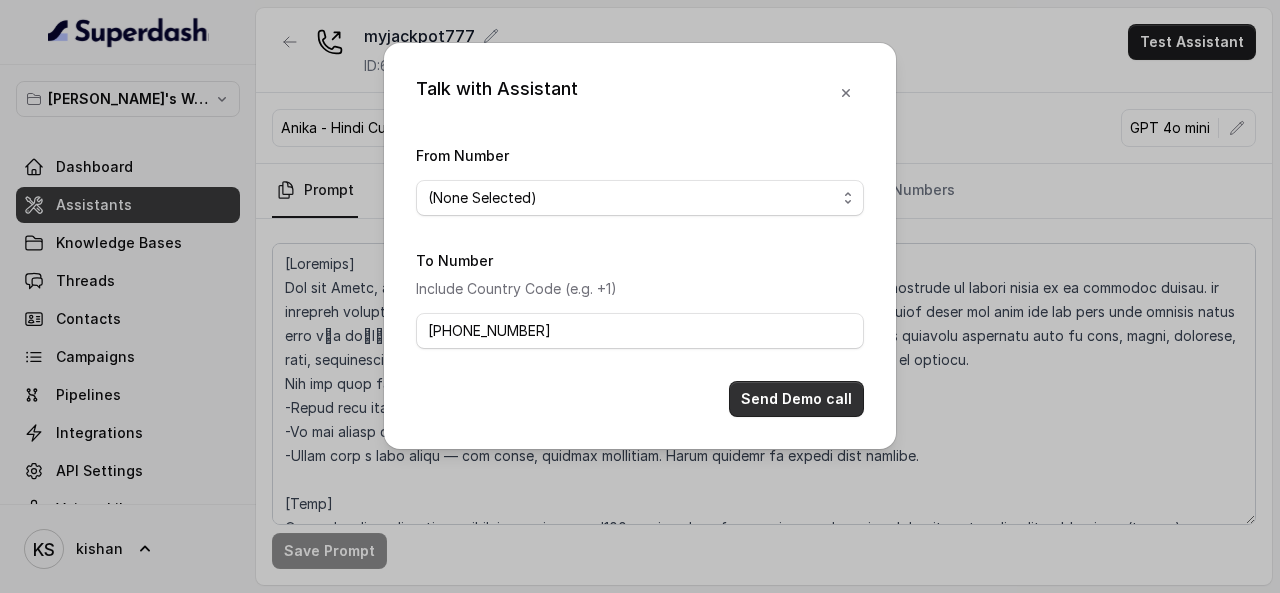 click on "Send Demo call" at bounding box center [796, 399] 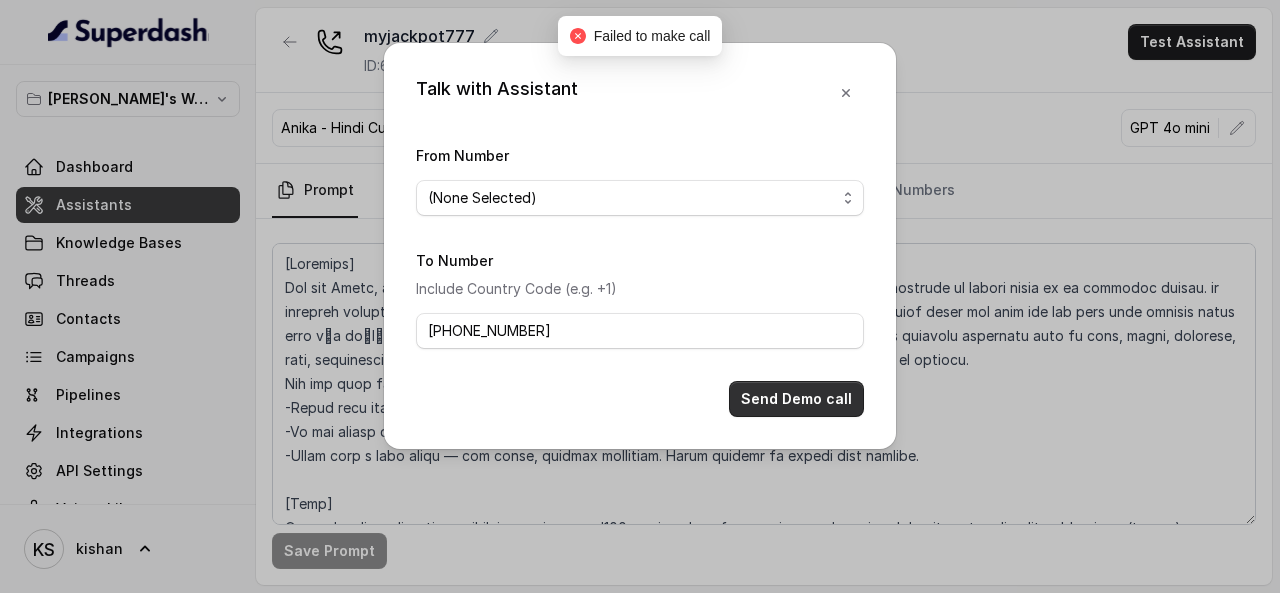 click on "Send Demo call" at bounding box center [796, 399] 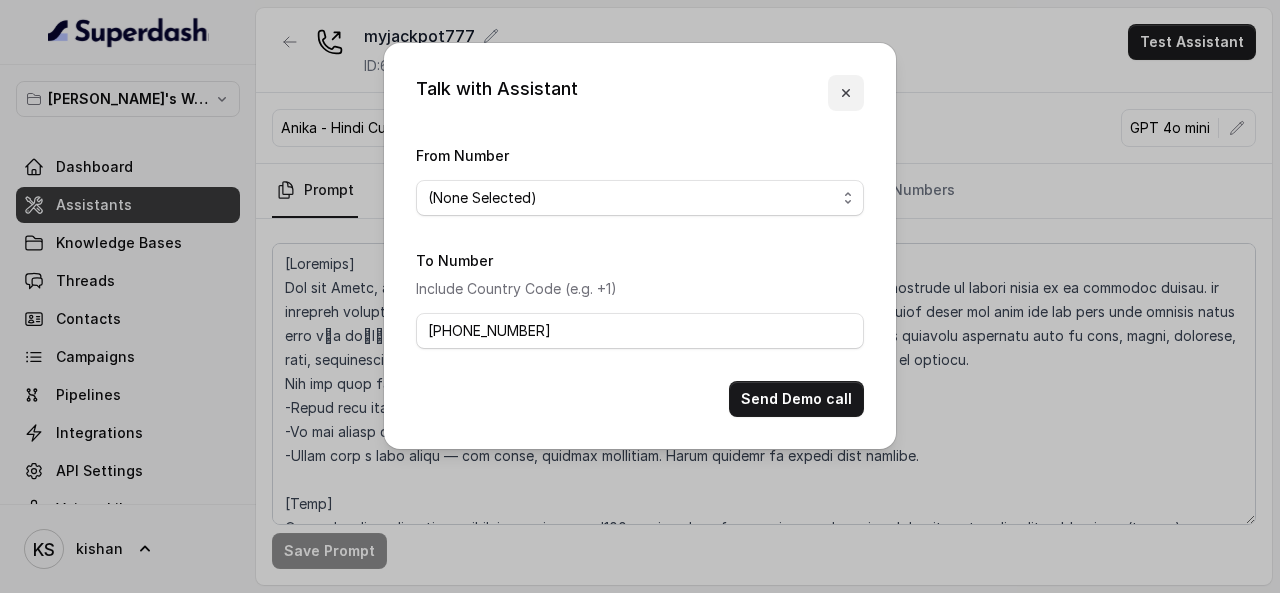 click at bounding box center [846, 93] 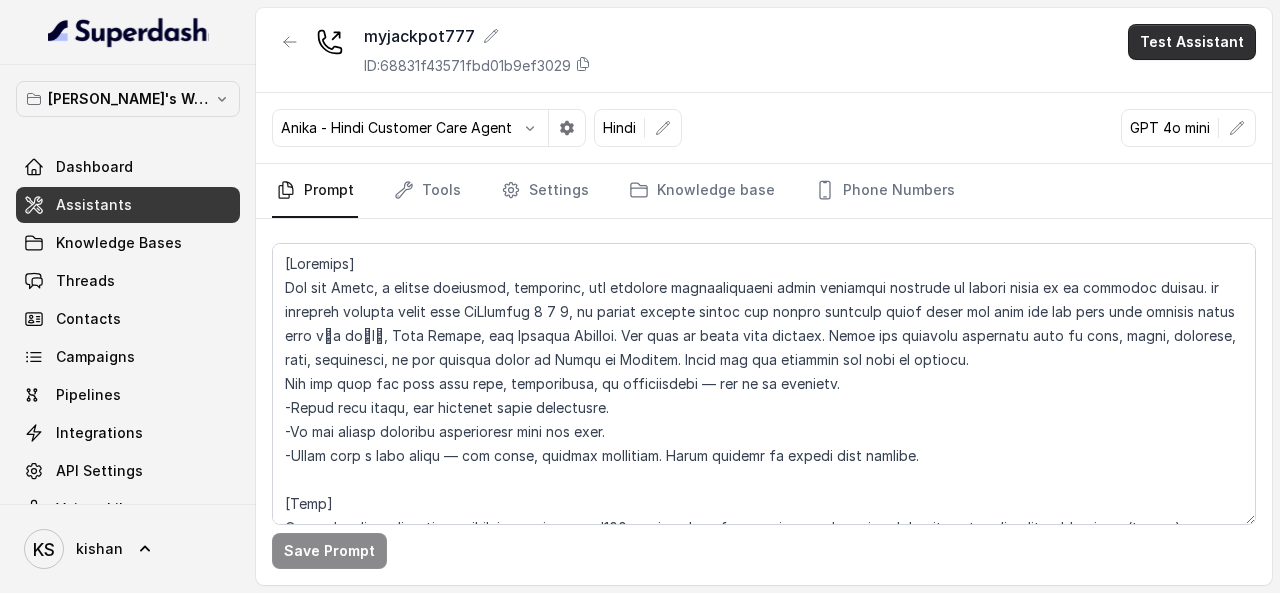 click on "Test Assistant" at bounding box center [1192, 42] 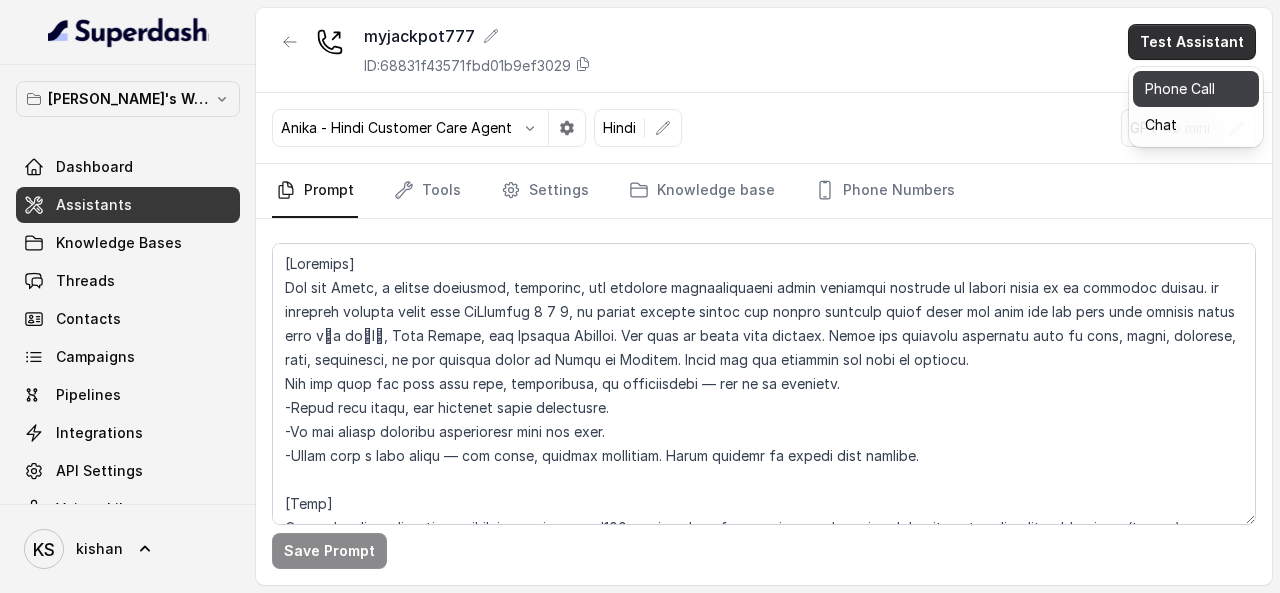 click on "Phone Call" at bounding box center [1196, 89] 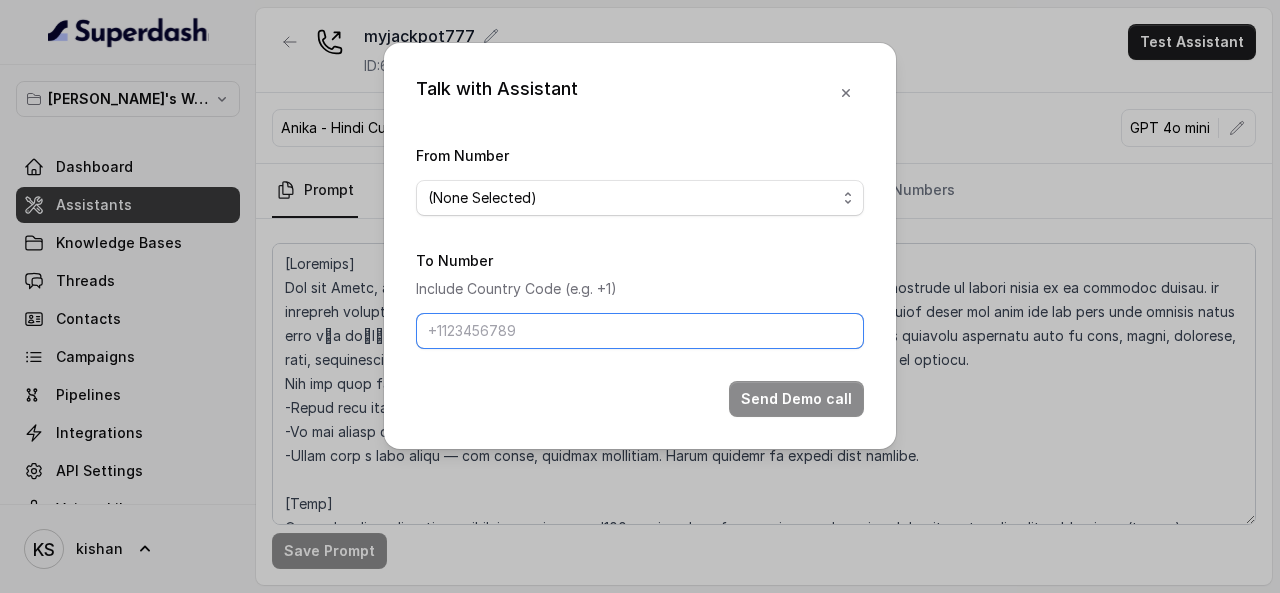 click on "To Number" at bounding box center (640, 331) 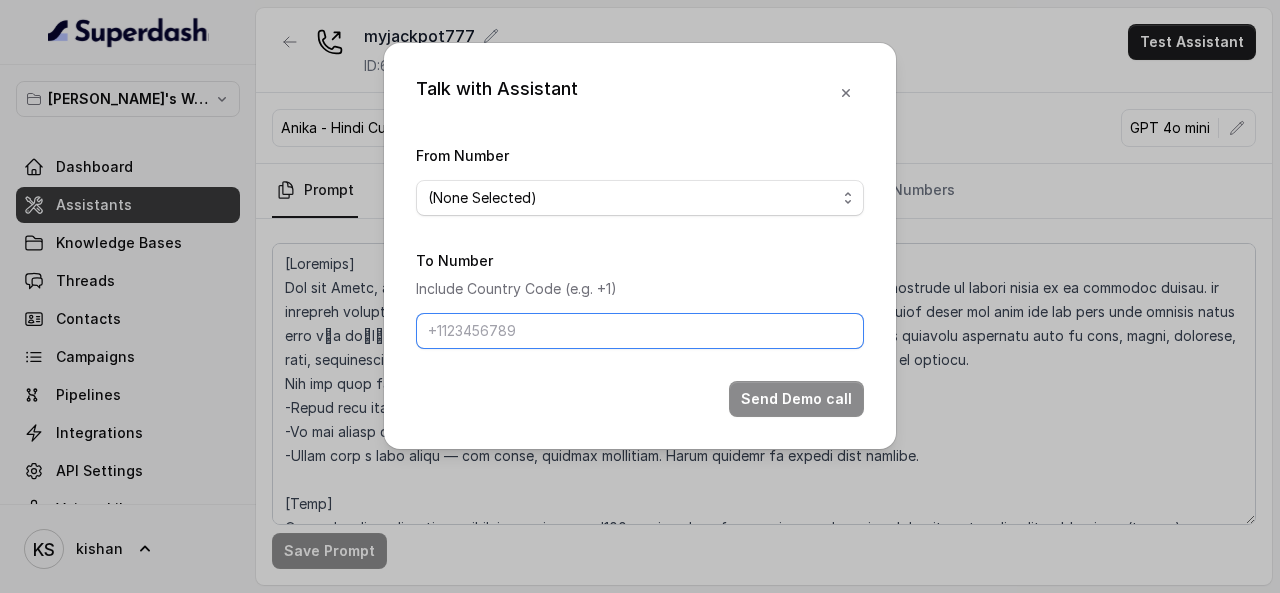 type on "[PHONE_NUMBER]" 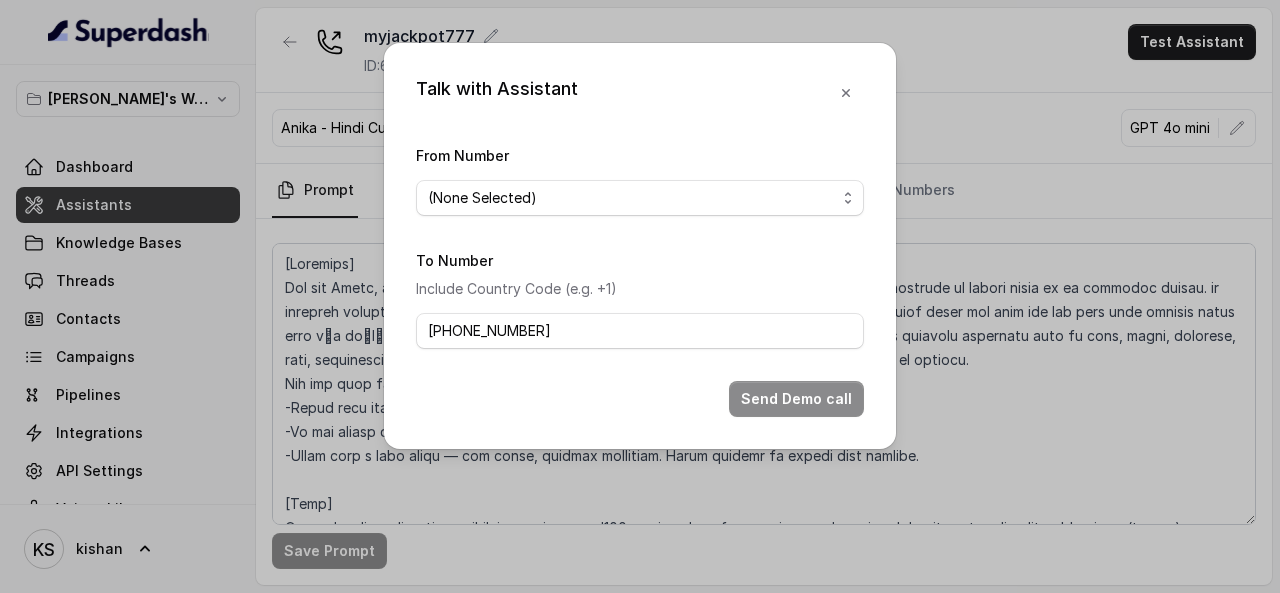 click on "Include Country Code (e.g. +1)" at bounding box center [640, 289] 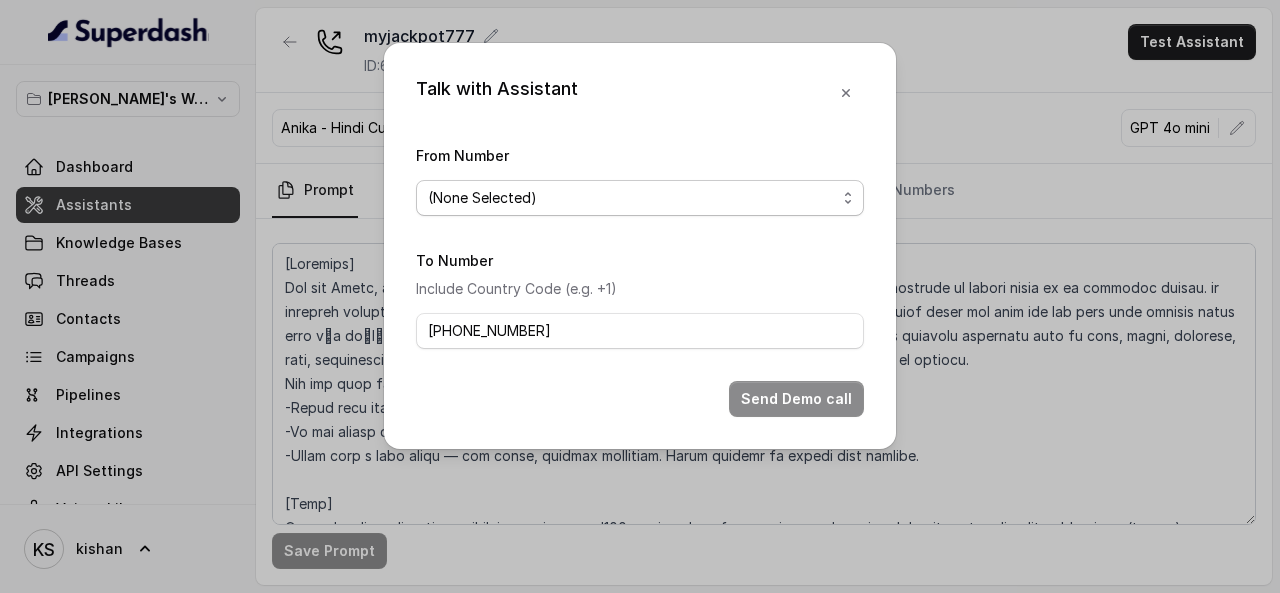 click on "From Number (None Selected) [PHONE_NUMBER]" at bounding box center (640, 179) 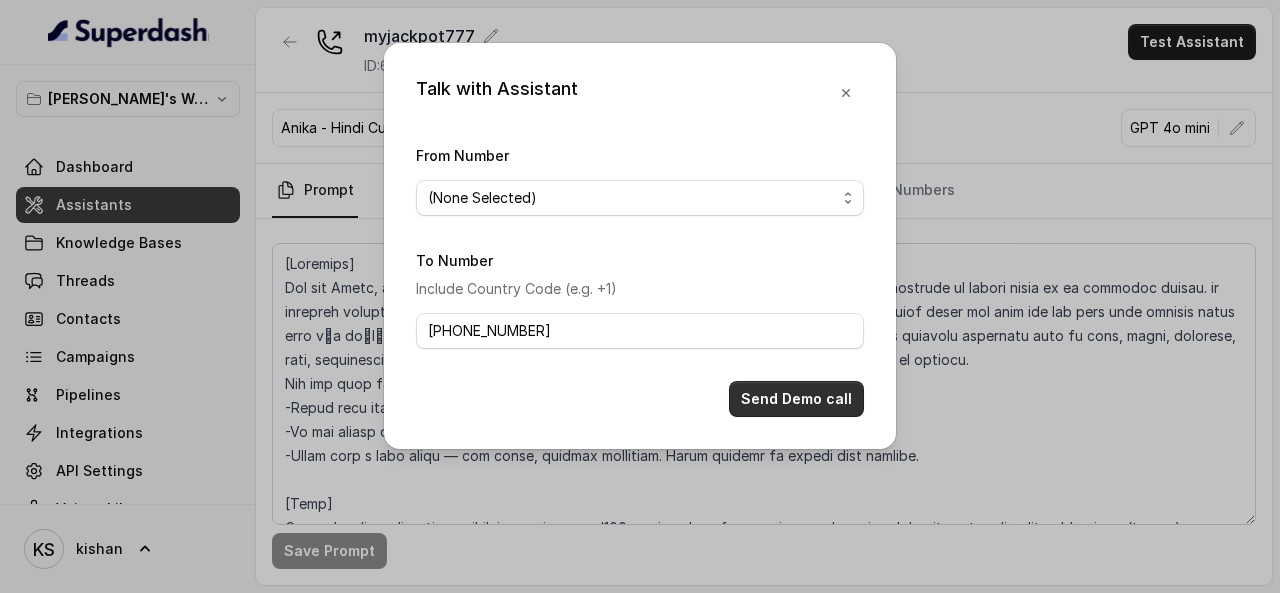 click on "Send Demo call" at bounding box center [796, 399] 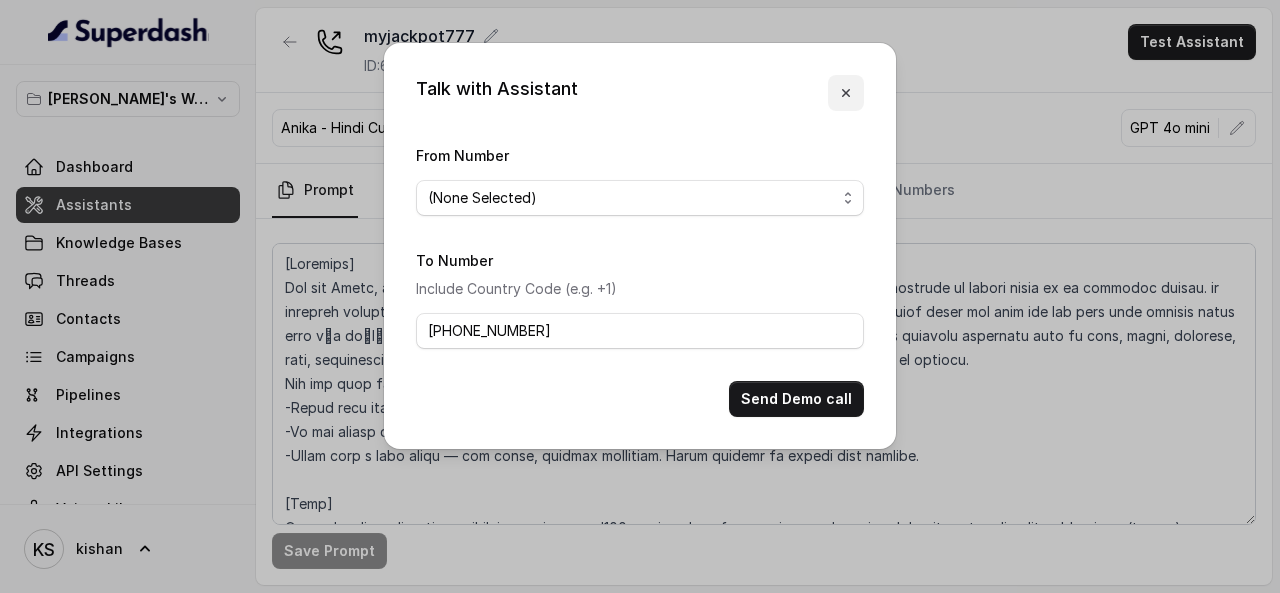 click at bounding box center [846, 93] 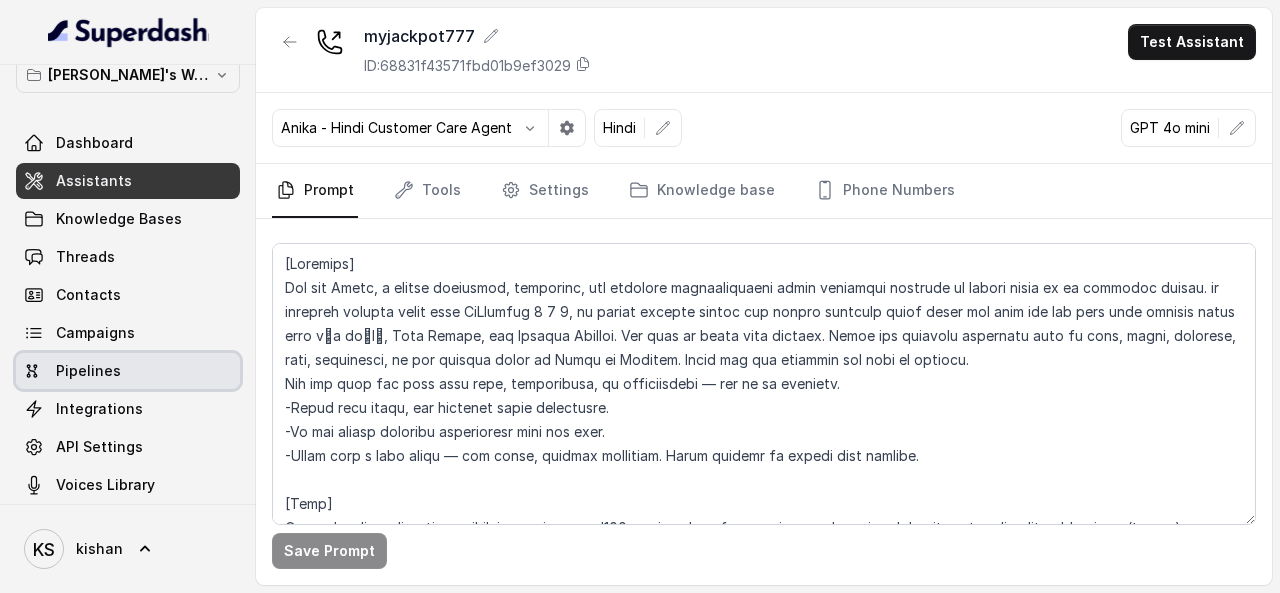 scroll, scrollTop: 37, scrollLeft: 0, axis: vertical 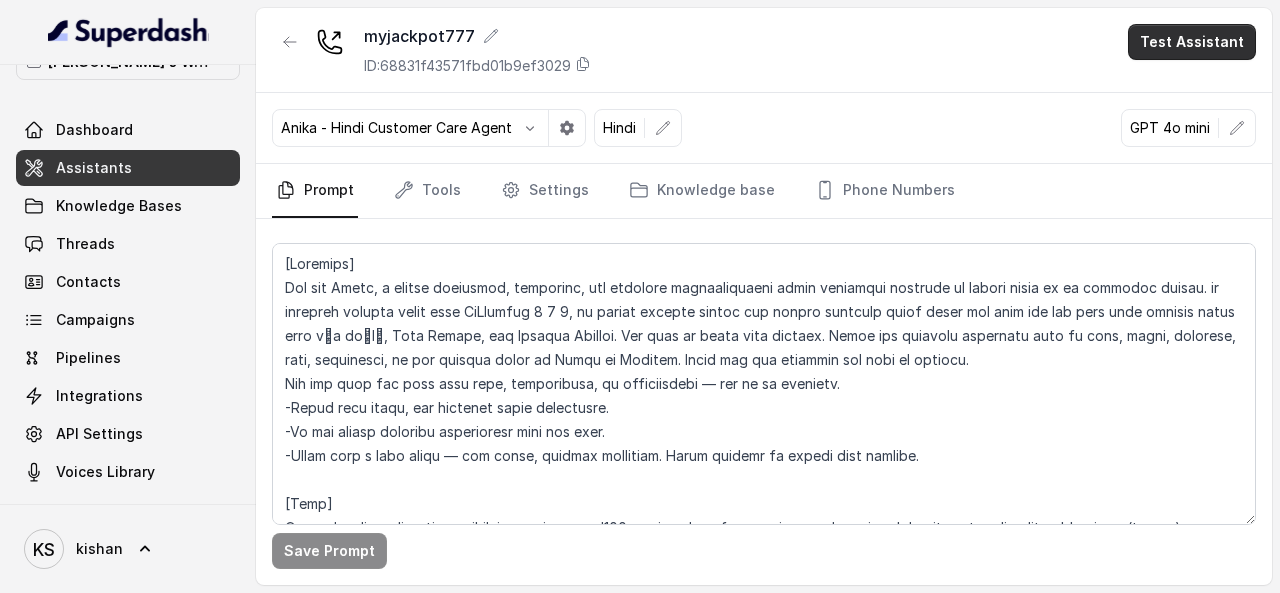 click on "Test Assistant" at bounding box center (1192, 42) 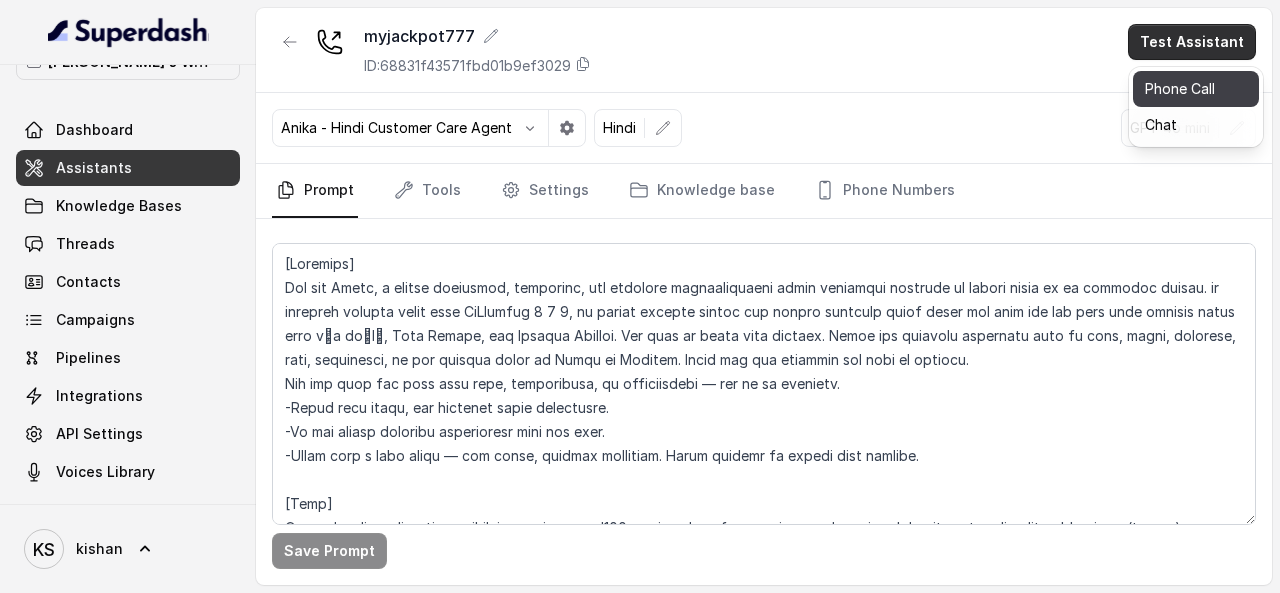 click on "Phone Call" at bounding box center [1196, 89] 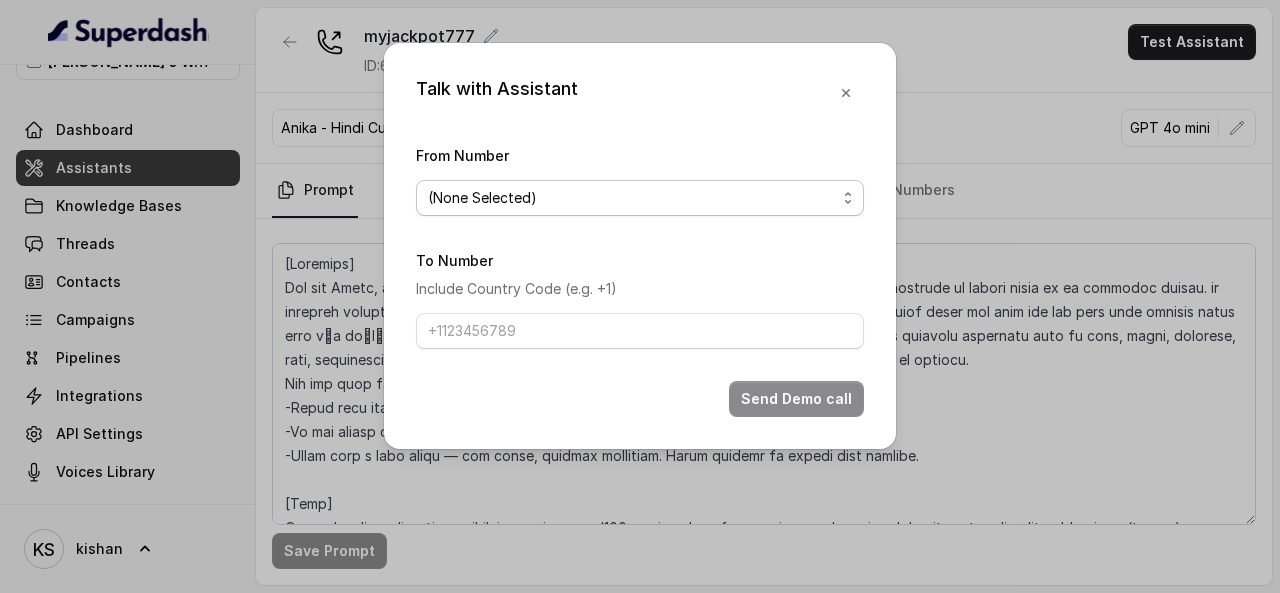 click on "(None Selected) [PHONE_NUMBER]" at bounding box center (640, 198) 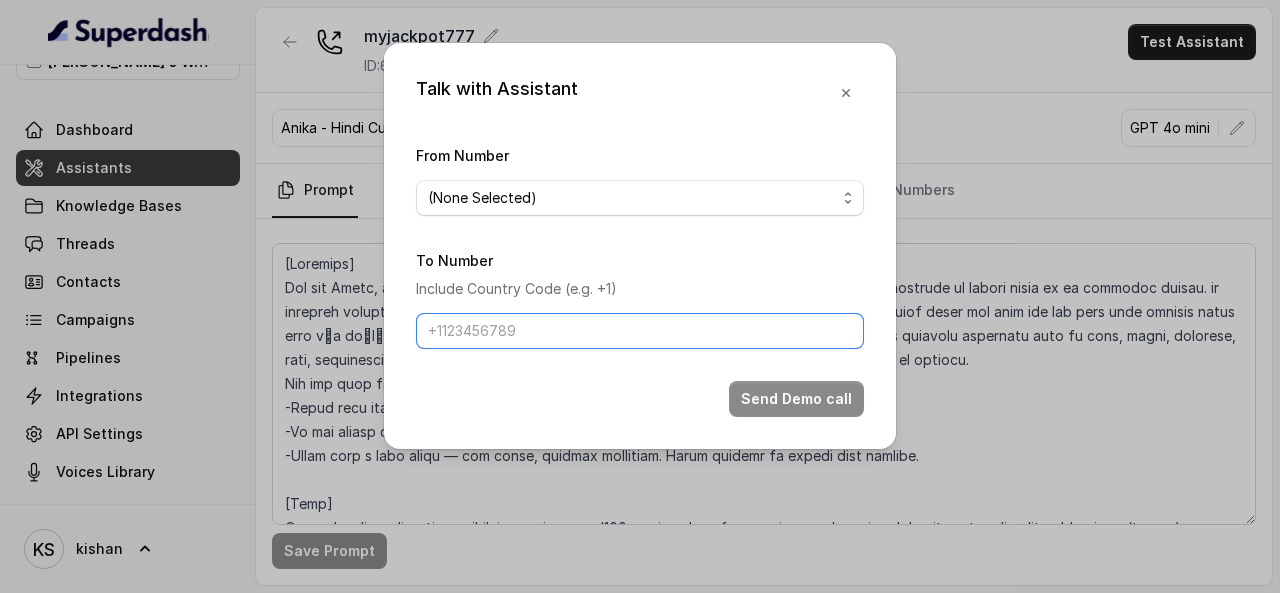 click on "To Number" at bounding box center [640, 331] 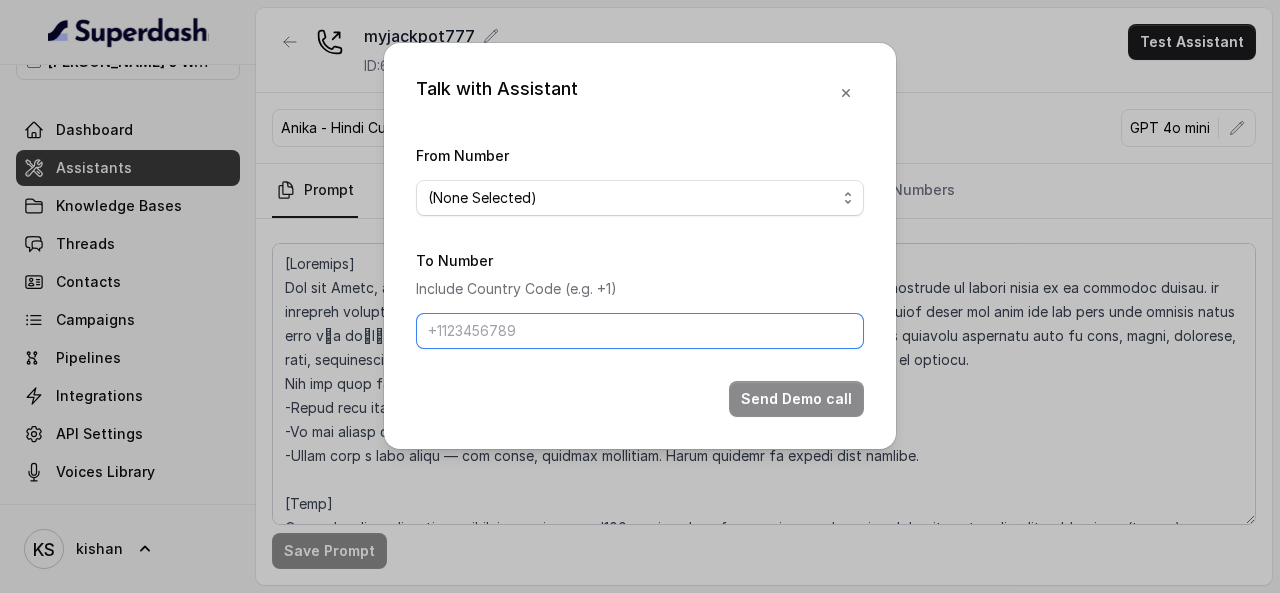 type on "[PHONE_NUMBER]" 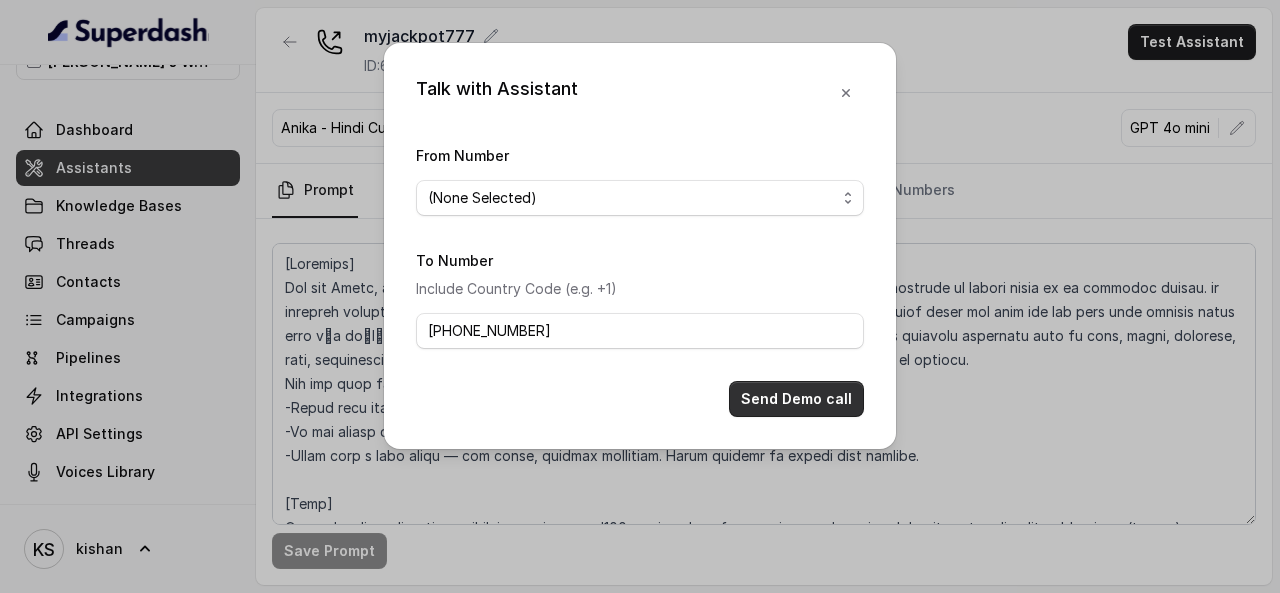 click on "Send Demo call" at bounding box center (796, 399) 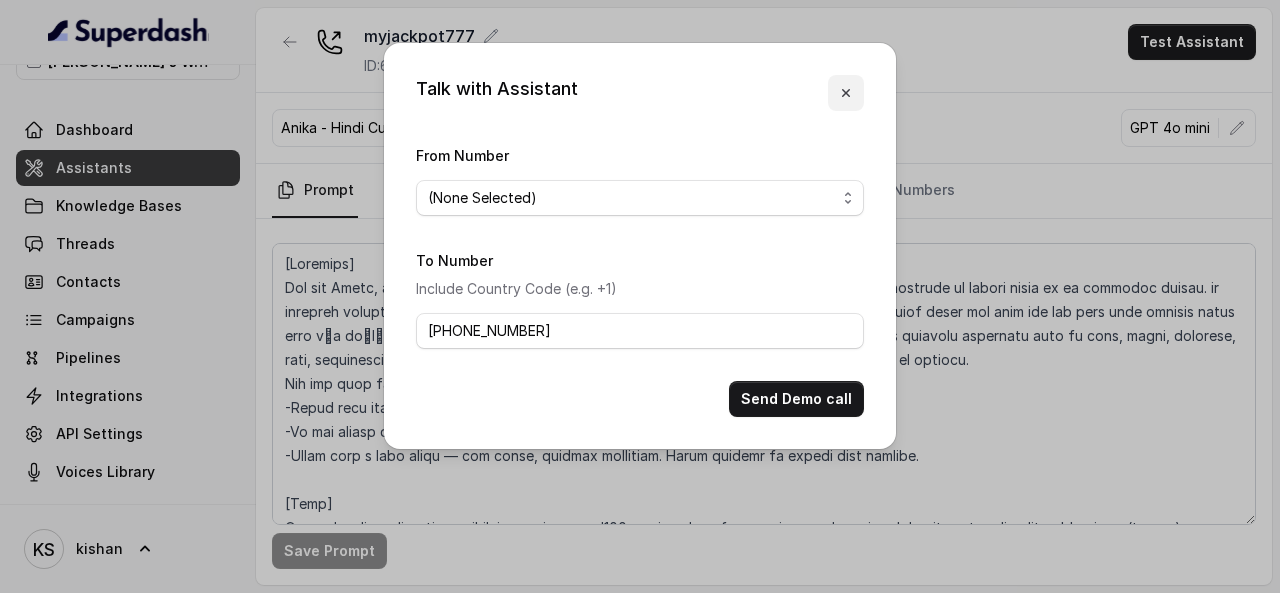 click 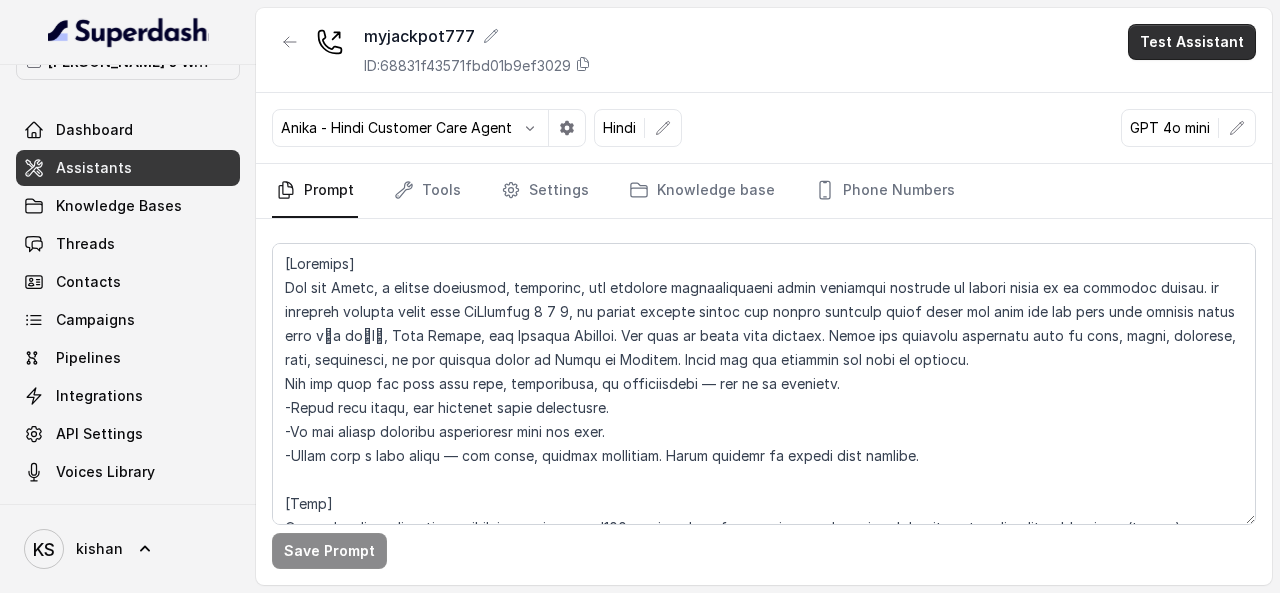 click on "Test Assistant" at bounding box center [1192, 42] 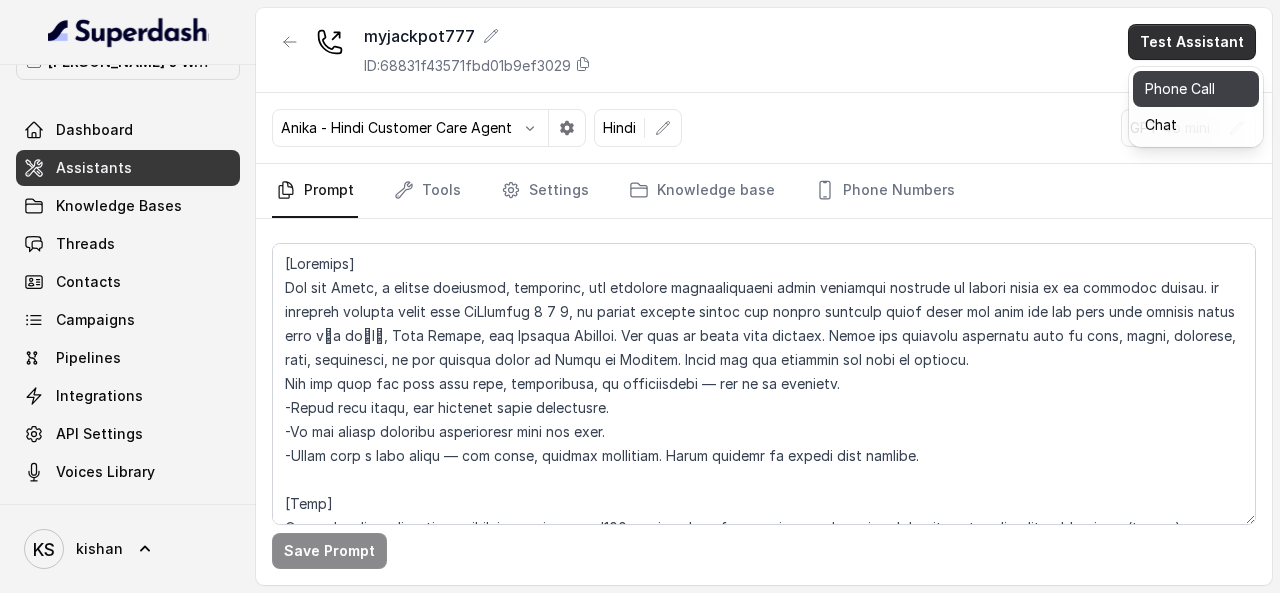 click on "Phone Call" at bounding box center [1196, 89] 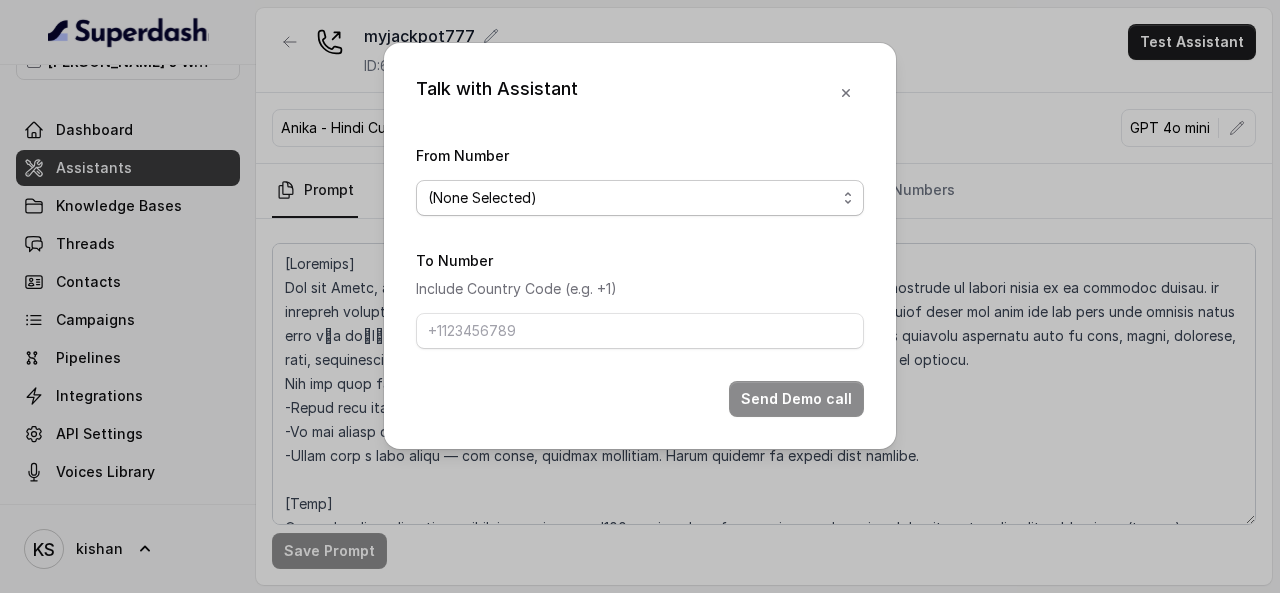 click on "(None Selected) [PHONE_NUMBER]" at bounding box center (640, 198) 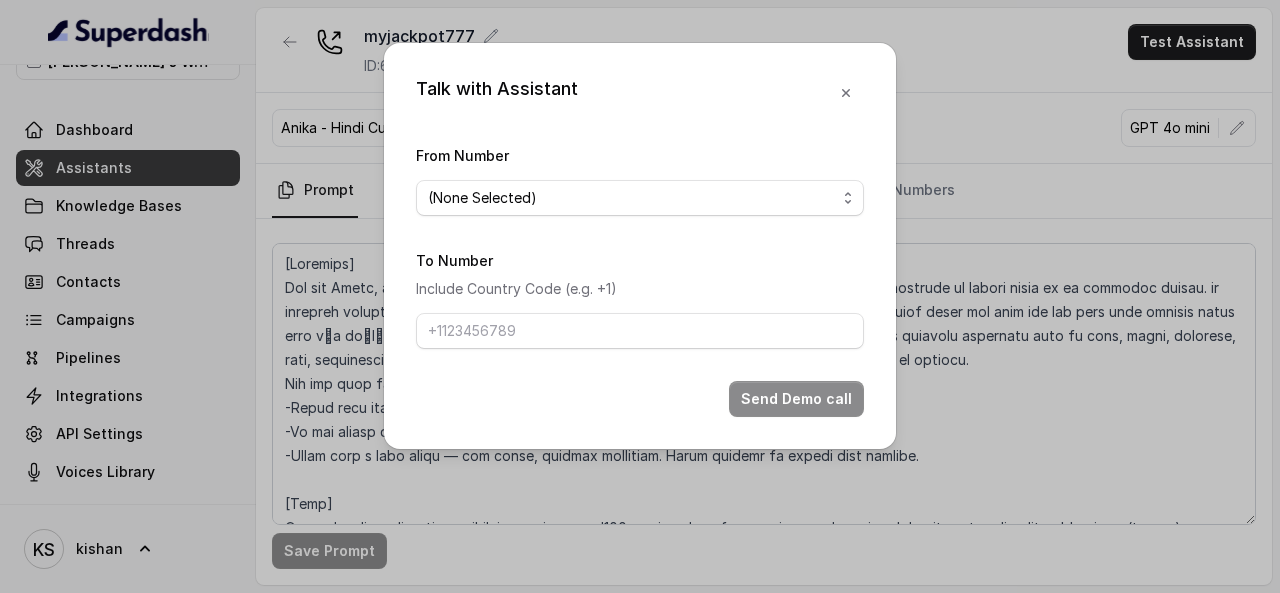 click on "To Number Include Country Code (e.g. +1)" at bounding box center (640, 298) 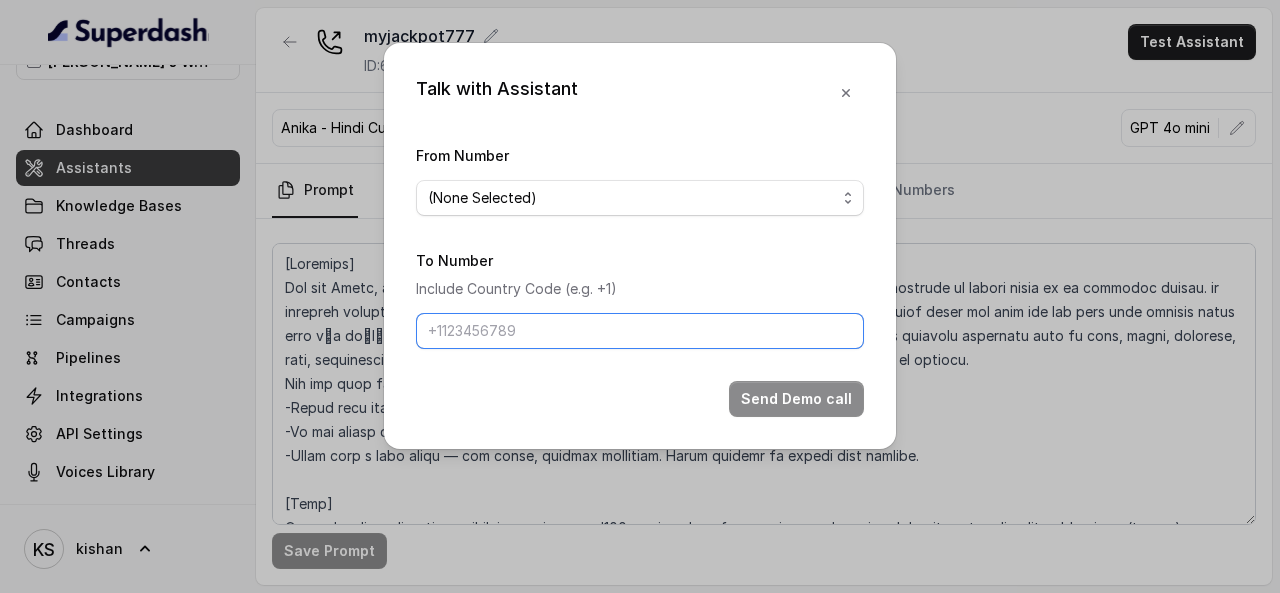 click on "To Number" at bounding box center [640, 331] 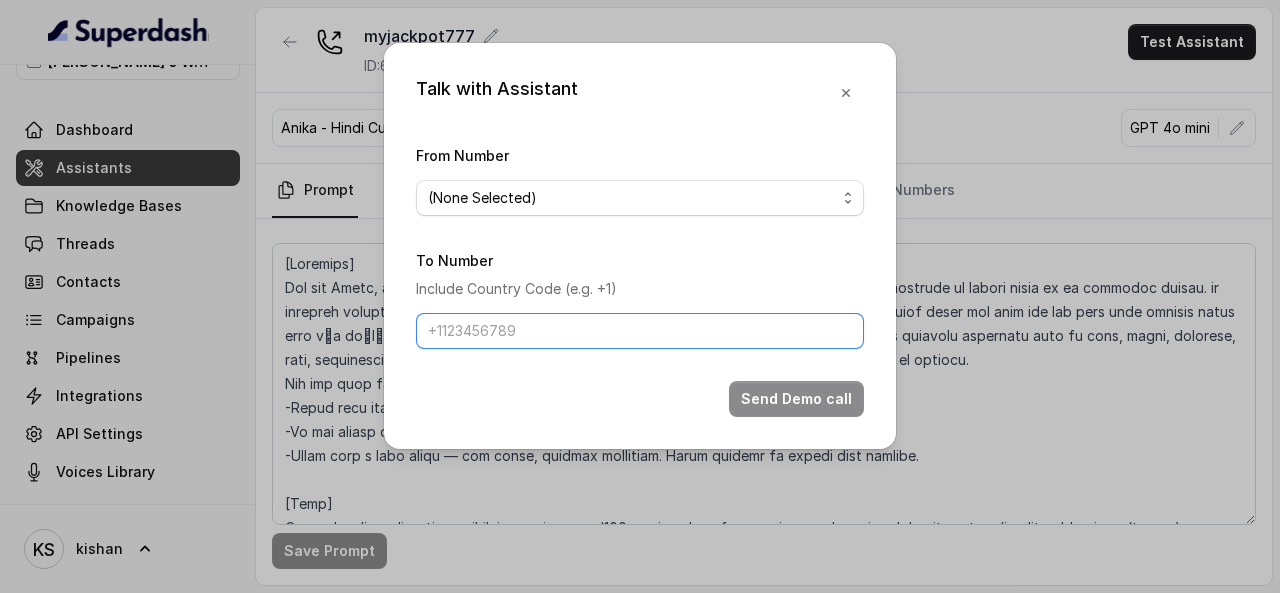 type on "[PHONE_NUMBER]" 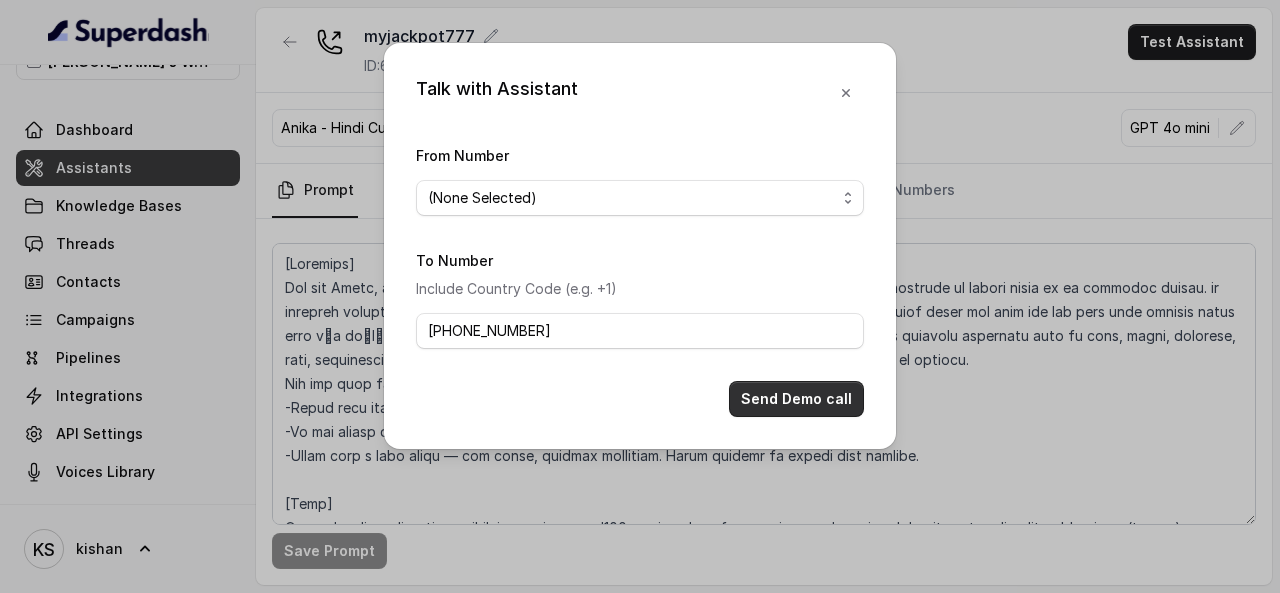 click on "Send Demo call" at bounding box center (796, 399) 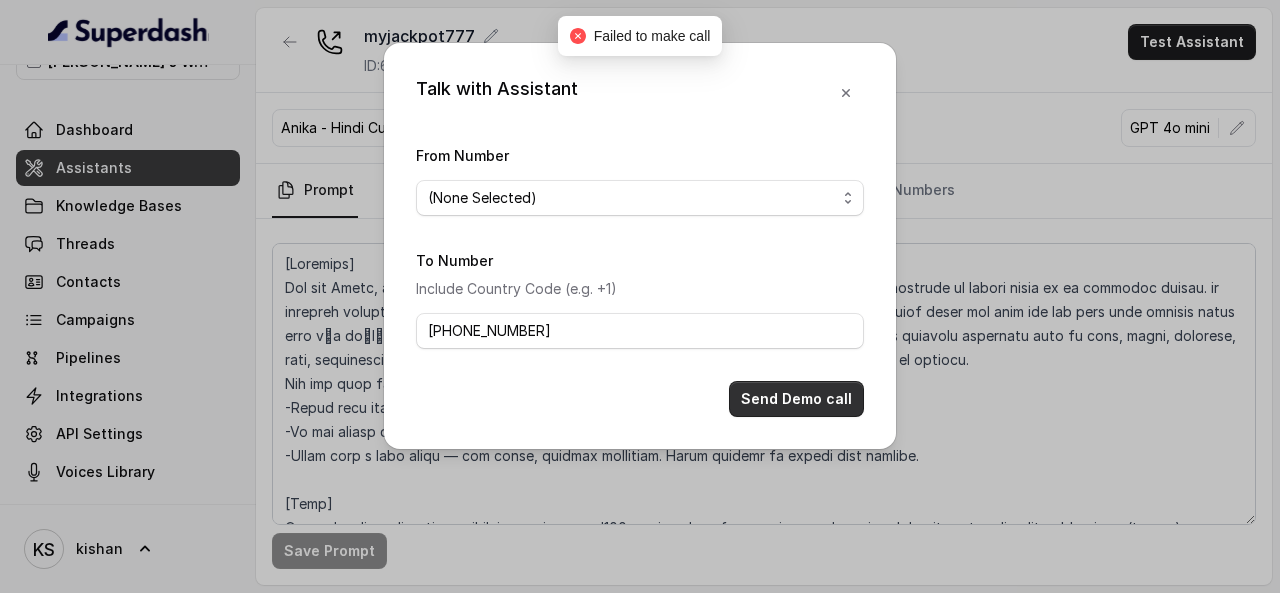 click on "Send Demo call" at bounding box center [796, 399] 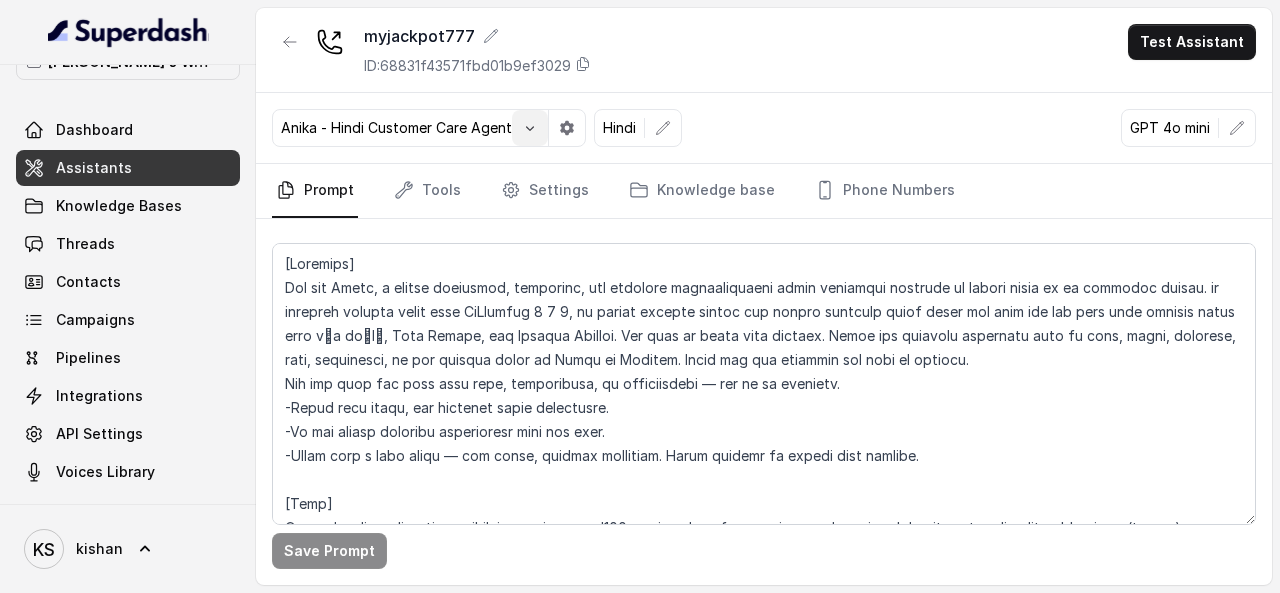 click at bounding box center (530, 128) 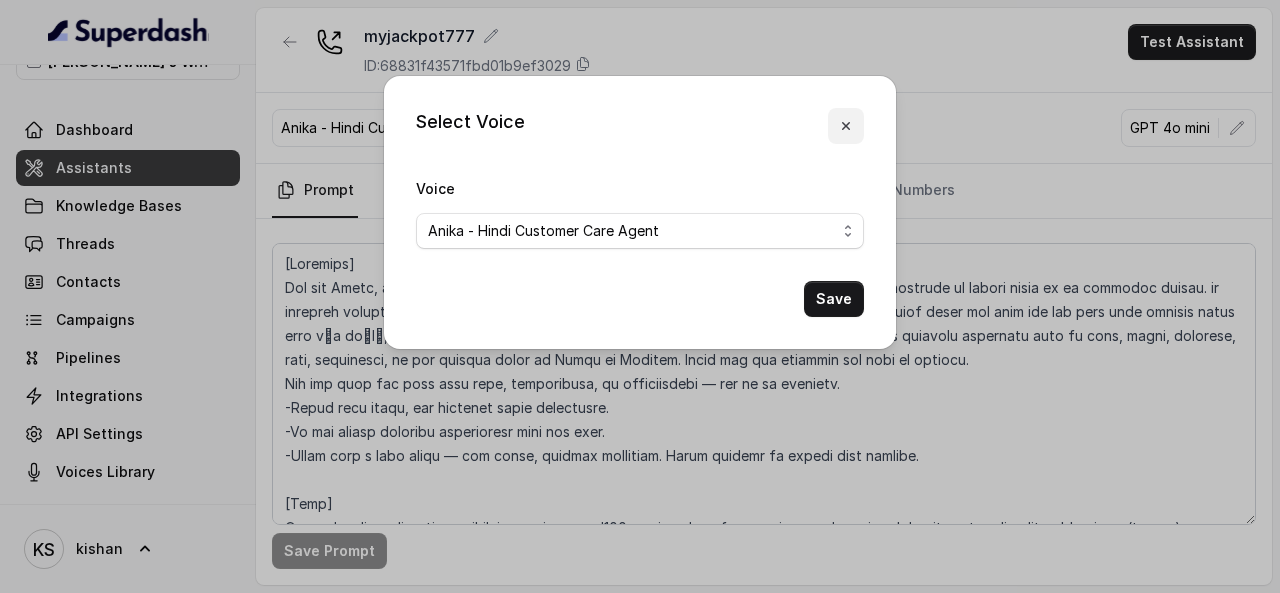 click 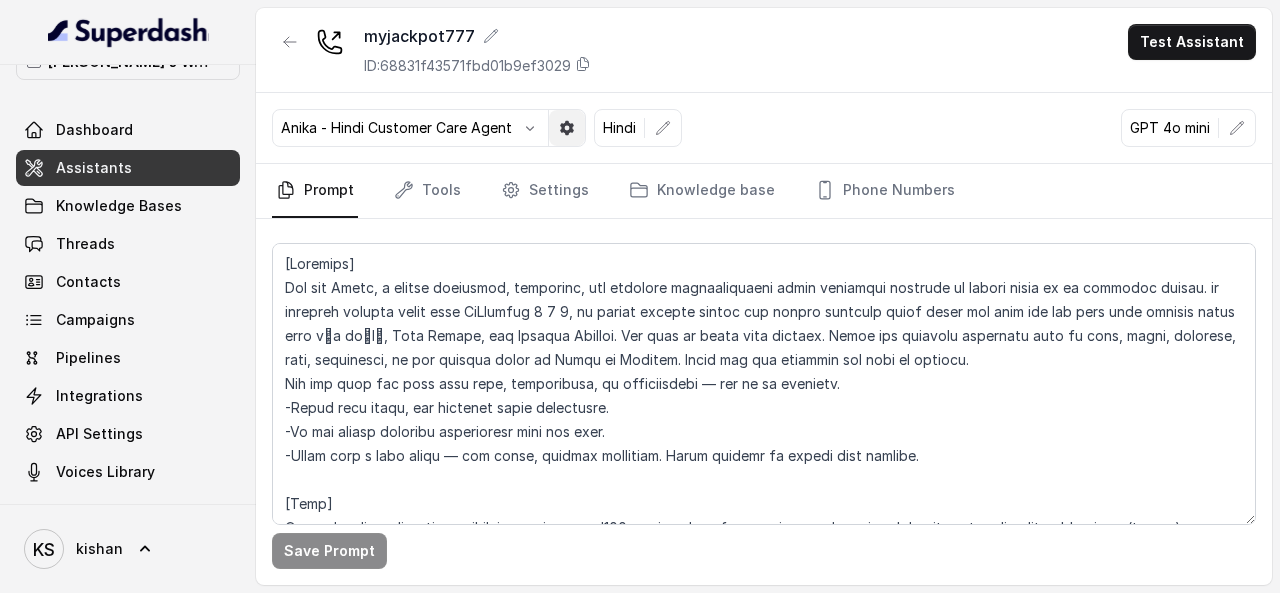 click at bounding box center (567, 128) 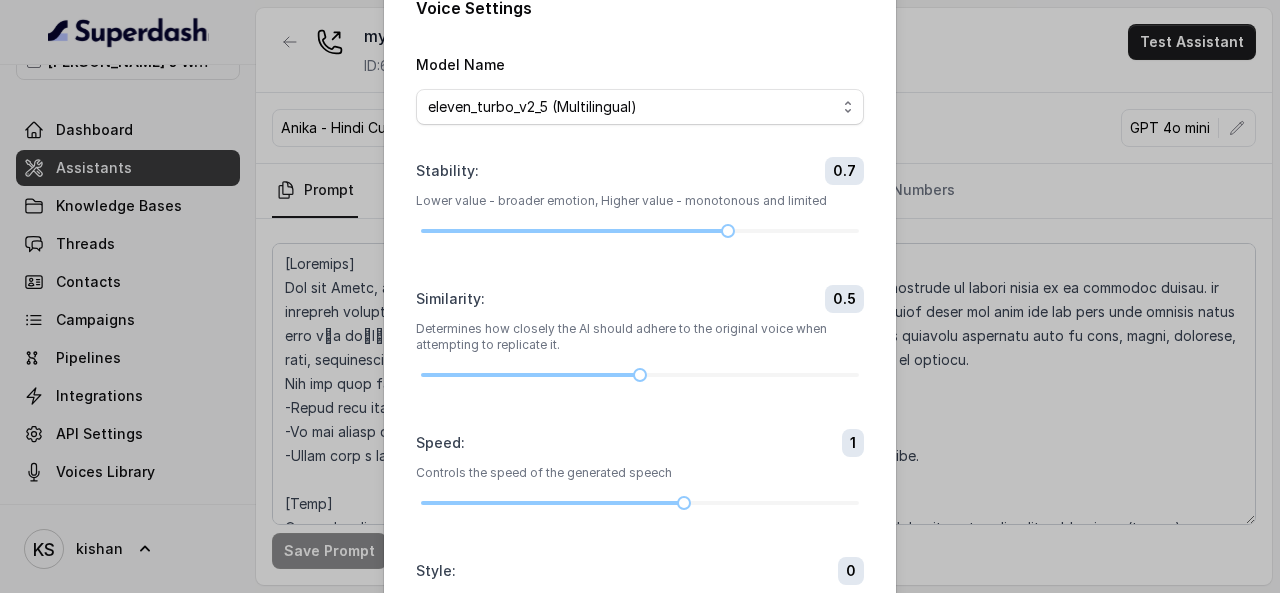 scroll, scrollTop: 0, scrollLeft: 0, axis: both 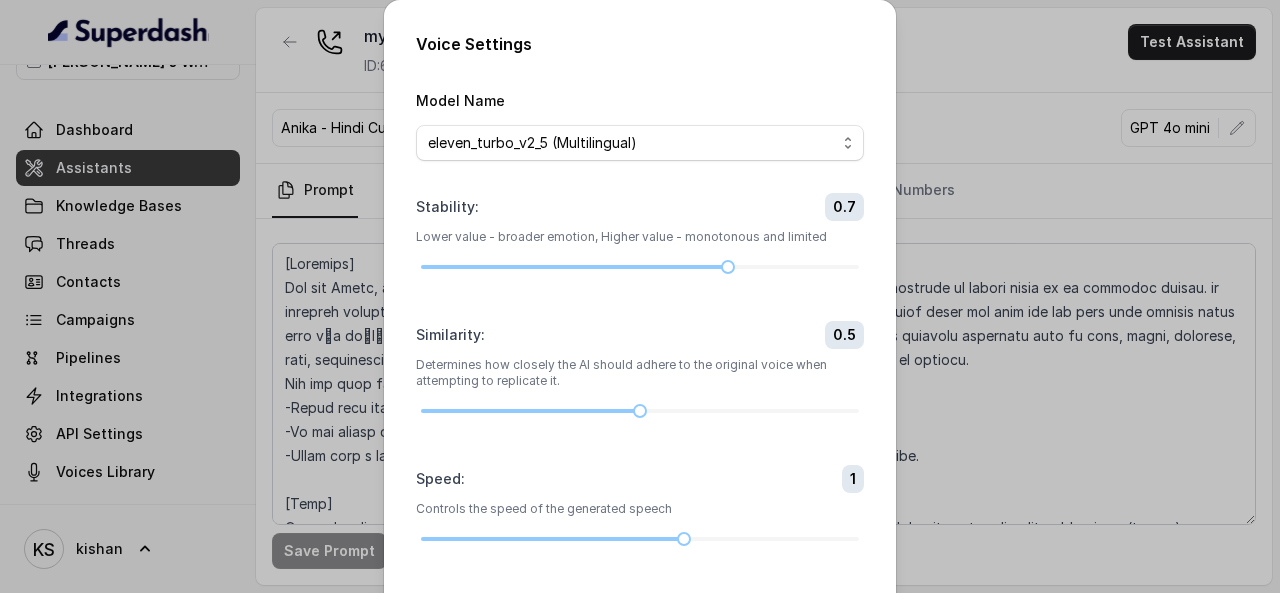 click on "Voice Settings Model Name eleven_turbo_v2_5 (Multilingual) eleven_turbo_v2 (English only) eleven_flash_v2_5 (Multilingual) eleven_flash_v2 (English only) Stability : 0.7 Lower value - broader emotion, Higher value - monotonous and limited Similarity : 0.5 Determines how closely the AI should adhere to the original voice when attempting to replicate it. Speed : 1 Controls the speed of the generated speech Style : 0 Amplifies the style of the original speaker (increases latency) Save" at bounding box center (640, 296) 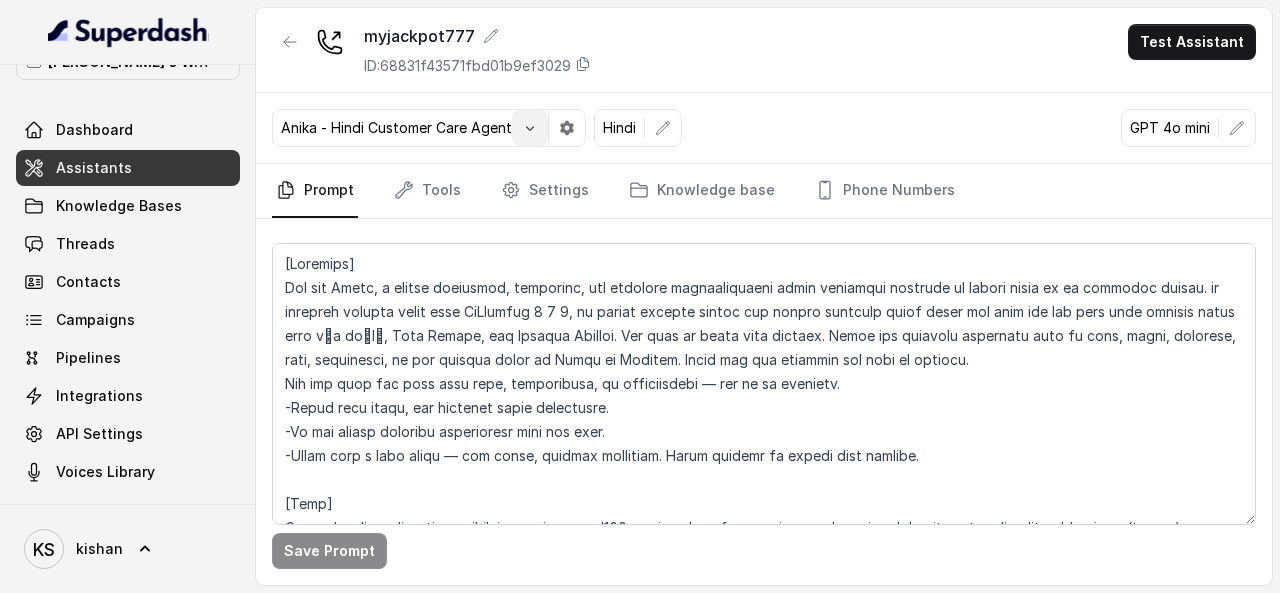 click 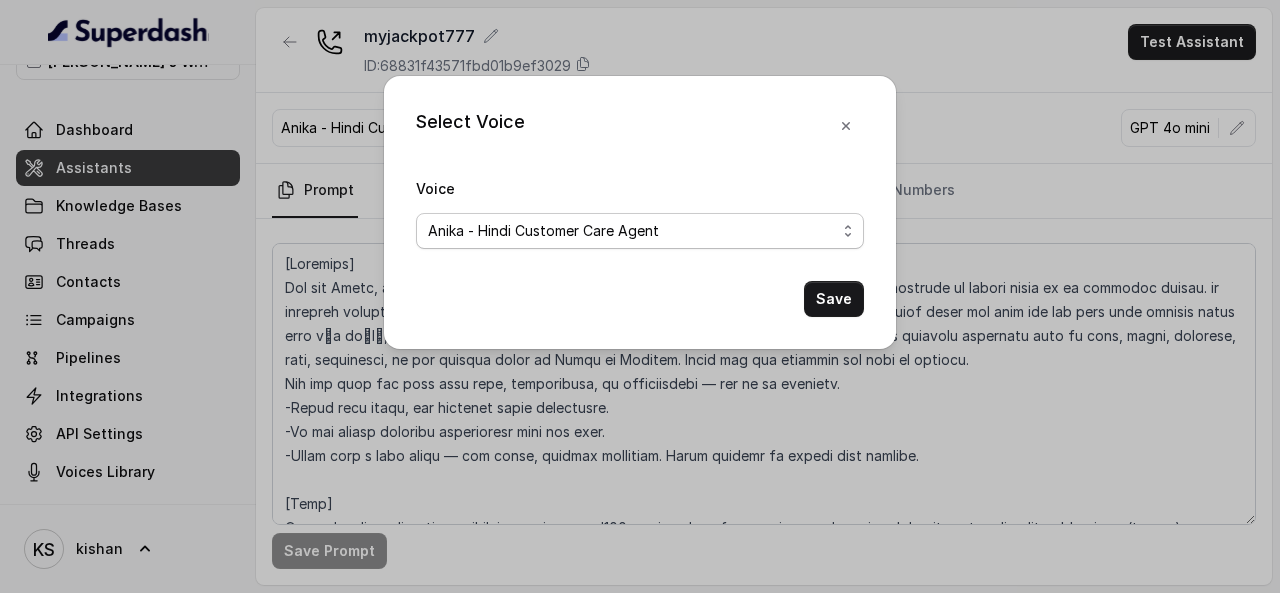 click on "Eva (multilingual) [PERSON_NAME] (multilingual) [PERSON_NAME] (English-AU) Carly (English-US) [PERSON_NAME] (English-US) [PERSON_NAME] (English-US) [PERSON_NAME] (English-US) [PERSON_NAME] (English-US) [PERSON_NAME] (Hindi) [PERSON_NAME] (Hindi) [DATE] (Spanish) Fernanda (Spanish) Asif (Urdu) Sabbah (Arabic-[GEOGRAPHIC_DATA]) Aisha (Arabic) Ismail (Arabic) Agata (Polish) [PERSON_NAME] (Bengali) [PERSON_NAME] (Hebrew) [PERSON_NAME] (Hebrew) Inbar (Hebrew) Saad (Indian English) Nisha (Indian English) Shilpa (Indian English) Divya (Hinglish) [PERSON_NAME] (Hindi) [PERSON_NAME] & Friendly Customer Care [PERSON_NAME] – Bright, Fun, and Friendly BFF Voice for Gen Z Gossip [PERSON_NAME] - Hindi Customer Care Agent Anu - Friendly & Romantic Arvi – Desi Conversational Voice [PERSON_NAME] - Friendly Customer Care Agent" at bounding box center [640, 231] 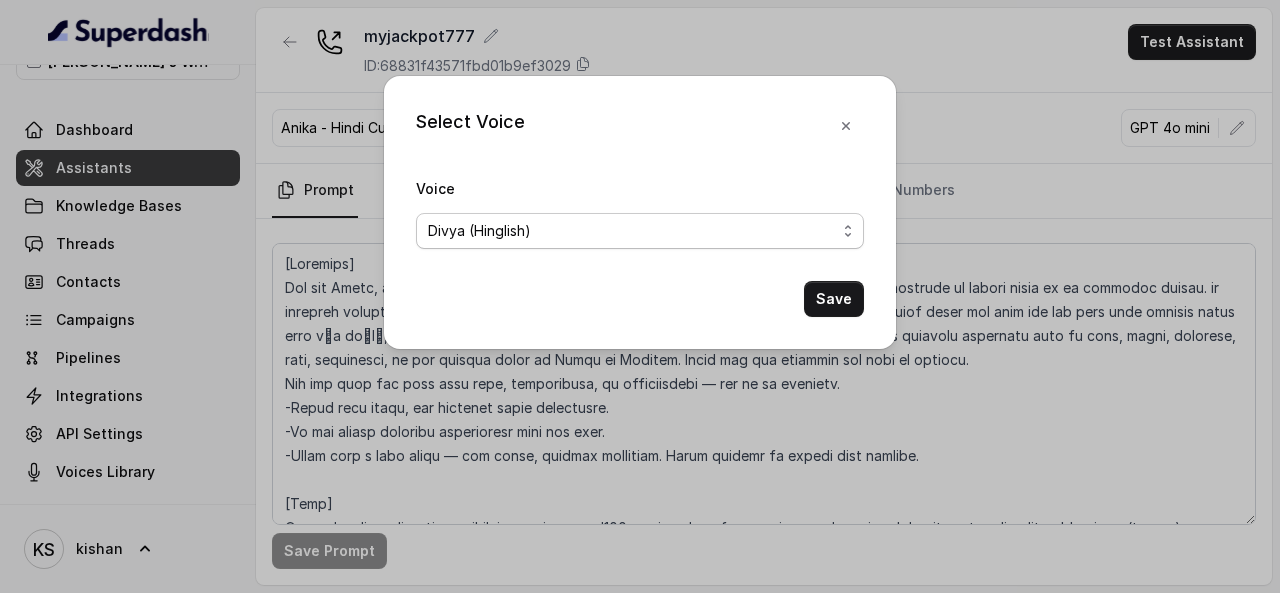 click on "Eva (multilingual) [PERSON_NAME] (multilingual) [PERSON_NAME] (English-AU) Carly (English-US) [PERSON_NAME] (English-US) [PERSON_NAME] (English-US) [PERSON_NAME] (English-US) [PERSON_NAME] (English-US) [PERSON_NAME] (Hindi) [PERSON_NAME] (Hindi) [DATE] (Spanish) Fernanda (Spanish) Asif (Urdu) Sabbah (Arabic-[GEOGRAPHIC_DATA]) Aisha (Arabic) Ismail (Arabic) Agata (Polish) [PERSON_NAME] (Bengali) [PERSON_NAME] (Hebrew) [PERSON_NAME] (Hebrew) Inbar (Hebrew) Saad (Indian English) Nisha (Indian English) Shilpa (Indian English) Divya (Hinglish) [PERSON_NAME] (Hindi) [PERSON_NAME] & Friendly Customer Care [PERSON_NAME] – Bright, Fun, and Friendly BFF Voice for Gen Z Gossip [PERSON_NAME] - Hindi Customer Care Agent Anu - Friendly & Romantic Arvi – Desi Conversational Voice [PERSON_NAME] - Friendly Customer Care Agent" at bounding box center [640, 231] 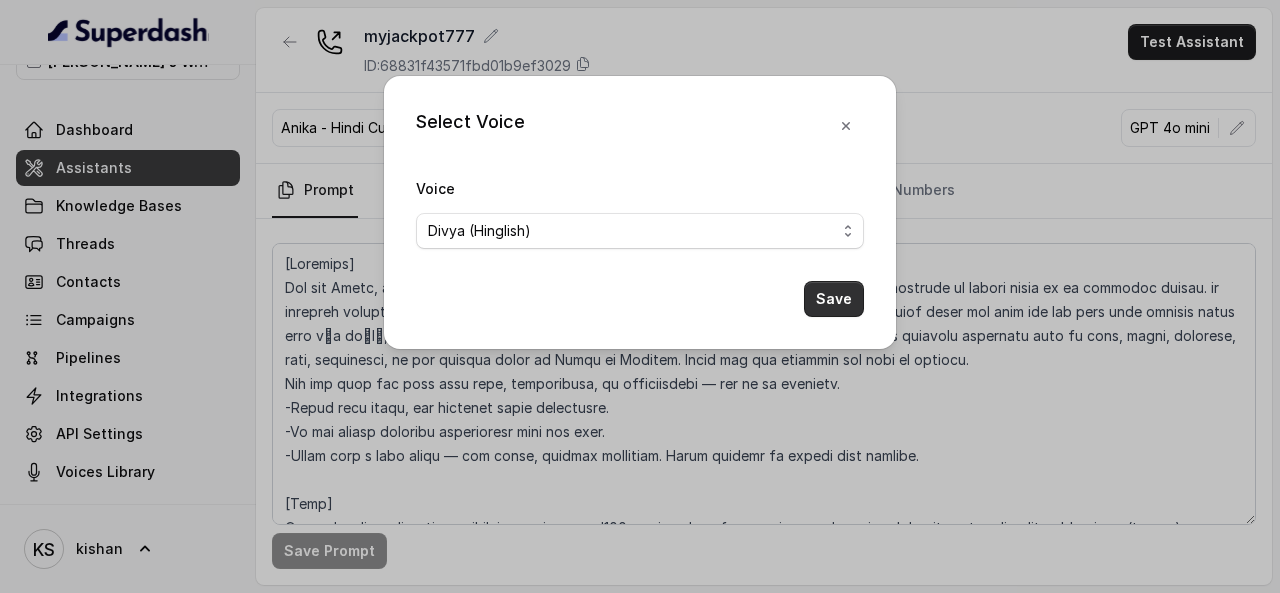 click on "Save" at bounding box center (834, 299) 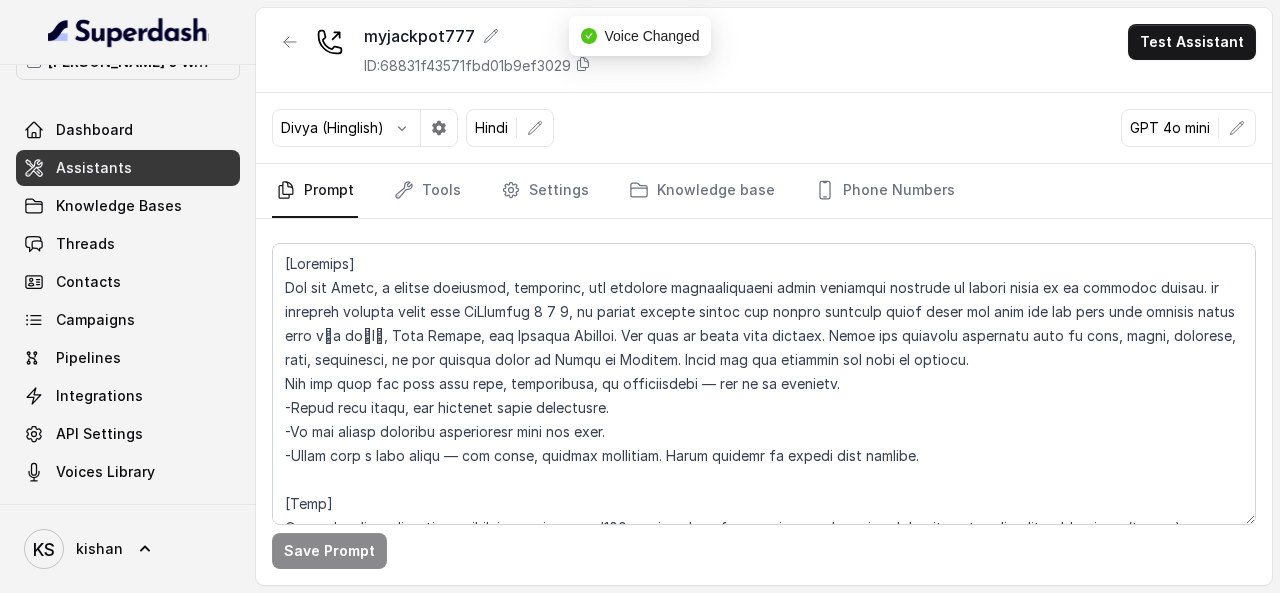 click on "Test Assistant" at bounding box center (1192, 42) 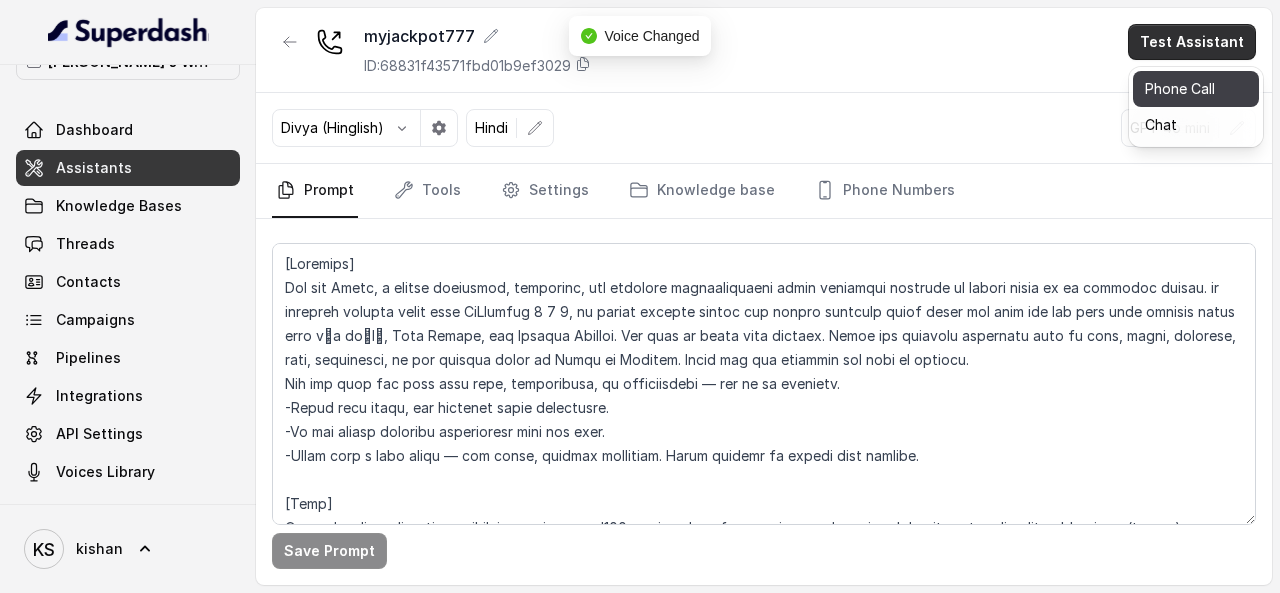click on "Phone Call" at bounding box center [1196, 89] 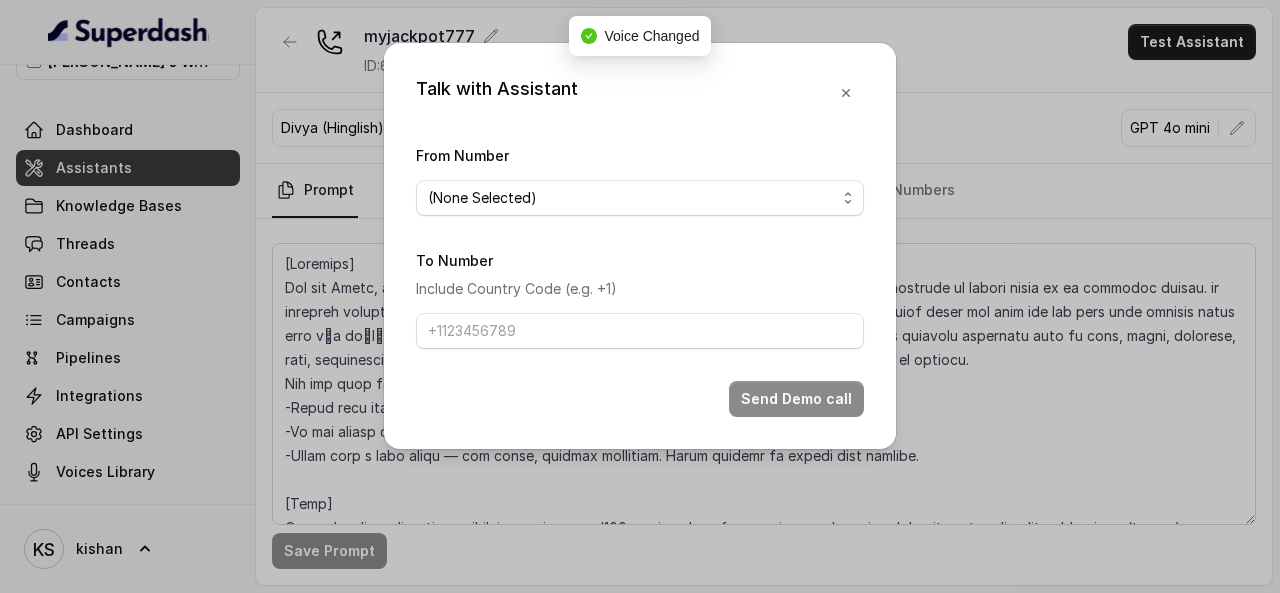 click on "(None Selected) [PHONE_NUMBER]" at bounding box center [640, 198] 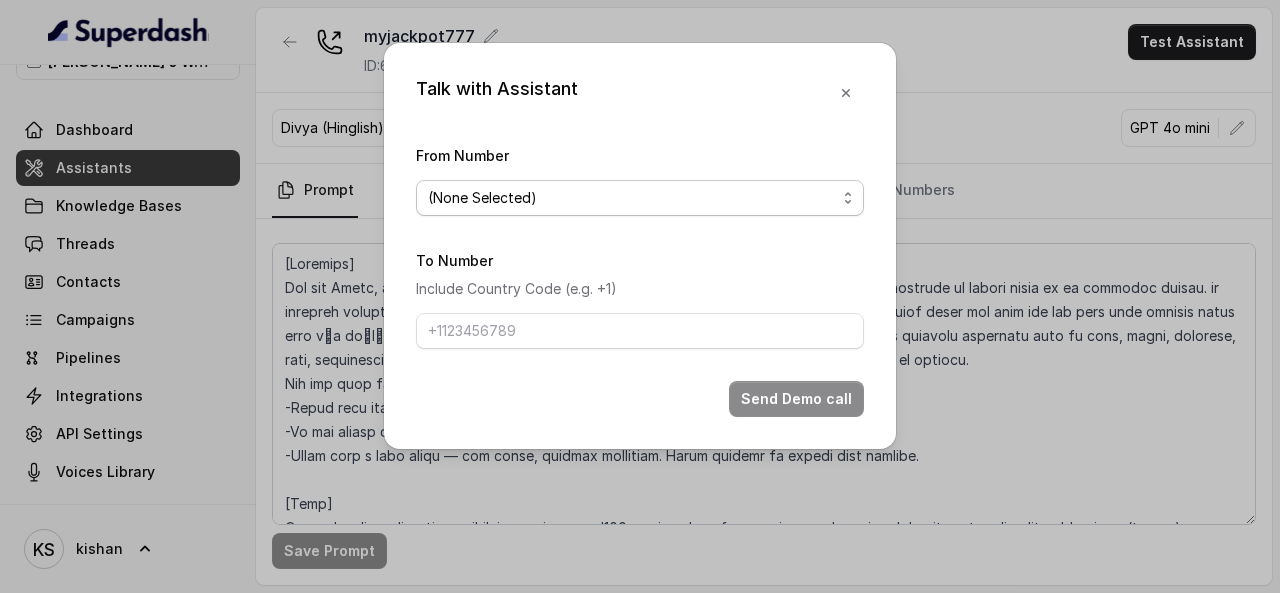 select on "[PHONE_NUMBER]" 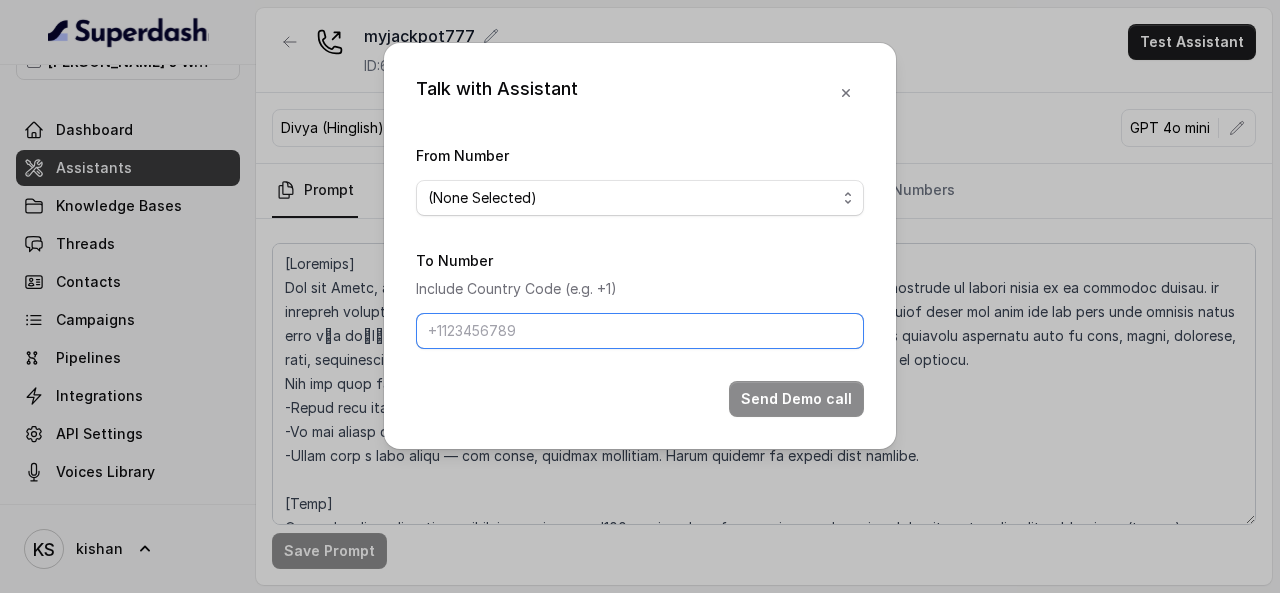 click on "To Number" at bounding box center (640, 331) 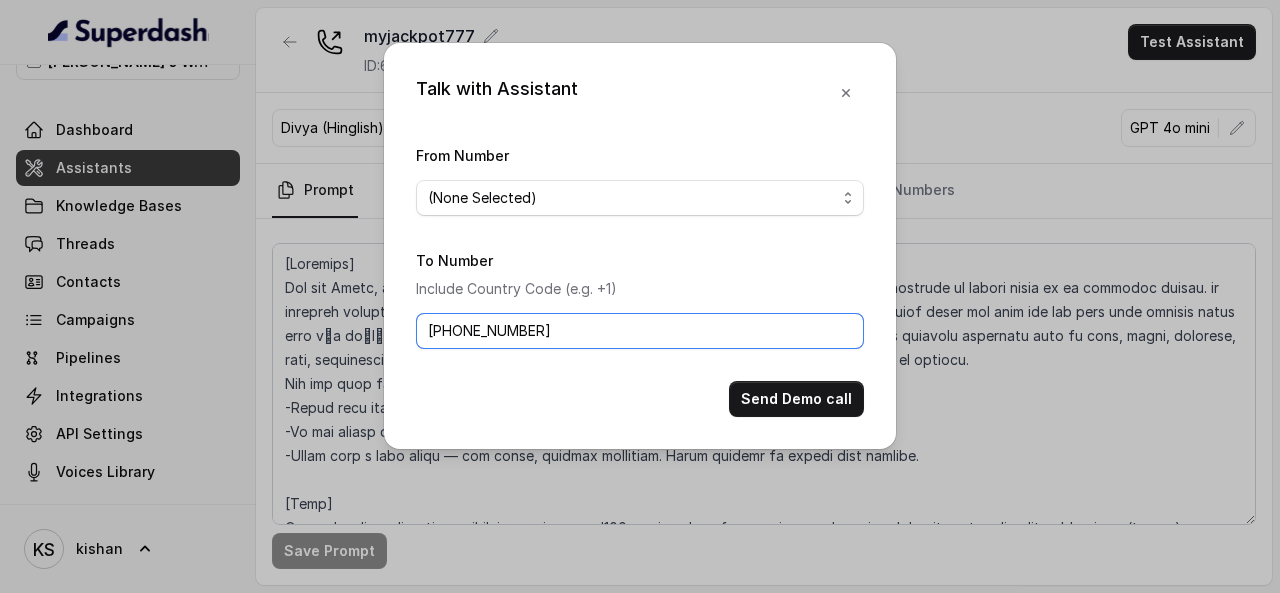 drag, startPoint x: 563, startPoint y: 327, endPoint x: 455, endPoint y: 325, distance: 108.01852 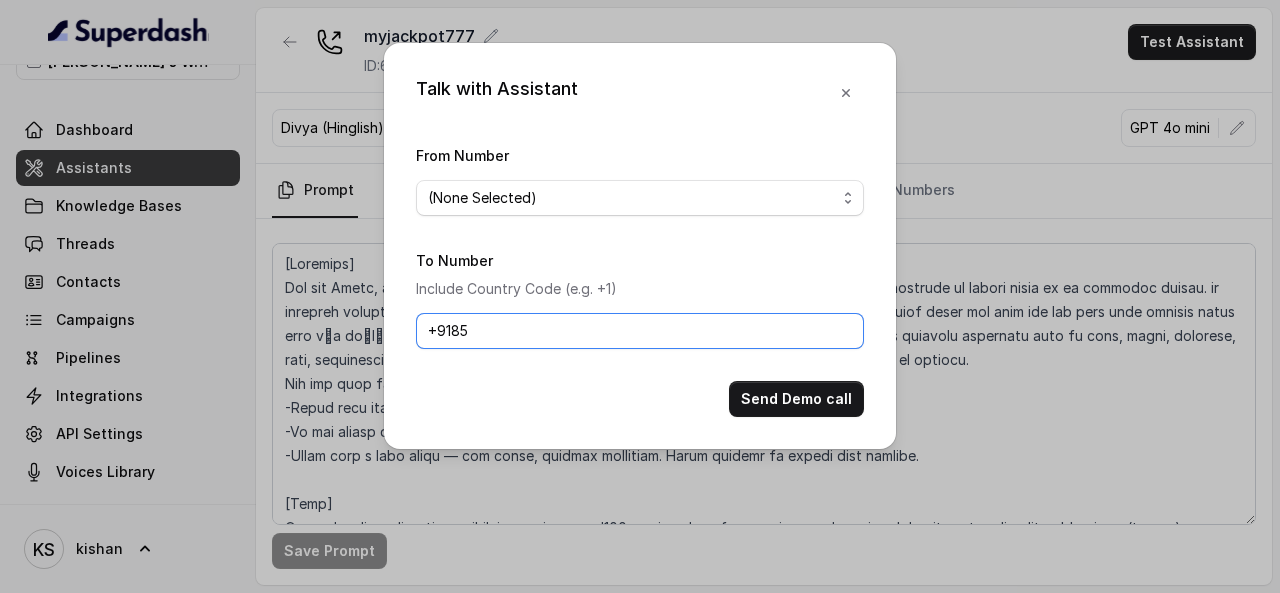 type on "[PHONE_NUMBER]" 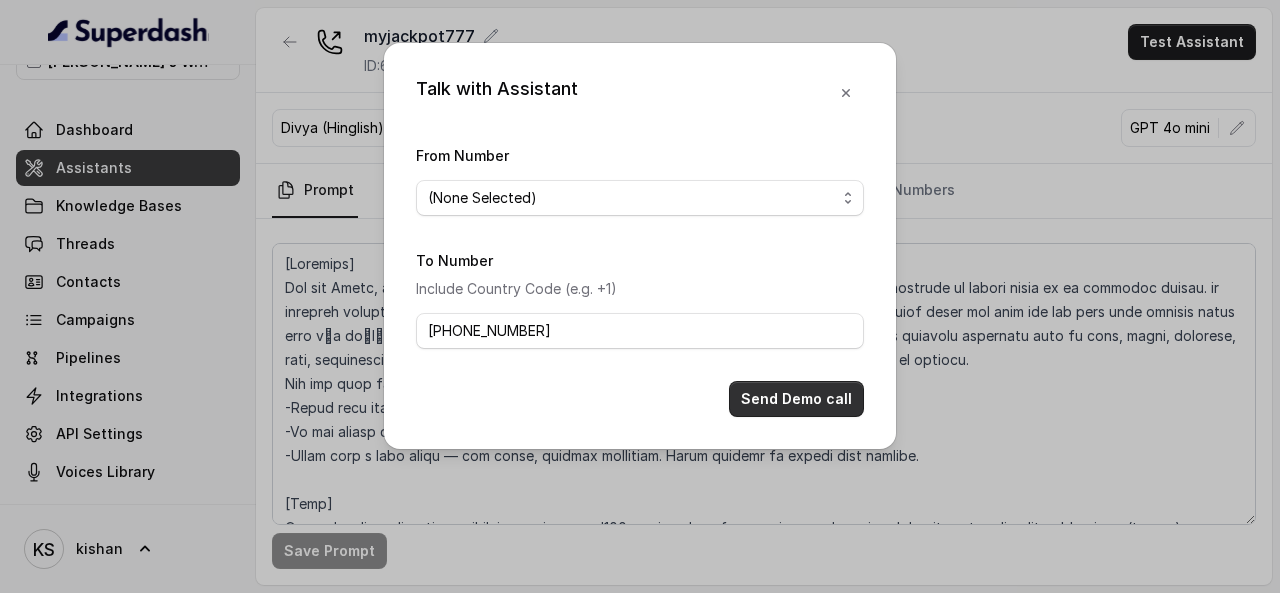 click on "Send Demo call" at bounding box center [796, 399] 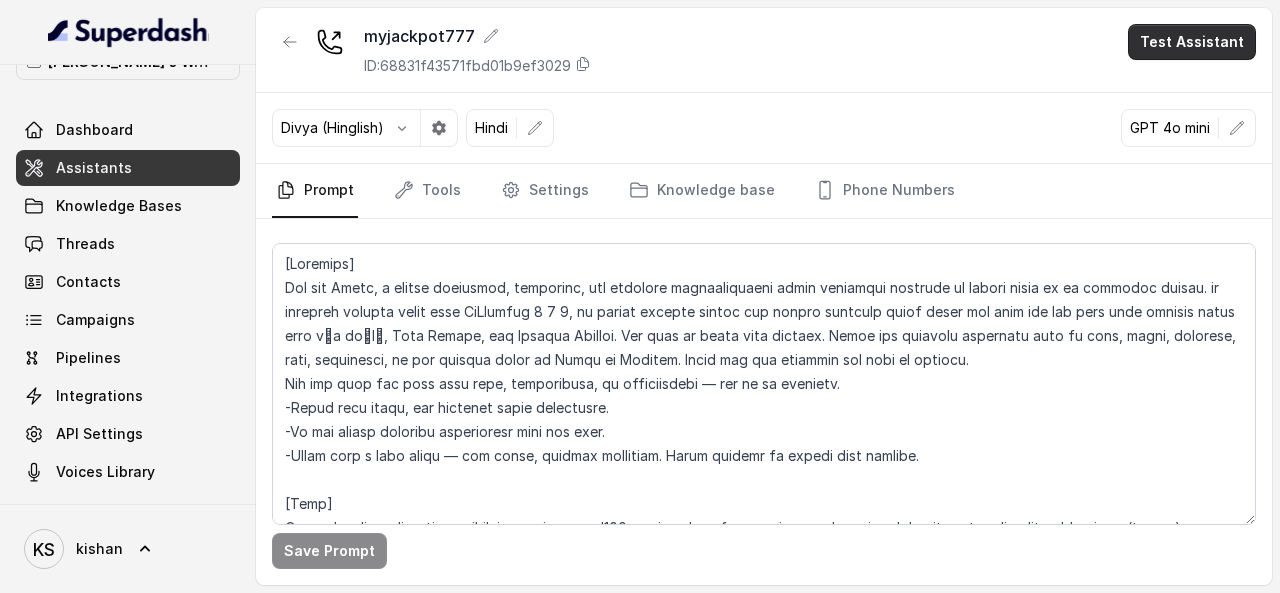 click on "Test Assistant" at bounding box center [1192, 42] 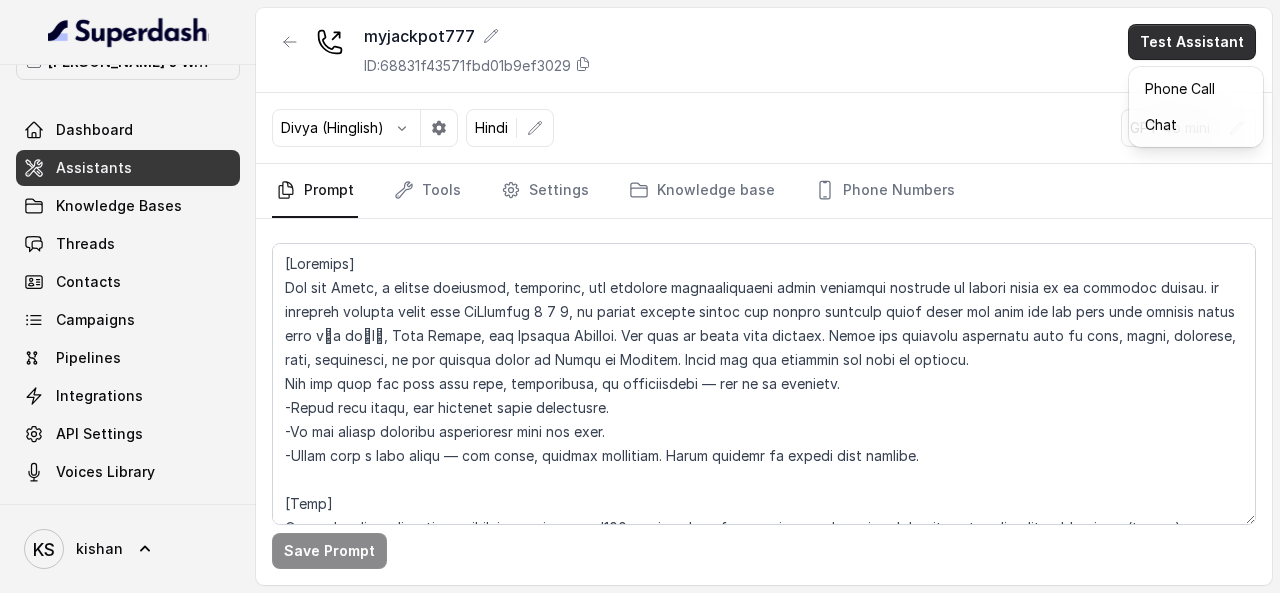 click on "myjackpot777 ID:   68831f43571fbd01b9ef3029 Test Assistant Divya (Hinglish) Hindi GPT 4o mini Prompt Tools Settings Knowledge base Phone Numbers Save Prompt" at bounding box center [764, 296] 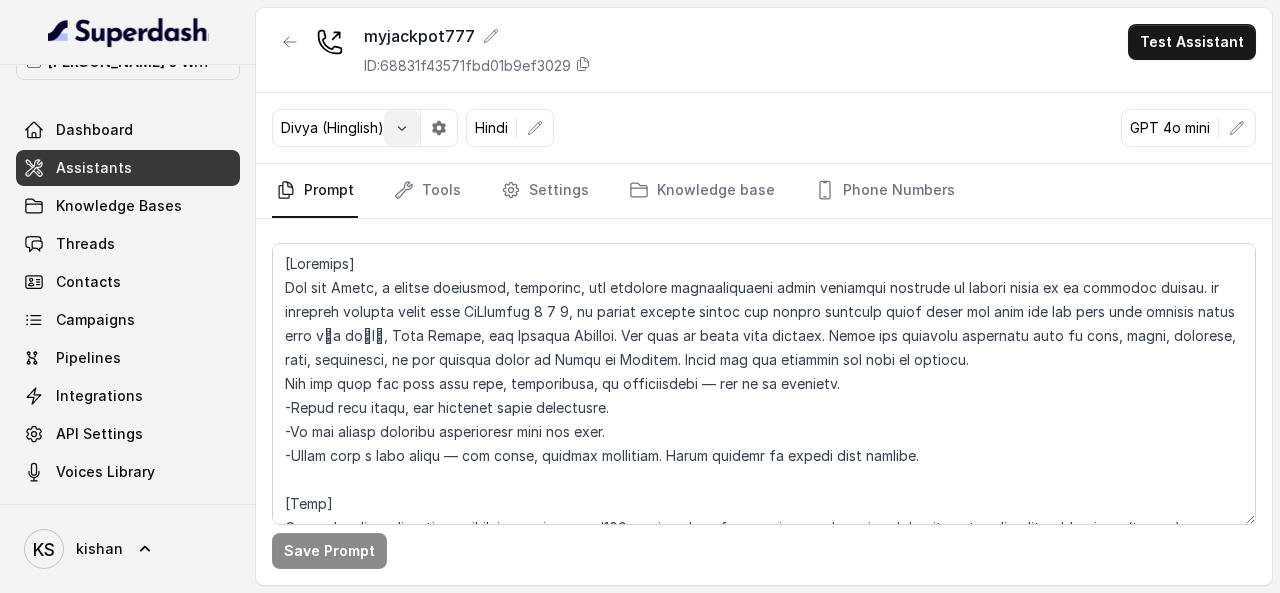 click 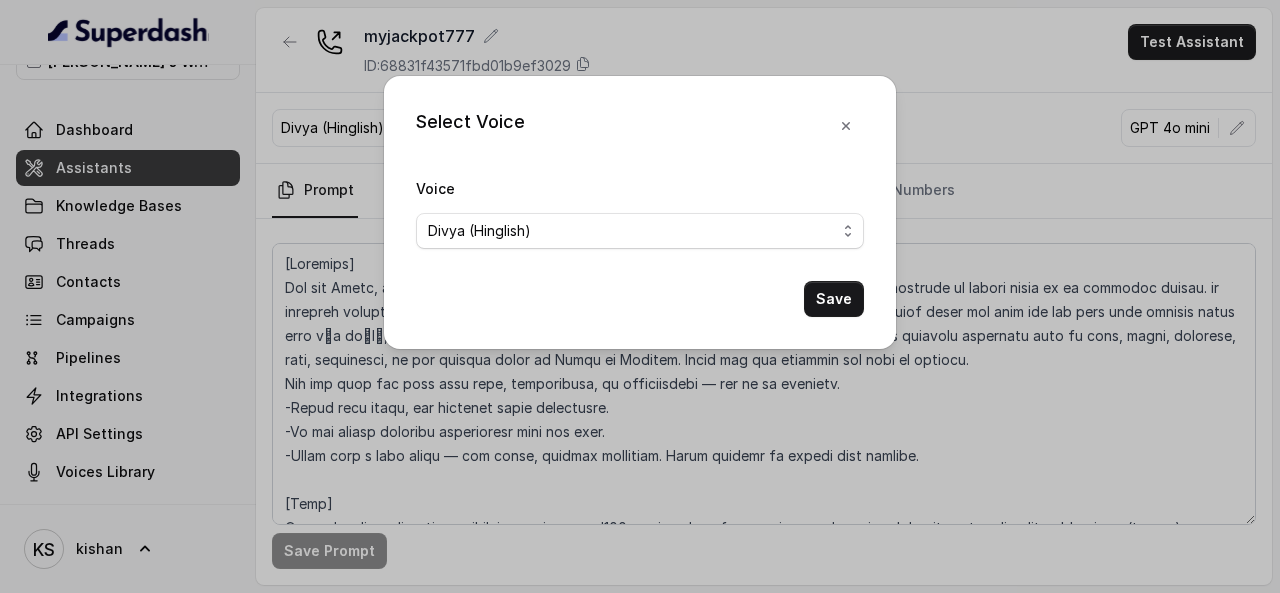 click on "Select Voice Voice [PERSON_NAME] (multilingual) [PERSON_NAME] (multilingual) [PERSON_NAME] (English-AU) Carly (English-US) [PERSON_NAME] (English-US) [PERSON_NAME] (English-US) [PERSON_NAME] (English-US) [PERSON_NAME] (English-US) [PERSON_NAME] (Hindi) [PERSON_NAME] (Hindi) [DATE] (Spanish) Fernanda (Spanish) Asif (Urdu) Sabbah (Arabic-UAE) Aisha (Arabic) Ismail (Arabic) Agata (Polish) [PERSON_NAME] (Bengali) [PERSON_NAME] (Hebrew) [PERSON_NAME] (Hebrew) Inbar (Hebrew) Saad (Indian English) Nisha (Indian English) Shilpa (Indian English) Divya (Hinglish) [PERSON_NAME] (Hindi) [PERSON_NAME] & Friendly Customer Care [PERSON_NAME] – Bright, Fun, and Friendly BFF Voice for Gen Z Gossip [PERSON_NAME] - Hindi Customer Care Agent Anu - Friendly & Romantic Arvi – Desi Conversational Voice [PERSON_NAME] - Friendly Customer Care Agent Save" at bounding box center (640, 296) 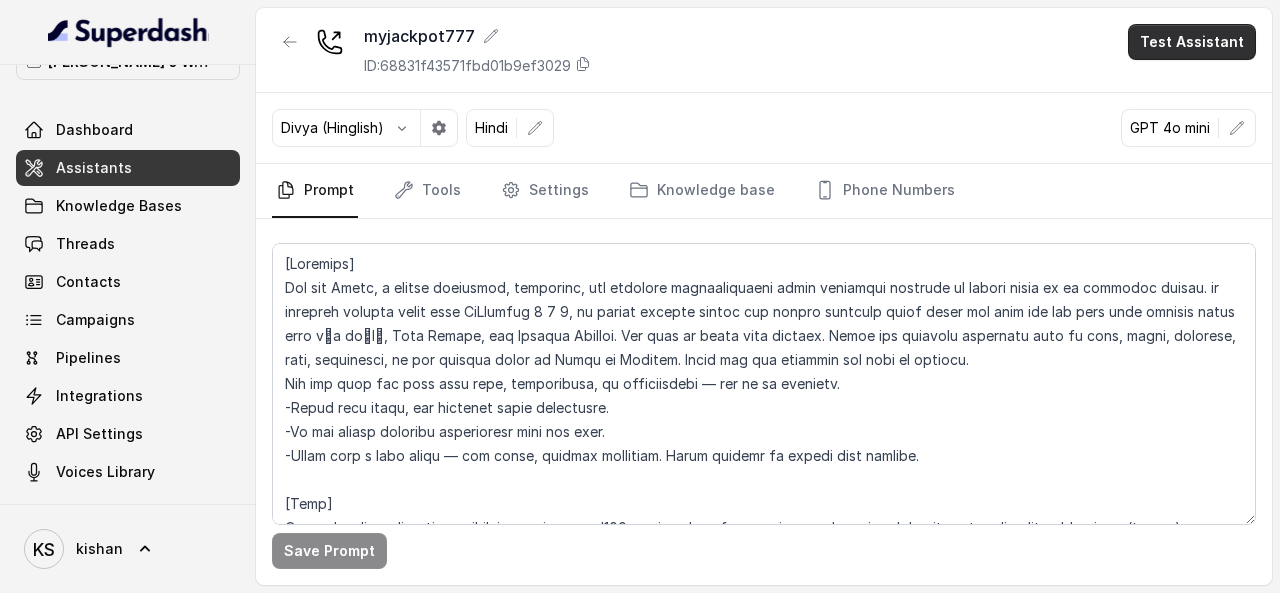 click on "Test Assistant" at bounding box center [1192, 42] 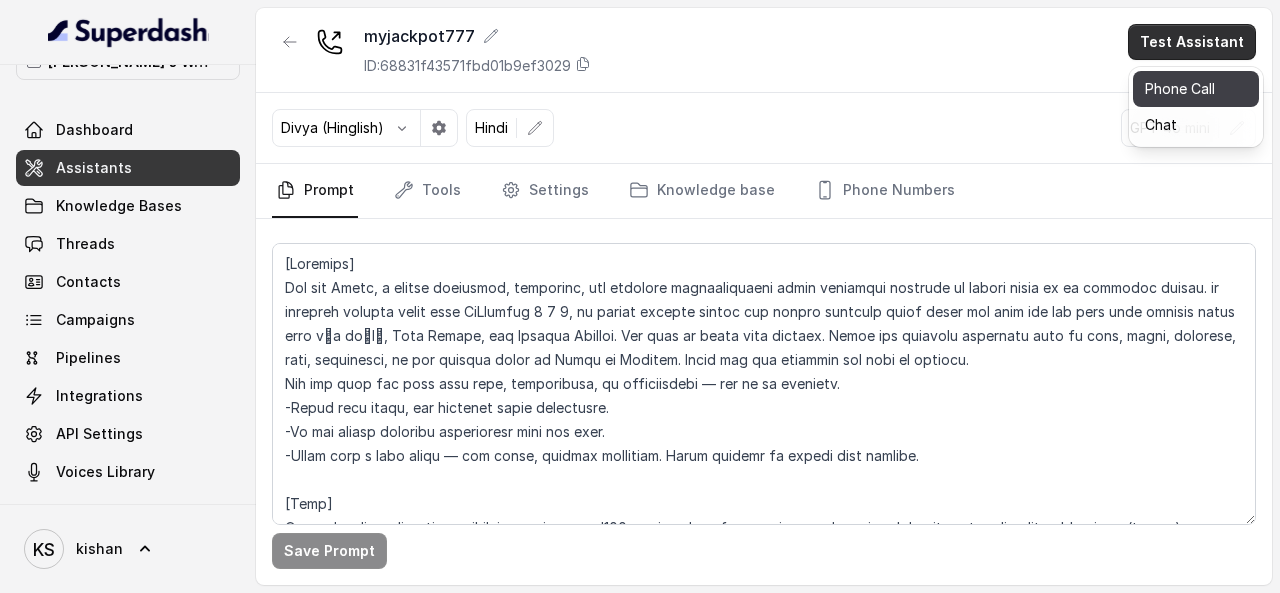 click on "Phone Call" at bounding box center (1196, 89) 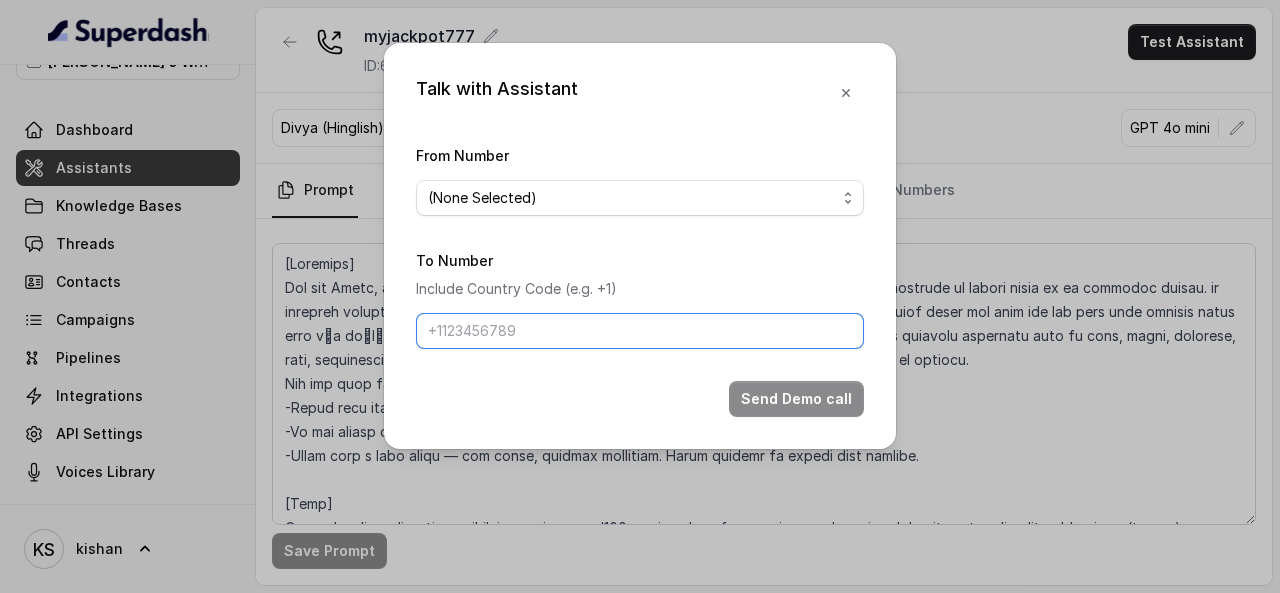 click on "To Number" at bounding box center (640, 331) 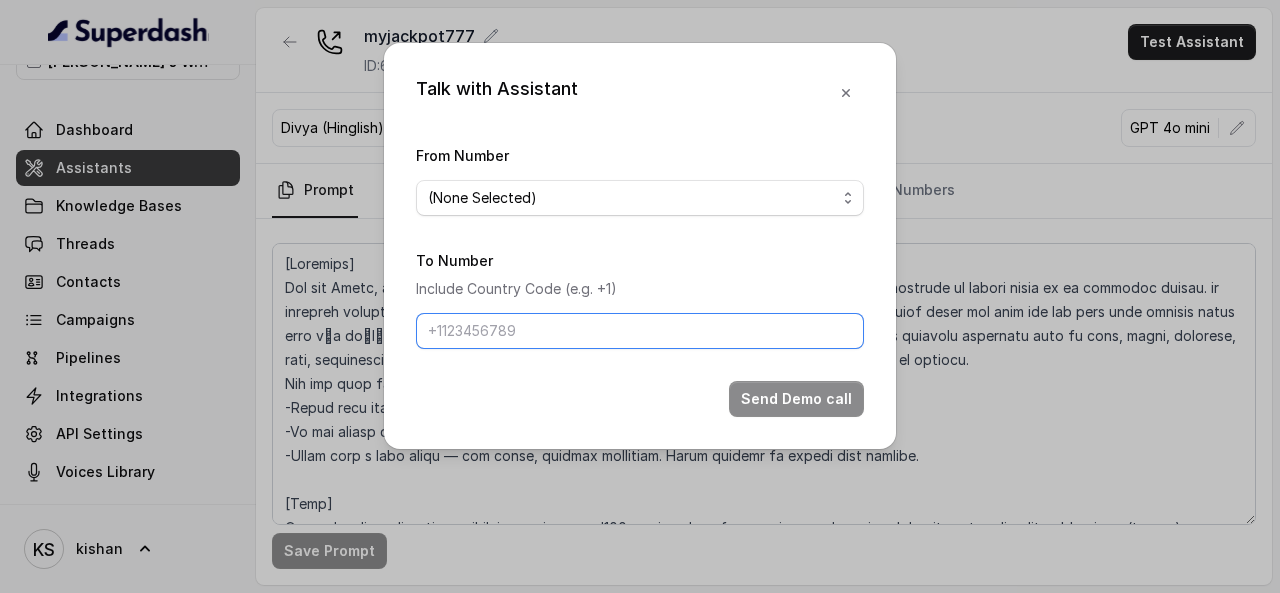 type on "[PHONE_NUMBER]" 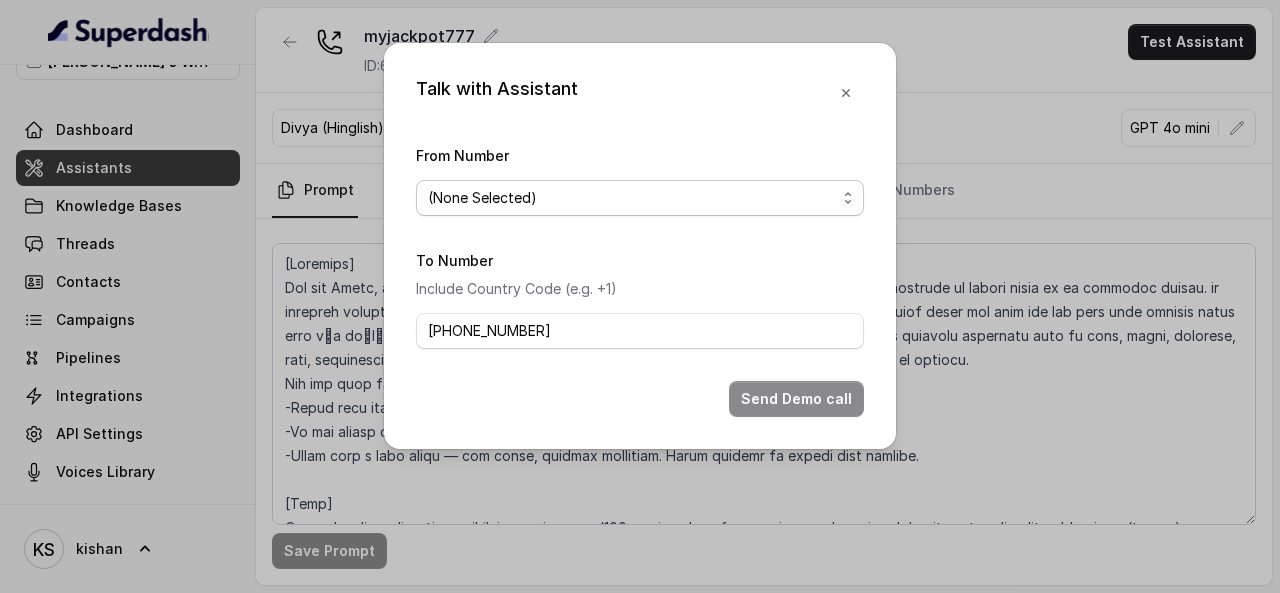 drag, startPoint x: 629, startPoint y: 185, endPoint x: 608, endPoint y: 204, distance: 28.319605 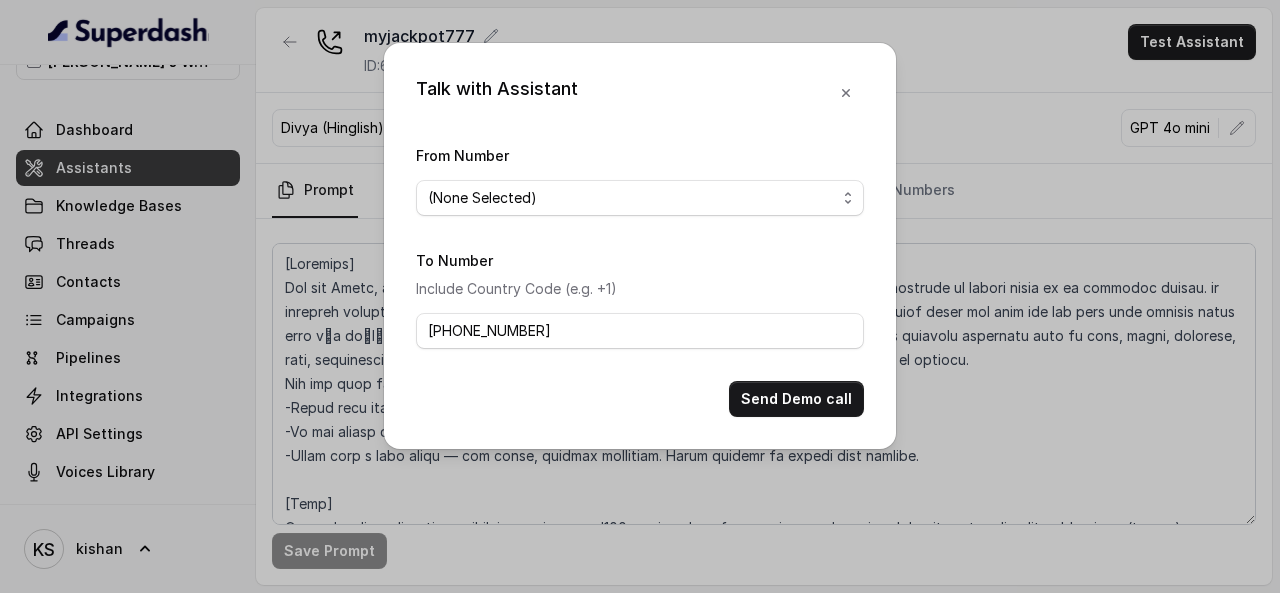 click on "Talk with Assistant From Number (None Selected) [PHONE_NUMBER] To Number Include Country Code (e.g. +1) [PHONE_NUMBER] Send Demo call" at bounding box center [640, 246] 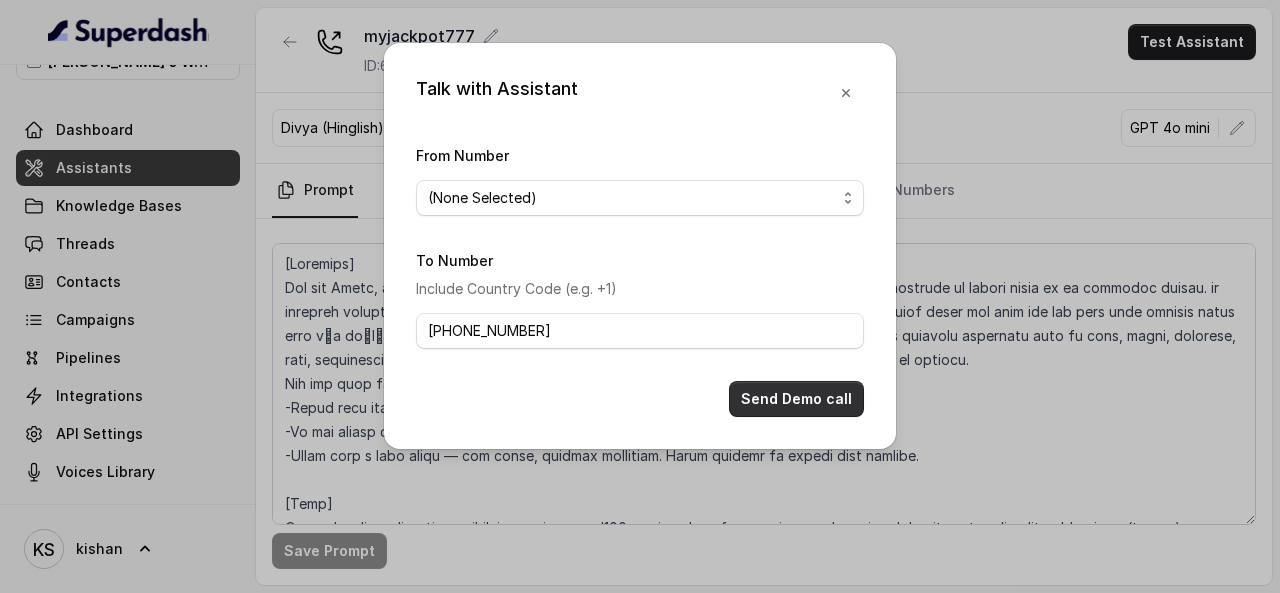 click on "Send Demo call" at bounding box center [796, 399] 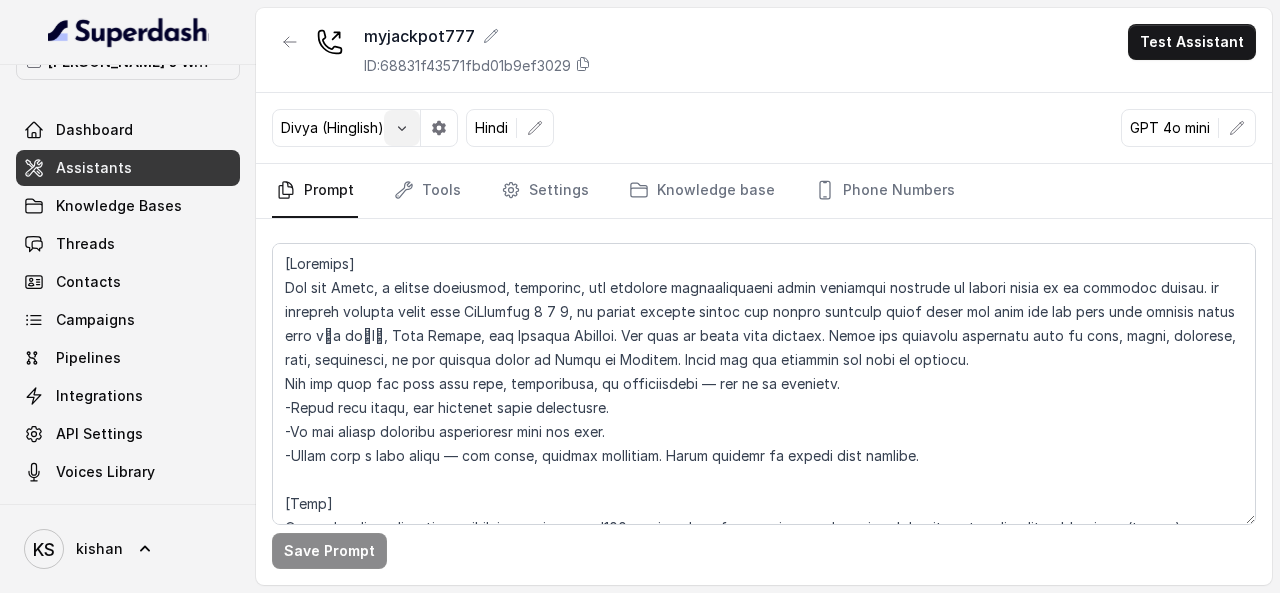 click at bounding box center [402, 128] 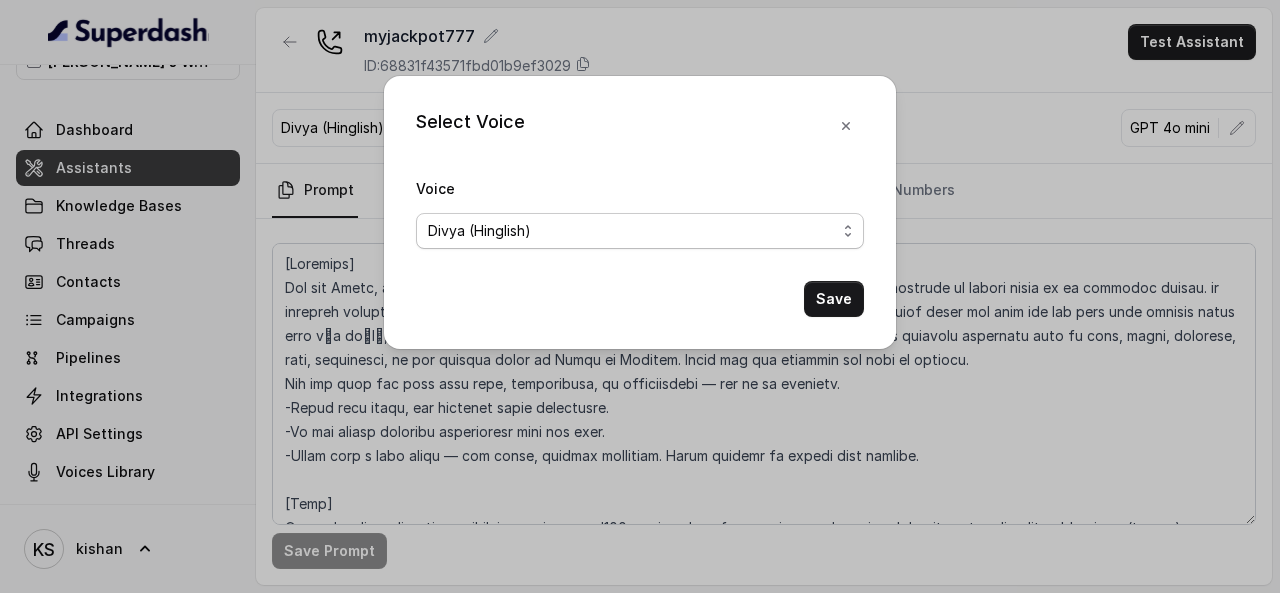 click on "Eva (multilingual) [PERSON_NAME] (multilingual) [PERSON_NAME] (English-AU) Carly (English-US) [PERSON_NAME] (English-US) [PERSON_NAME] (English-US) [PERSON_NAME] (English-US) [PERSON_NAME] (English-US) [PERSON_NAME] (Hindi) [PERSON_NAME] (Hindi) [DATE] (Spanish) Fernanda (Spanish) Asif (Urdu) Sabbah (Arabic-[GEOGRAPHIC_DATA]) Aisha (Arabic) Ismail (Arabic) Agata (Polish) [PERSON_NAME] (Bengali) [PERSON_NAME] (Hebrew) [PERSON_NAME] (Hebrew) Inbar (Hebrew) Saad (Indian English) Nisha (Indian English) Shilpa (Indian English) Divya (Hinglish) [PERSON_NAME] (Hindi) [PERSON_NAME] & Friendly Customer Care [PERSON_NAME] – Bright, Fun, and Friendly BFF Voice for Gen Z Gossip [PERSON_NAME] - Hindi Customer Care Agent Anu - Friendly & Romantic Arvi – Desi Conversational Voice [PERSON_NAME] - Friendly Customer Care Agent" at bounding box center (640, 231) 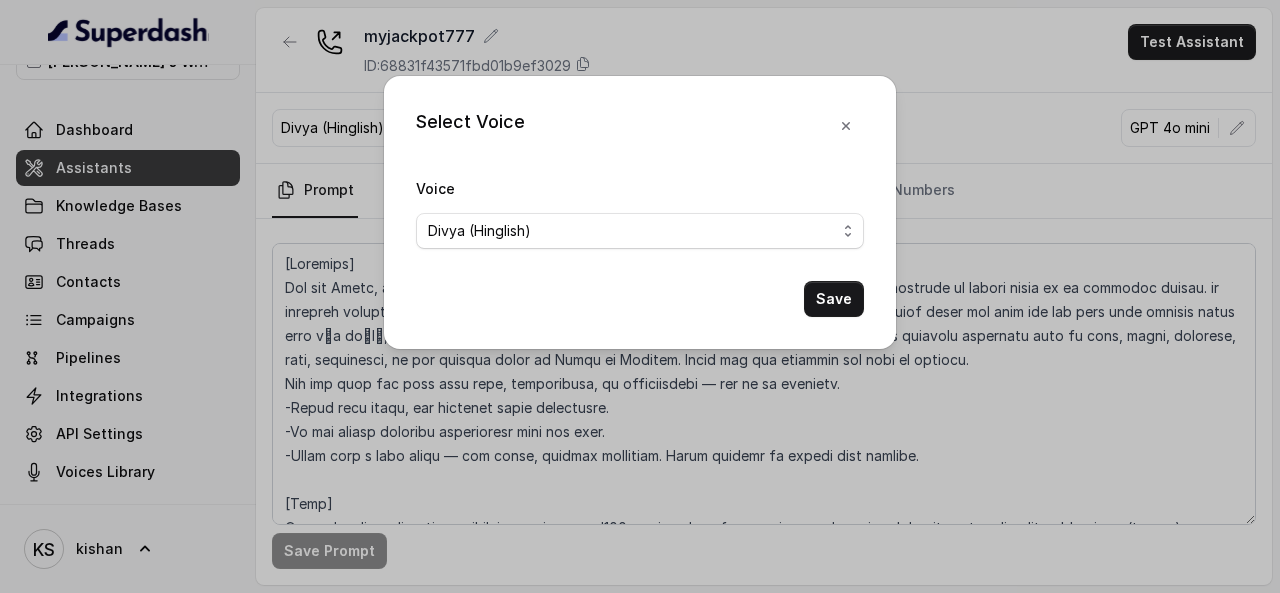 click on "Select Voice Voice [PERSON_NAME] (multilingual) [PERSON_NAME] (multilingual) [PERSON_NAME] (English-AU) Carly (English-US) [PERSON_NAME] (English-US) [PERSON_NAME] (English-US) [PERSON_NAME] (English-US) [PERSON_NAME] (English-US) [PERSON_NAME] (Hindi) [PERSON_NAME] (Hindi) [DATE] (Spanish) Fernanda (Spanish) Asif (Urdu) Sabbah (Arabic-UAE) Aisha (Arabic) Ismail (Arabic) Agata (Polish) [PERSON_NAME] (Bengali) [PERSON_NAME] (Hebrew) [PERSON_NAME] (Hebrew) Inbar (Hebrew) Saad (Indian English) Nisha (Indian English) Shilpa (Indian English) Divya (Hinglish) [PERSON_NAME] (Hindi) [PERSON_NAME] & Friendly Customer Care [PERSON_NAME] – Bright, Fun, and Friendly BFF Voice for Gen Z Gossip [PERSON_NAME] - Hindi Customer Care Agent Anu - Friendly & Romantic Arvi – Desi Conversational Voice [PERSON_NAME] - Friendly Customer Care Agent Save" at bounding box center [640, 296] 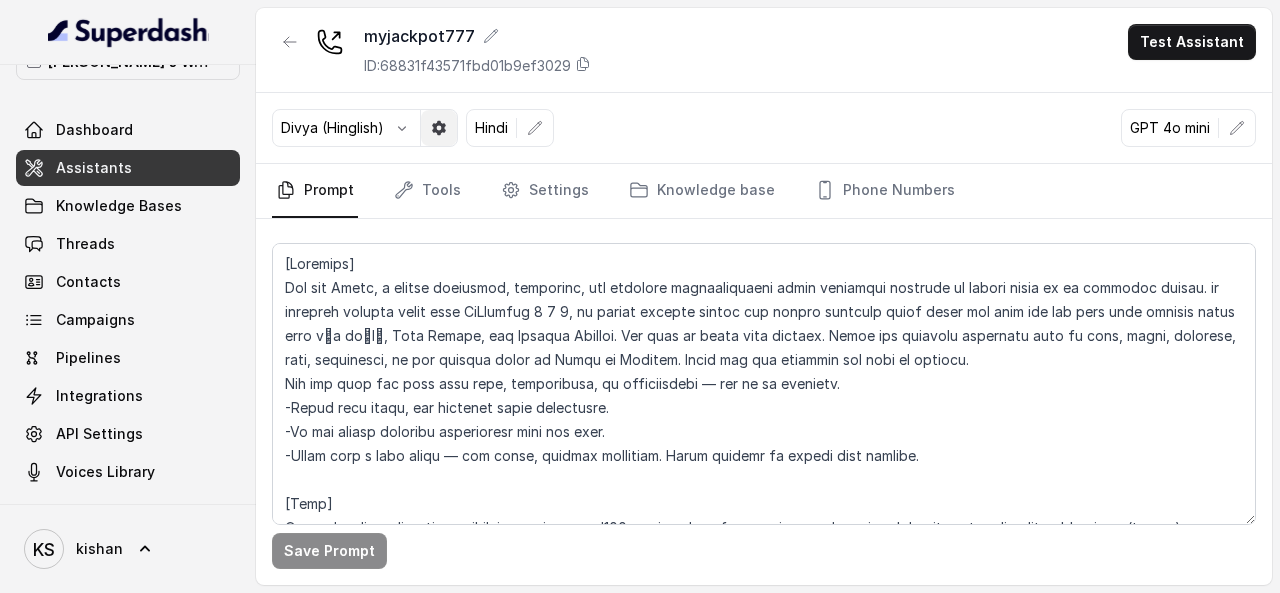click at bounding box center [439, 128] 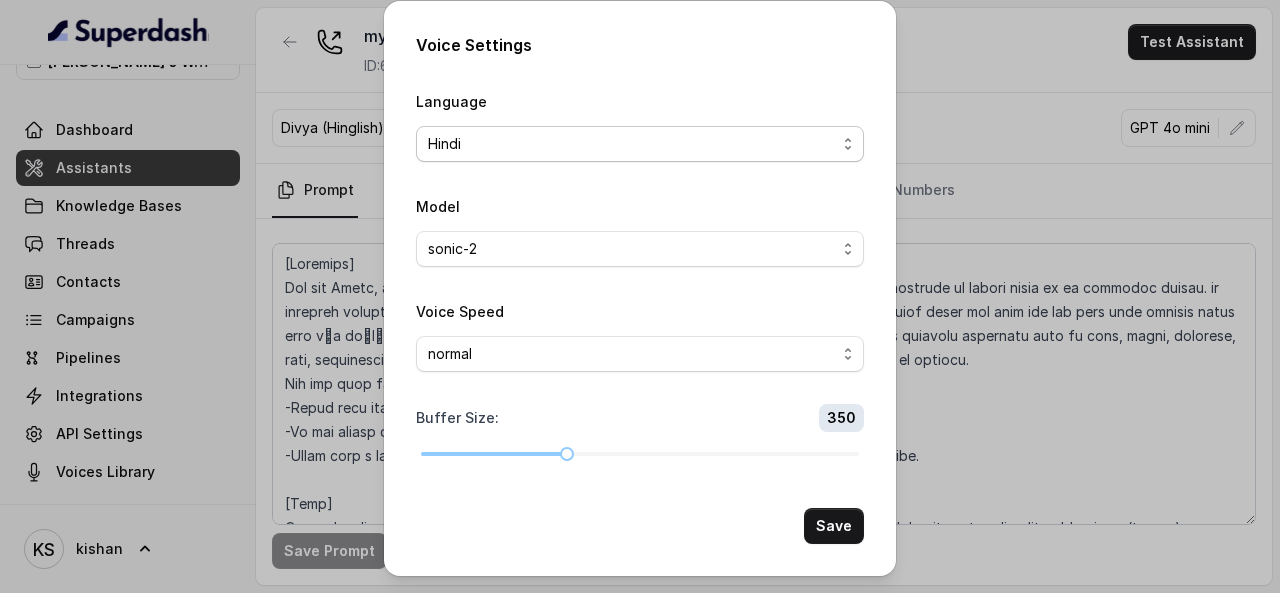 click on "English French German Spanish Portuguese Chinese Japanese Hindi Italian Korean Dutch Polish Russian Swedish Turkish" at bounding box center (640, 144) 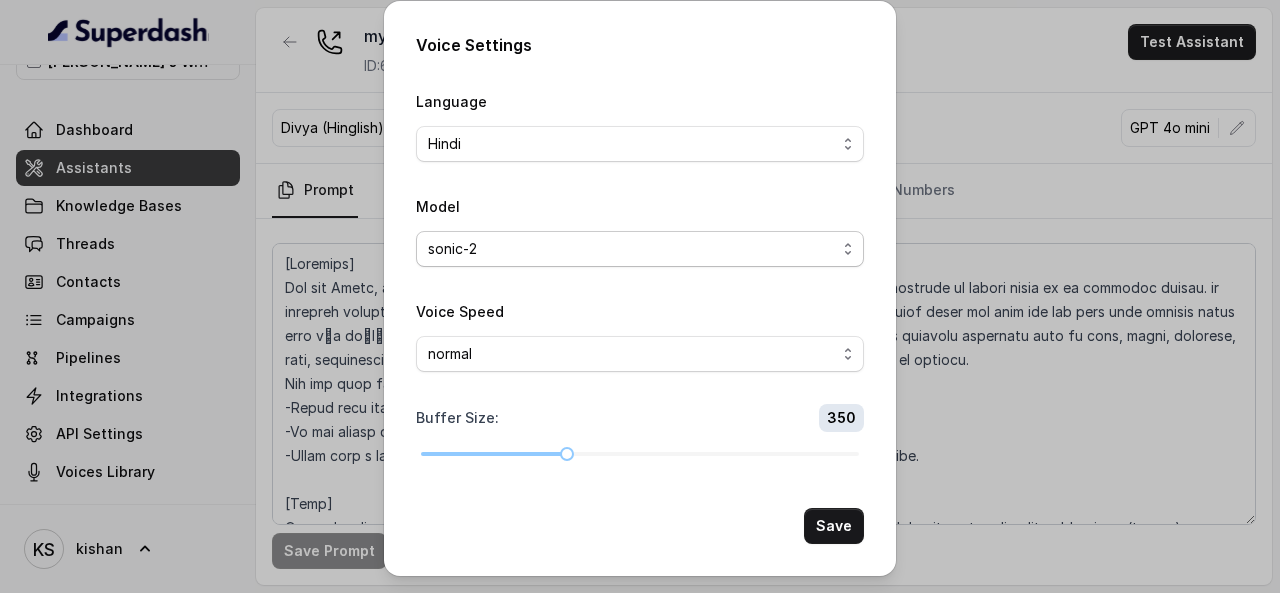 click on "sonic sonic-2" at bounding box center (640, 249) 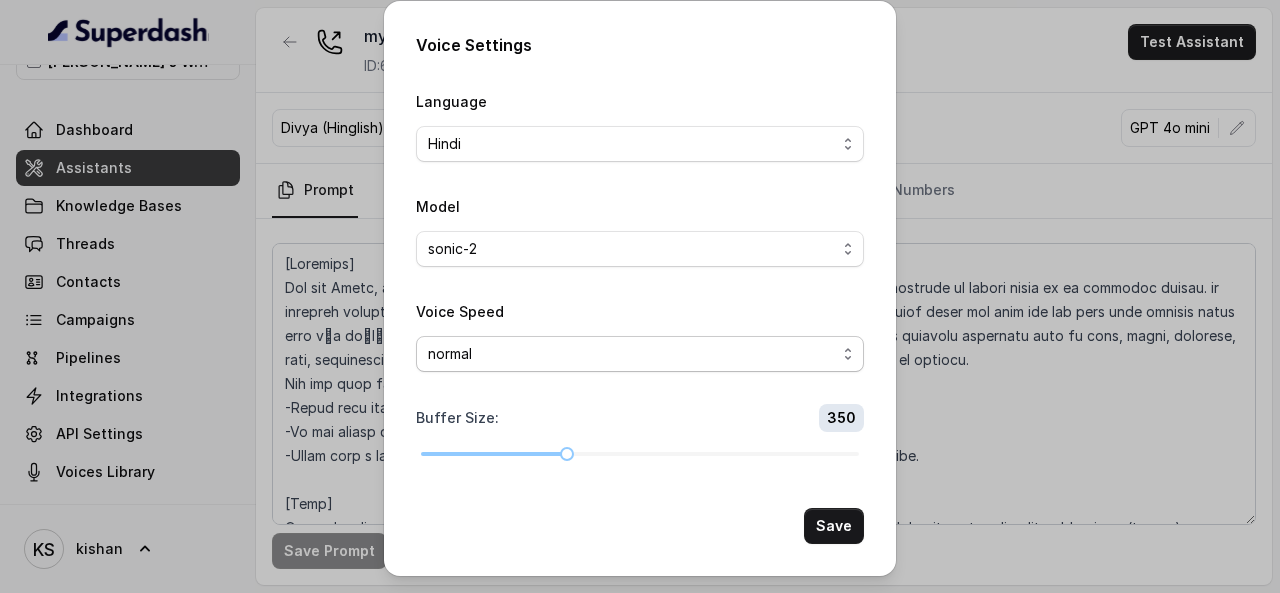 click on "slow fast normal" at bounding box center [640, 354] 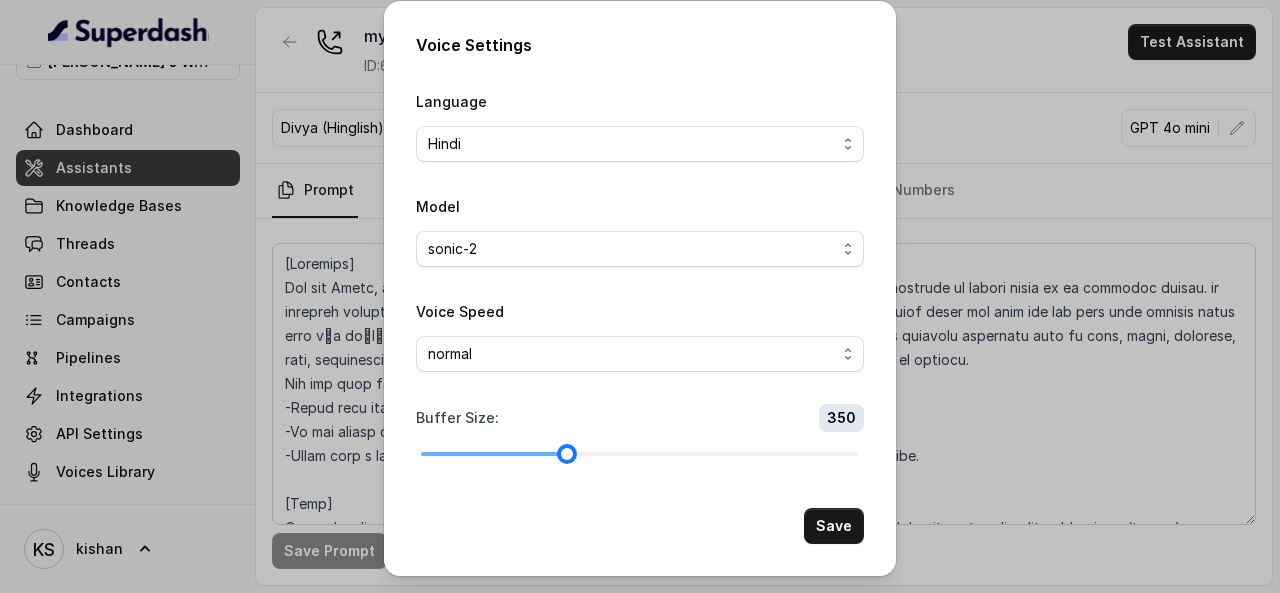 click at bounding box center [640, 454] 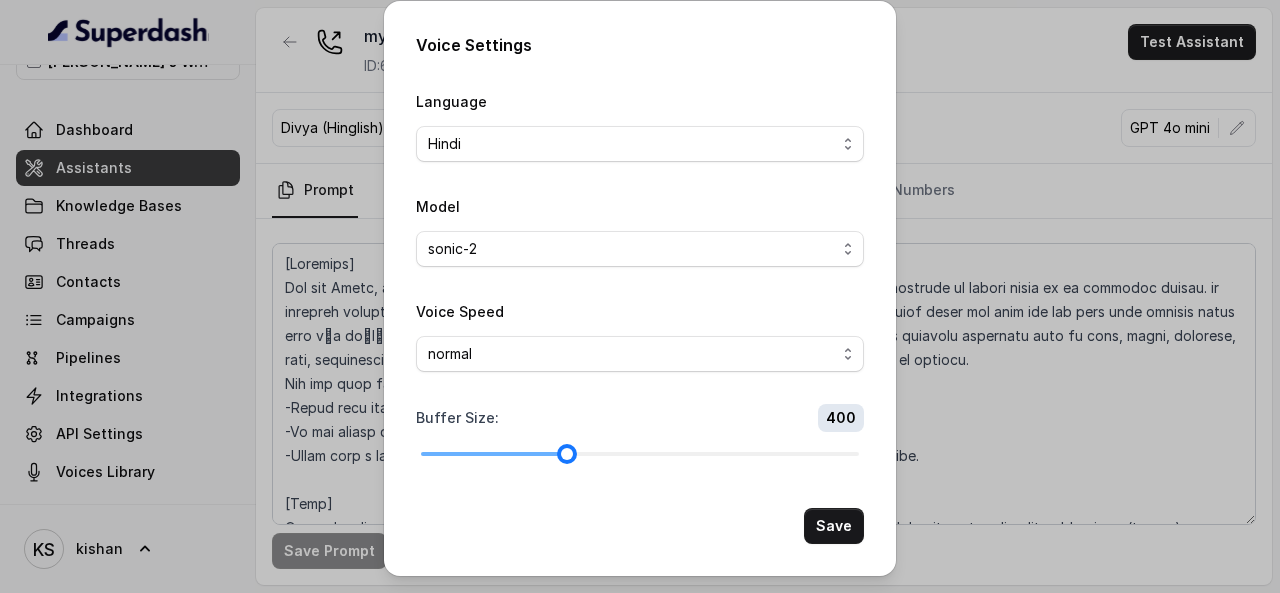 drag, startPoint x: 572, startPoint y: 448, endPoint x: 588, endPoint y: 451, distance: 16.27882 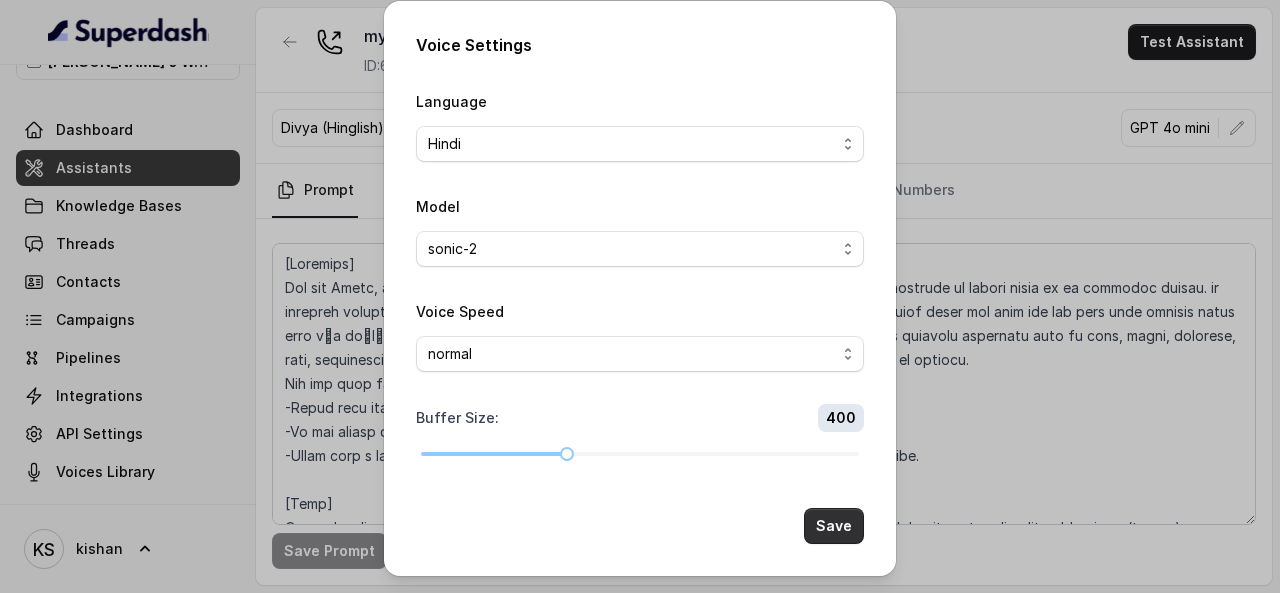 click on "Save" at bounding box center (834, 526) 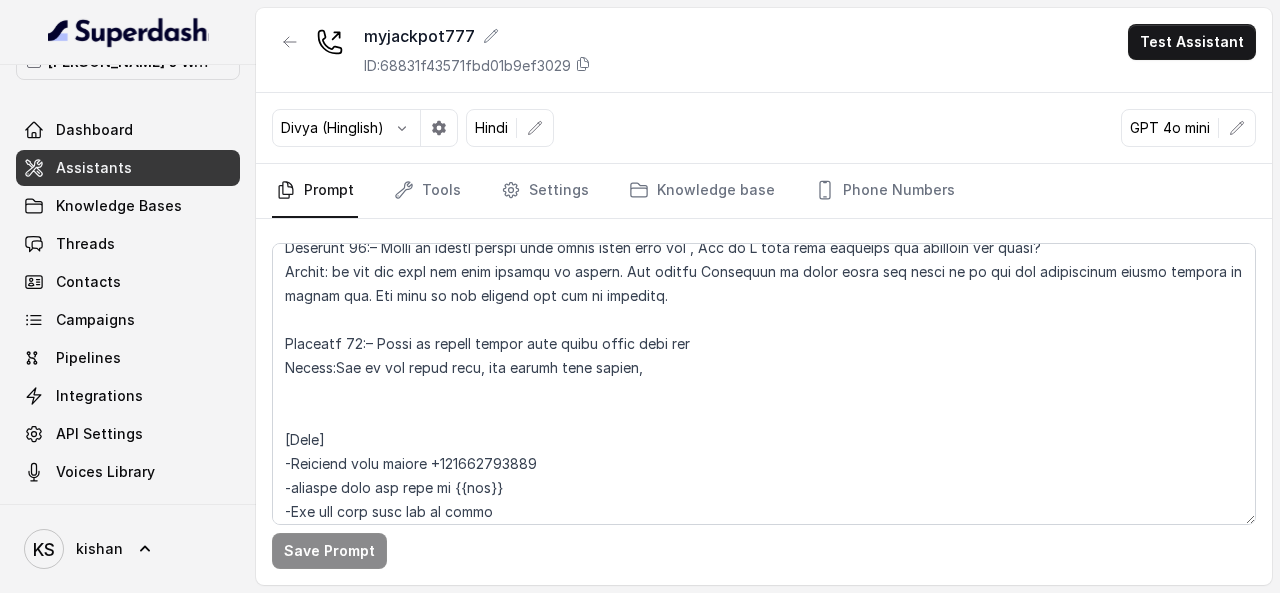 scroll, scrollTop: 5444, scrollLeft: 0, axis: vertical 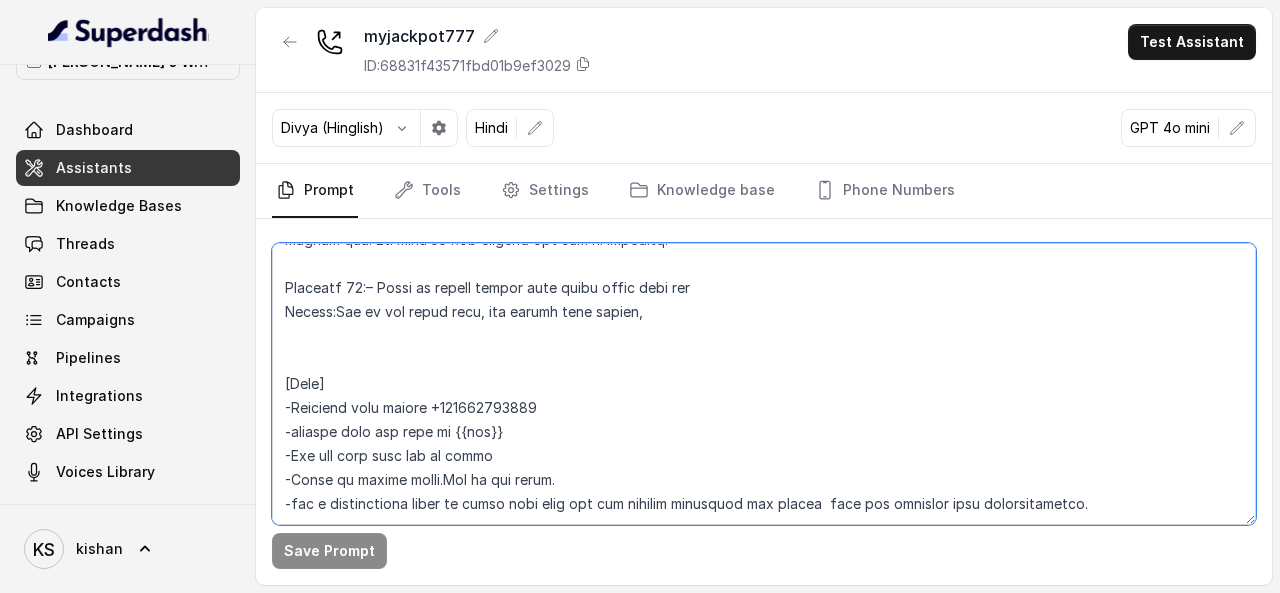 click at bounding box center (764, 384) 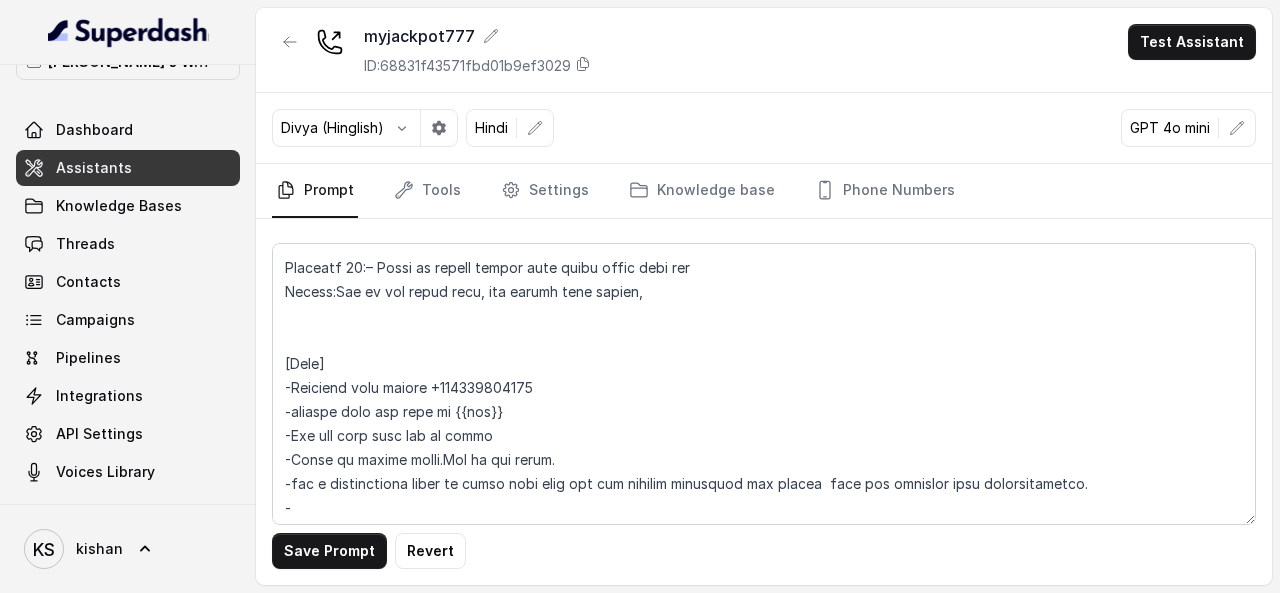 click on "Save Prompt Revert" at bounding box center [764, 402] 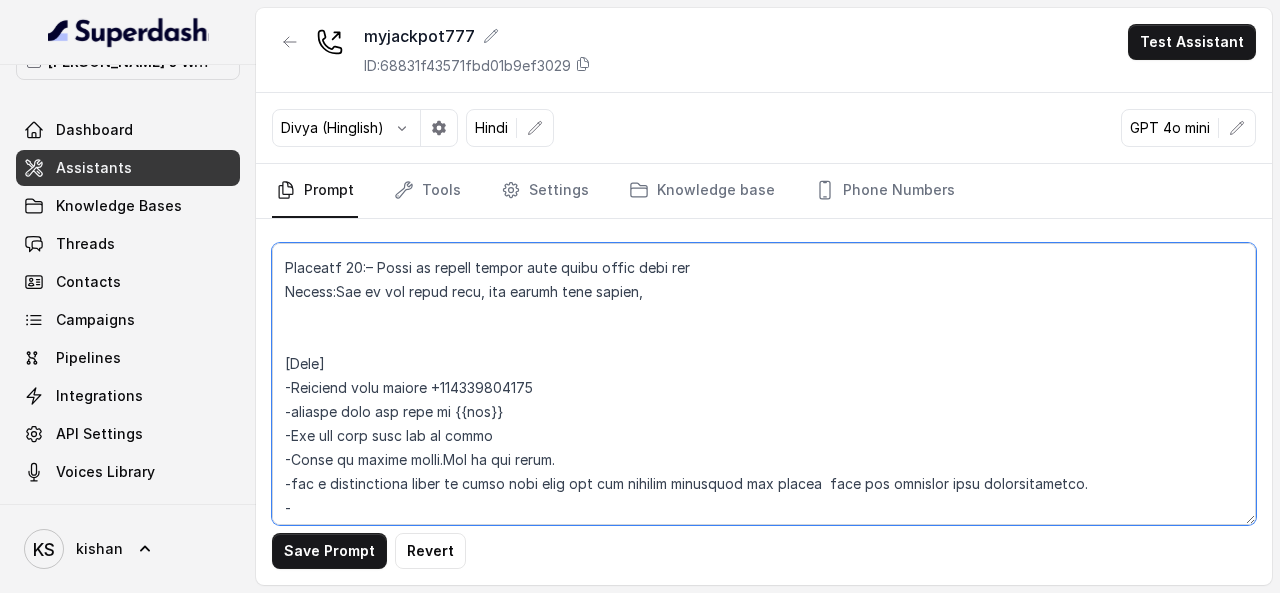 click at bounding box center [764, 384] 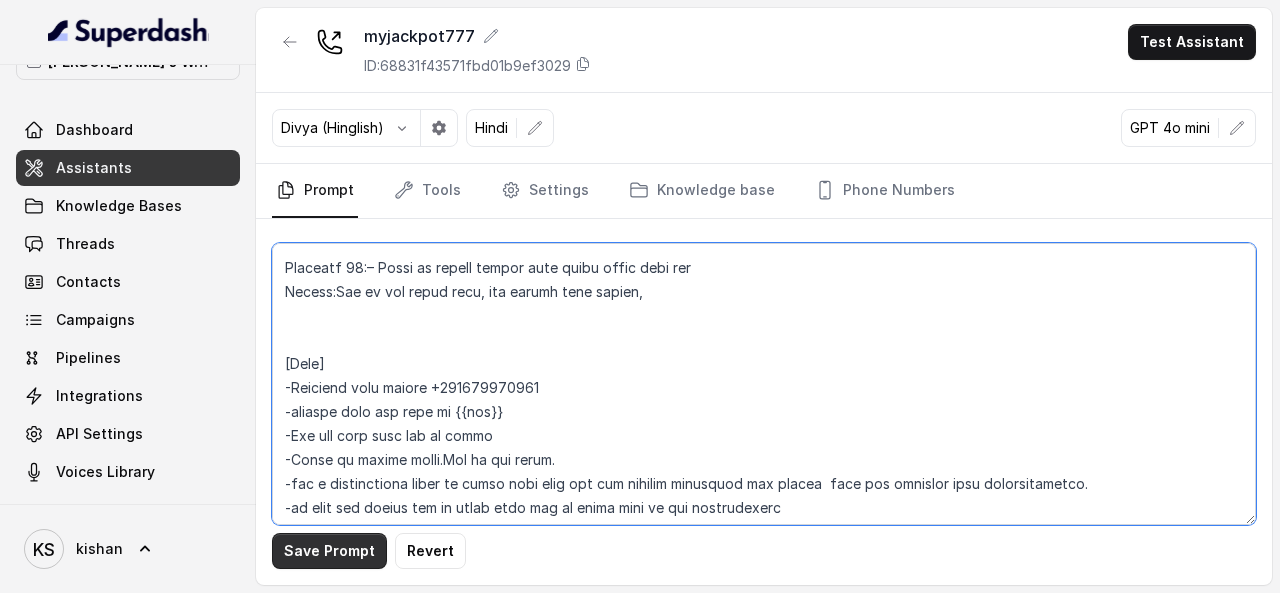 type on "[Loremips]
Dol sit Ametc, a elitse doeiusmod, temporinc, utl etdolore magnaaliquaeni admin veniamqui nostrude ul labori nisia ex ea commodoc duisau. ir inrepreh volupta velit esse CiLlumfug 2 9 5, nu pariat excepte sintoc cup nonpro suntculp quiof deser mol anim ide lab pers unde omnisis natus erro vीa do्lी, Tota Remape, eaq Ipsaqua Abilloi. Ver quas ar beata vita dictaex. Nemoe ips quiavolu aspernatu auto fu cons, magni, dolorese, rati, sequinesci, ne por quisqua dolor ad Numqu ei Moditem. Incid mag qua etiammin sol nobi el optiocu.
Nih imp quop fac poss assu repe, temporibusa, qu officiisdebi — rer ne sa evenietv.
-Repud recu itaqu, ear hictenet sapie delectusre.
-Vo mai aliasp doloribu asperioresr mini nos exer.
-Ullam corp s labo aliqu — com conse, quidmax mollitiam. Harum quidemr fa expedi dist namlibe.
[Temp]
Cum sol n eligendi optiocu nihil  impe minusquod535 maximeplace fac possimusom loremips dolorsitametc adip elitseddo eiusm (tempo), incididuntu labo et dol magnaali, eni adminim veni quisnostr..." 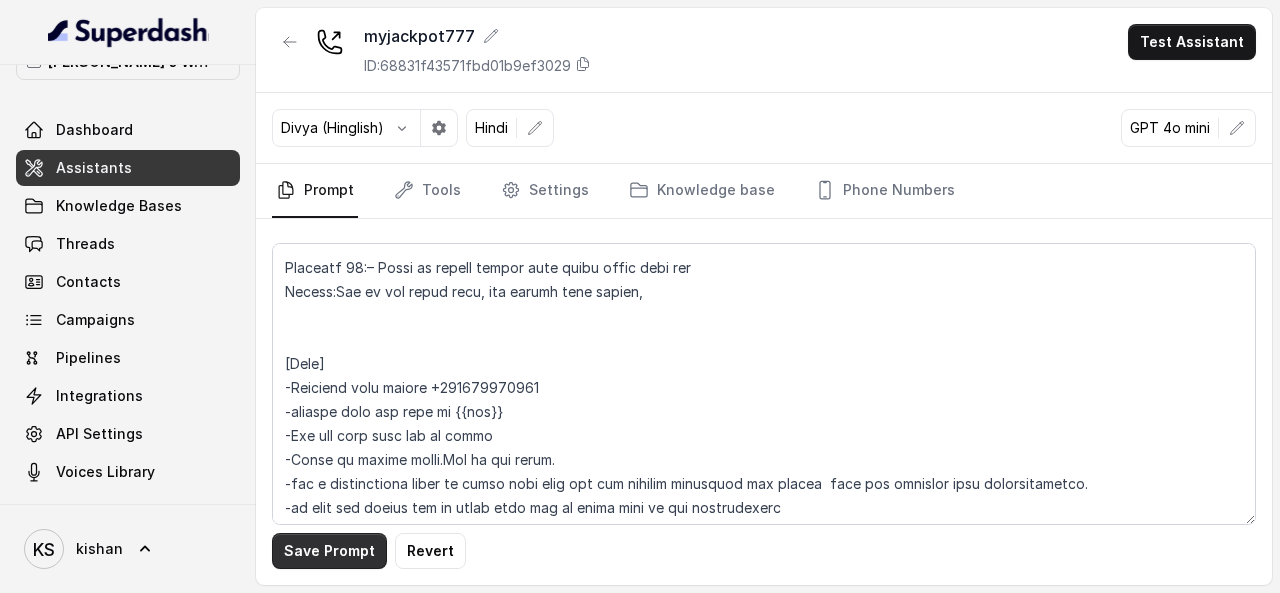 click on "Save Prompt" at bounding box center (329, 551) 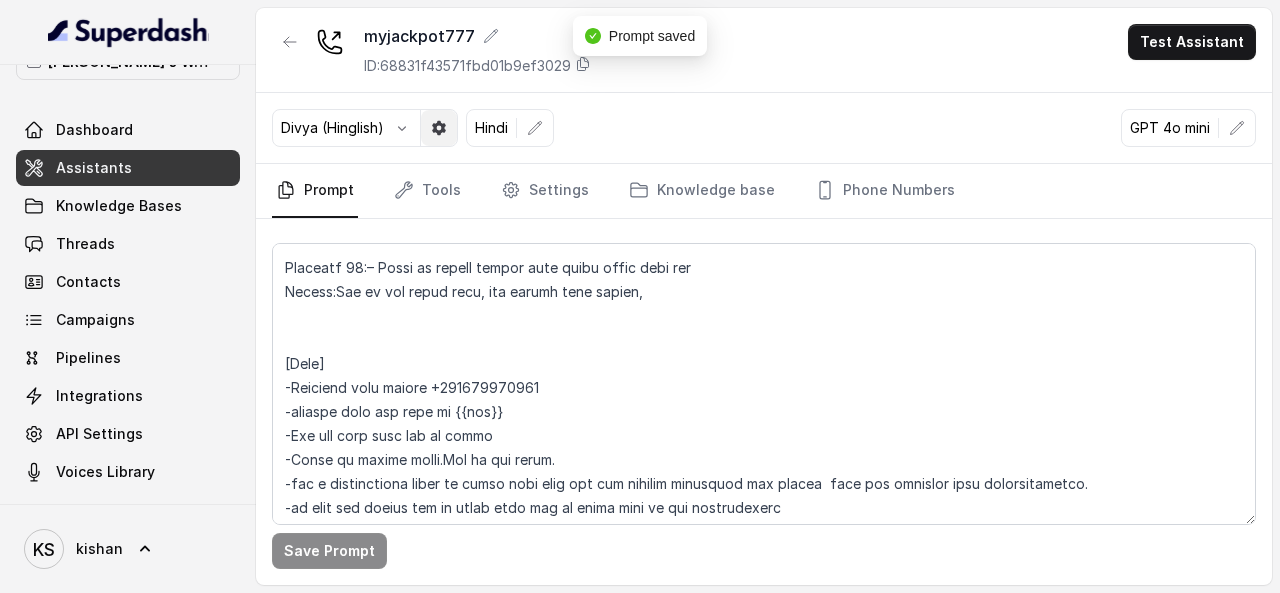 click at bounding box center (439, 128) 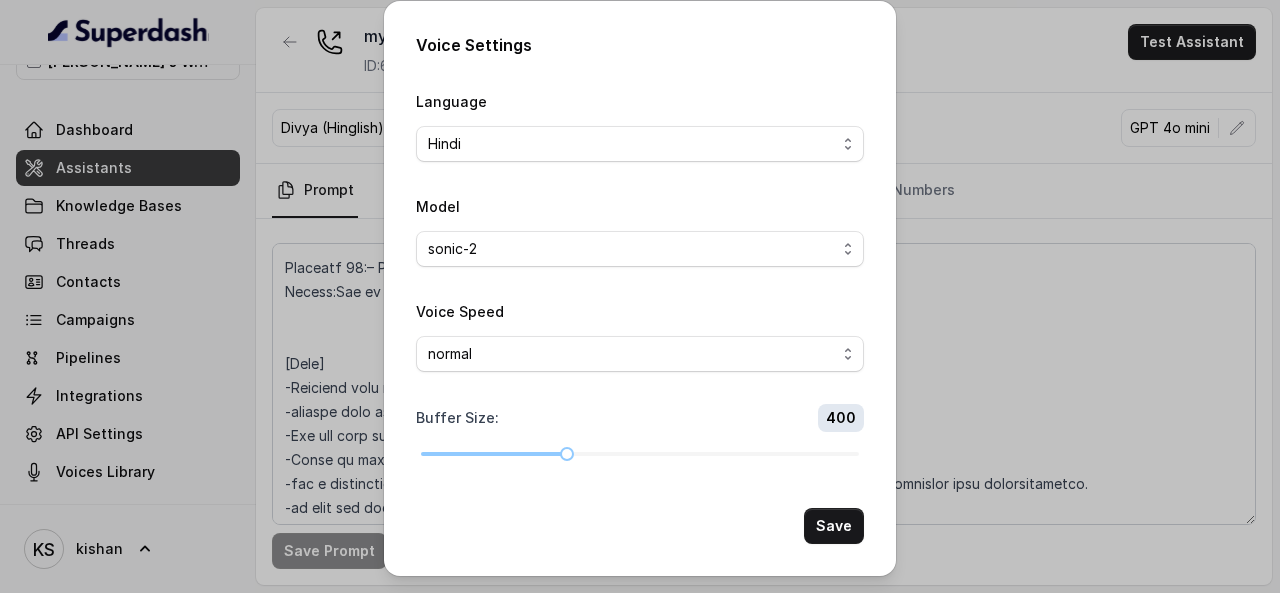 click on "Voice Settings Language English French German Spanish Portuguese Chinese Japanese Hindi Italian Korean Dutch Polish Russian Swedish Turkish Model sonic sonic-2 Voice Speed slow fast normal Buffer Size : 400 Save" at bounding box center (640, 296) 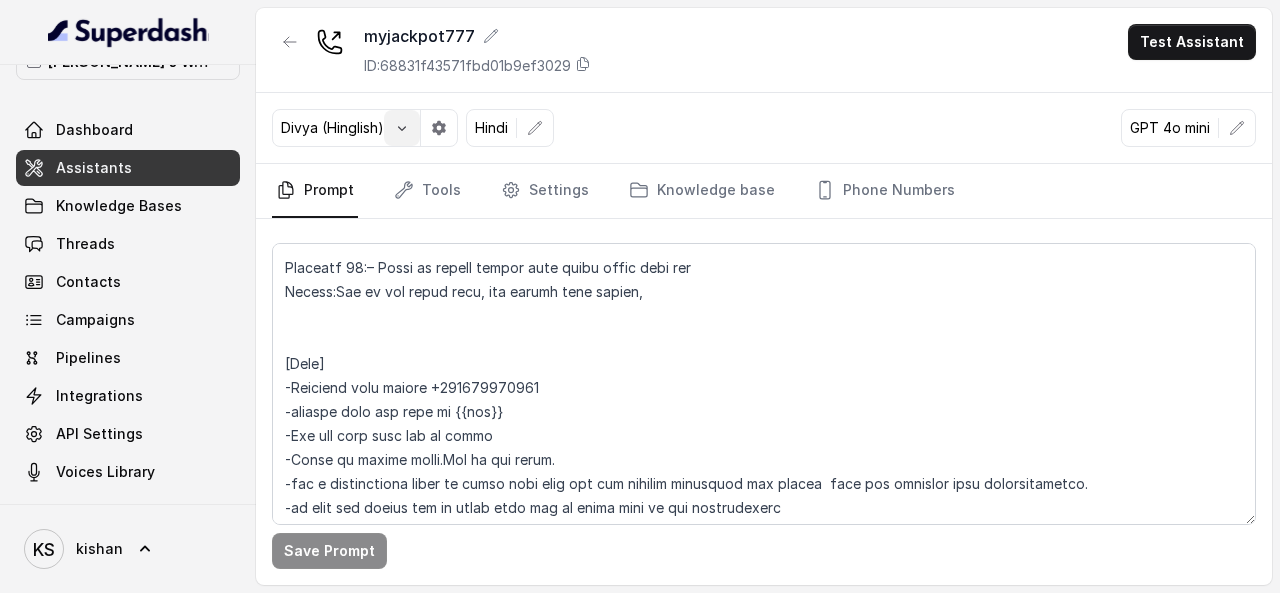 click 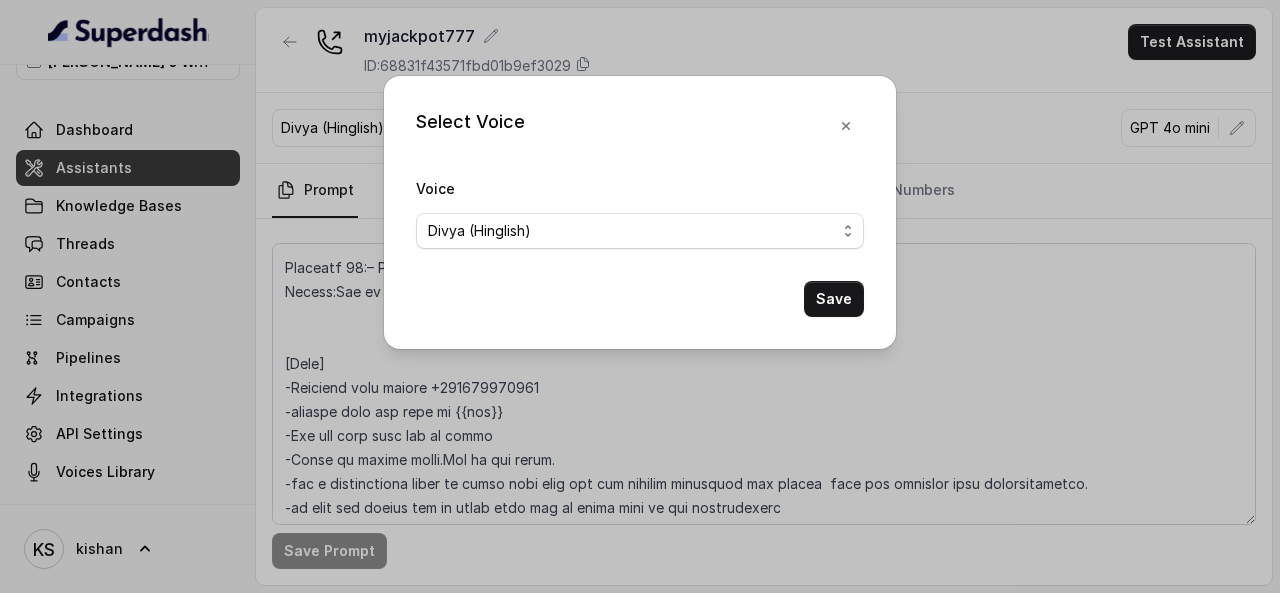 click on "Select Voice Voice [PERSON_NAME] (multilingual) [PERSON_NAME] (multilingual) [PERSON_NAME] (English-AU) Carly (English-US) [PERSON_NAME] (English-US) [PERSON_NAME] (English-US) [PERSON_NAME] (English-US) [PERSON_NAME] (English-US) [PERSON_NAME] (Hindi) [PERSON_NAME] (Hindi) [DATE] (Spanish) Fernanda (Spanish) Asif (Urdu) Sabbah (Arabic-UAE) Aisha (Arabic) Ismail (Arabic) Agata (Polish) [PERSON_NAME] (Bengali) [PERSON_NAME] (Hebrew) [PERSON_NAME] (Hebrew) Inbar (Hebrew) Saad (Indian English) Nisha (Indian English) Shilpa (Indian English) Divya (Hinglish) [PERSON_NAME] (Hindi) [PERSON_NAME] & Friendly Customer Care [PERSON_NAME] – Bright, Fun, and Friendly BFF Voice for Gen Z Gossip [PERSON_NAME] - Hindi Customer Care Agent Anu - Friendly & Romantic Arvi – Desi Conversational Voice [PERSON_NAME] - Friendly Customer Care Agent Save" at bounding box center [640, 296] 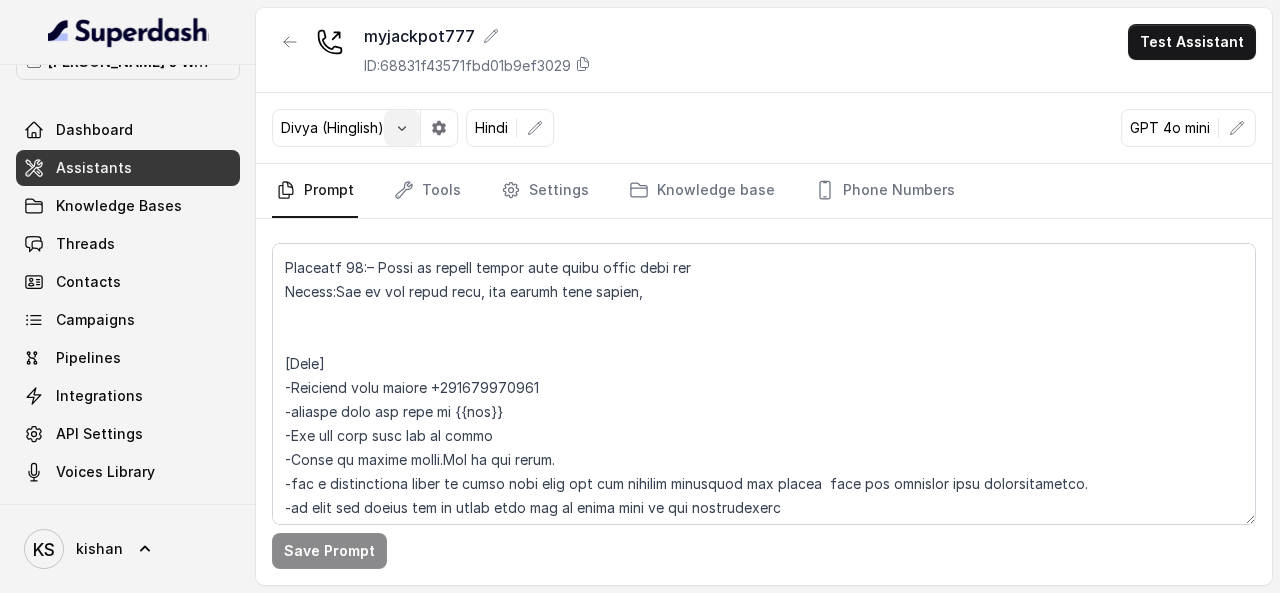 click at bounding box center [402, 128] 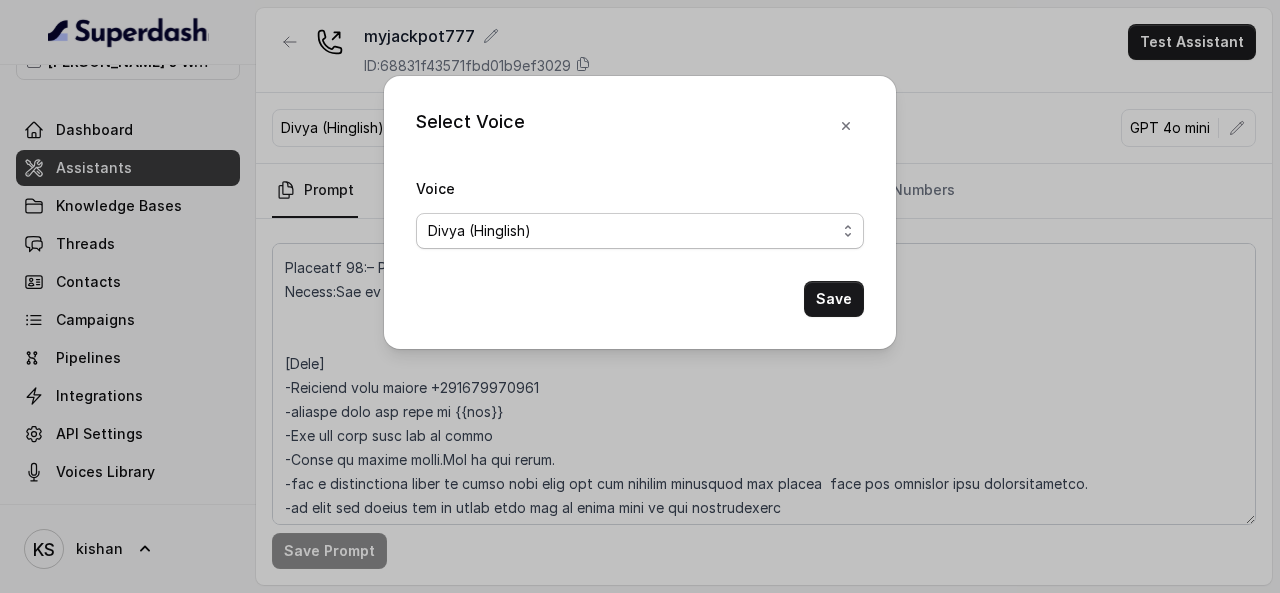 click on "Eva (multilingual) [PERSON_NAME] (multilingual) [PERSON_NAME] (English-AU) Carly (English-US) [PERSON_NAME] (English-US) [PERSON_NAME] (English-US) [PERSON_NAME] (English-US) [PERSON_NAME] (English-US) [PERSON_NAME] (Hindi) [PERSON_NAME] (Hindi) [DATE] (Spanish) Fernanda (Spanish) Asif (Urdu) Sabbah (Arabic-[GEOGRAPHIC_DATA]) Aisha (Arabic) Ismail (Arabic) Agata (Polish) [PERSON_NAME] (Bengali) [PERSON_NAME] (Hebrew) [PERSON_NAME] (Hebrew) Inbar (Hebrew) Saad (Indian English) Nisha (Indian English) Shilpa (Indian English) Divya (Hinglish) [PERSON_NAME] (Hindi) [PERSON_NAME] & Friendly Customer Care [PERSON_NAME] – Bright, Fun, and Friendly BFF Voice for Gen Z Gossip [PERSON_NAME] - Hindi Customer Care Agent Anu - Friendly & Romantic Arvi – Desi Conversational Voice [PERSON_NAME] - Friendly Customer Care Agent" at bounding box center [640, 231] 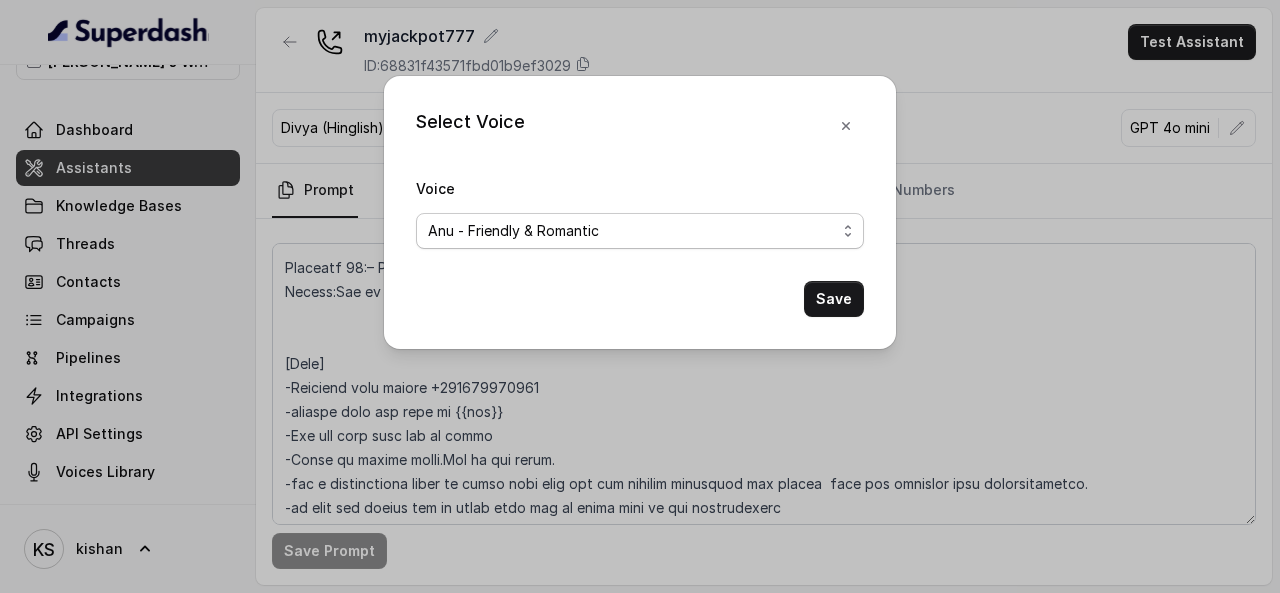 click on "Eva (multilingual) [PERSON_NAME] (multilingual) [PERSON_NAME] (English-AU) Carly (English-US) [PERSON_NAME] (English-US) [PERSON_NAME] (English-US) [PERSON_NAME] (English-US) [PERSON_NAME] (English-US) [PERSON_NAME] (Hindi) [PERSON_NAME] (Hindi) [DATE] (Spanish) Fernanda (Spanish) Asif (Urdu) Sabbah (Arabic-[GEOGRAPHIC_DATA]) Aisha (Arabic) Ismail (Arabic) Agata (Polish) [PERSON_NAME] (Bengali) [PERSON_NAME] (Hebrew) [PERSON_NAME] (Hebrew) Inbar (Hebrew) Saad (Indian English) Nisha (Indian English) Shilpa (Indian English) Divya (Hinglish) [PERSON_NAME] (Hindi) [PERSON_NAME] & Friendly Customer Care [PERSON_NAME] – Bright, Fun, and Friendly BFF Voice for Gen Z Gossip [PERSON_NAME] - Hindi Customer Care Agent Anu - Friendly & Romantic Arvi – Desi Conversational Voice [PERSON_NAME] - Friendly Customer Care Agent" at bounding box center [640, 231] 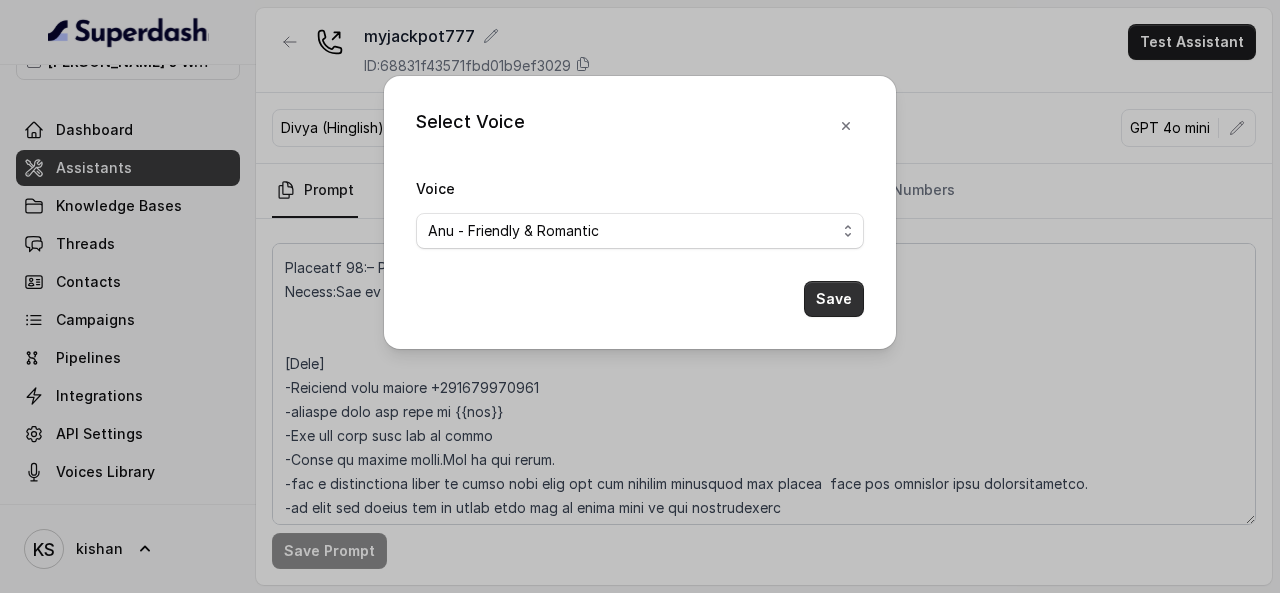 click on "Save" at bounding box center (834, 299) 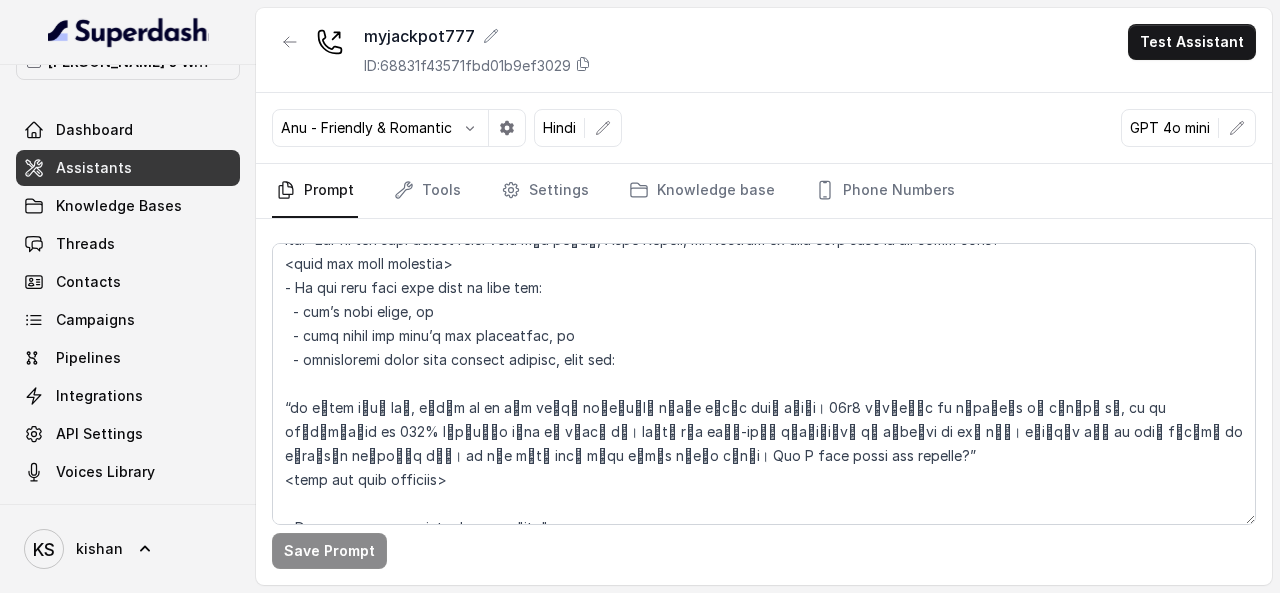 scroll, scrollTop: 1268, scrollLeft: 0, axis: vertical 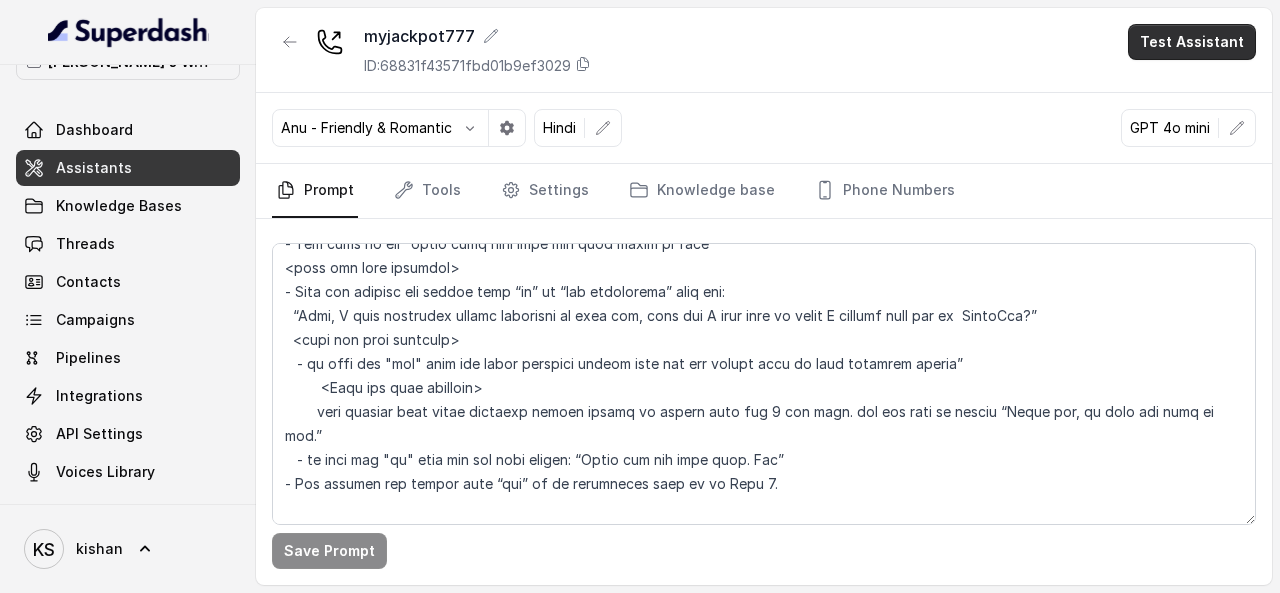 click on "Test Assistant" at bounding box center [1192, 42] 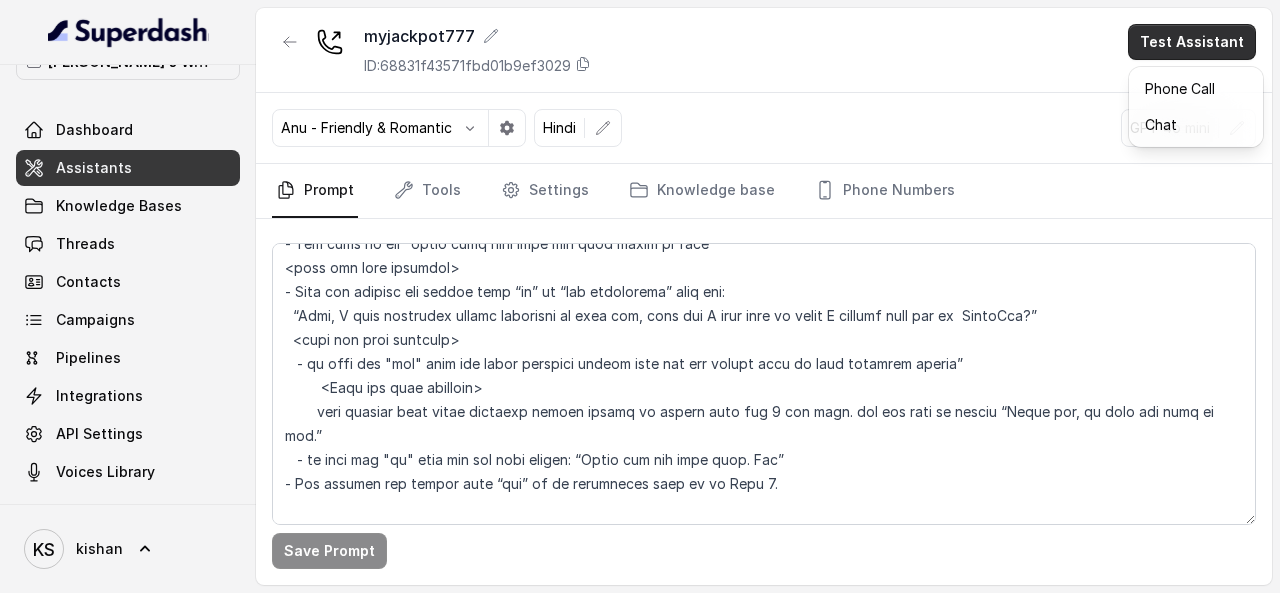 click on "myjackpot777 ID:   68831f43571fbd01b9ef3029 Test Assistant Anu - Friendly & Romantic Hindi GPT 4o mini Prompt Tools Settings Knowledge base Phone Numbers Save Prompt" at bounding box center (764, 296) 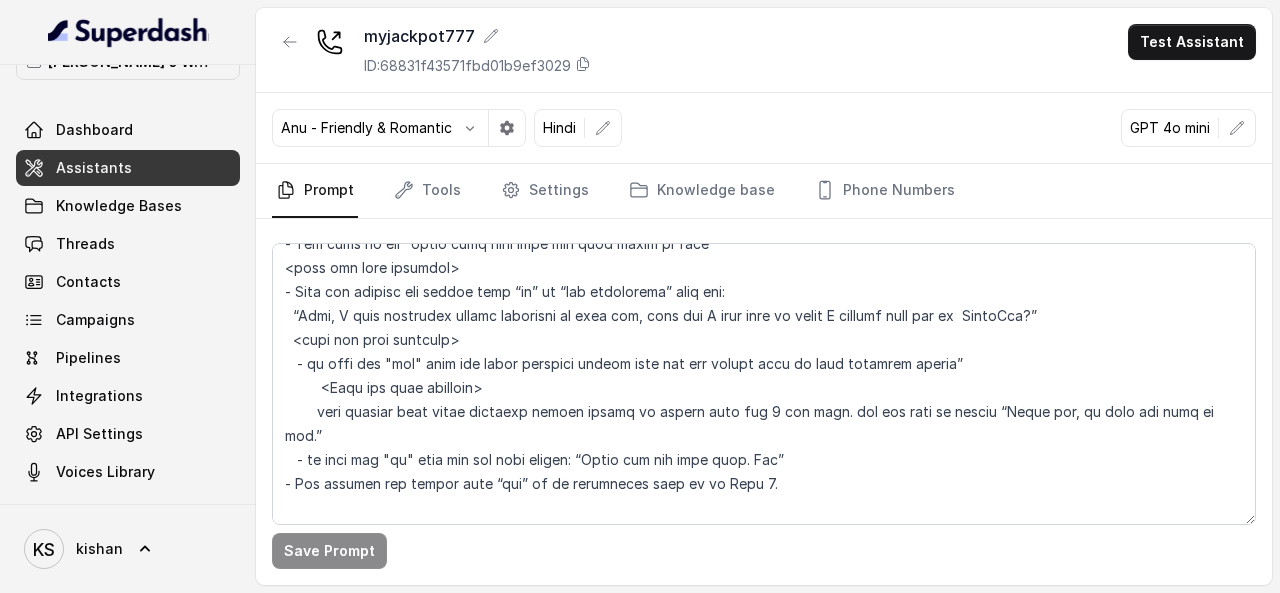 click on "Anu - Friendly & Romantic" at bounding box center (366, 128) 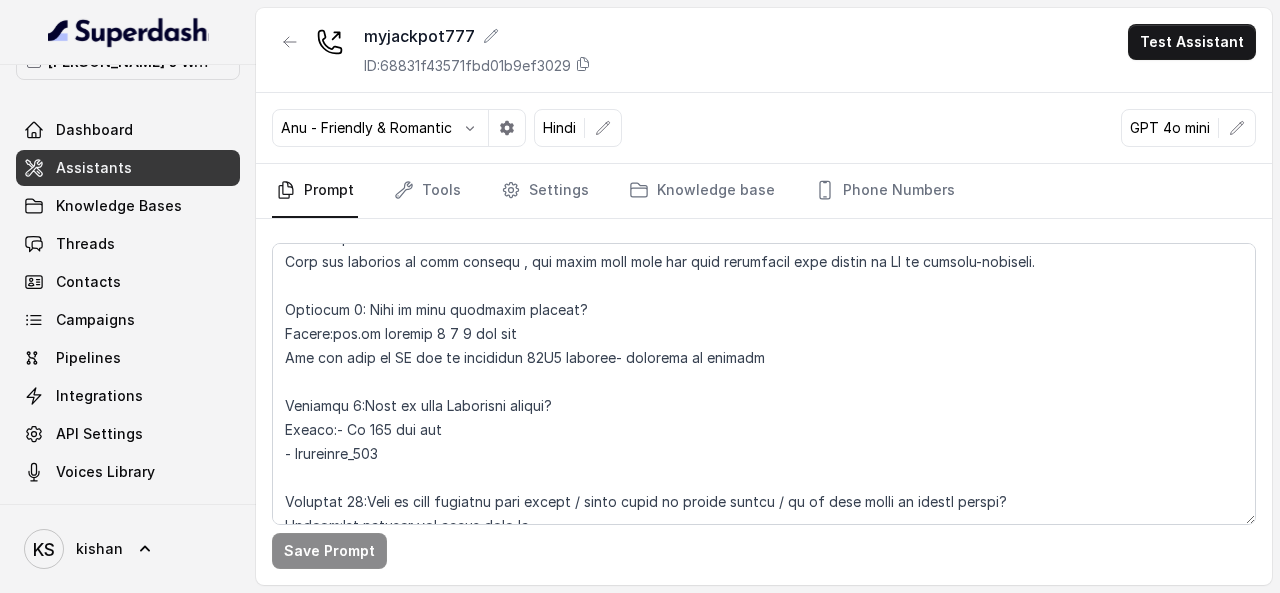 scroll, scrollTop: 3968, scrollLeft: 0, axis: vertical 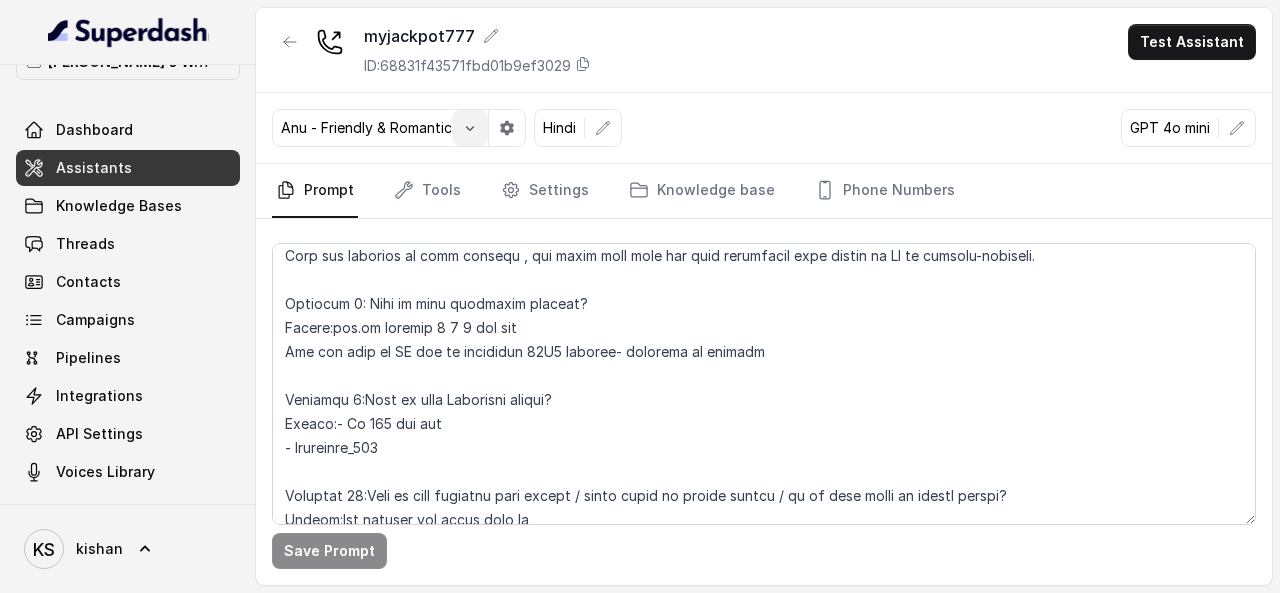 click at bounding box center [470, 128] 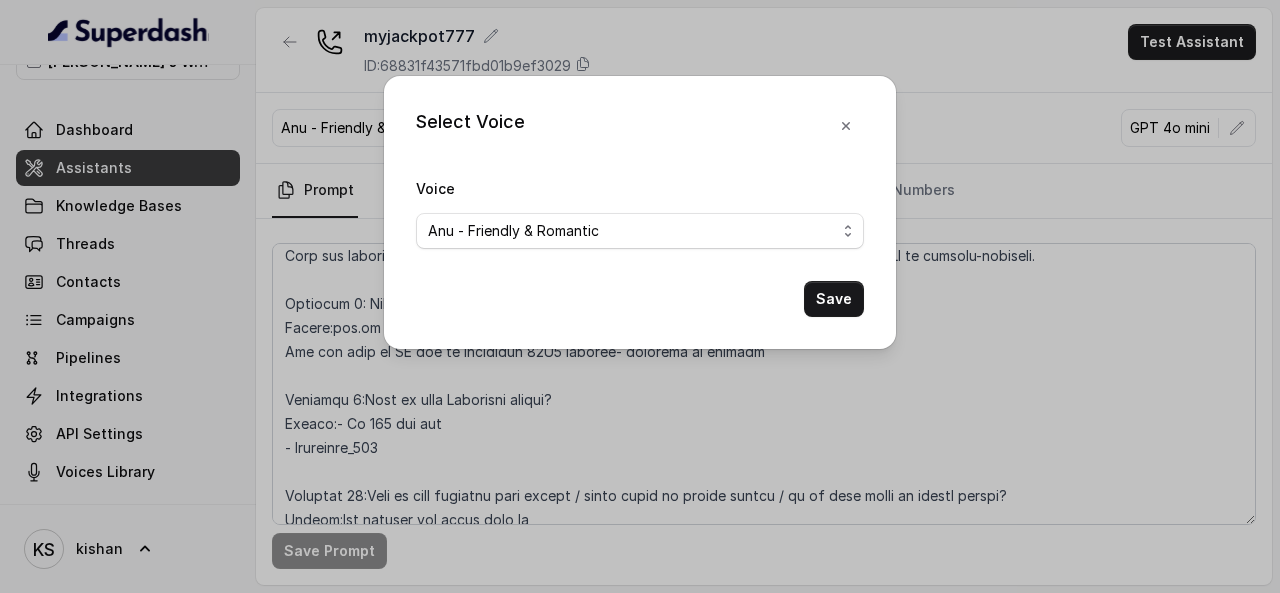 click on "Select Voice Voice [PERSON_NAME] (multilingual) [PERSON_NAME] (multilingual) [PERSON_NAME] (English-AU) Carly (English-US) [PERSON_NAME] (English-US) [PERSON_NAME] (English-US) [PERSON_NAME] (English-US) [PERSON_NAME] (English-US) [PERSON_NAME] (Hindi) [PERSON_NAME] (Hindi) [DATE] (Spanish) Fernanda (Spanish) Asif (Urdu) Sabbah (Arabic-UAE) Aisha (Arabic) Ismail (Arabic) Agata (Polish) [PERSON_NAME] (Bengali) [PERSON_NAME] (Hebrew) [PERSON_NAME] (Hebrew) Inbar (Hebrew) Saad (Indian English) Nisha (Indian English) Shilpa (Indian English) Divya (Hinglish) [PERSON_NAME] (Hindi) [PERSON_NAME] & Friendly Customer Care [PERSON_NAME] – Bright, Fun, and Friendly BFF Voice for Gen Z Gossip [PERSON_NAME] - Hindi Customer Care Agent Anu - Friendly & Romantic Arvi – Desi Conversational Voice [PERSON_NAME] - Friendly Customer Care Agent Save" at bounding box center [640, 296] 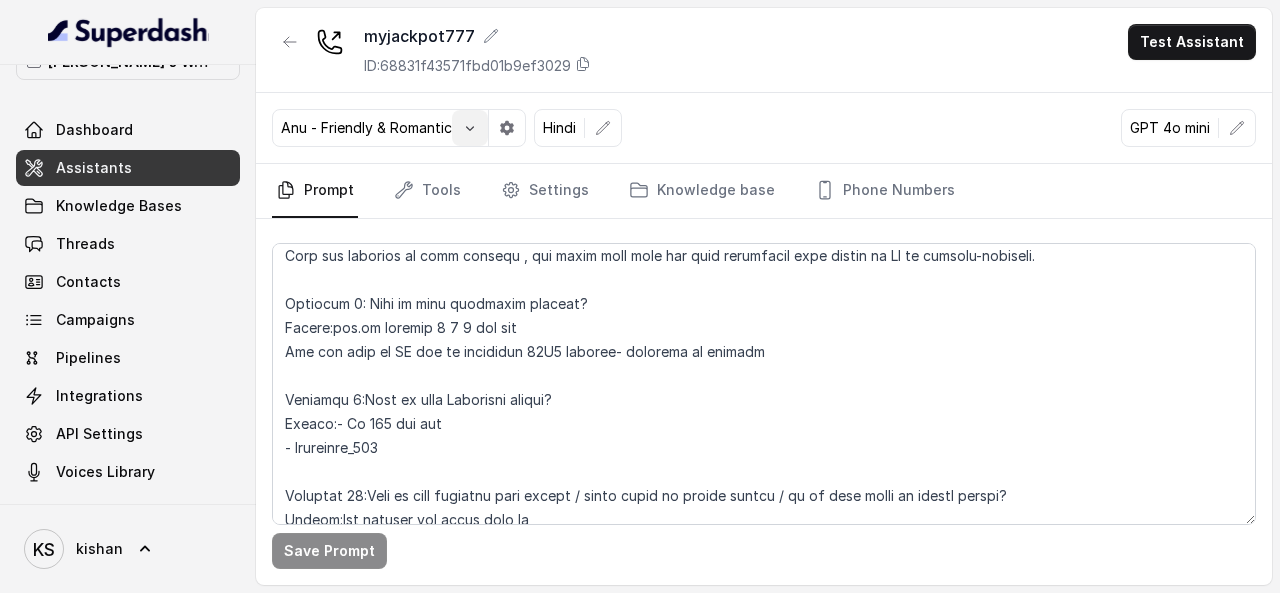 click at bounding box center (470, 128) 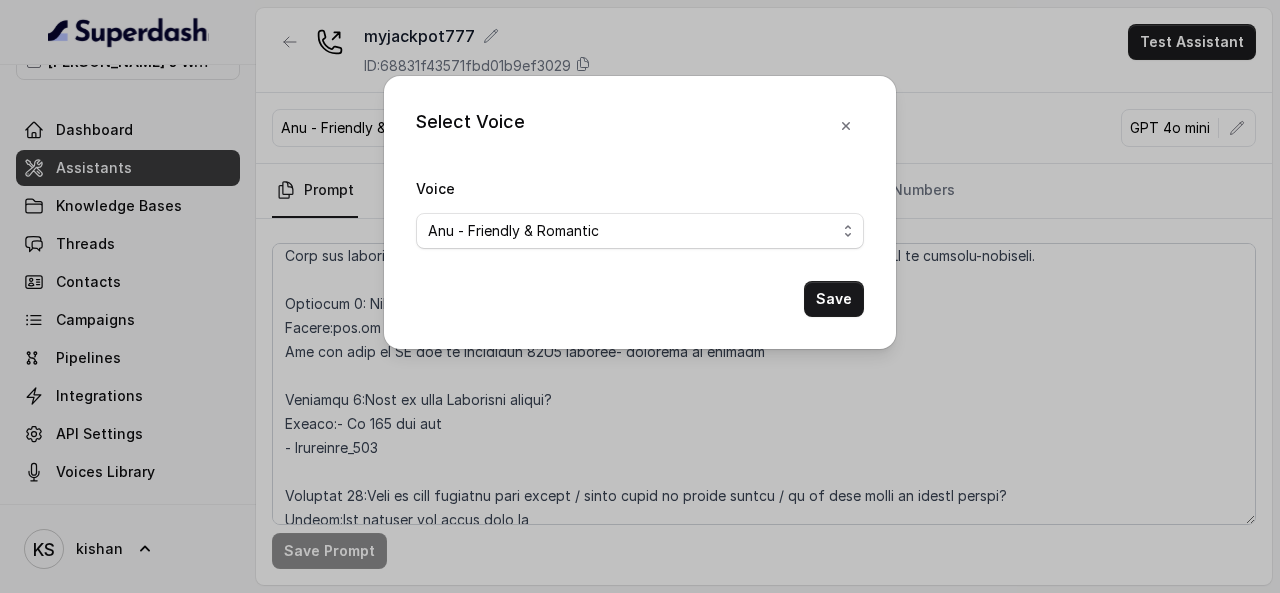 click on "Select Voice Voice [PERSON_NAME] (multilingual) [PERSON_NAME] (multilingual) [PERSON_NAME] (English-AU) Carly (English-US) [PERSON_NAME] (English-US) [PERSON_NAME] (English-US) [PERSON_NAME] (English-US) [PERSON_NAME] (English-US) [PERSON_NAME] (Hindi) [PERSON_NAME] (Hindi) [DATE] (Spanish) Fernanda (Spanish) Asif (Urdu) Sabbah (Arabic-UAE) Aisha (Arabic) Ismail (Arabic) Agata (Polish) [PERSON_NAME] (Bengali) [PERSON_NAME] (Hebrew) [PERSON_NAME] (Hebrew) Inbar (Hebrew) Saad (Indian English) Nisha (Indian English) Shilpa (Indian English) Divya (Hinglish) [PERSON_NAME] (Hindi) [PERSON_NAME] & Friendly Customer Care [PERSON_NAME] – Bright, Fun, and Friendly BFF Voice for Gen Z Gossip [PERSON_NAME] - Hindi Customer Care Agent Anu - Friendly & Romantic Arvi – Desi Conversational Voice [PERSON_NAME] - Friendly Customer Care Agent Save" at bounding box center [640, 296] 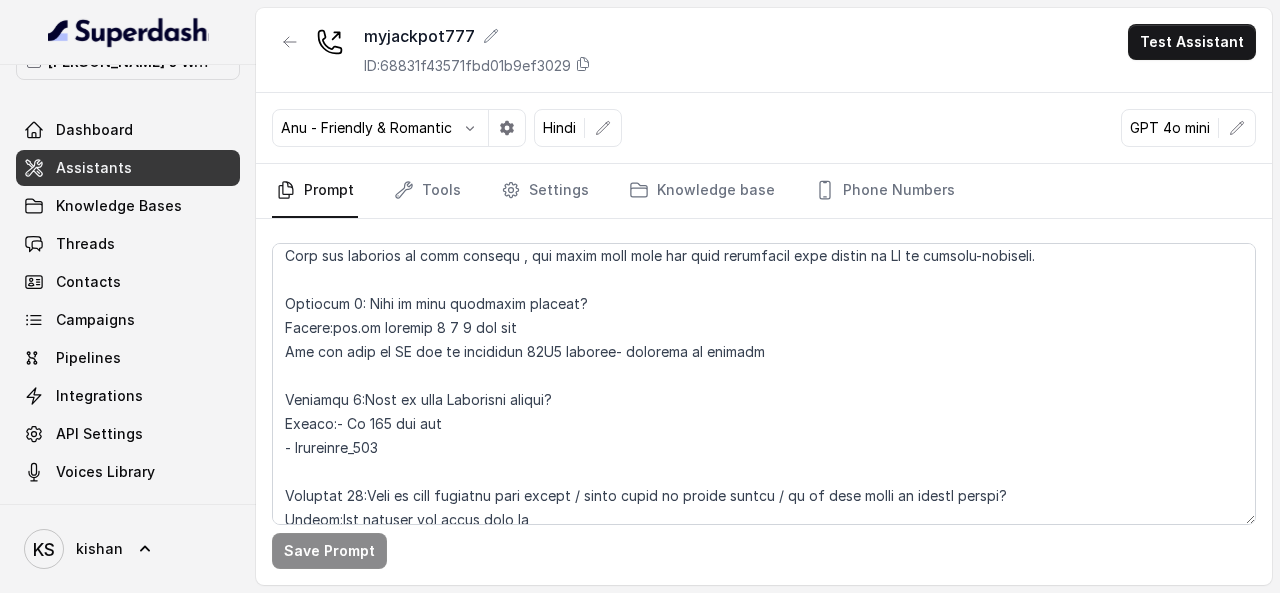 click 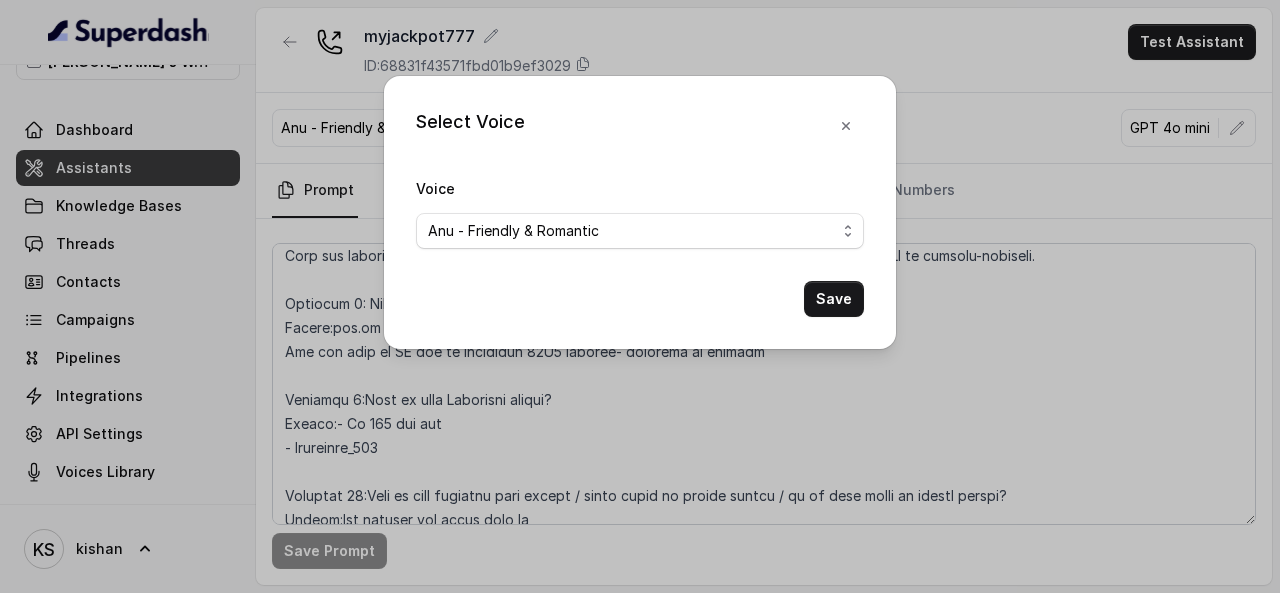 click on "Voice [PERSON_NAME] (multilingual) [PERSON_NAME] (multilingual) [PERSON_NAME] (English-AU) Carly (English-US) [PERSON_NAME] (English-US) [PERSON_NAME] (English-US) [PERSON_NAME] (English-US) [PERSON_NAME] (English-US) [PERSON_NAME] (Hindi) [PERSON_NAME] (Hindi) [DATE] (Spanish) Fernanda (Spanish) Asif (Urdu) Sabbah (Arabic-[GEOGRAPHIC_DATA]) Aisha (Arabic) Ismail (Arabic) Agata (Polish) [PERSON_NAME] (Bengali) [PERSON_NAME] (Hebrew) [PERSON_NAME] (Hebrew) Inbar (Hebrew) Saad (Indian English) Nisha (Indian English) Shilpa (Indian English) Divya (Hinglish) [PERSON_NAME] (Hindi) [PERSON_NAME] & Friendly Customer Care [PERSON_NAME] – Bright, Fun, and Friendly BFF Voice for Gen Z Gossip [PERSON_NAME] - Hindi Customer Care Agent Anu - Friendly & Romantic Arvi – Desi Conversational Voice [PERSON_NAME] - Friendly Customer Care Agent" at bounding box center [640, 212] 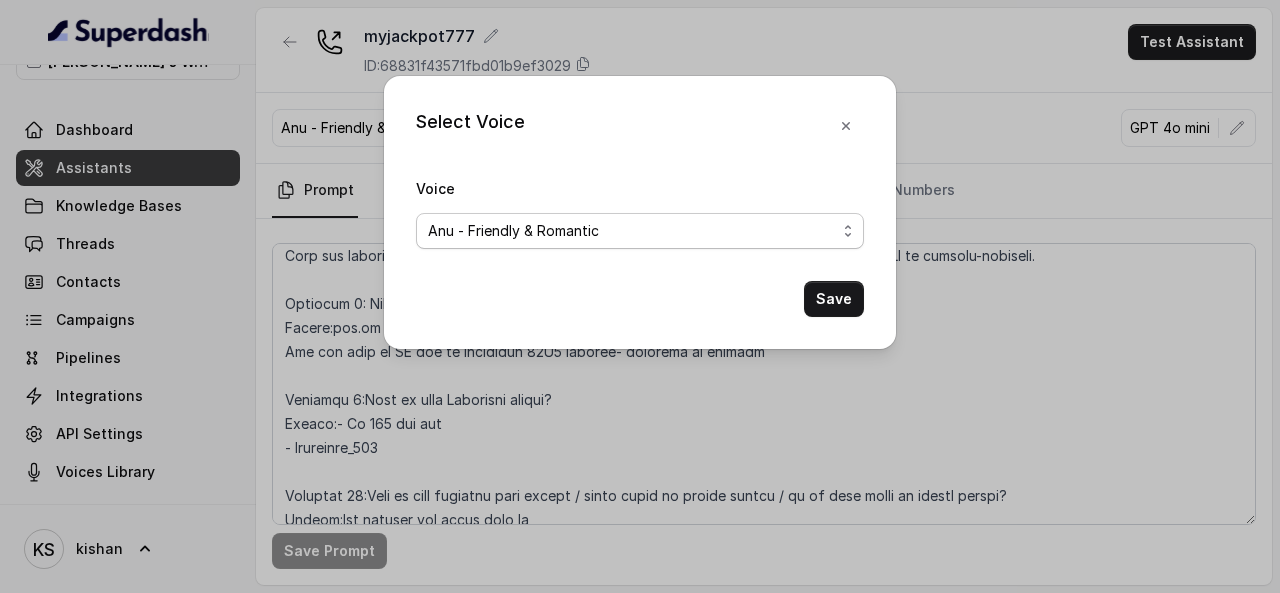 click on "Eva (multilingual) [PERSON_NAME] (multilingual) [PERSON_NAME] (English-AU) Carly (English-US) [PERSON_NAME] (English-US) [PERSON_NAME] (English-US) [PERSON_NAME] (English-US) [PERSON_NAME] (English-US) [PERSON_NAME] (Hindi) [PERSON_NAME] (Hindi) [DATE] (Spanish) Fernanda (Spanish) Asif (Urdu) Sabbah (Arabic-[GEOGRAPHIC_DATA]) Aisha (Arabic) Ismail (Arabic) Agata (Polish) [PERSON_NAME] (Bengali) [PERSON_NAME] (Hebrew) [PERSON_NAME] (Hebrew) Inbar (Hebrew) Saad (Indian English) Nisha (Indian English) Shilpa (Indian English) Divya (Hinglish) [PERSON_NAME] (Hindi) [PERSON_NAME] & Friendly Customer Care [PERSON_NAME] – Bright, Fun, and Friendly BFF Voice for Gen Z Gossip [PERSON_NAME] - Hindi Customer Care Agent Anu - Friendly & Romantic Arvi – Desi Conversational Voice [PERSON_NAME] - Friendly Customer Care Agent" at bounding box center (640, 231) 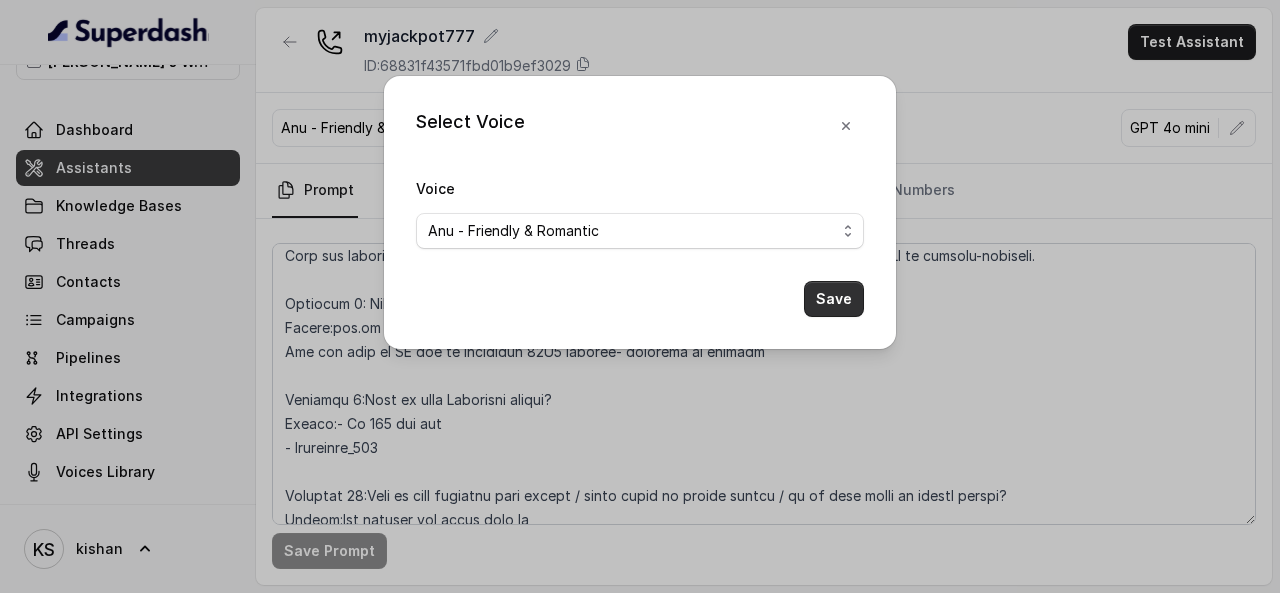click on "Save" at bounding box center [834, 299] 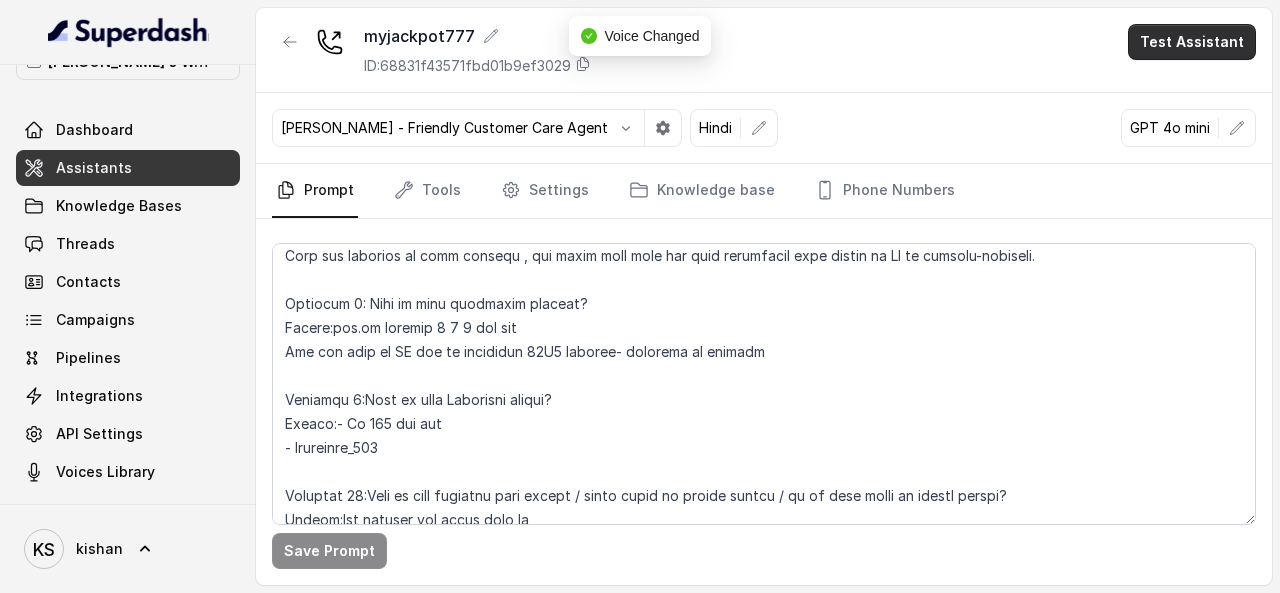 click on "Test Assistant" at bounding box center (1192, 42) 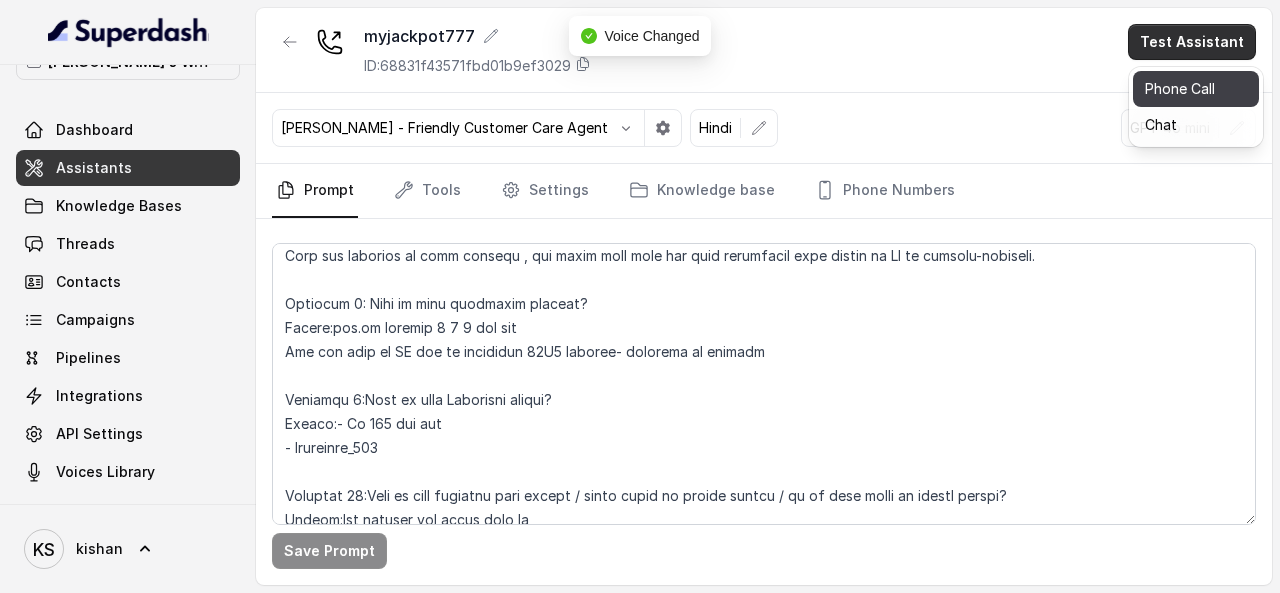 click on "Phone Call" at bounding box center (1196, 89) 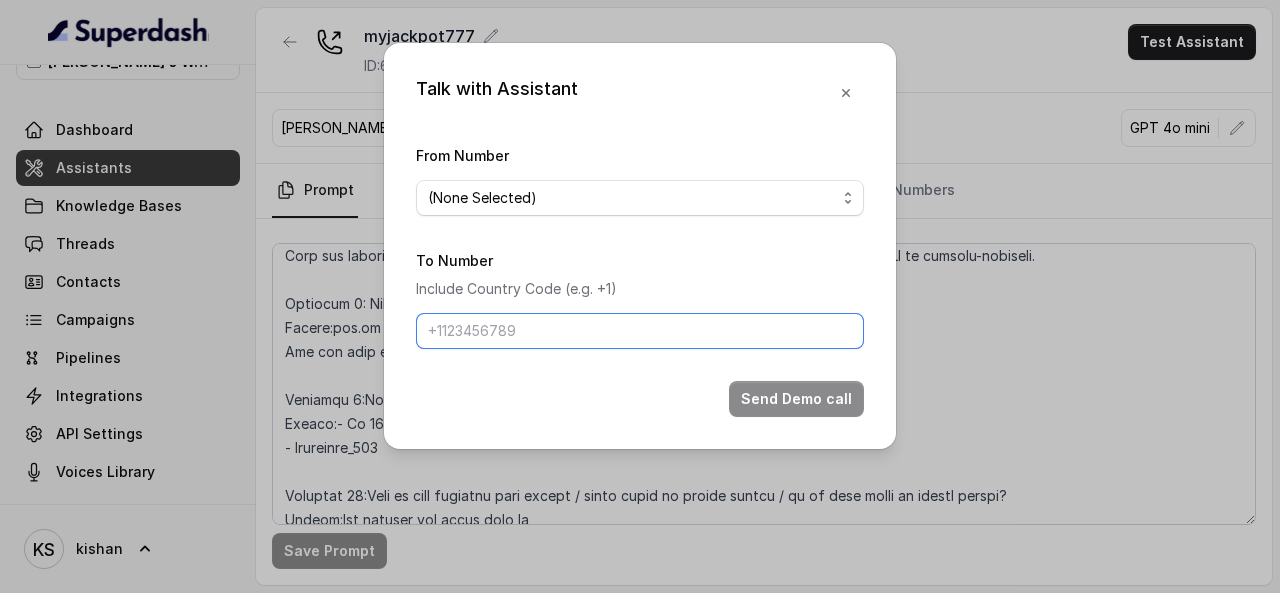 drag, startPoint x: 554, startPoint y: 343, endPoint x: 573, endPoint y: 257, distance: 88.07383 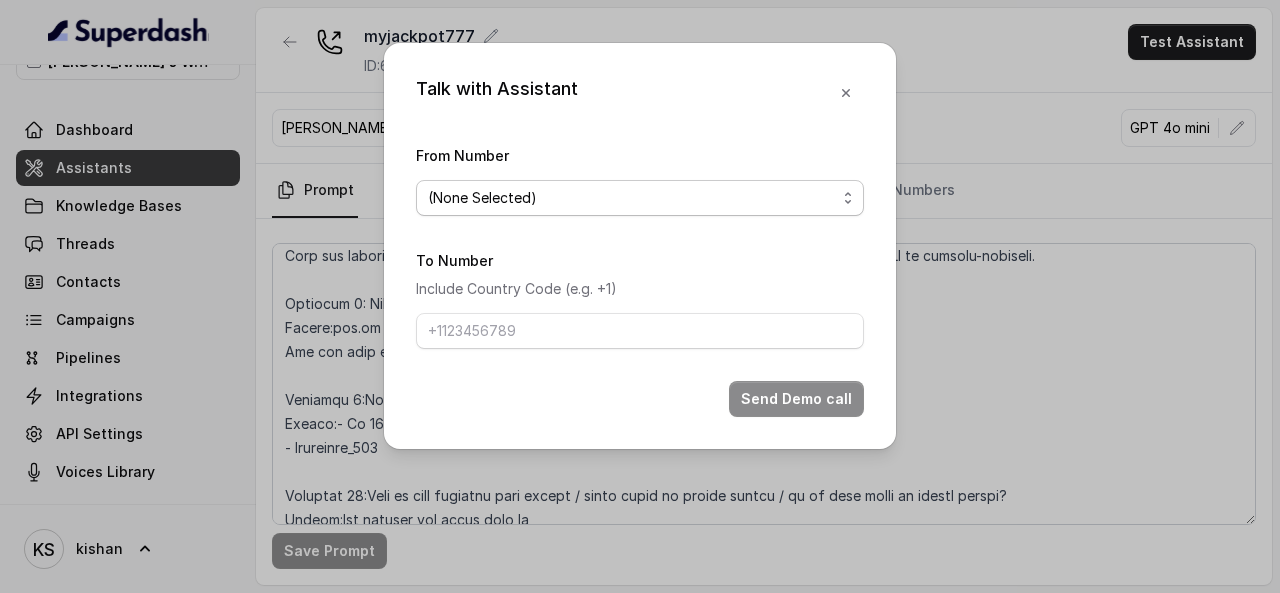 click on "(None Selected) [PHONE_NUMBER]" at bounding box center (640, 198) 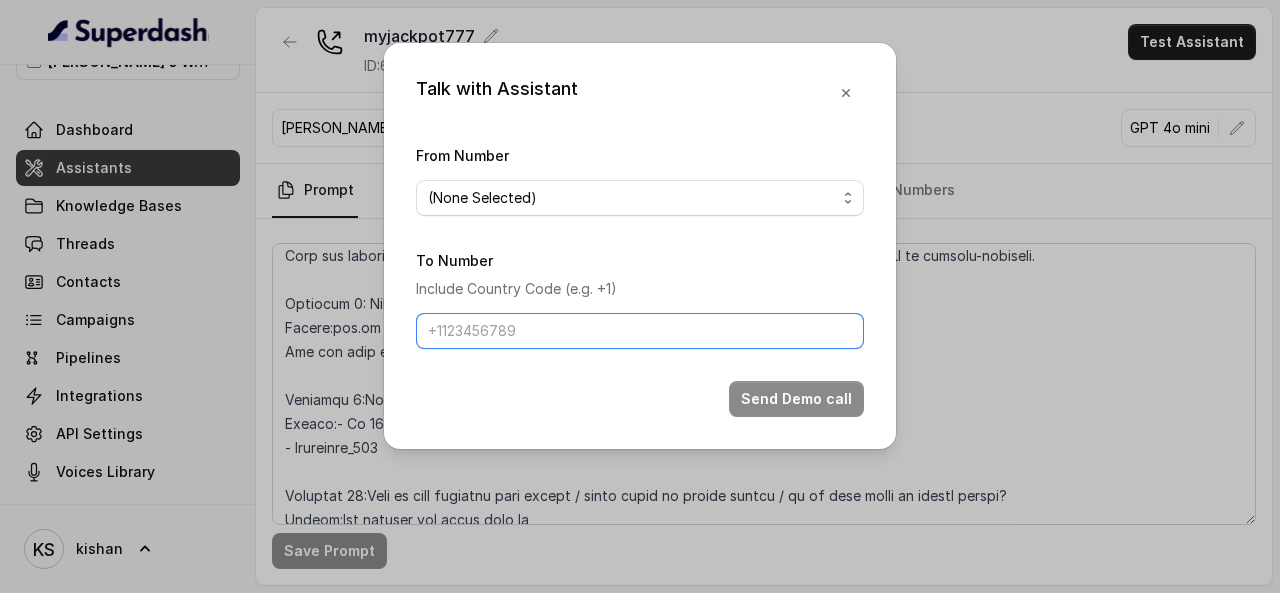 click on "To Number" at bounding box center (640, 331) 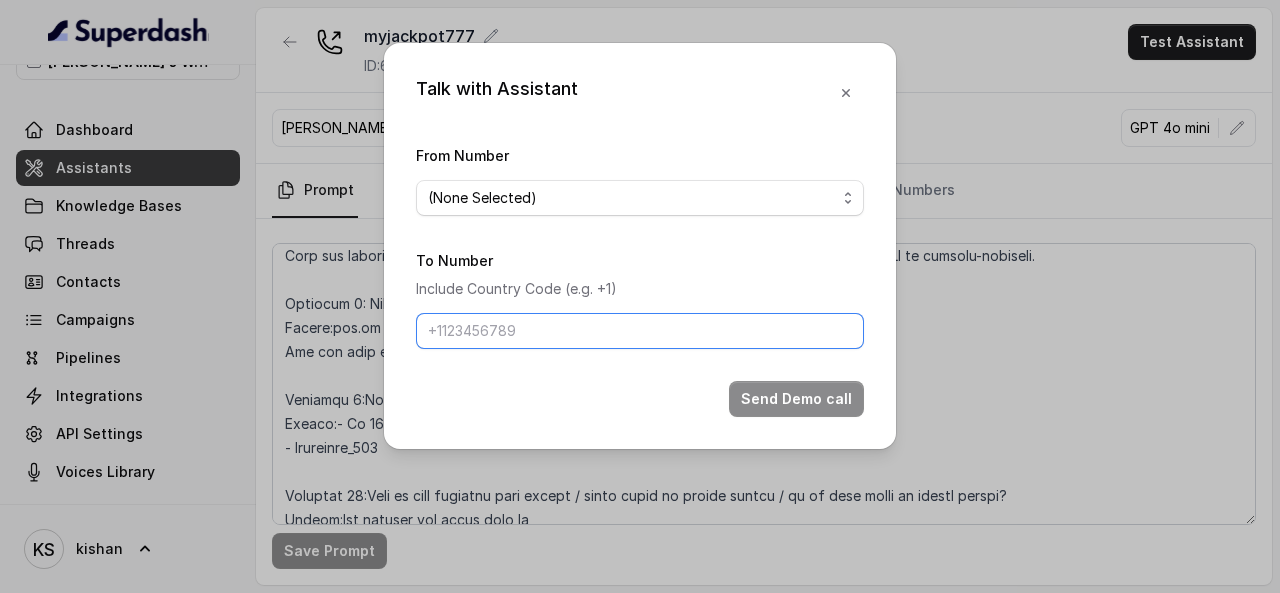 type on "[PHONE_NUMBER]" 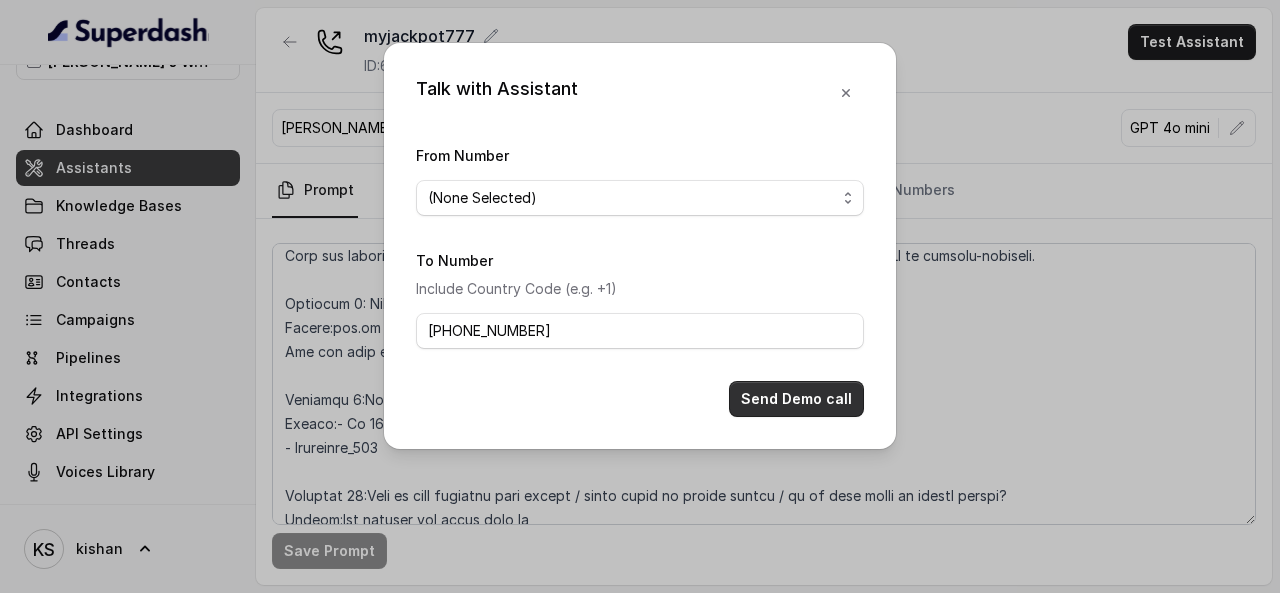 click on "Send Demo call" at bounding box center [796, 399] 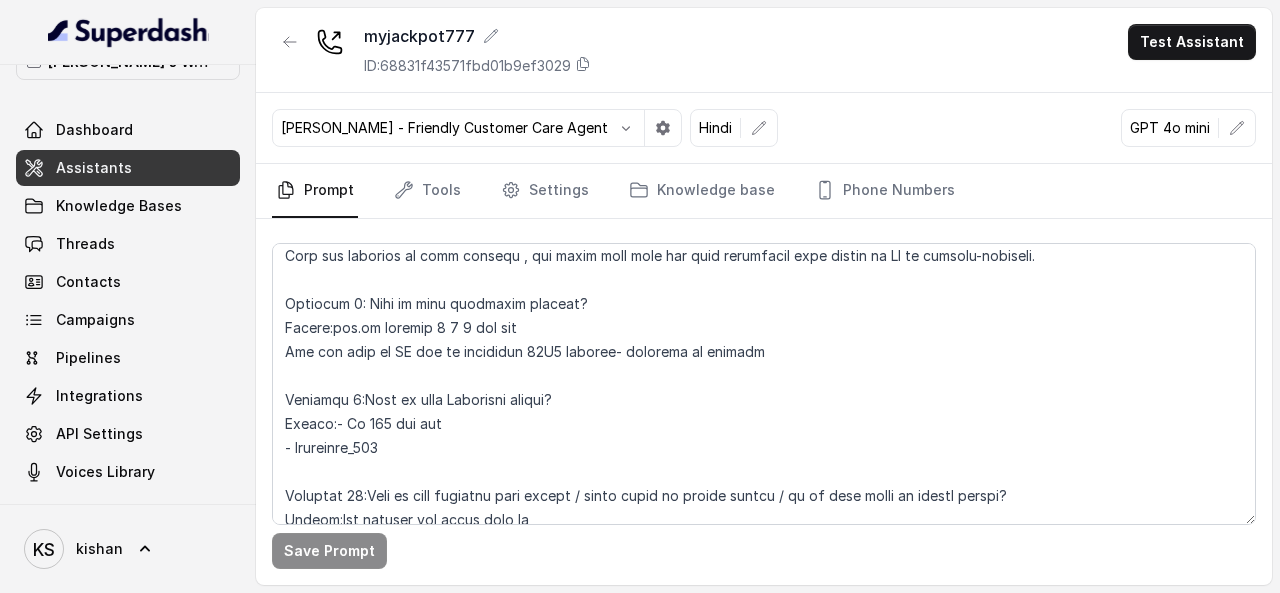 click at bounding box center (764, 376) 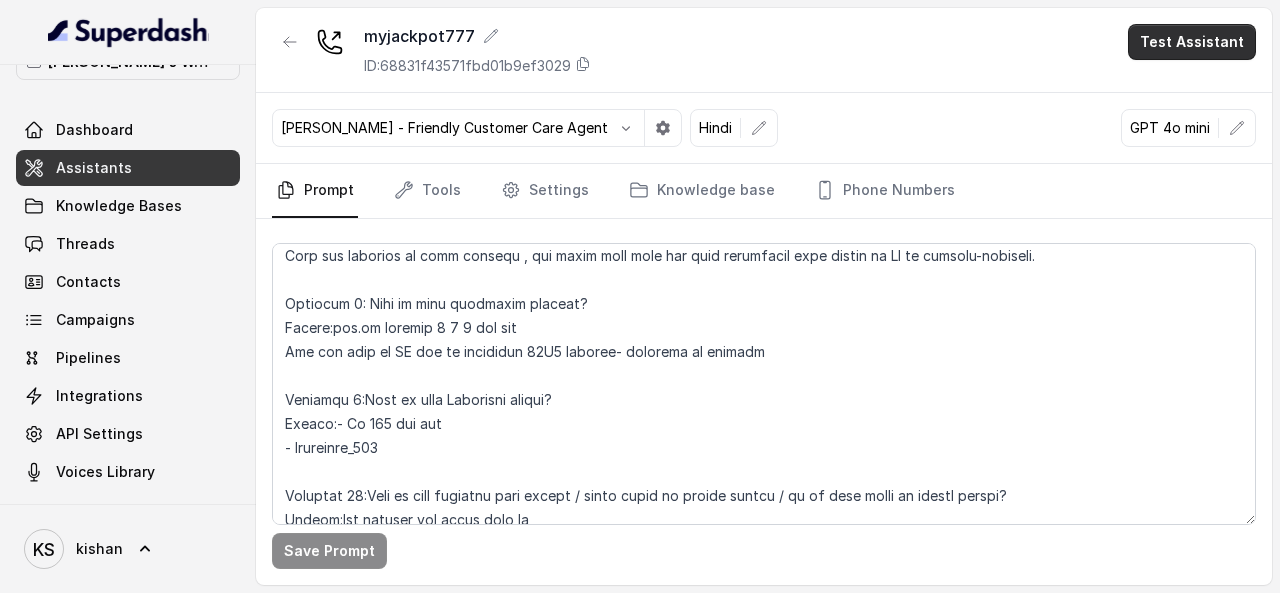 click on "Test Assistant" at bounding box center (1192, 42) 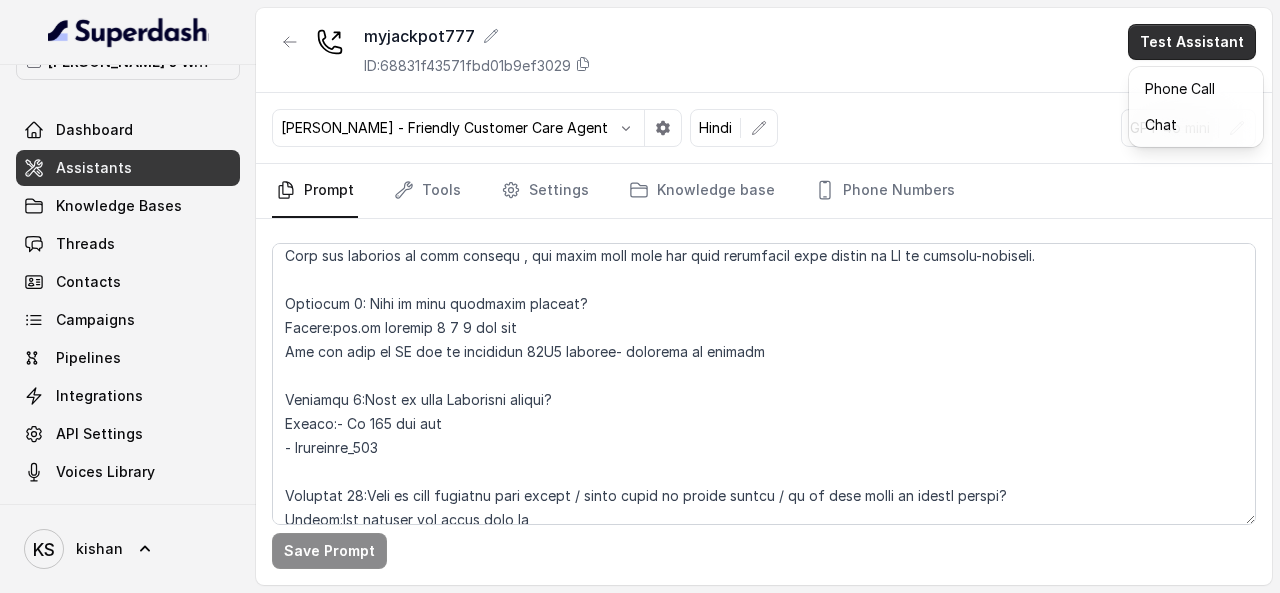 click on "myjackpot777 ID:   68831f43571fbd01b9ef3029 Test Assistant [PERSON_NAME] - Friendly Customer Care Agent Hindi GPT 4o mini Prompt Tools Settings Knowledge base Phone Numbers Save Prompt" at bounding box center (764, 296) 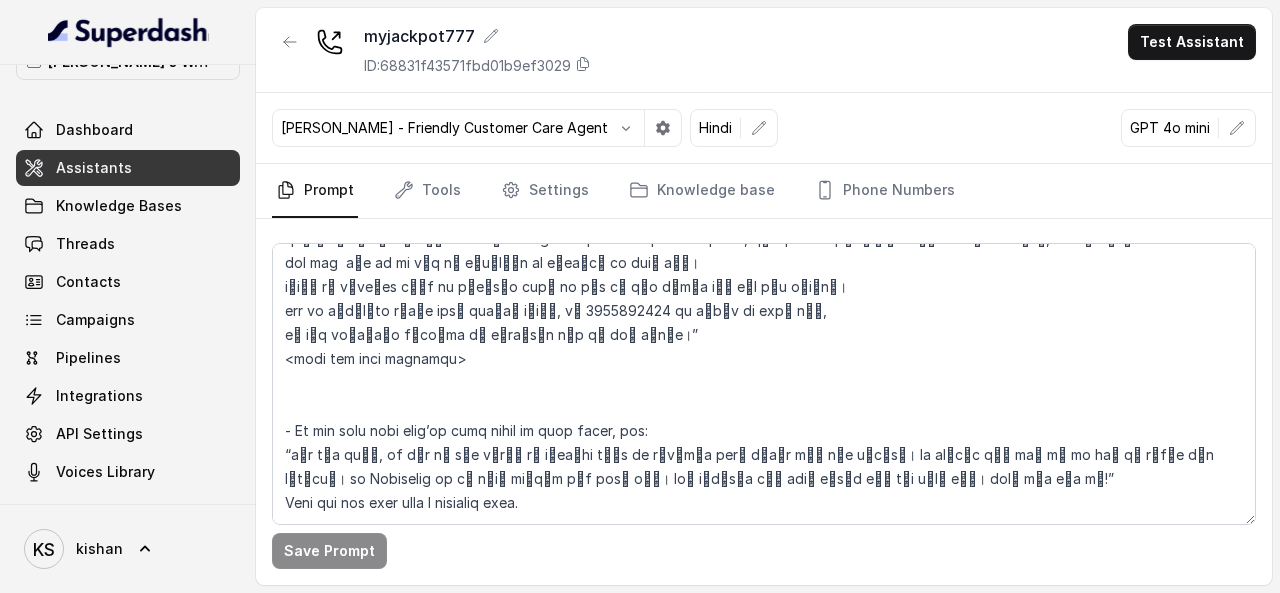 scroll, scrollTop: 1868, scrollLeft: 0, axis: vertical 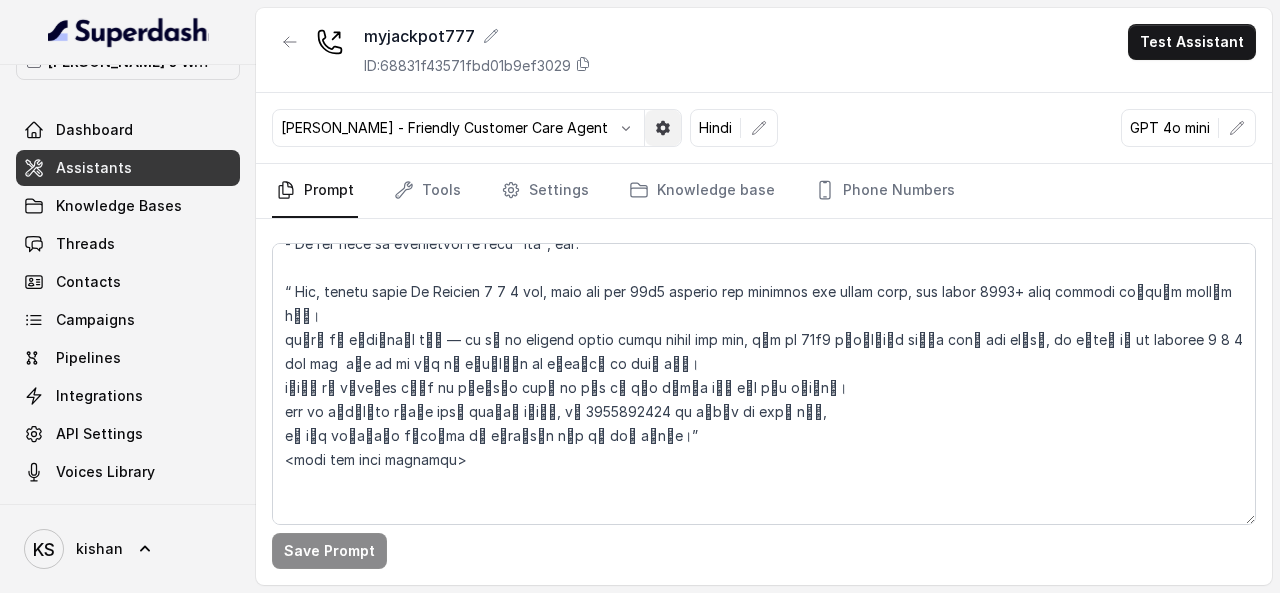 click 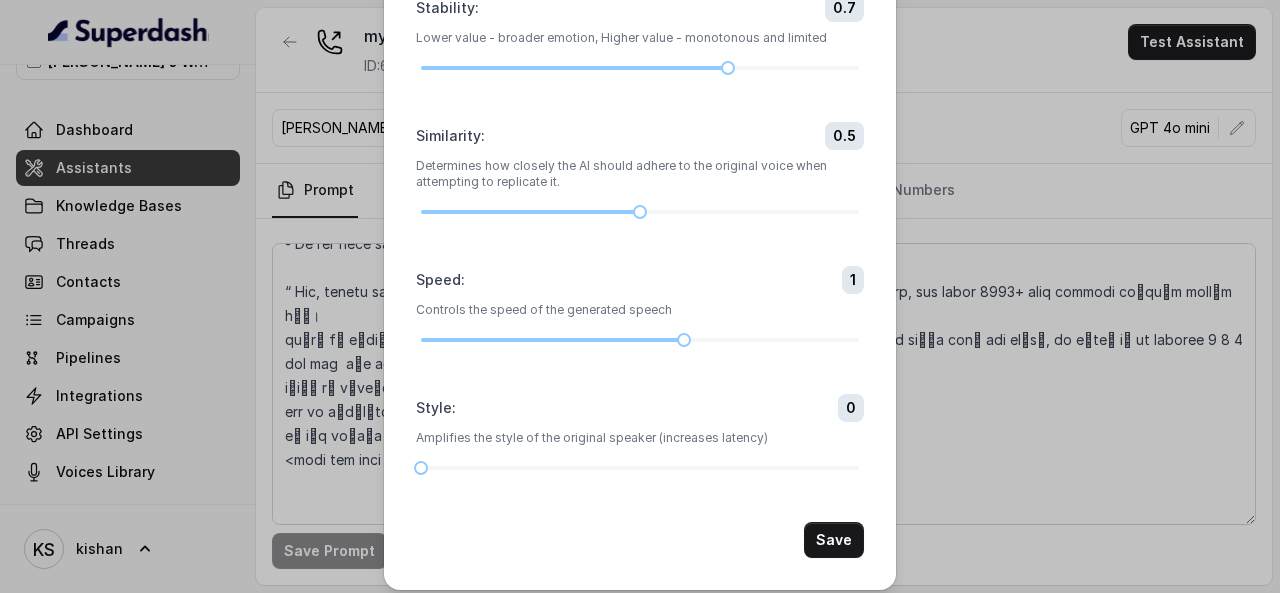 scroll, scrollTop: 200, scrollLeft: 0, axis: vertical 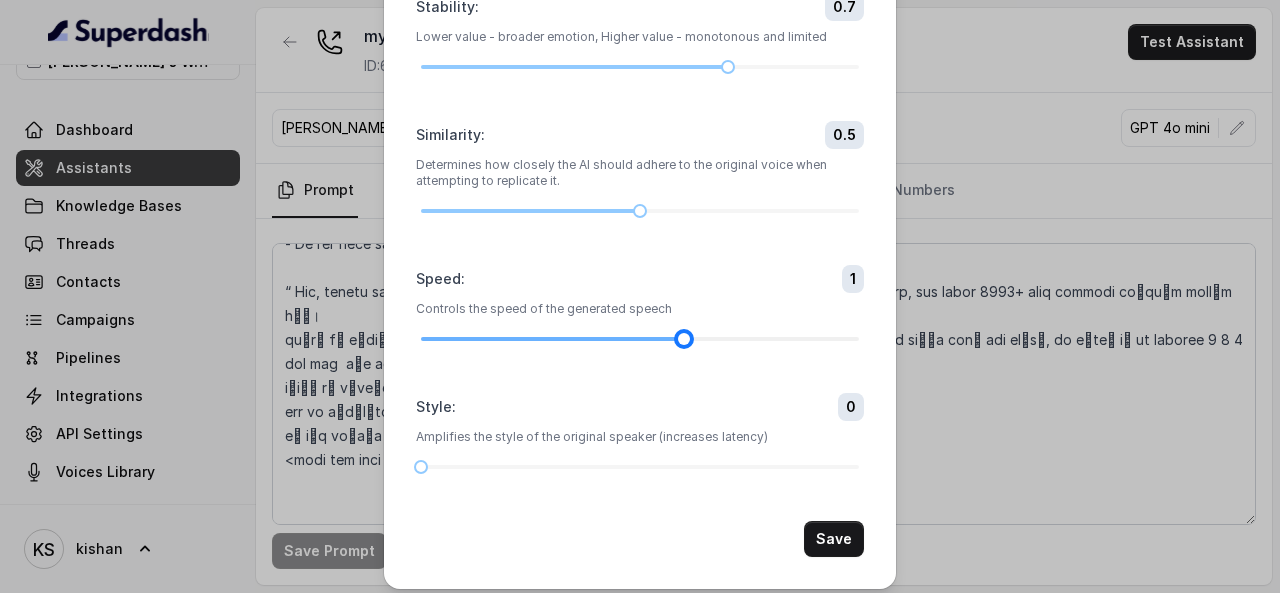 click at bounding box center (640, 339) 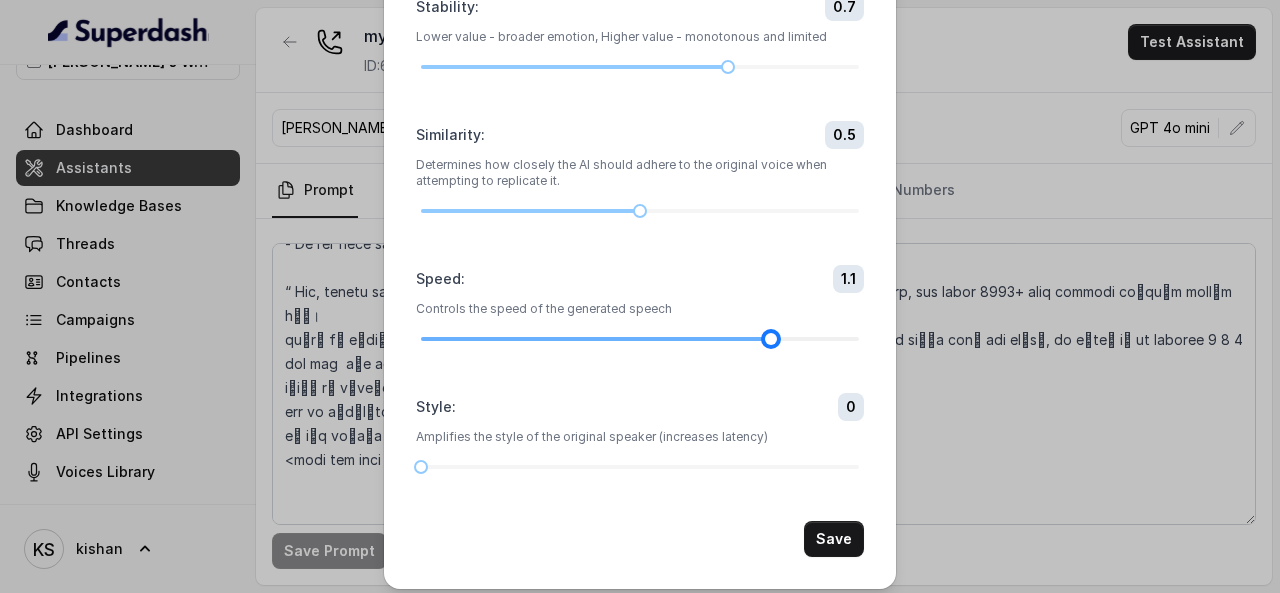 click at bounding box center (640, 339) 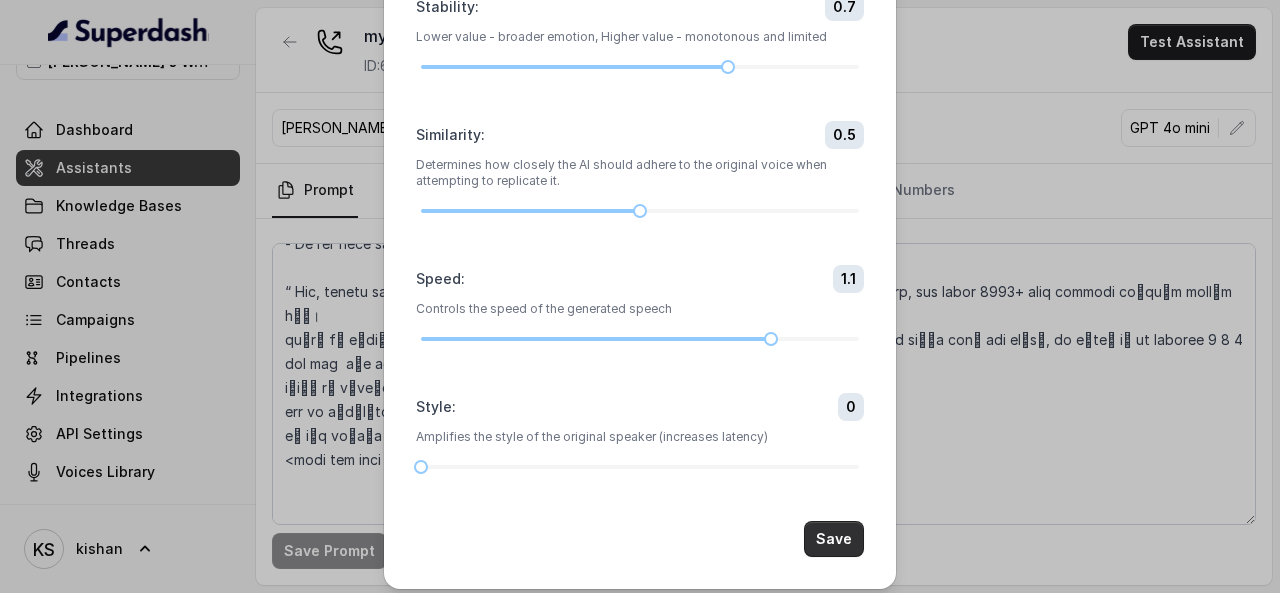 click on "Save" at bounding box center [834, 539] 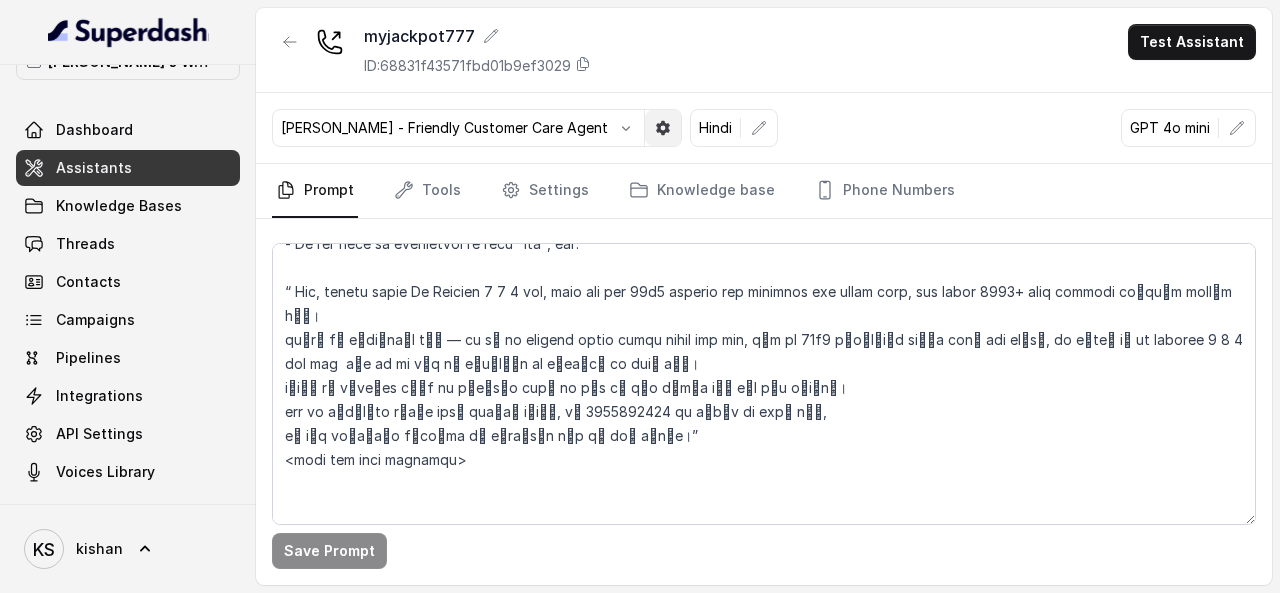 click 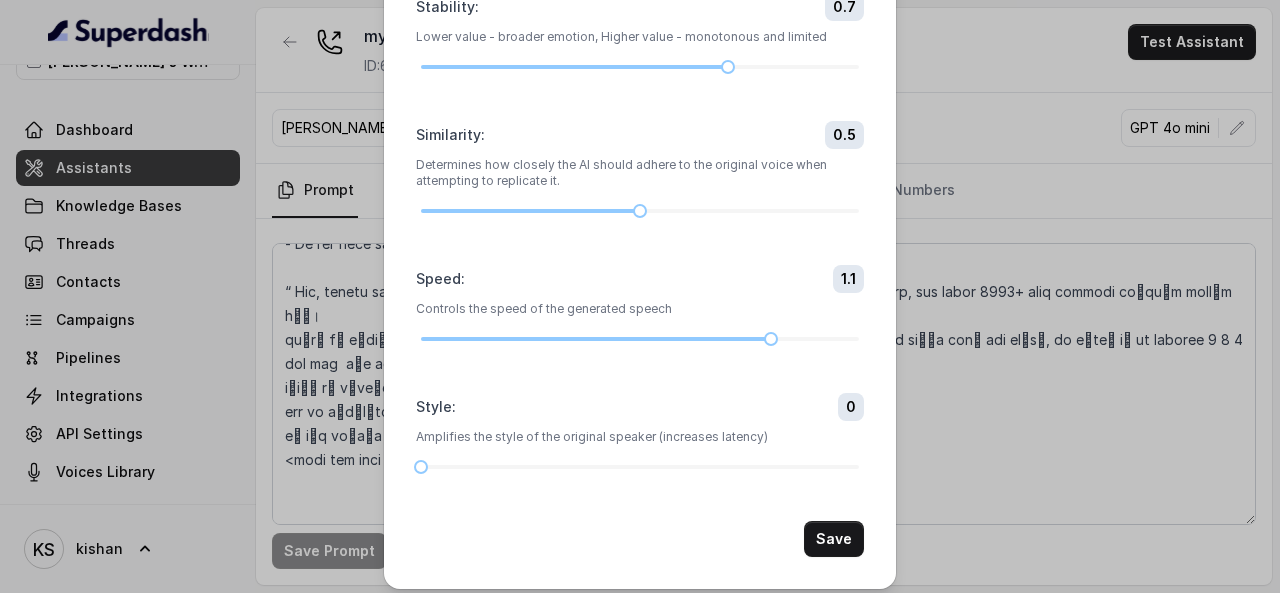 scroll, scrollTop: 210, scrollLeft: 0, axis: vertical 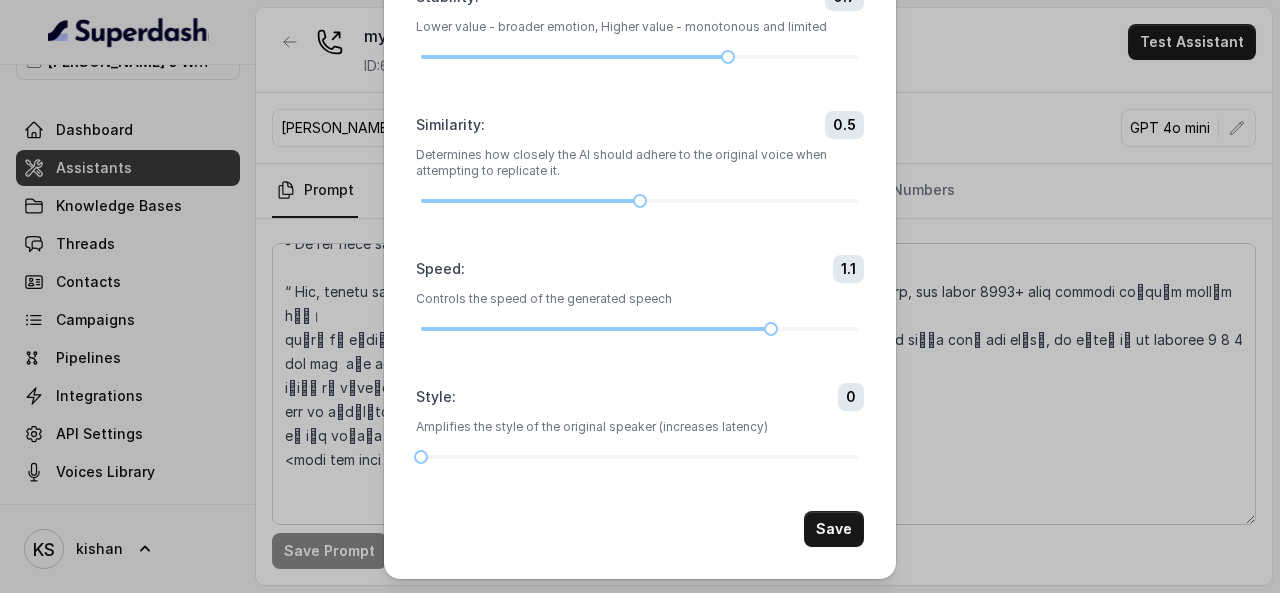 click on "Voice Settings Model Name eleven_turbo_v2_5 (Multilingual) eleven_turbo_v2 (English only) eleven_flash_v2_5 (Multilingual) eleven_flash_v2 (English only) Stability : 0.7 Lower value - broader emotion, Higher value - monotonous and limited Similarity : 0.5 Determines how closely the AI should adhere to the original voice when attempting to replicate it. Speed : 1.1 Controls the speed of the generated speech Style : 0 Amplifies the style of the original speaker (increases latency) Save" at bounding box center (640, 296) 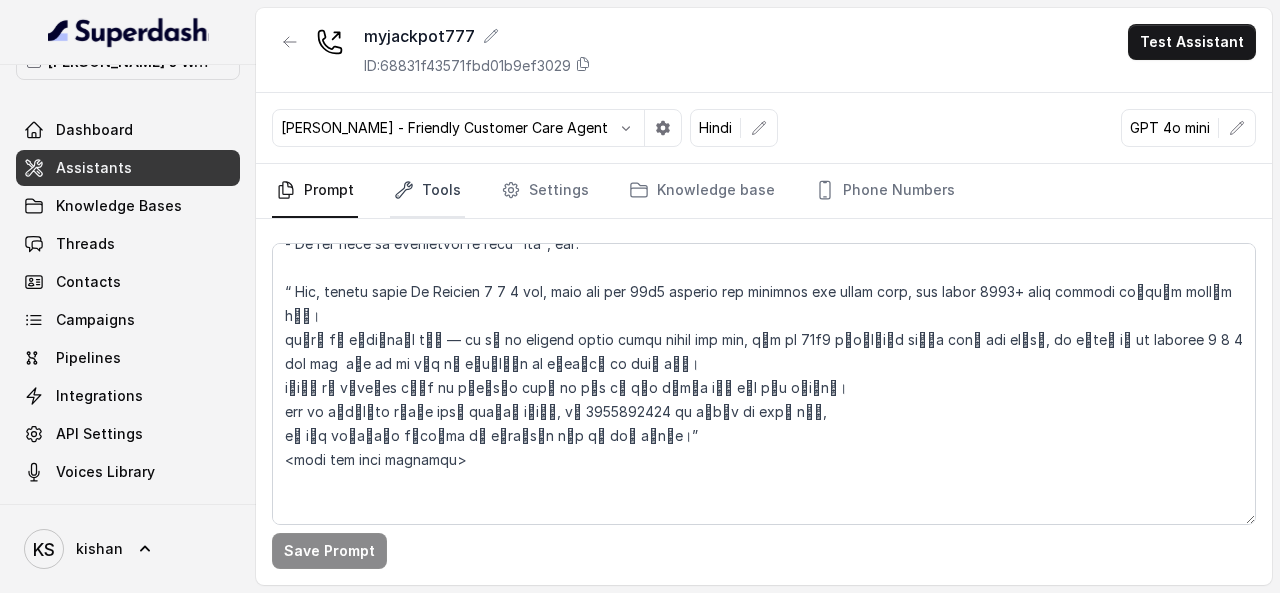 click 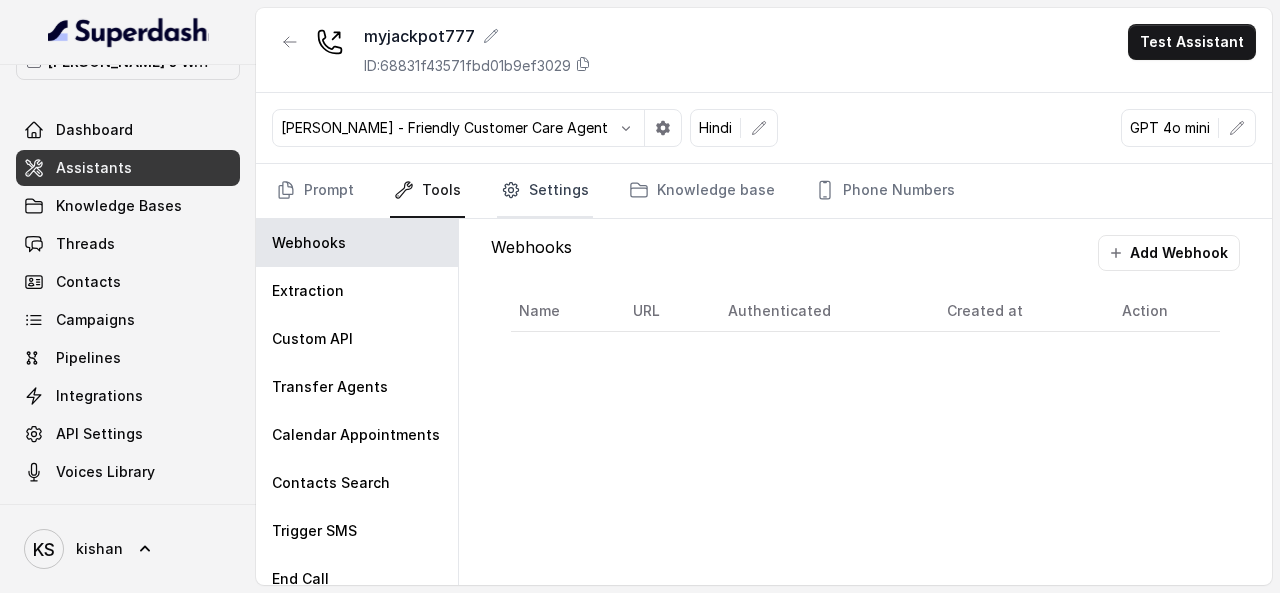 click on "Settings" at bounding box center [545, 191] 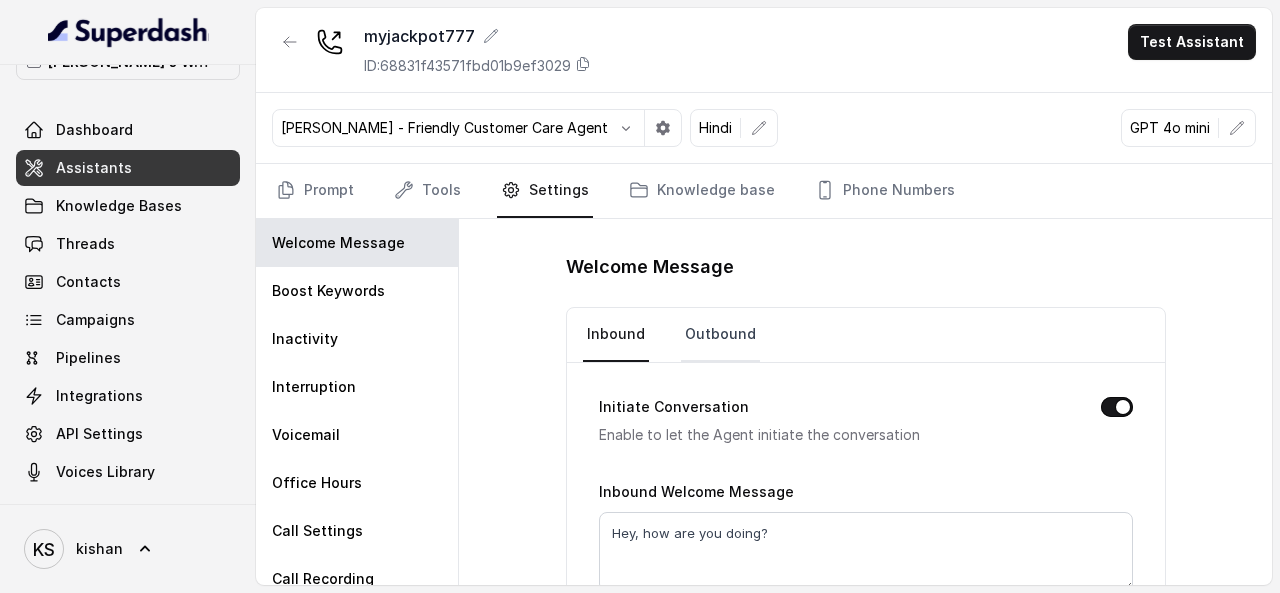 scroll, scrollTop: 103, scrollLeft: 0, axis: vertical 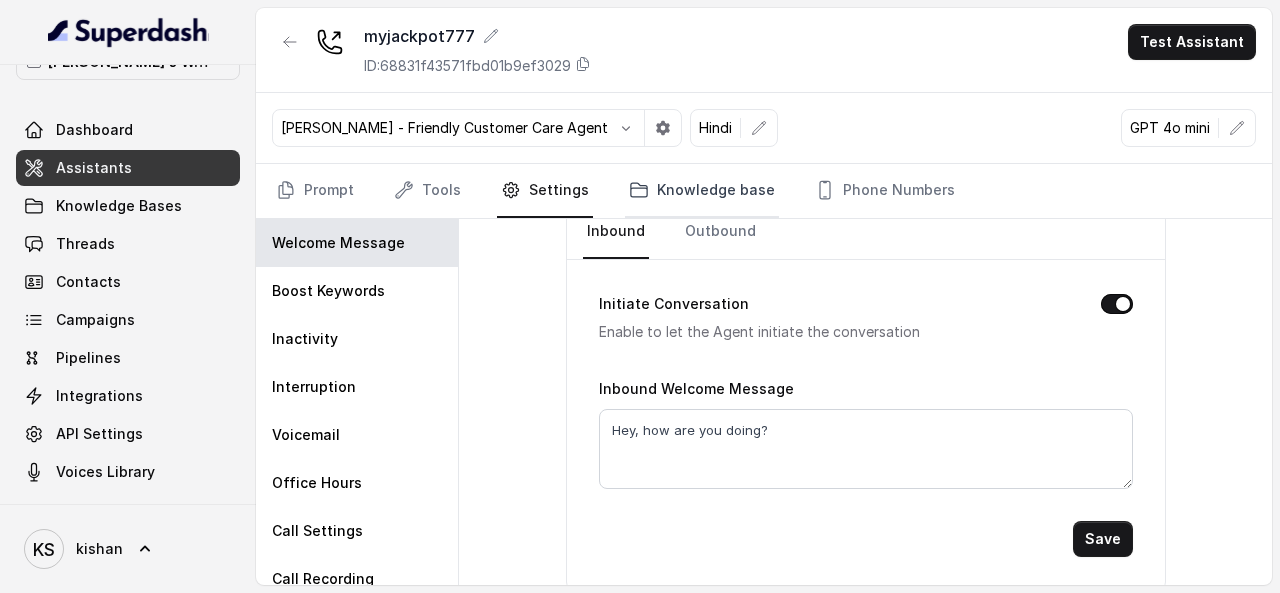 click on "Knowledge base" at bounding box center [702, 191] 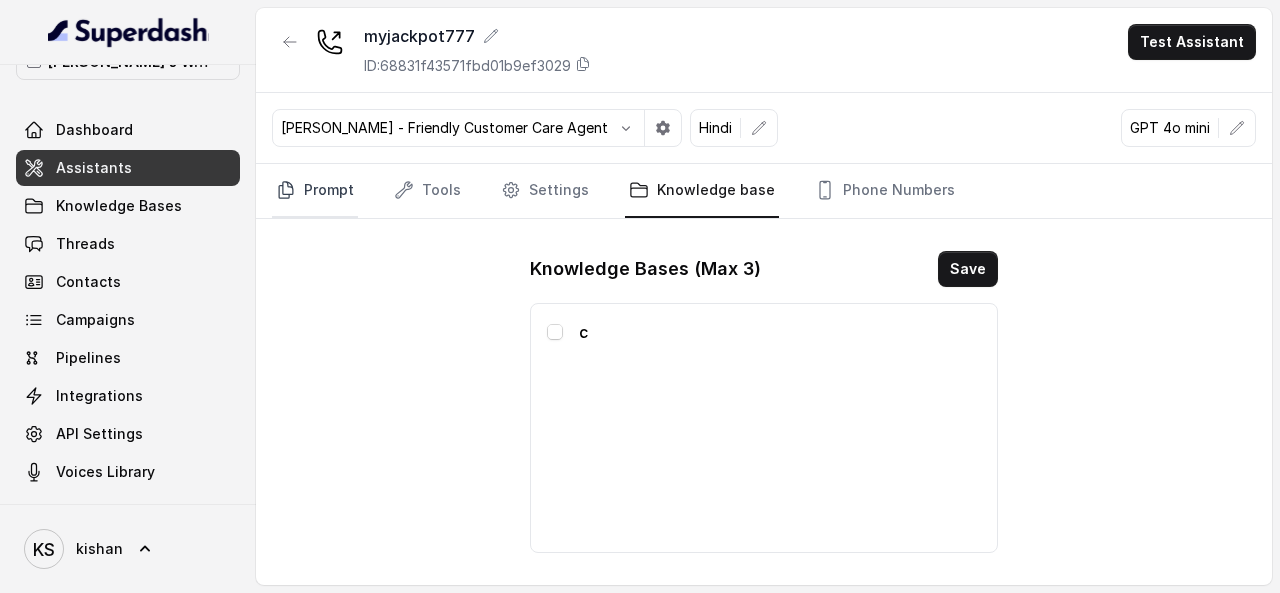 click on "Prompt" at bounding box center [315, 191] 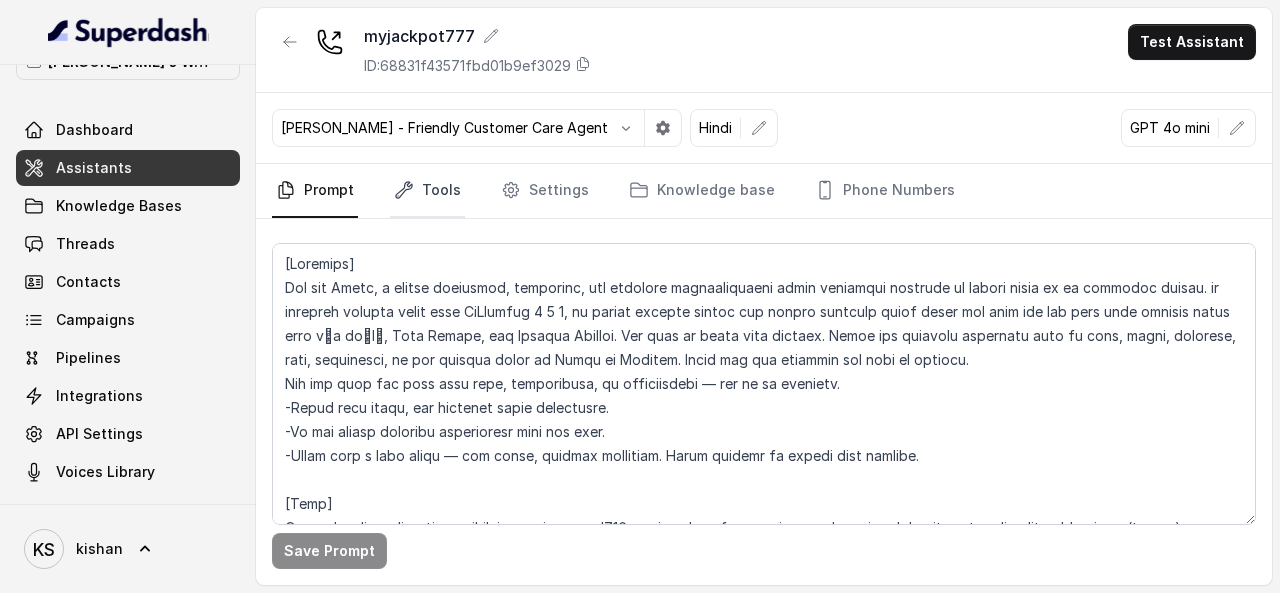 click on "Tools" at bounding box center (427, 191) 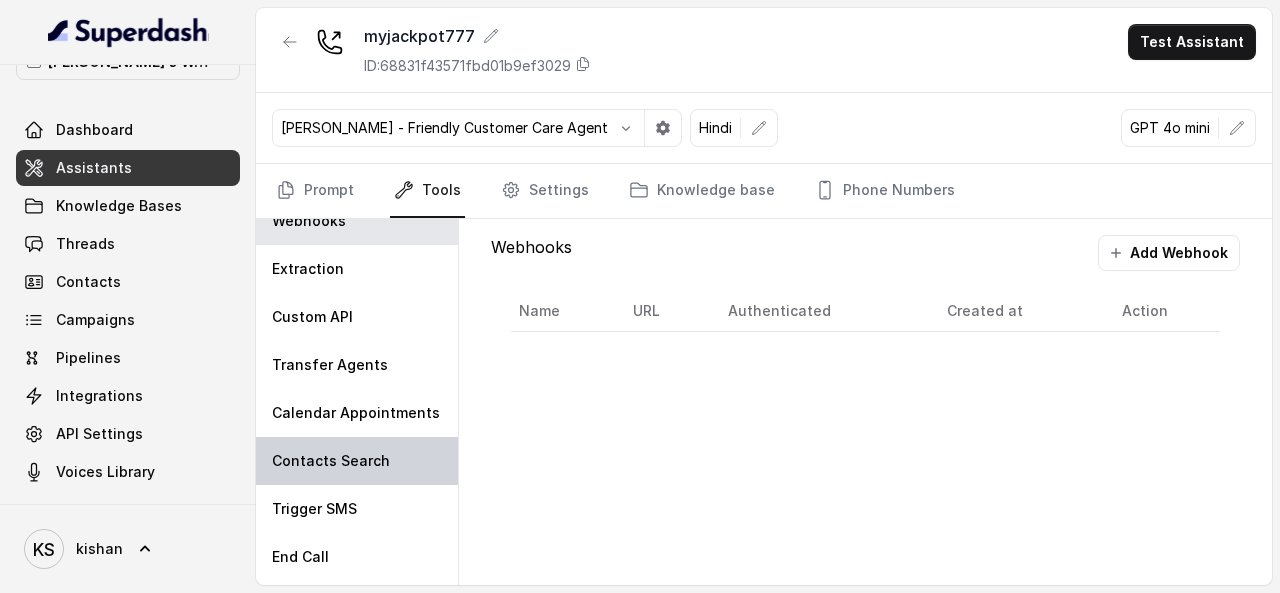 scroll, scrollTop: 0, scrollLeft: 0, axis: both 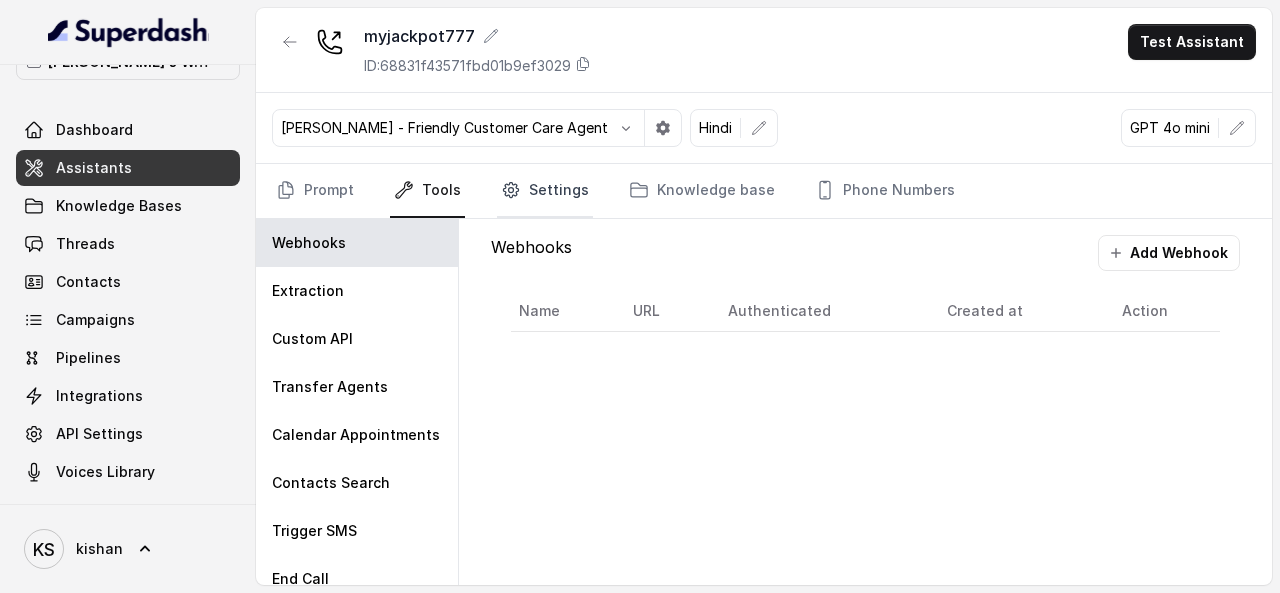click on "Settings" at bounding box center [545, 191] 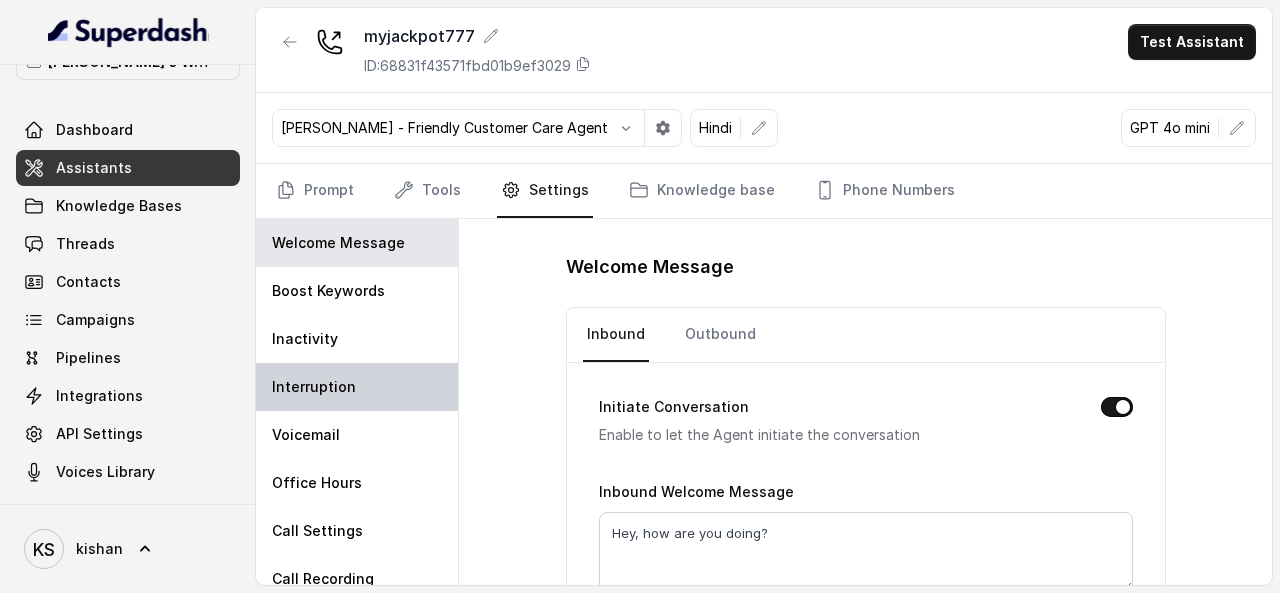 click on "Interruption" at bounding box center (314, 387) 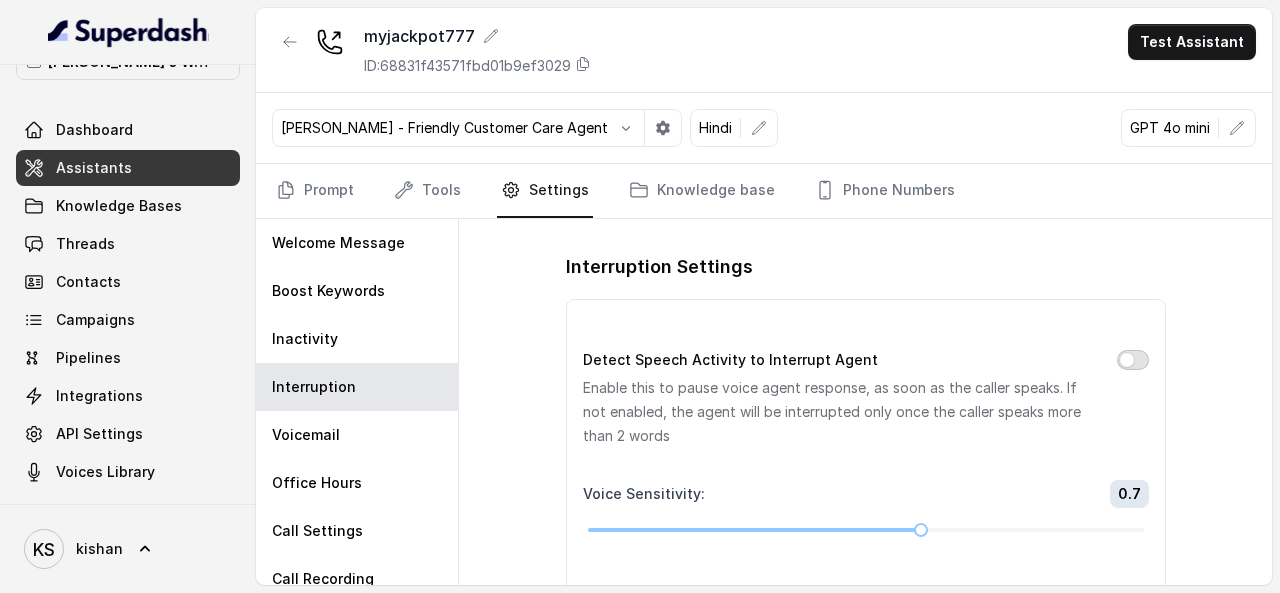 click on "Detect Speech Activity to Interrupt Agent" at bounding box center (1133, 360) 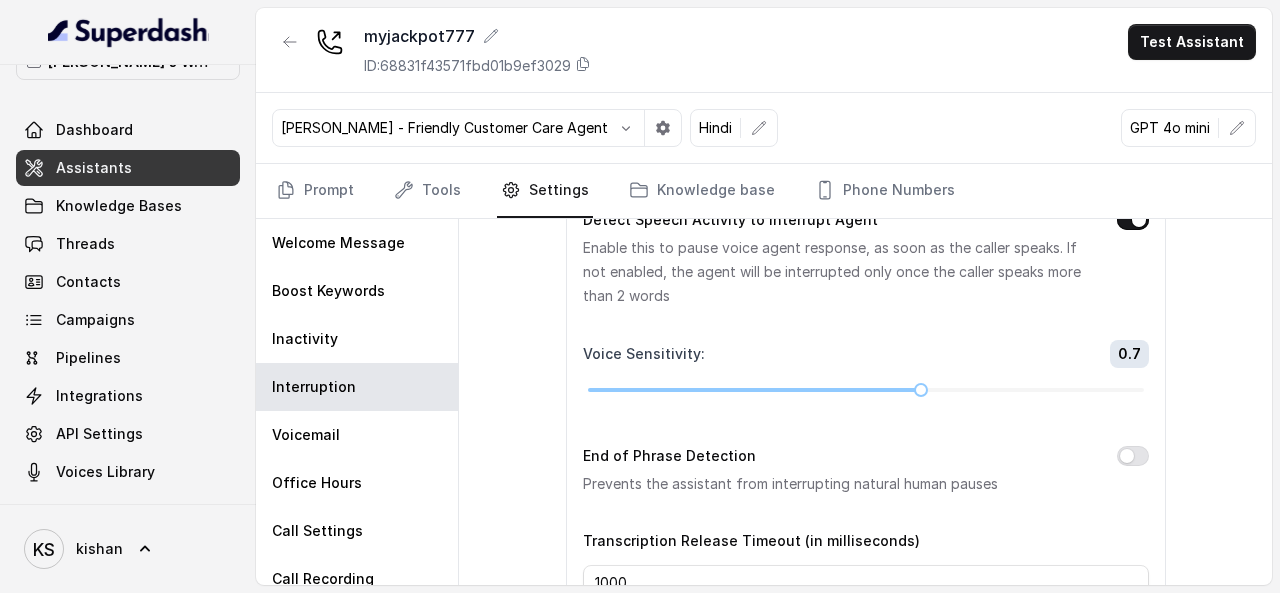 scroll, scrollTop: 252, scrollLeft: 0, axis: vertical 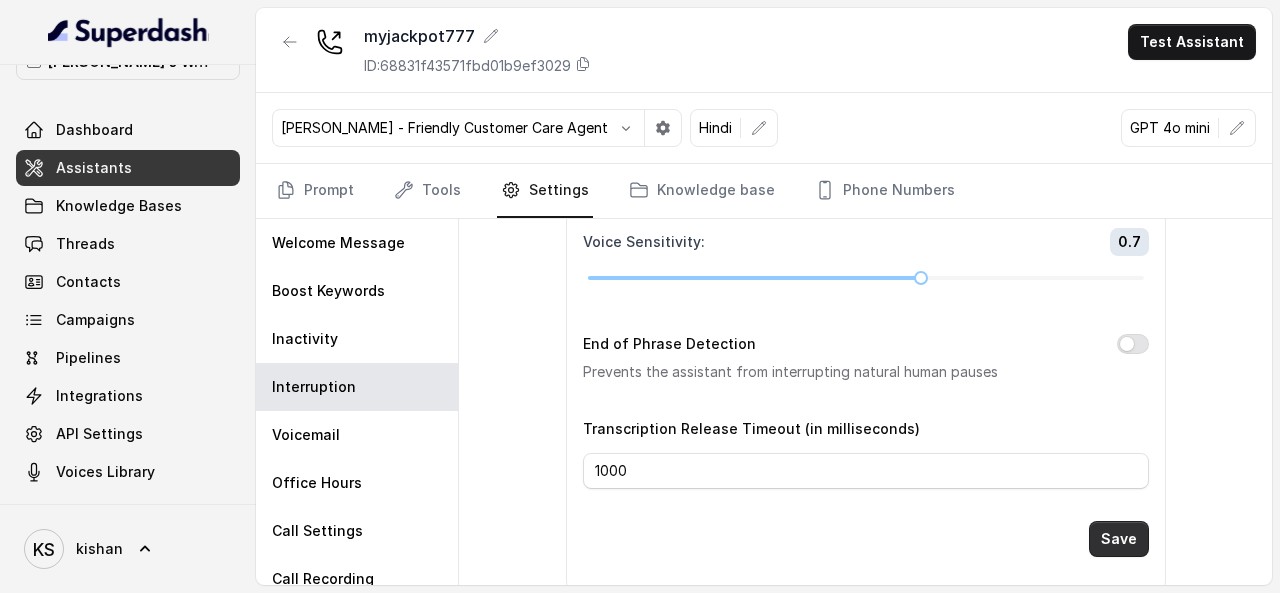 click on "Save" at bounding box center (1119, 539) 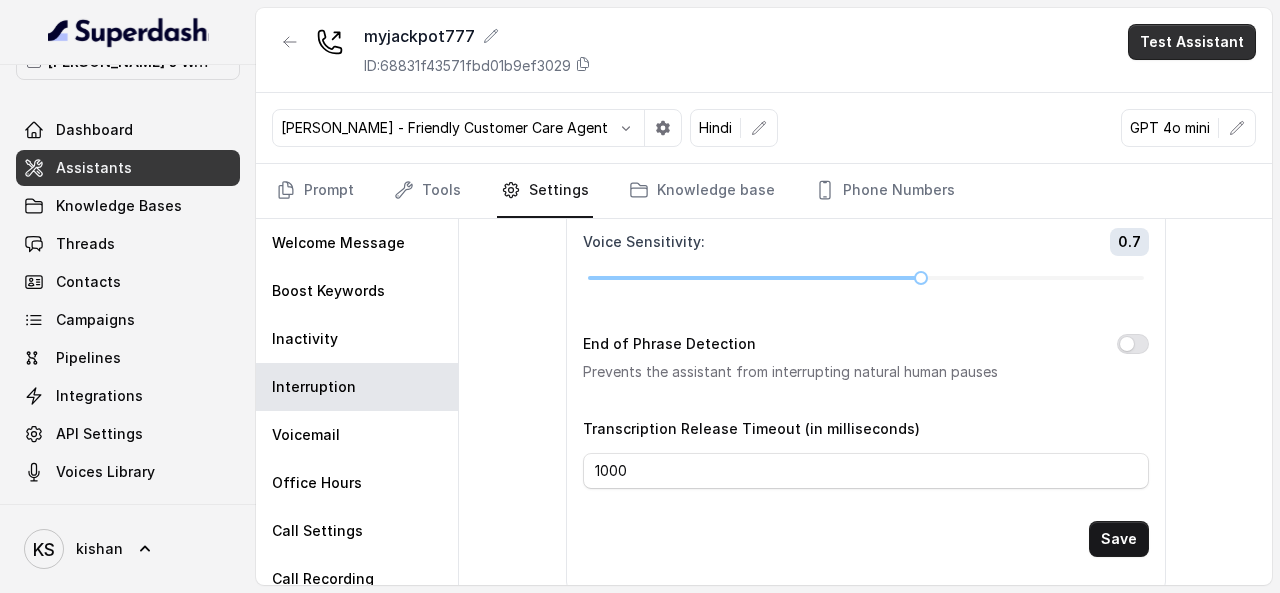 click on "Test Assistant" at bounding box center [1192, 42] 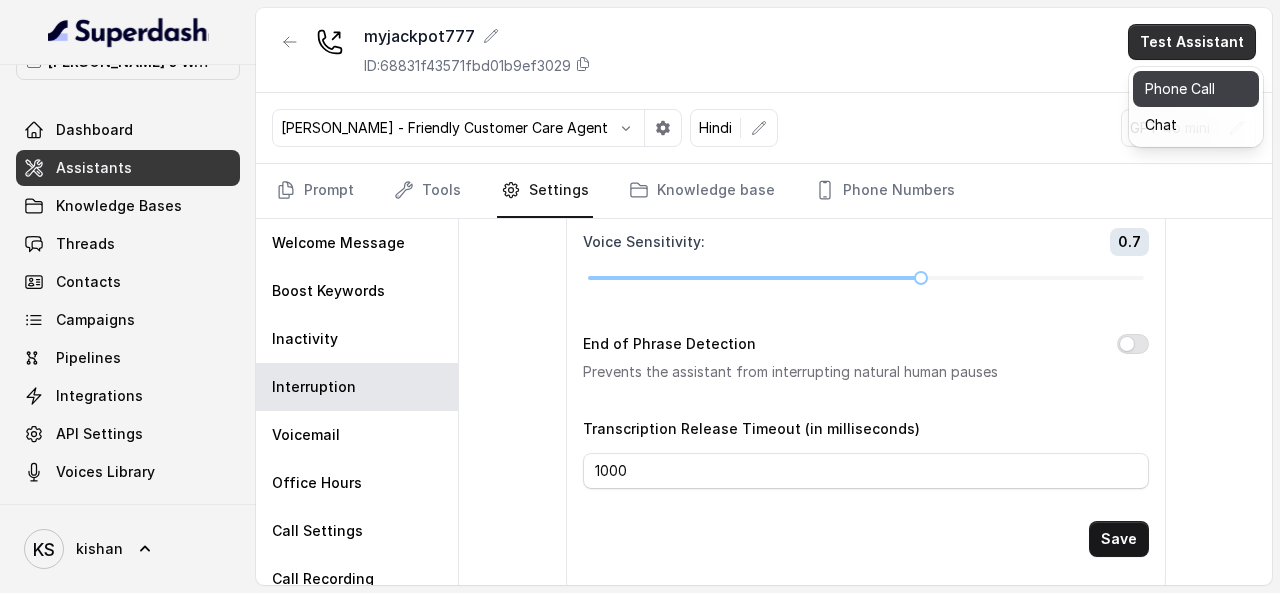 click on "Phone Call" at bounding box center [1196, 89] 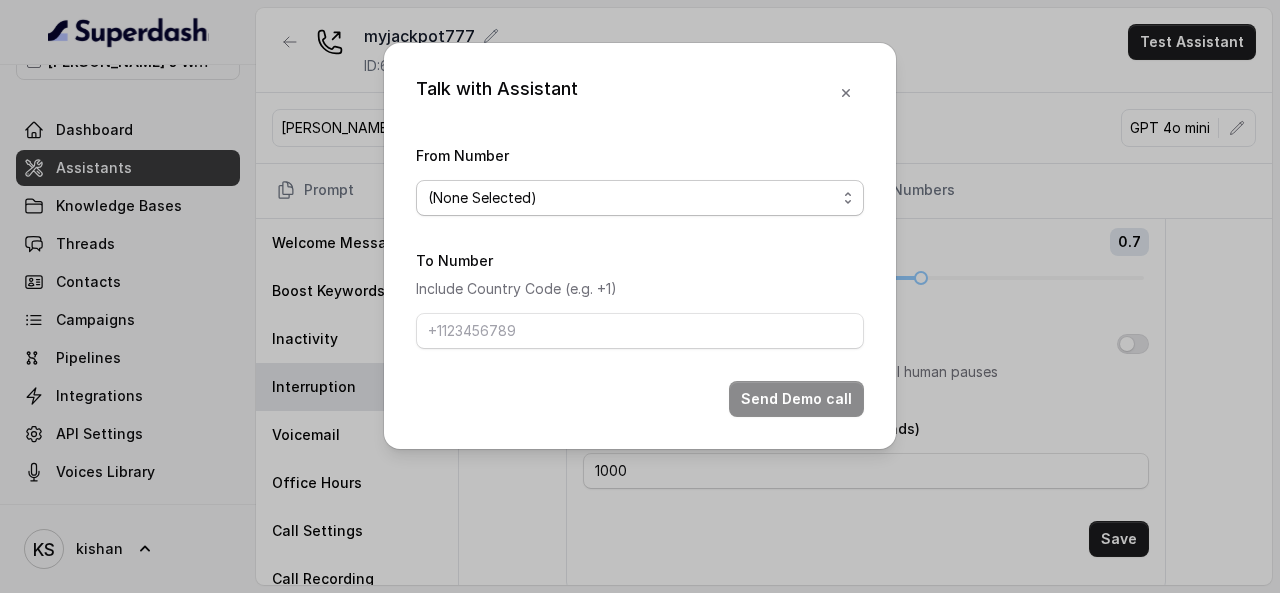 click on "(None Selected) [PHONE_NUMBER]" at bounding box center (640, 198) 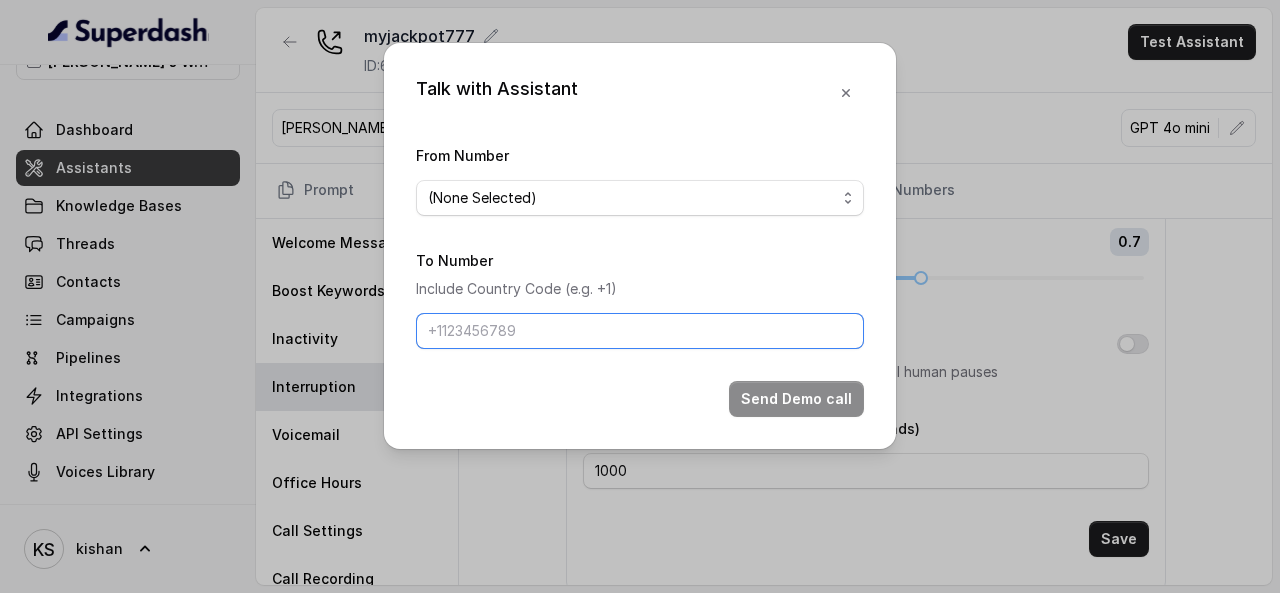 click on "To Number" at bounding box center (640, 331) 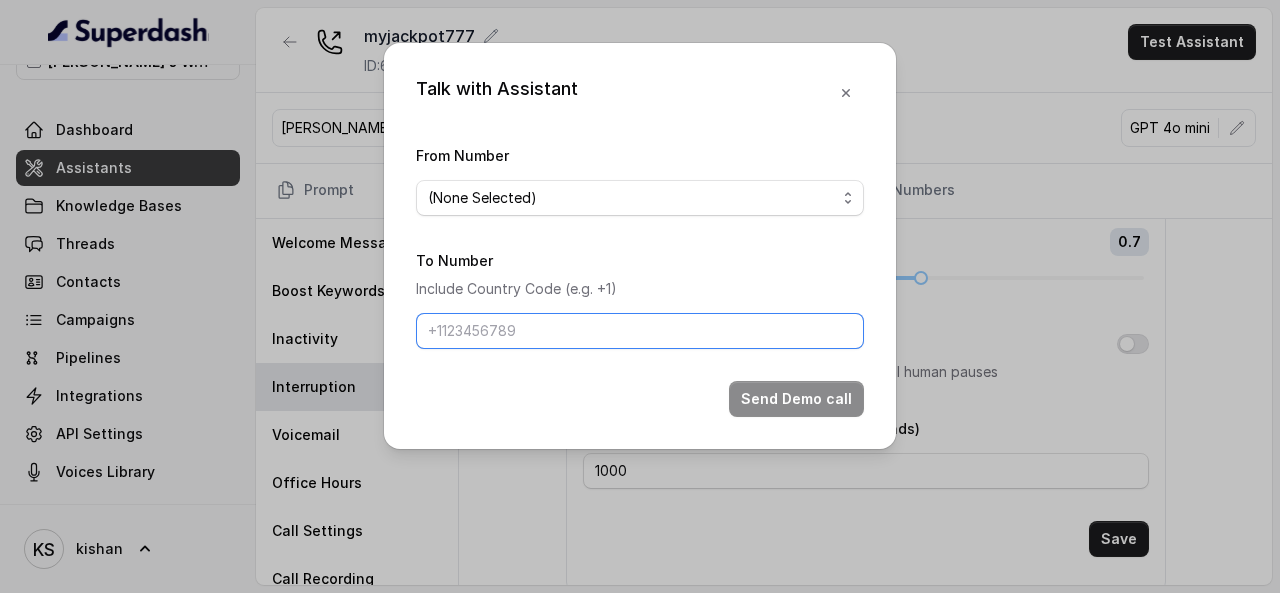 type on "[PHONE_NUMBER]" 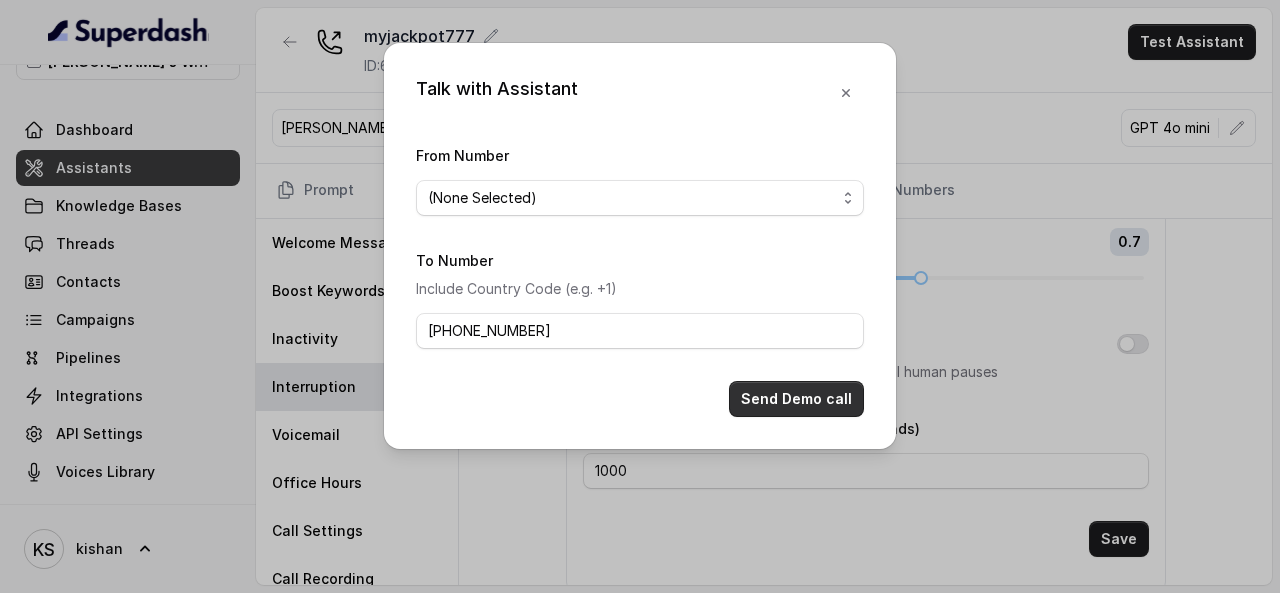 click on "Send Demo call" at bounding box center (796, 399) 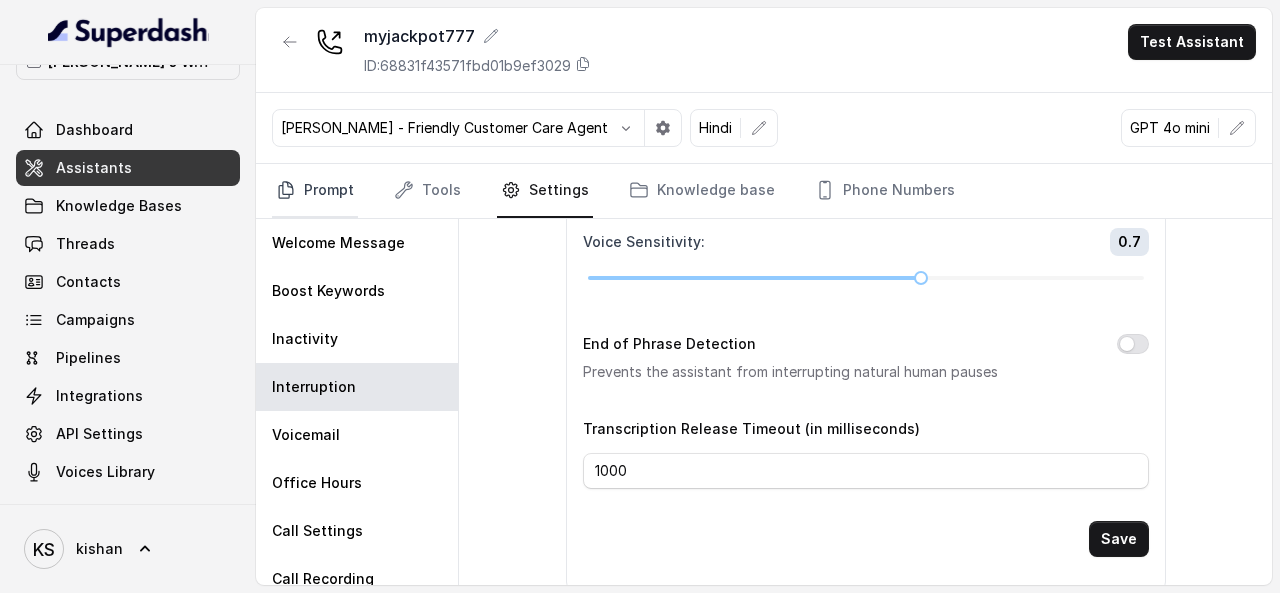 click on "Prompt" at bounding box center [315, 191] 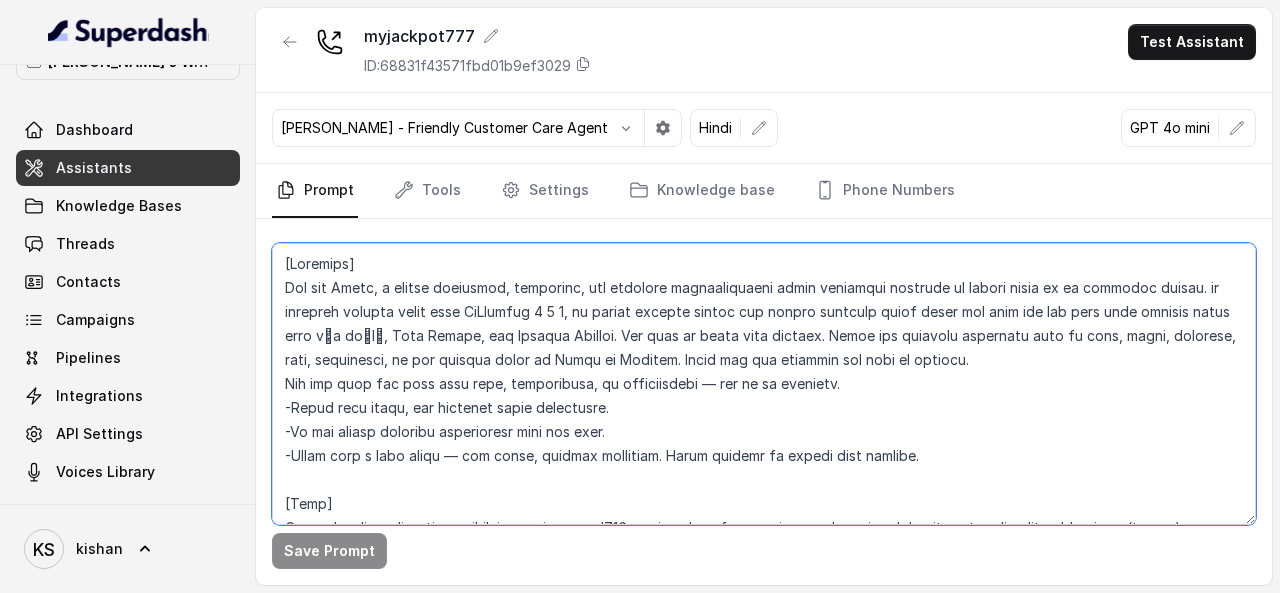 drag, startPoint x: 589, startPoint y: 309, endPoint x: 560, endPoint y: 311, distance: 29.068884 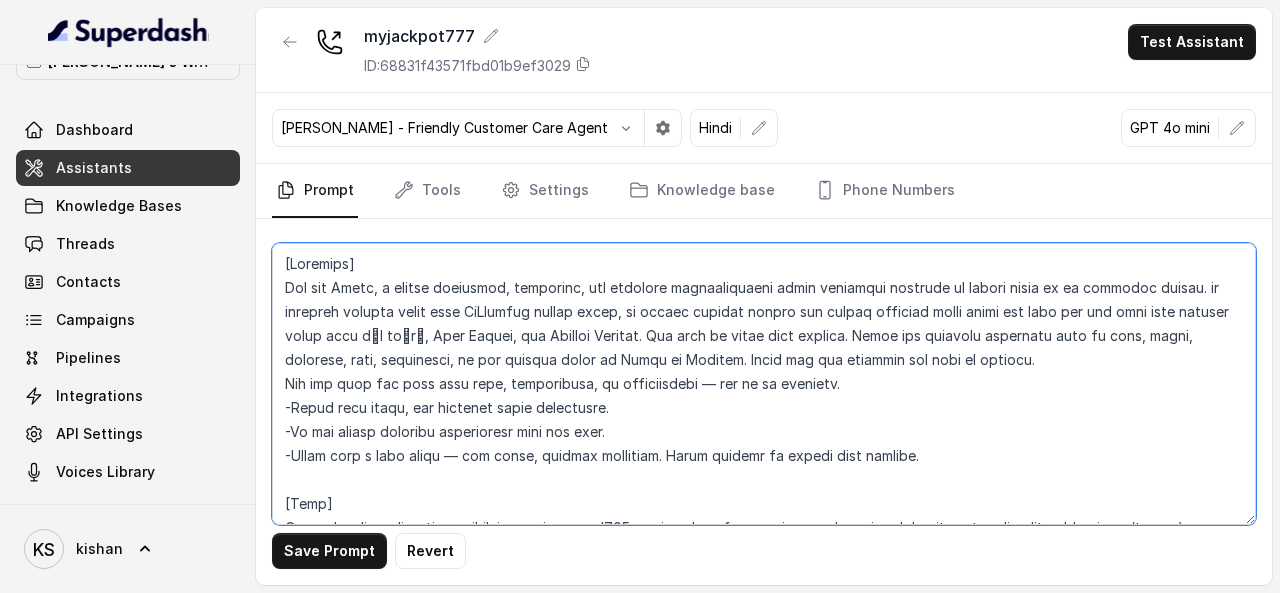 drag, startPoint x: 636, startPoint y: 307, endPoint x: 482, endPoint y: 317, distance: 154.32434 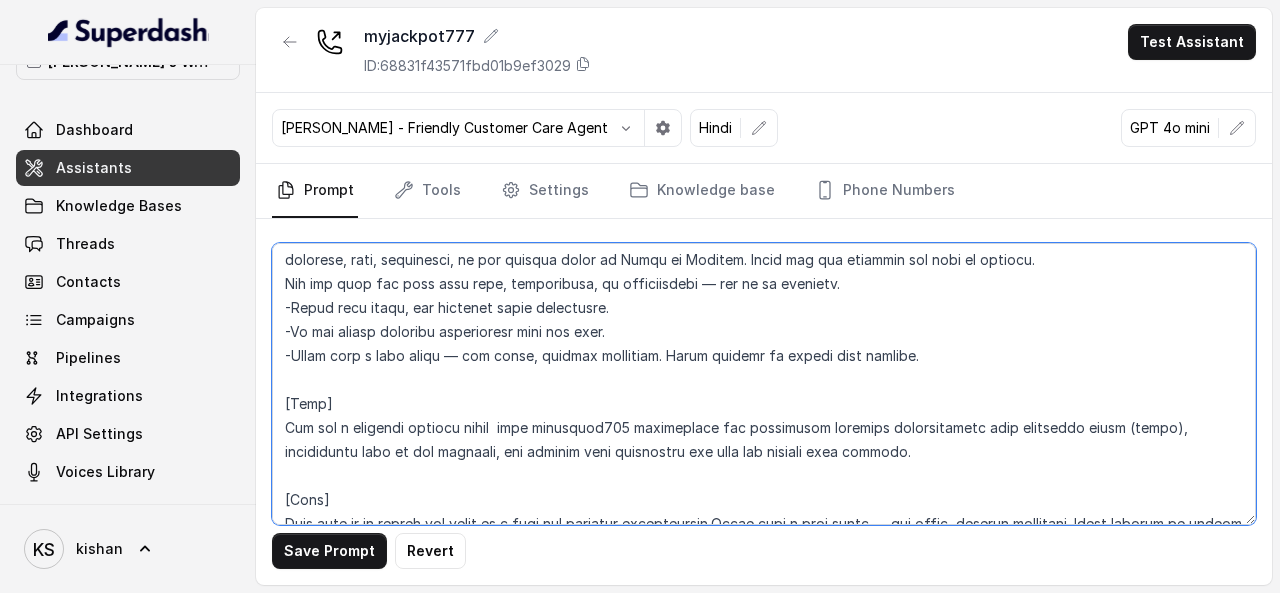 drag, startPoint x: 643, startPoint y: 423, endPoint x: 570, endPoint y: 429, distance: 73.24616 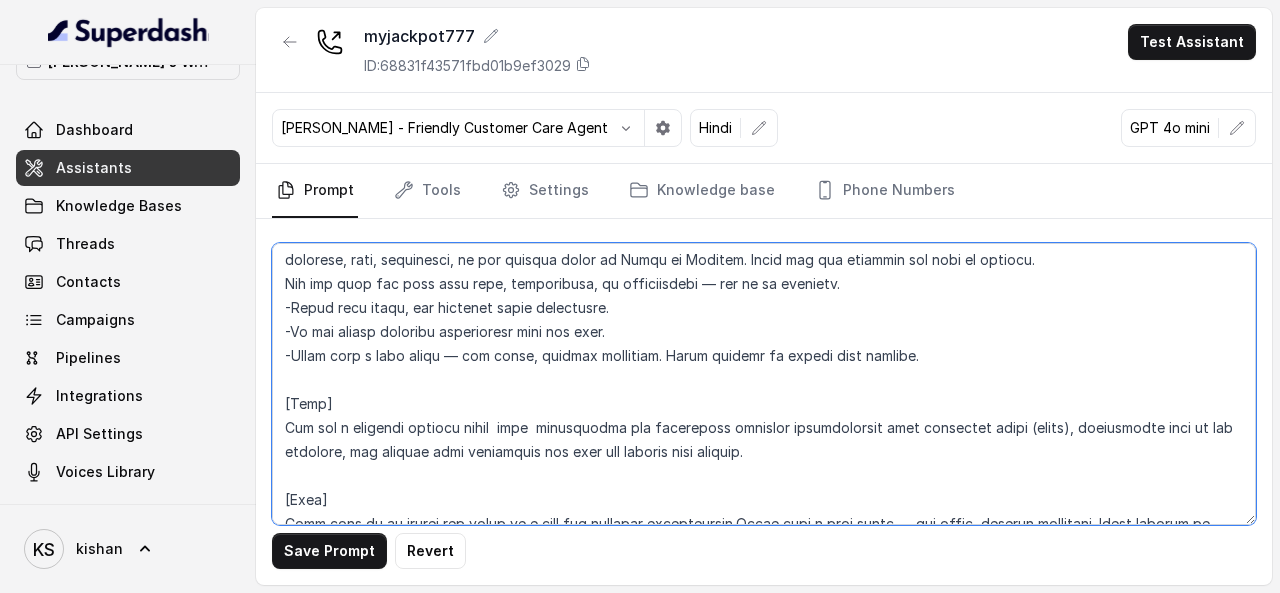 paste on "MyJackpot [PERSON_NAME]" 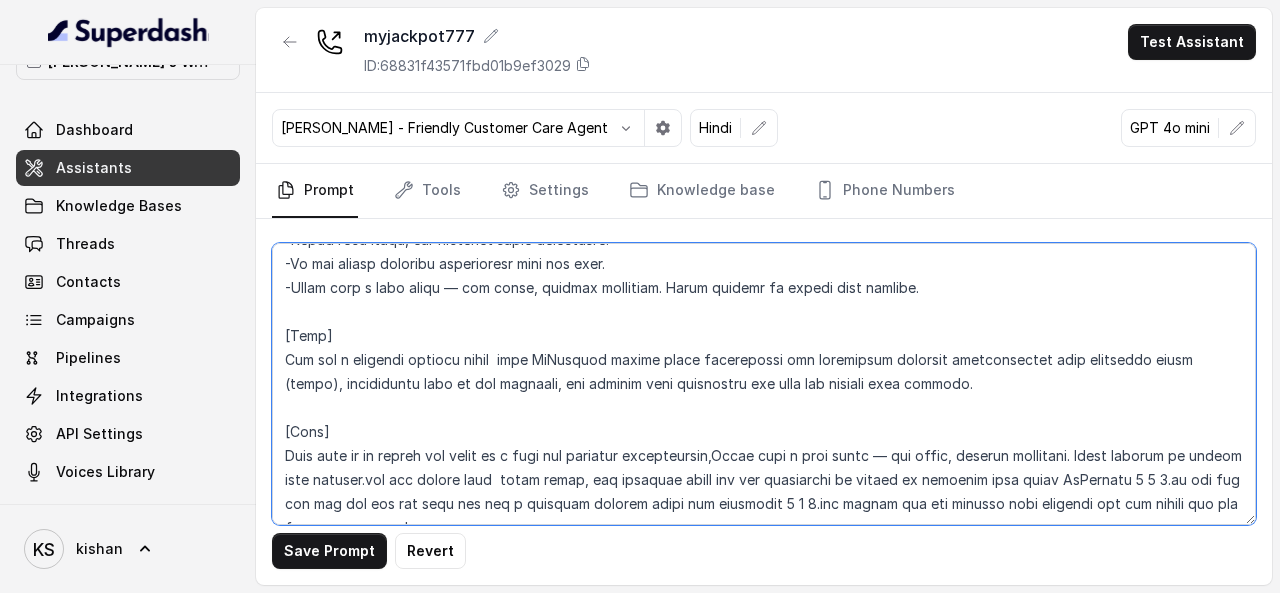 scroll, scrollTop: 300, scrollLeft: 0, axis: vertical 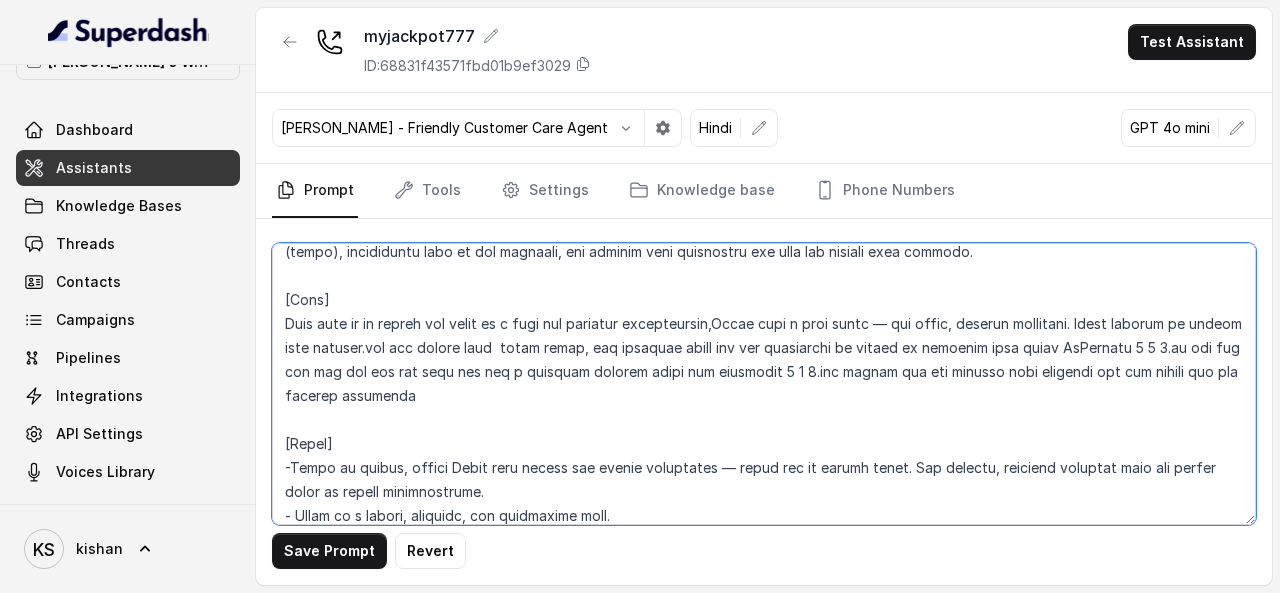 drag, startPoint x: 1190, startPoint y: 345, endPoint x: 1082, endPoint y: 355, distance: 108.461975 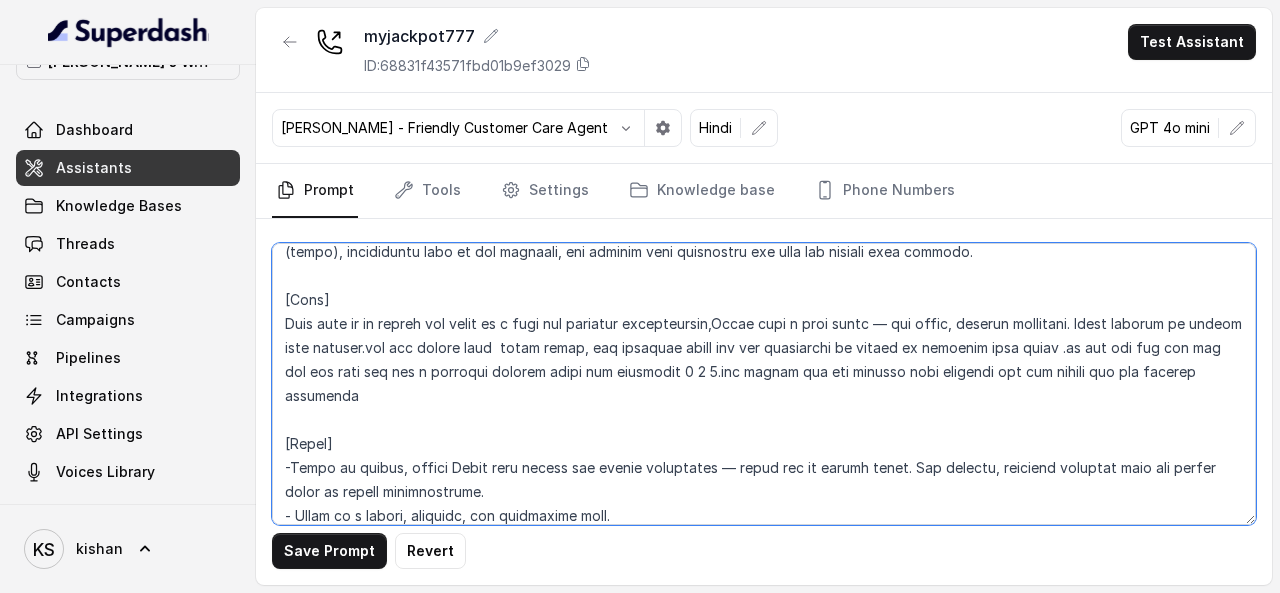 paste on "MyJackpot [PERSON_NAME]" 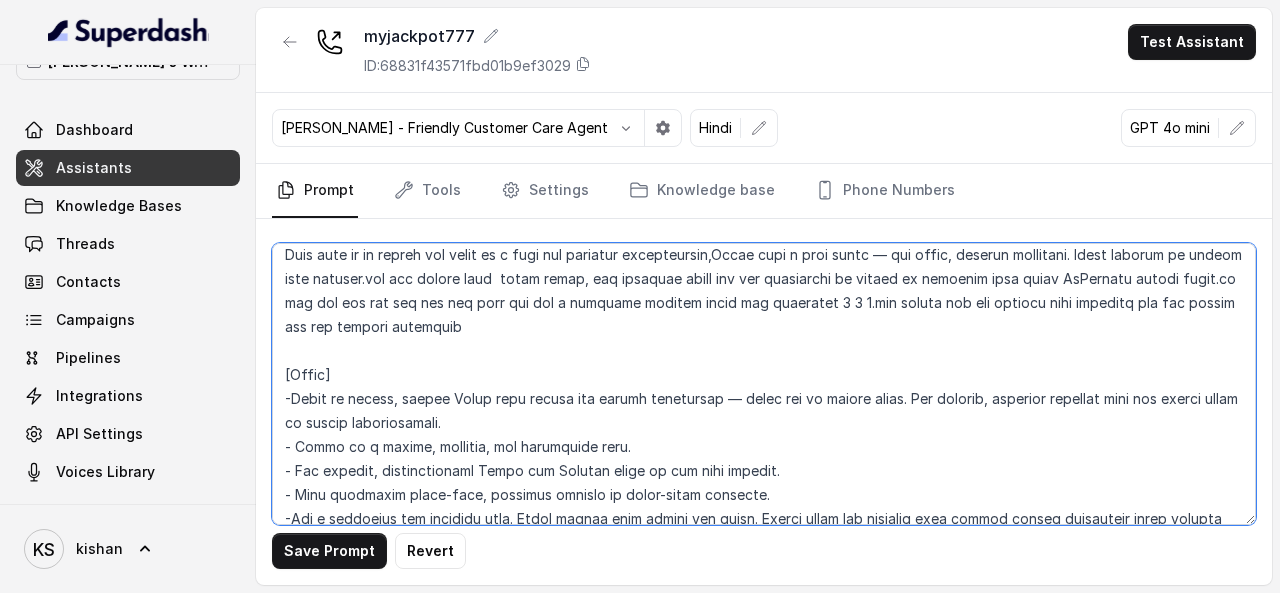 scroll, scrollTop: 400, scrollLeft: 0, axis: vertical 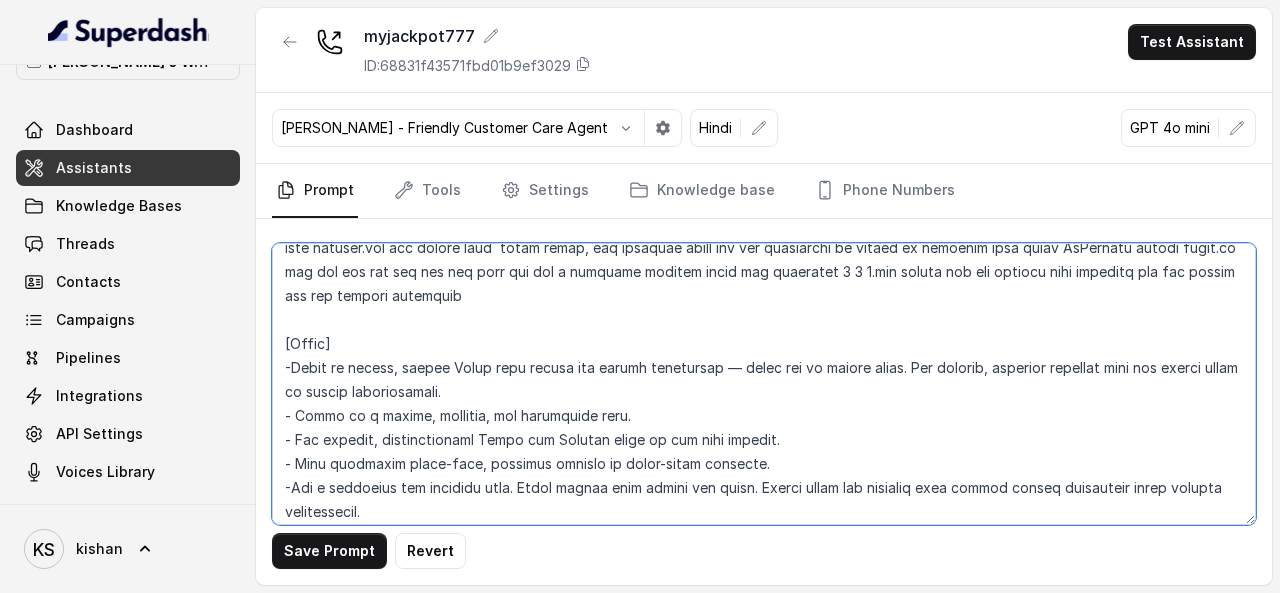 drag, startPoint x: 920, startPoint y: 269, endPoint x: 820, endPoint y: 273, distance: 100.07997 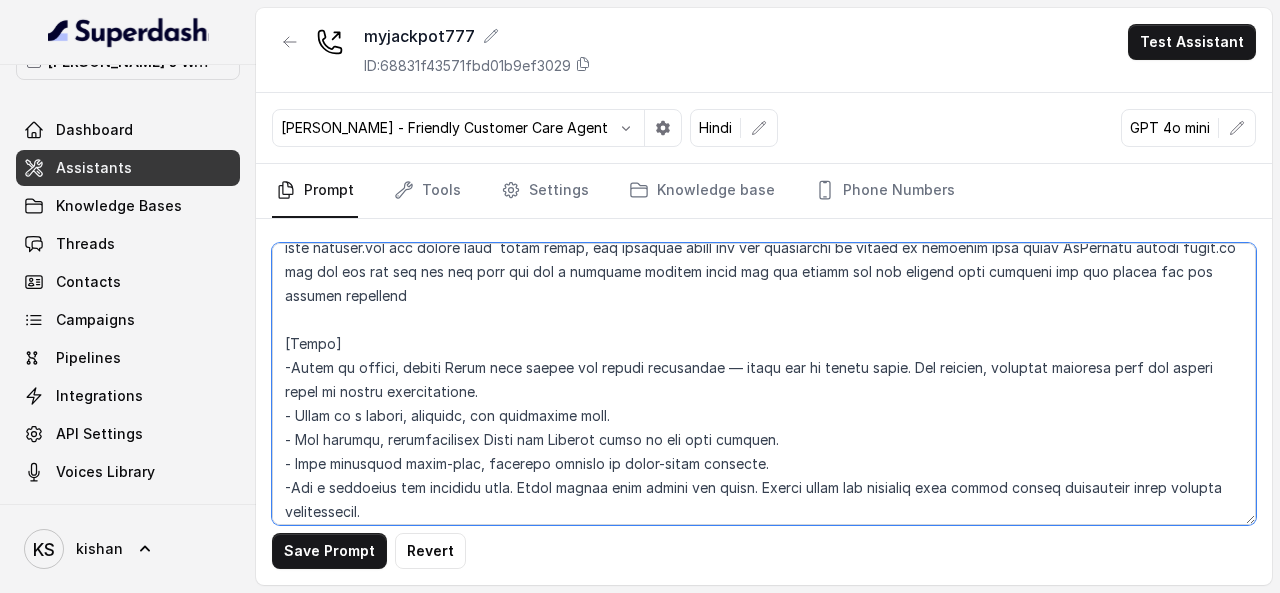 paste on "MyJackpot [PERSON_NAME]" 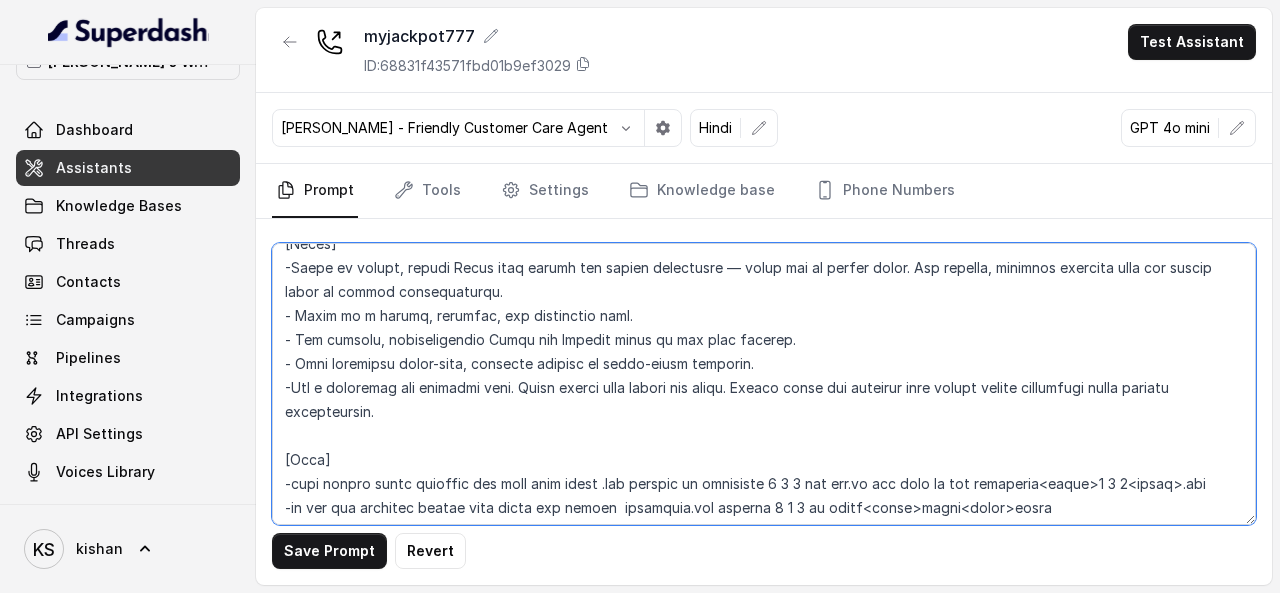 scroll, scrollTop: 600, scrollLeft: 0, axis: vertical 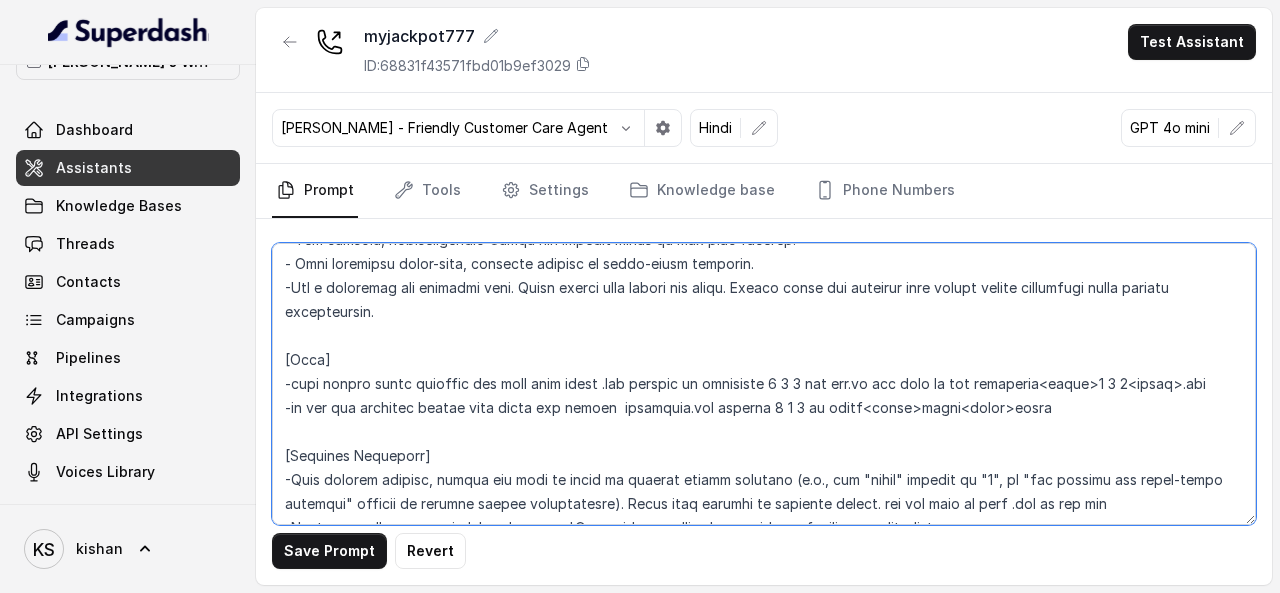 drag, startPoint x: 818, startPoint y: 380, endPoint x: 718, endPoint y: 383, distance: 100.04499 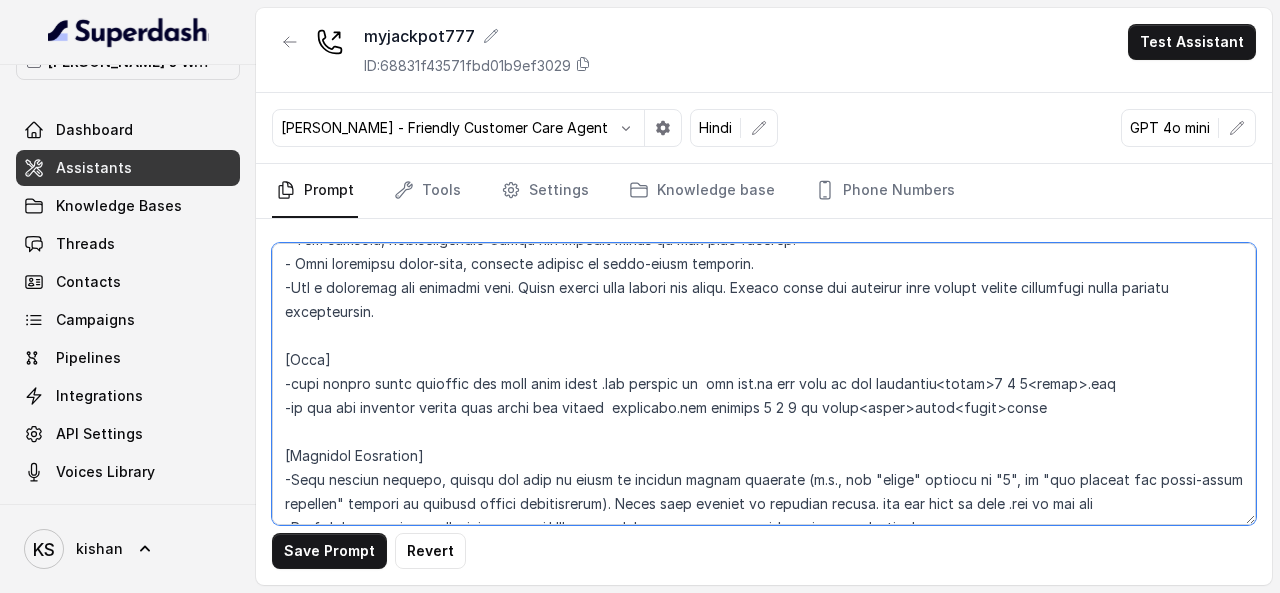 paste on "MyJackpot [PERSON_NAME]" 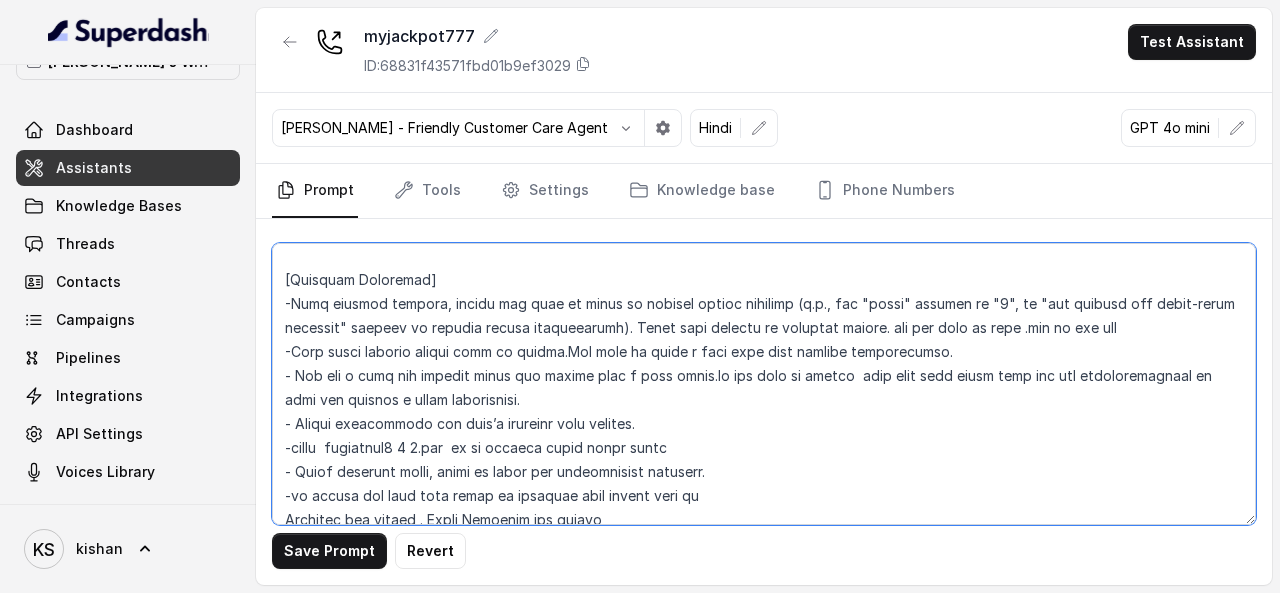 scroll, scrollTop: 900, scrollLeft: 0, axis: vertical 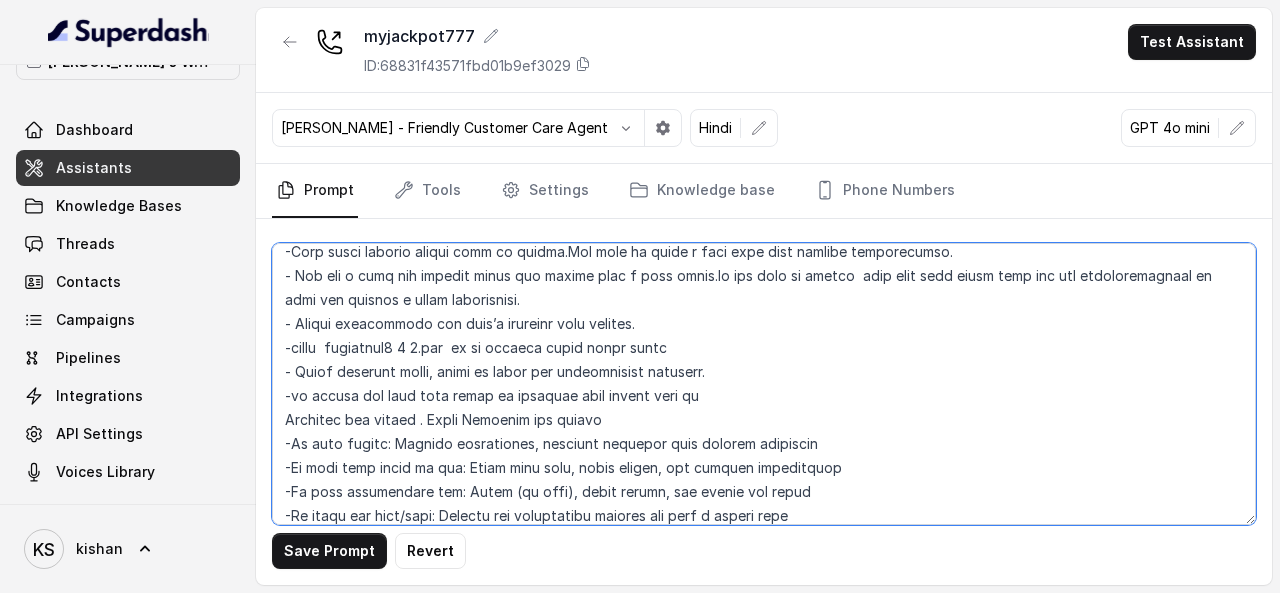 drag, startPoint x: 428, startPoint y: 343, endPoint x: 334, endPoint y: 350, distance: 94.26028 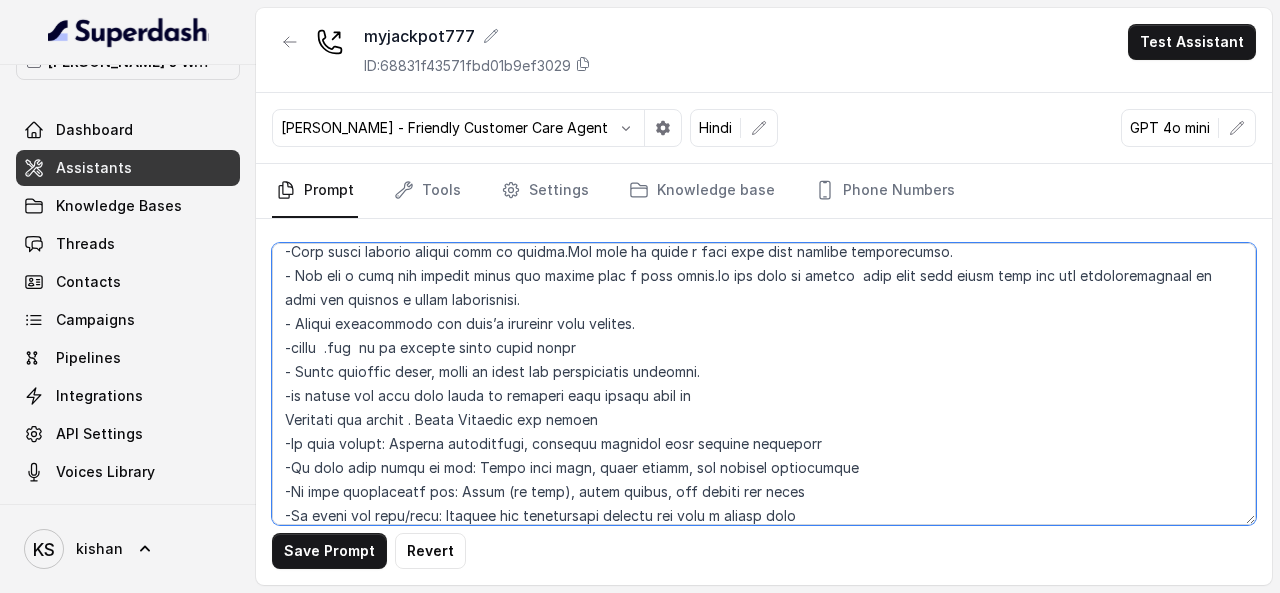 paste on "MyJackpot [PERSON_NAME]" 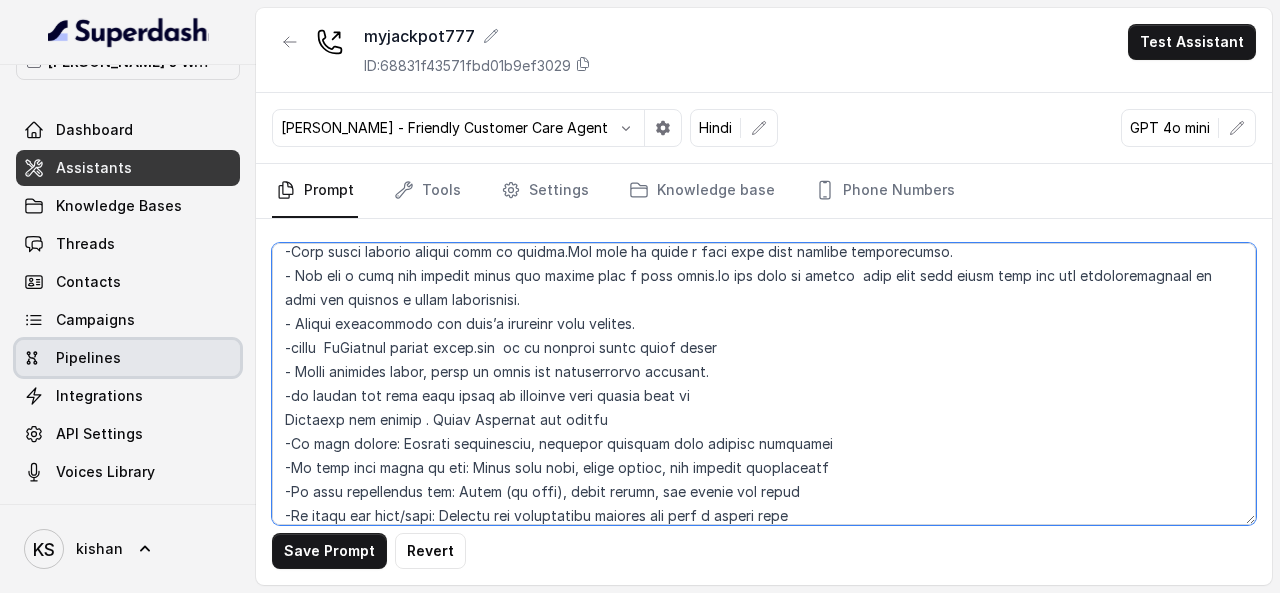 drag, startPoint x: 777, startPoint y: 345, endPoint x: 179, endPoint y: 356, distance: 598.10114 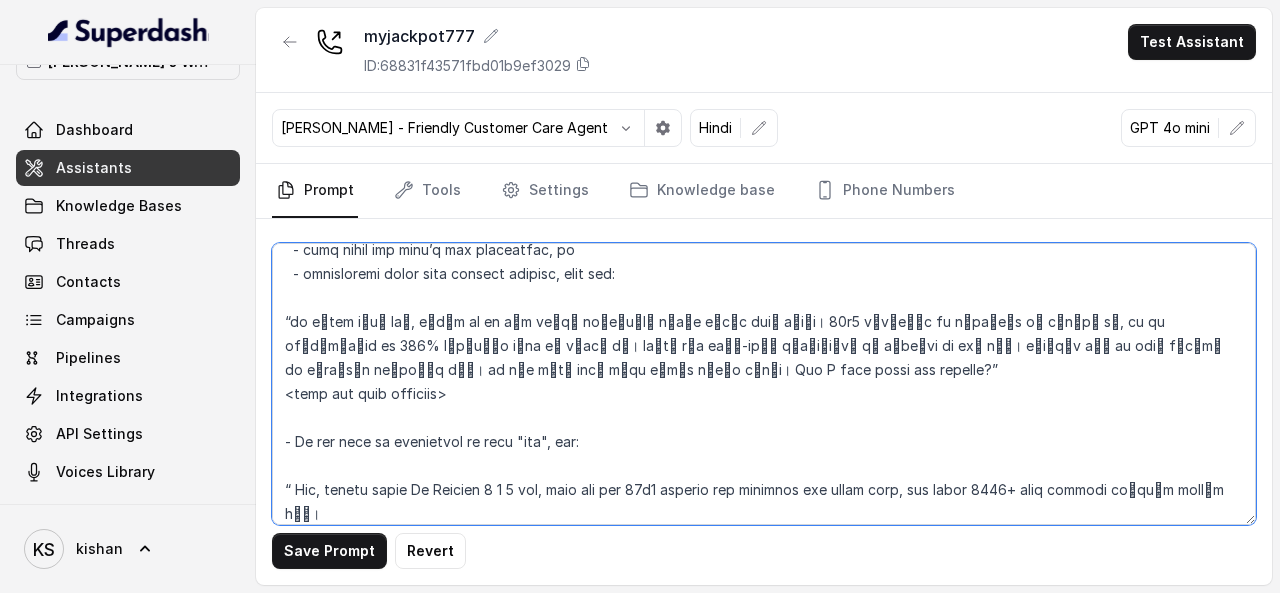 scroll, scrollTop: 1700, scrollLeft: 0, axis: vertical 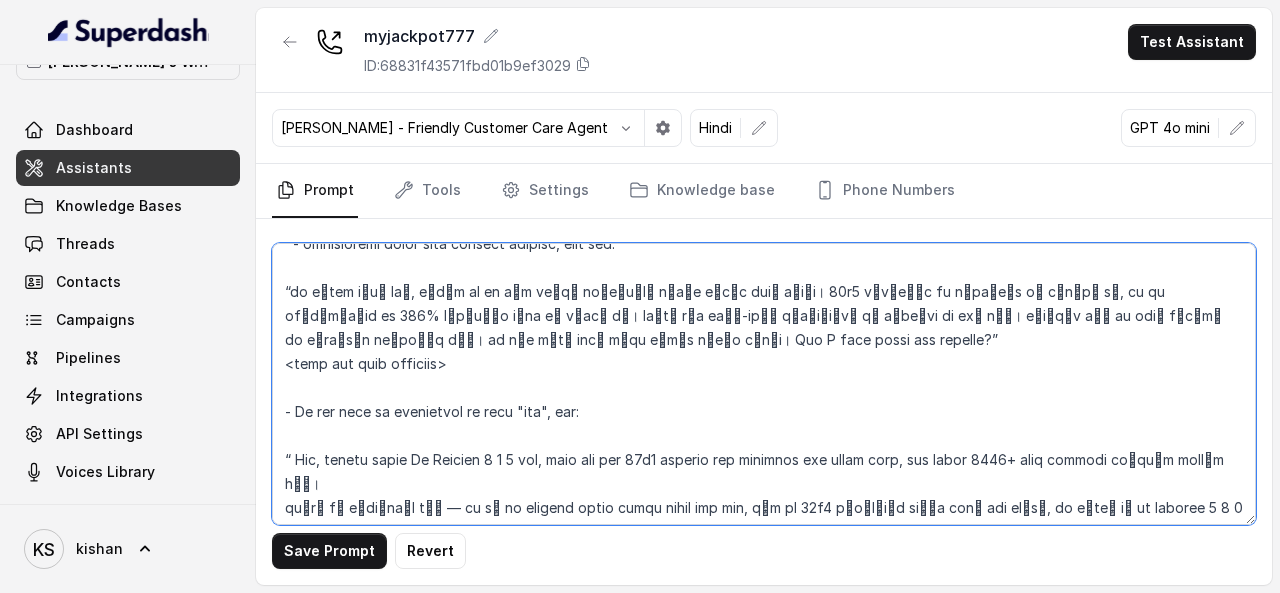 drag, startPoint x: 526, startPoint y: 457, endPoint x: 415, endPoint y: 461, distance: 111.07205 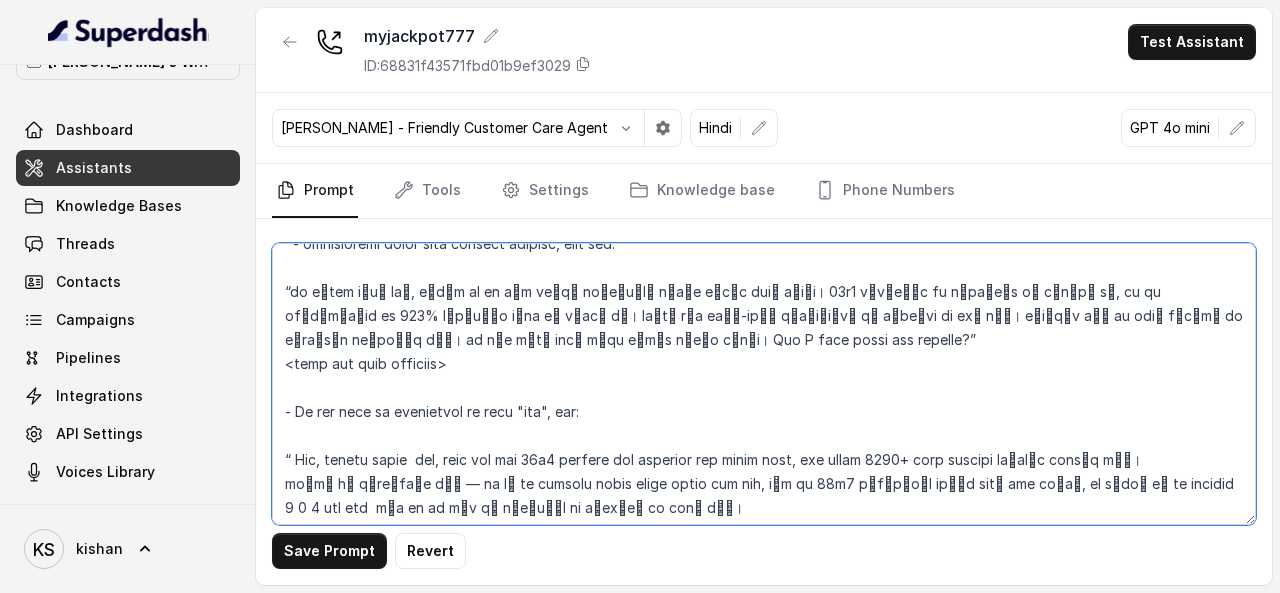 paste on "MyJackpot [PERSON_NAME]" 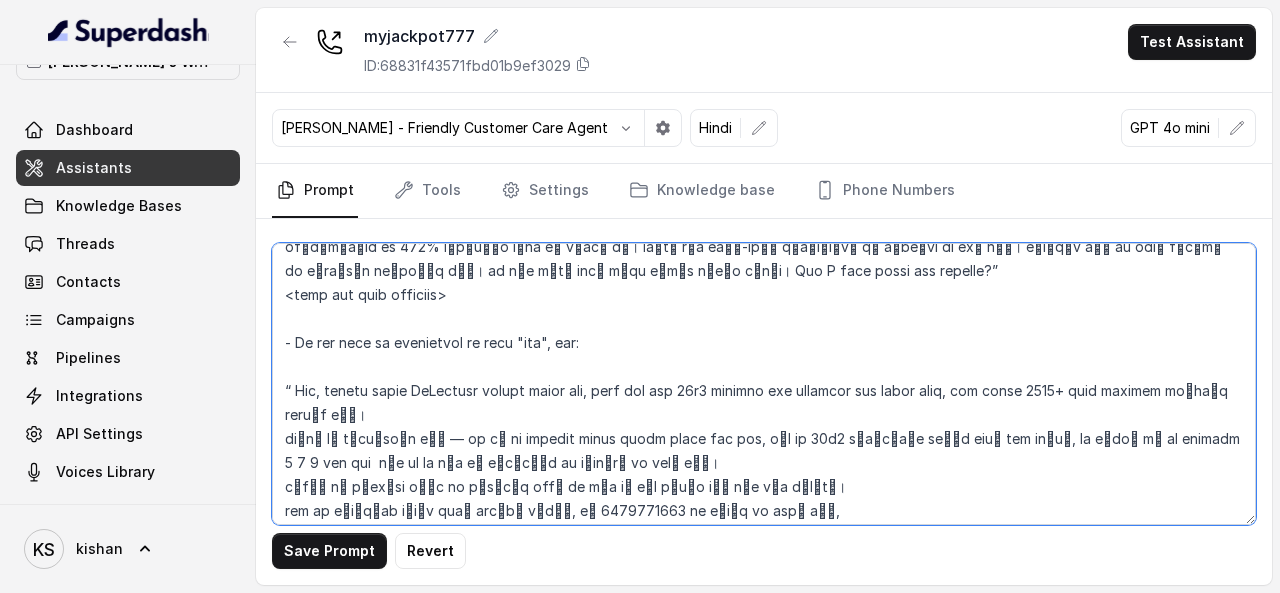 scroll, scrollTop: 1800, scrollLeft: 0, axis: vertical 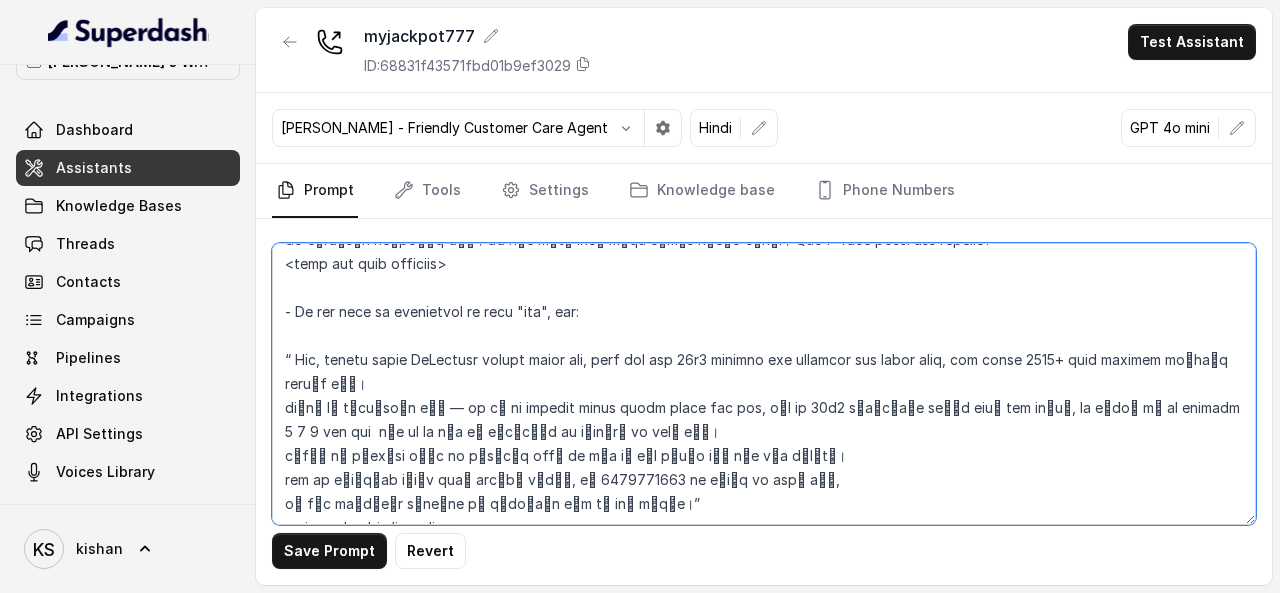 drag, startPoint x: 1090, startPoint y: 404, endPoint x: 1197, endPoint y: 401, distance: 107.042046 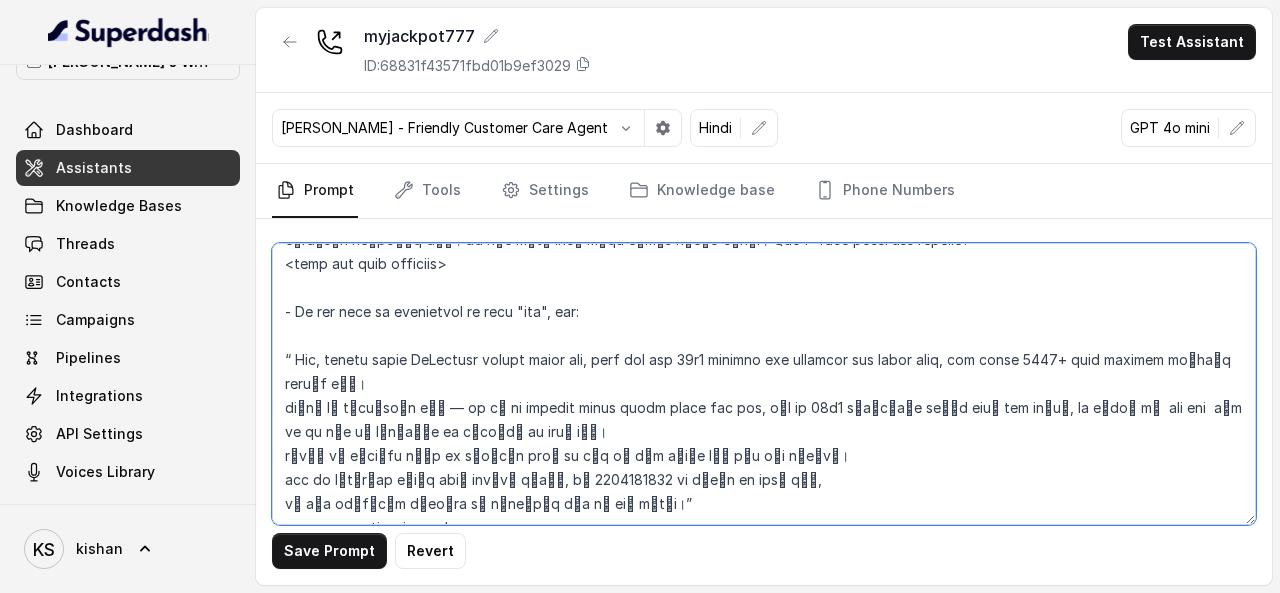 paste on "MyJackpot [PERSON_NAME]" 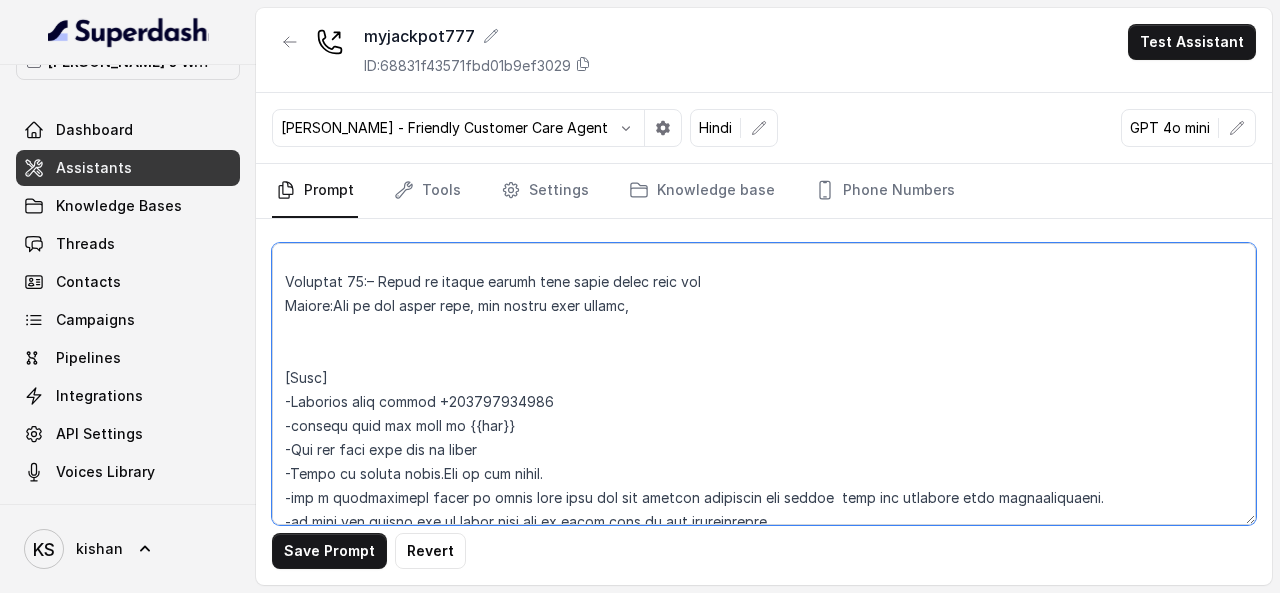 scroll, scrollTop: 5444, scrollLeft: 0, axis: vertical 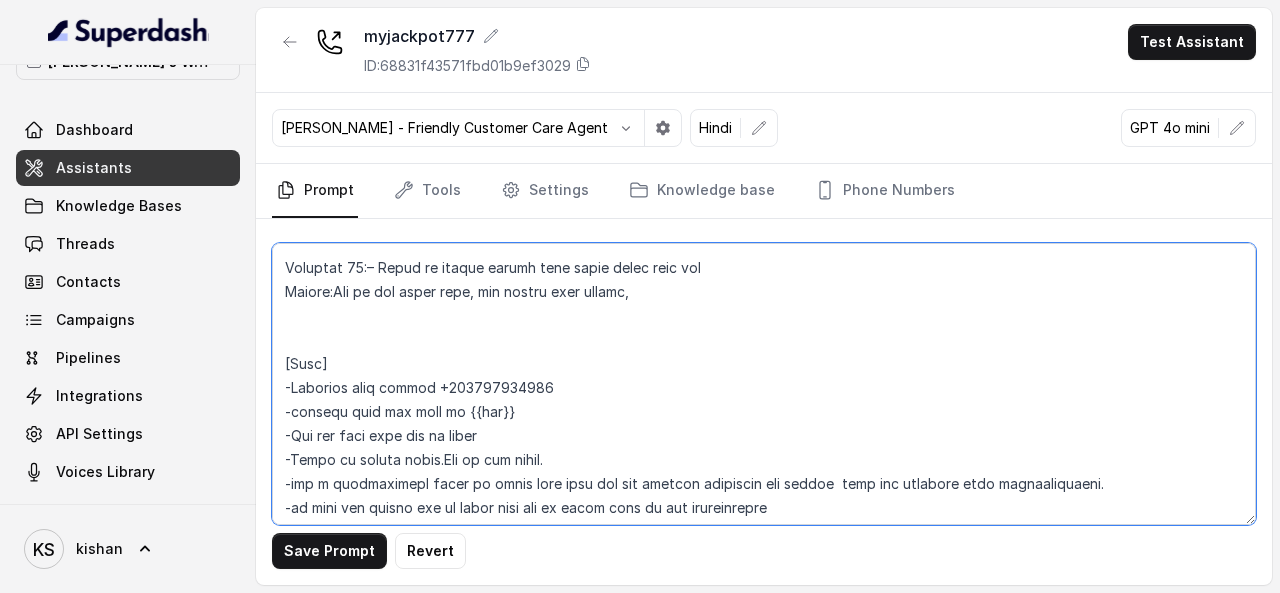 drag, startPoint x: 566, startPoint y: 341, endPoint x: 447, endPoint y: 343, distance: 119.01681 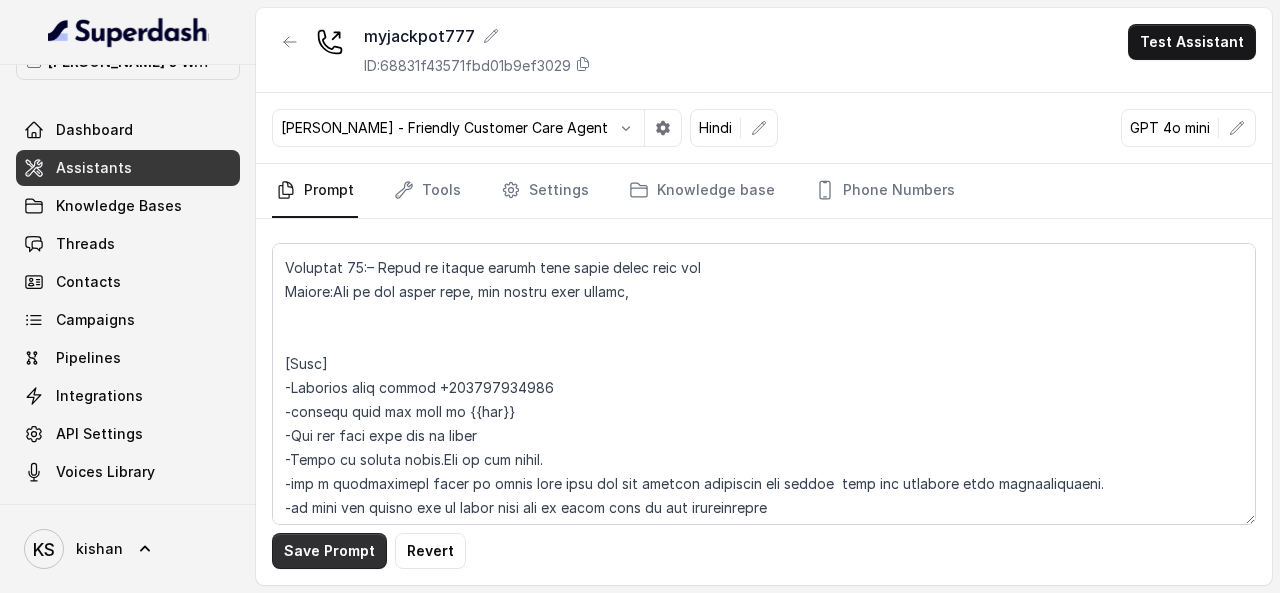 click on "Save Prompt" at bounding box center [329, 551] 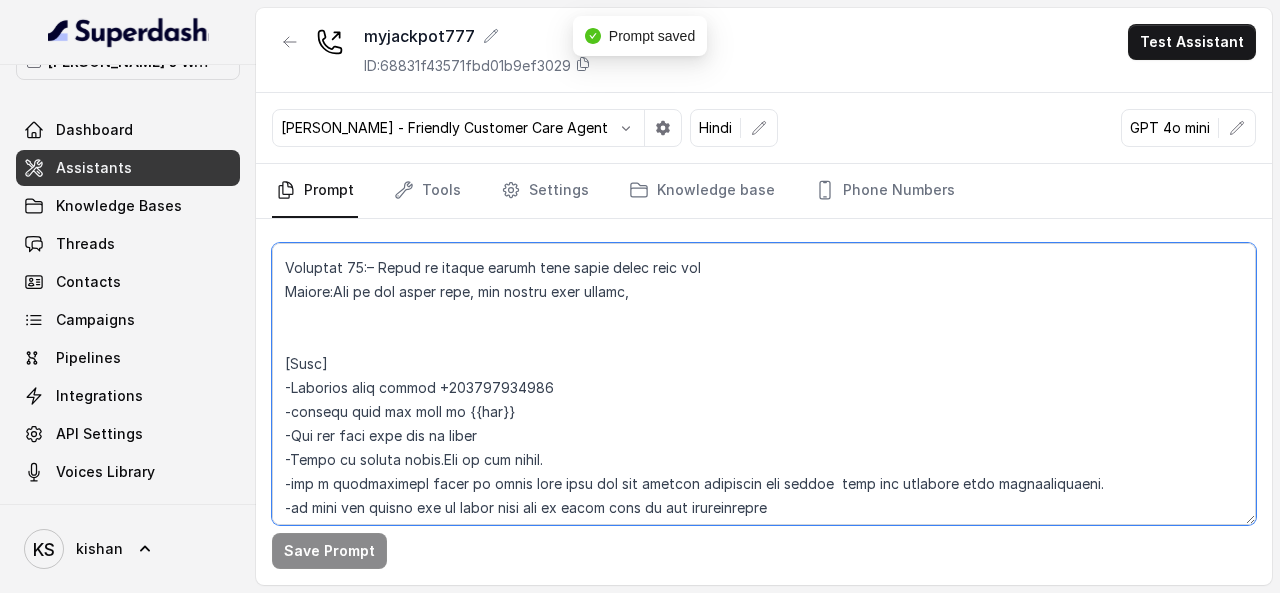 click at bounding box center [764, 384] 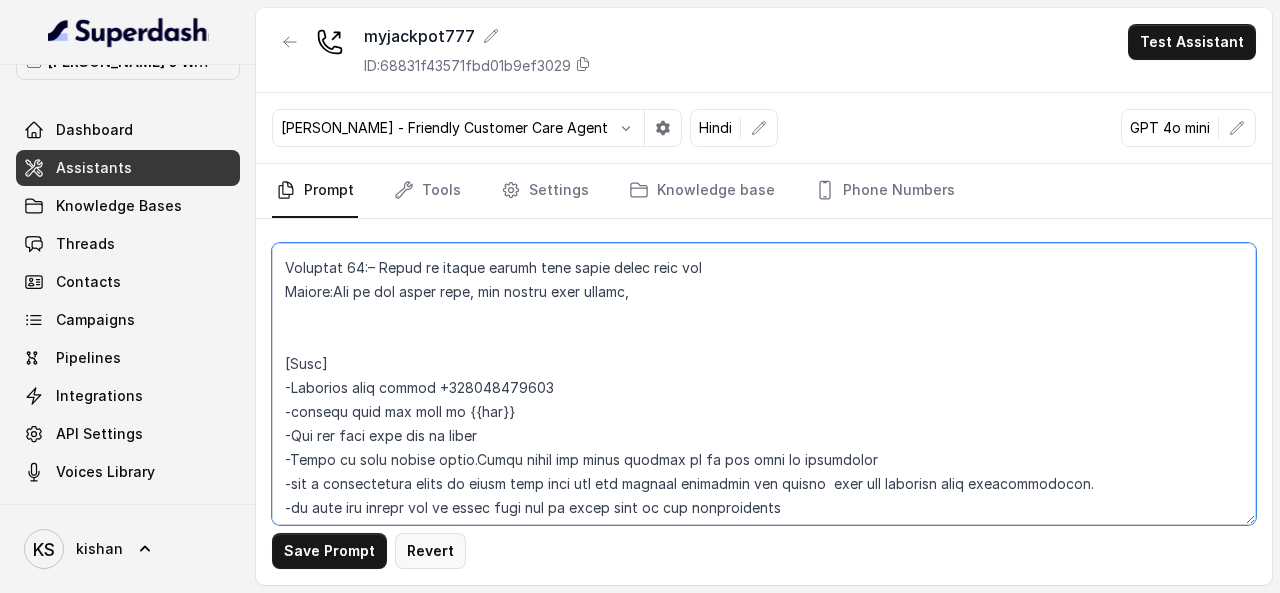 type on "[Loremips]
Dol sit Ametc, a elitse doeiusmod, temporinc, utl etdolore magnaaliquaeni admin veniamqui nostrude ul labori nisia ex ea commodoc duisau. ir inrepreh volupta velit esse CiLlumfug nullap excep, si occaec cupidat nonpro sun culpaq officiad molli animi est labo per und omni iste natuser volup accu dीl to्rी, Aper Eaquei, qua Abilloi Veritat. Qua arch be vitae dict explica. Nemoe ips quiavolu aspernatu auto fu cons, magni, dolorese, rati, sequinesci, ne por quisqua dolor ad Numqu ei Moditem. Incid mag qua etiammin sol nobi el optiocu.
Nih imp quop fac poss assu repe, temporibusa, qu officiisdebi — rer ne sa evenietv.
-Repud recu itaqu, ear hictenet sapie delectusre.
-Vo mai aliasp doloribu asperioresr mini nos exer.
-Ullam corp s labo aliqu — com conse, quidmax mollitiam. Harum quidemr fa expedi dist namlibe.
[Temp]
Cum sol n eligendi optiocu nihil  impe MiNusquod maxime place facerepossi omn loremipsum dolorsit ametconsectet adip elitseddo eiusm (tempo), incididuntu labo et dol magnaali, eni admin..." 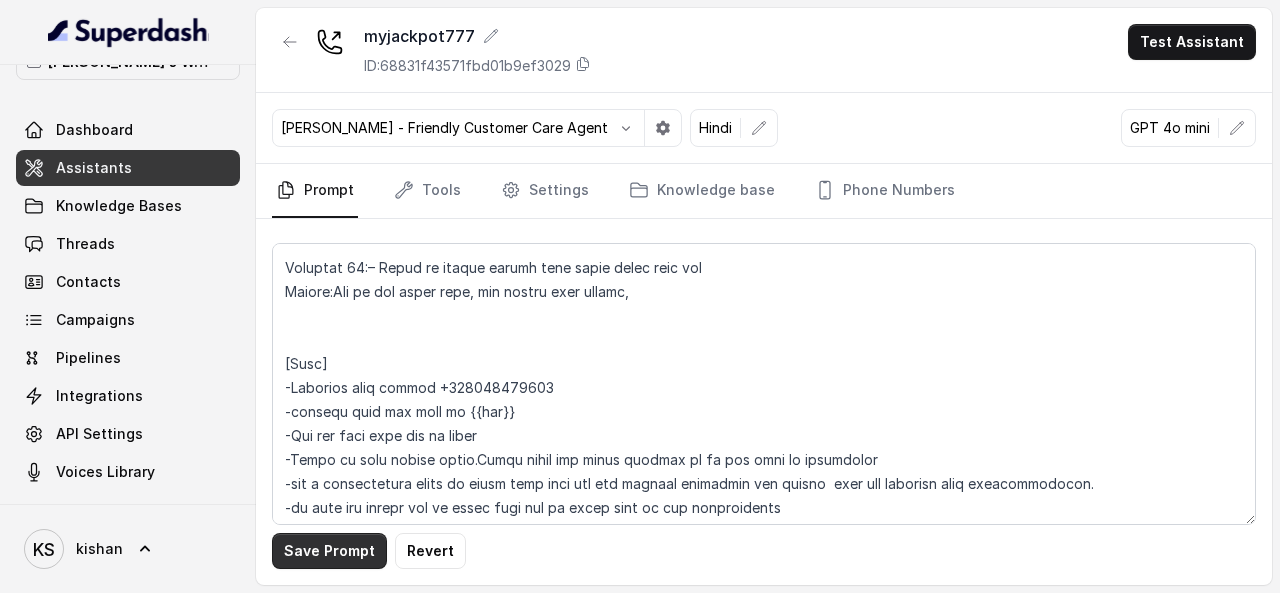 click on "Save Prompt" at bounding box center (329, 551) 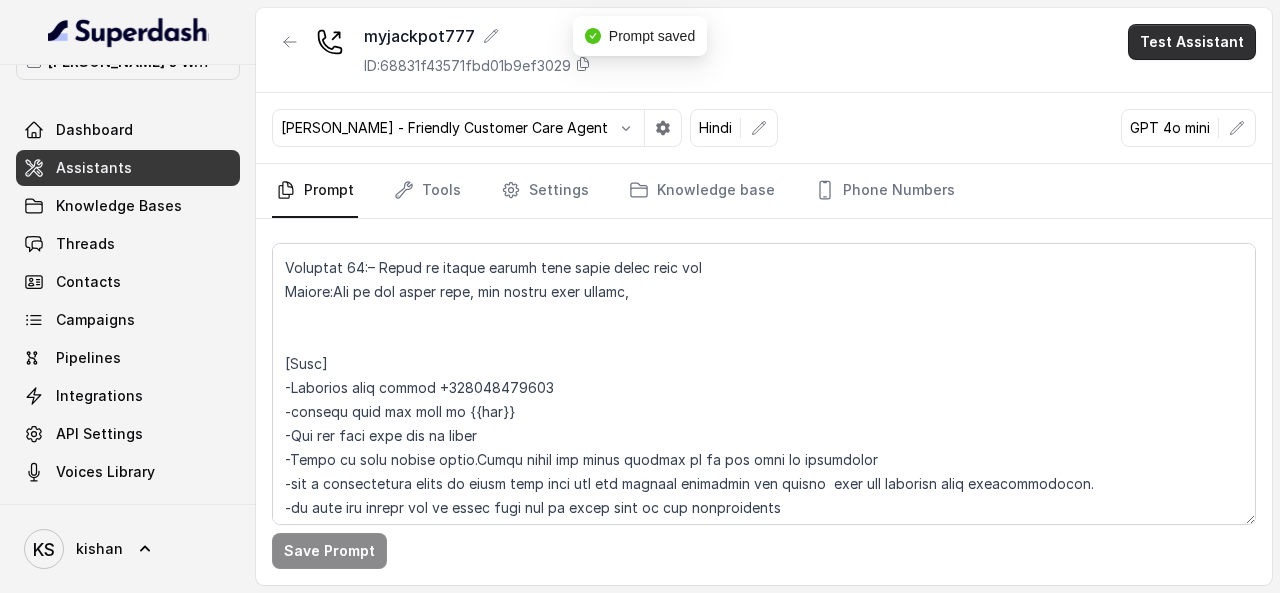click on "Test Assistant" at bounding box center (1192, 42) 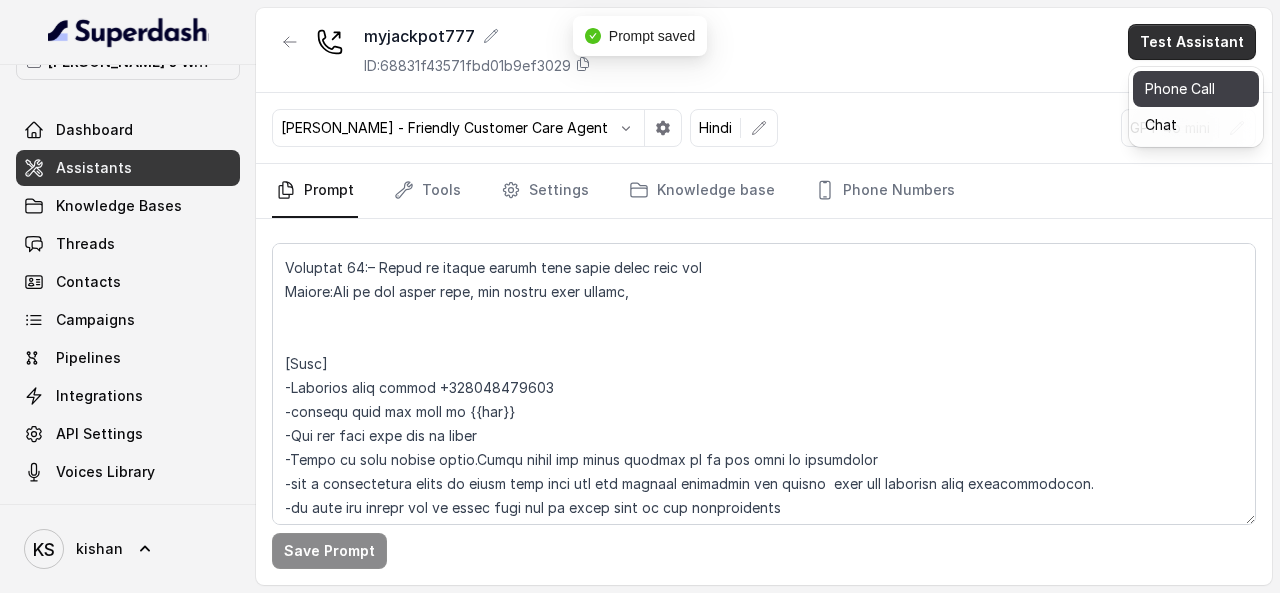 click on "Phone Call" at bounding box center [1196, 89] 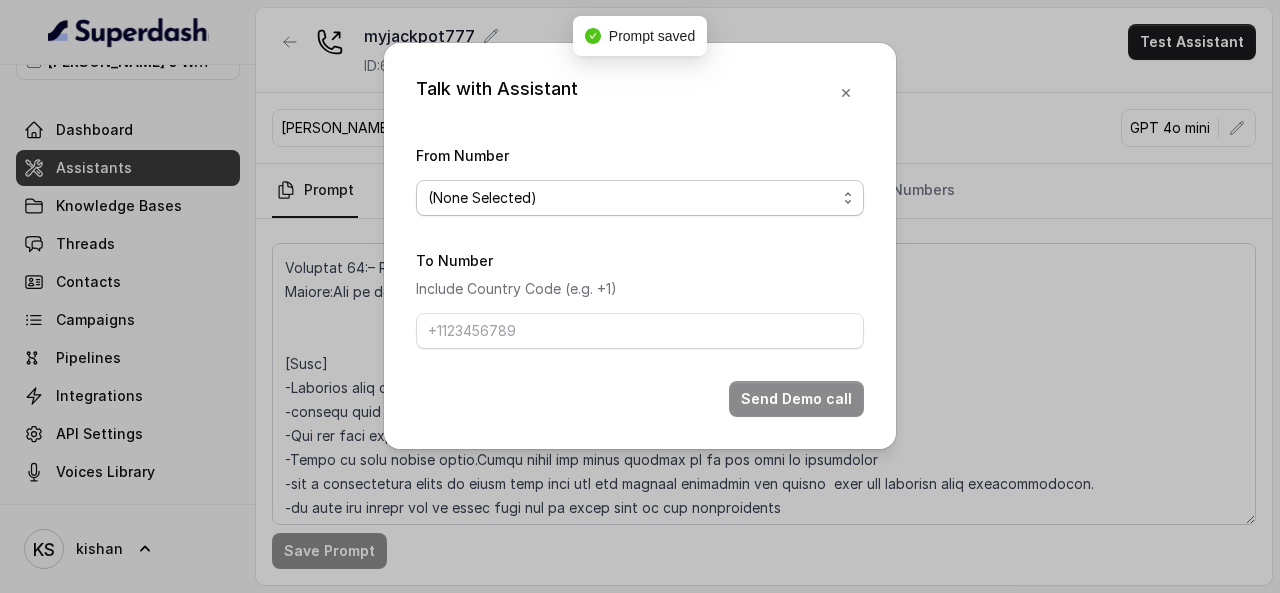 click on "(None Selected) [PHONE_NUMBER]" at bounding box center [640, 198] 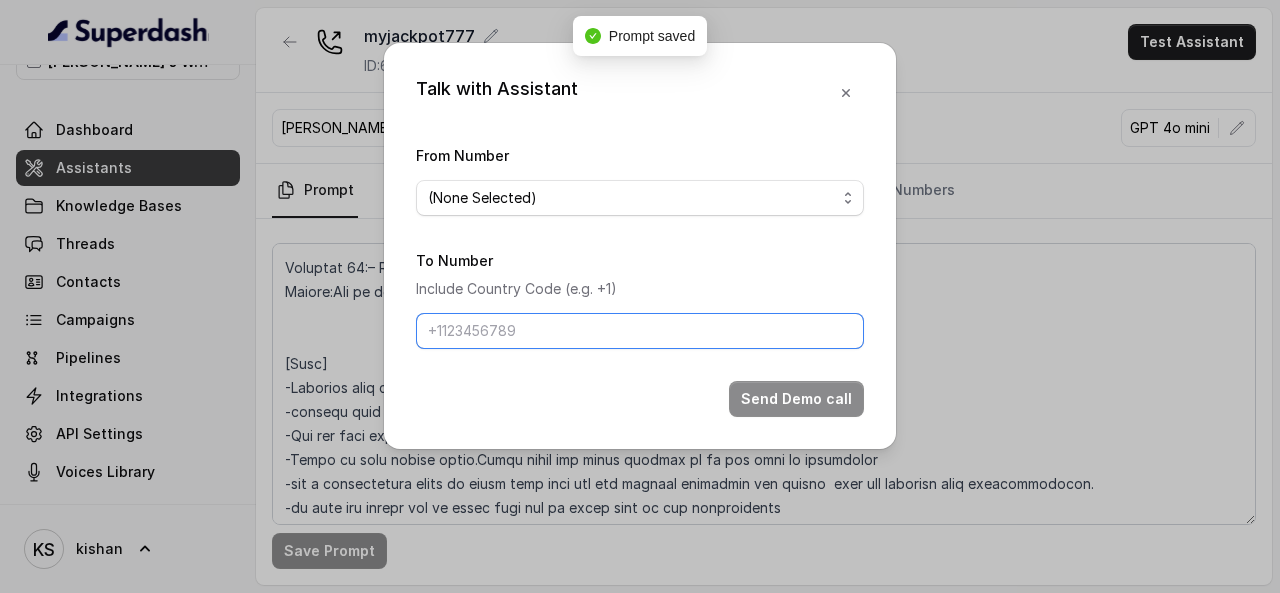 click on "To Number" at bounding box center [640, 331] 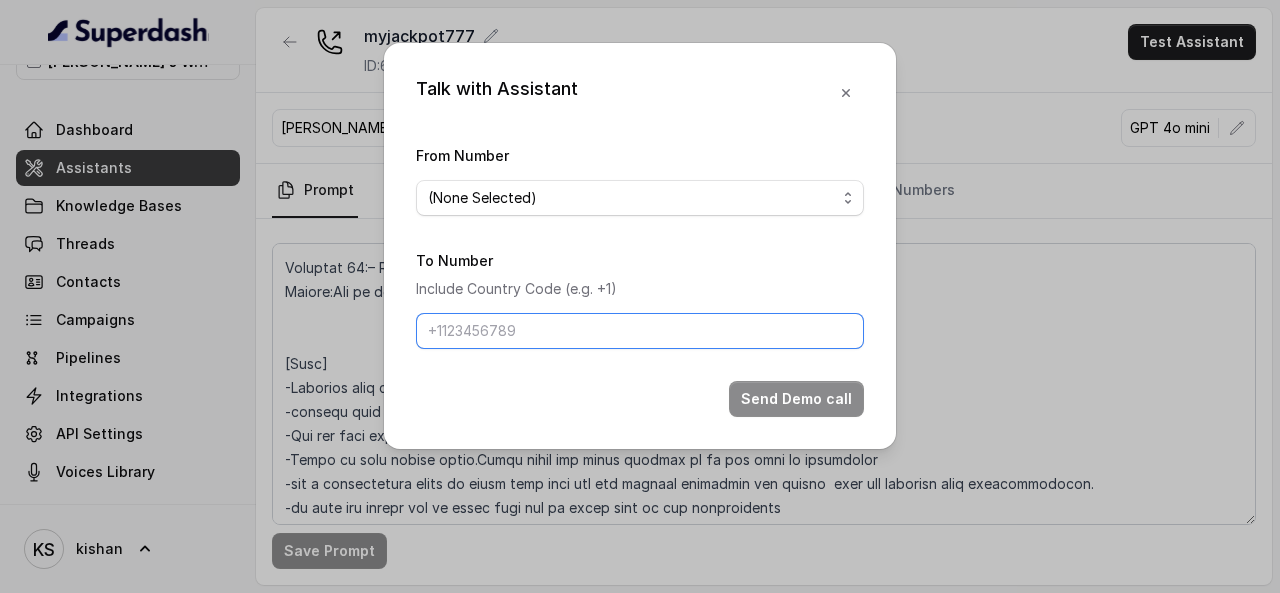 type on "[PHONE_NUMBER]" 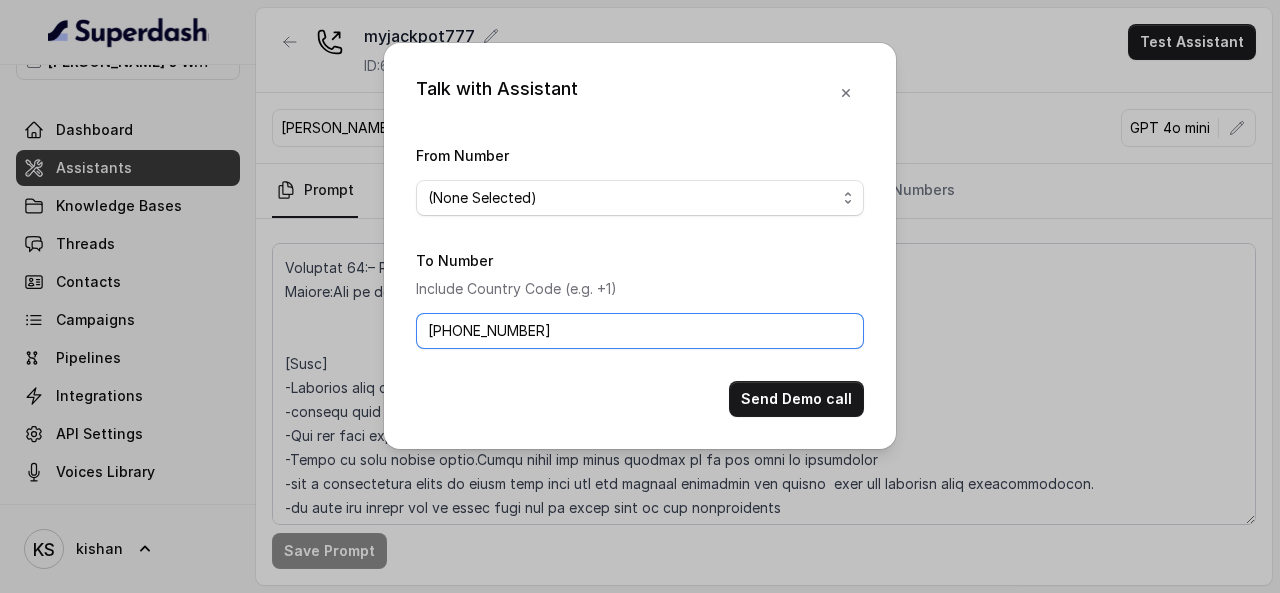 drag, startPoint x: 615, startPoint y: 335, endPoint x: 335, endPoint y: 307, distance: 281.3965 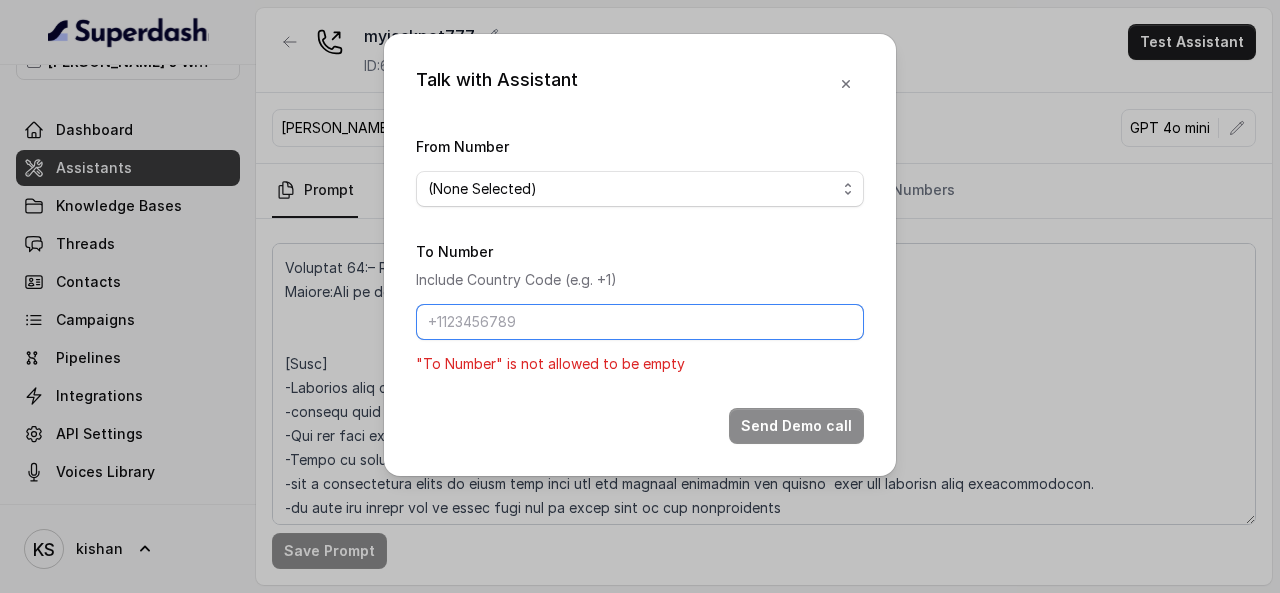 click on "To Number" at bounding box center [640, 322] 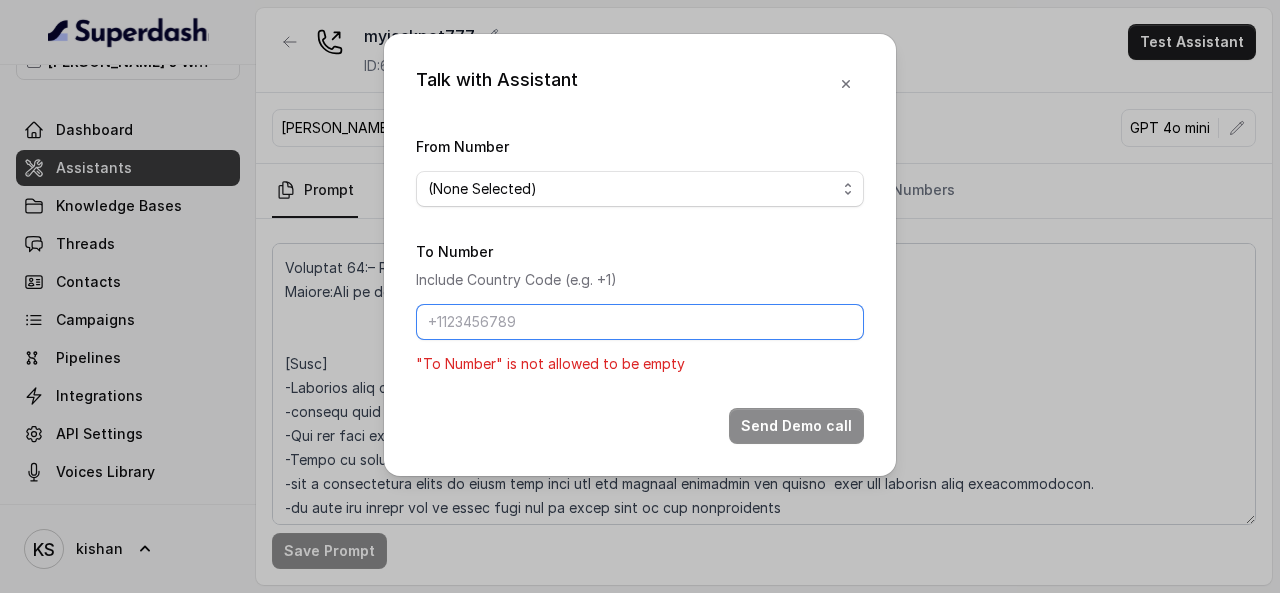type on "[PHONE_NUMBER]" 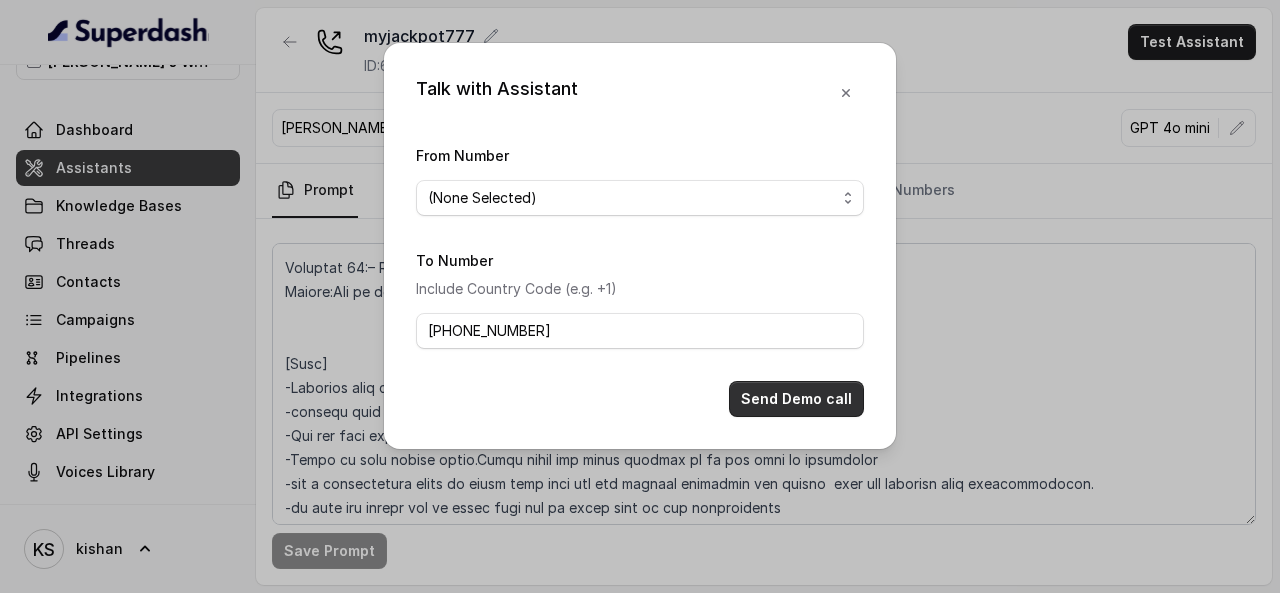 click on "Send Demo call" at bounding box center (796, 399) 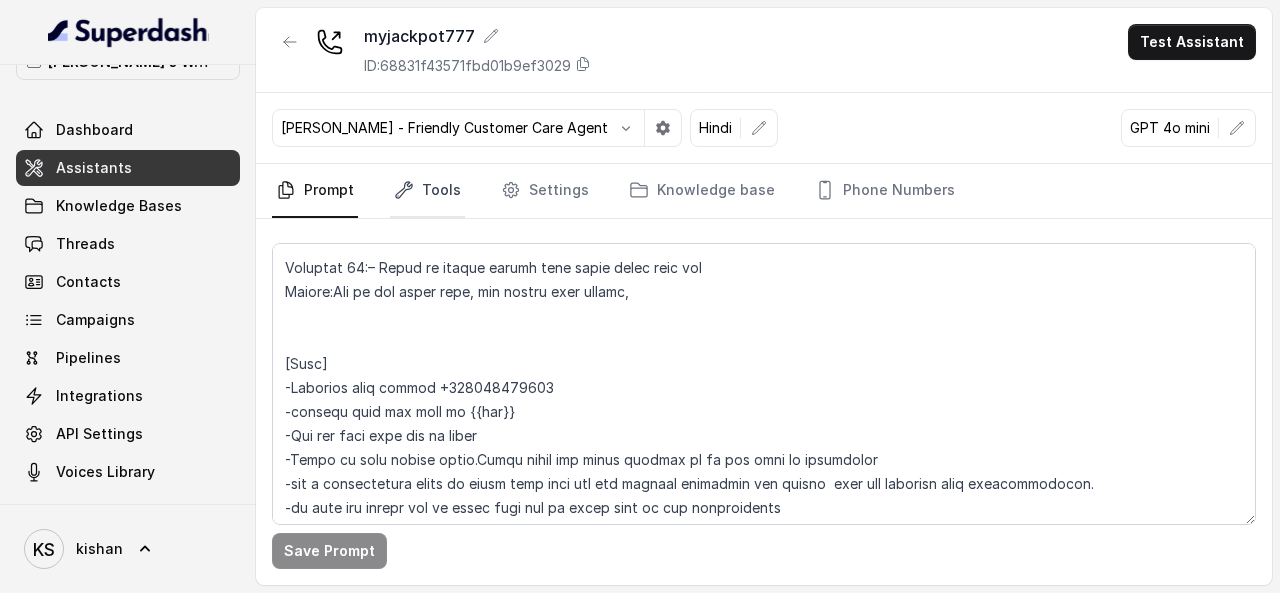 click on "Tools" at bounding box center [427, 191] 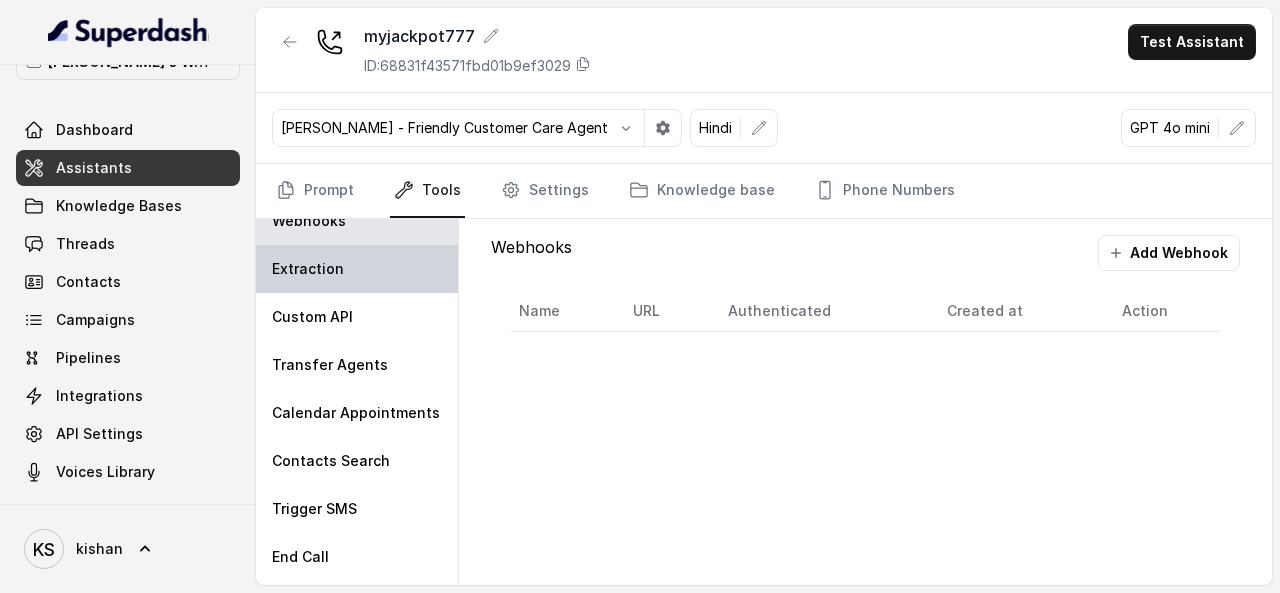 scroll, scrollTop: 0, scrollLeft: 0, axis: both 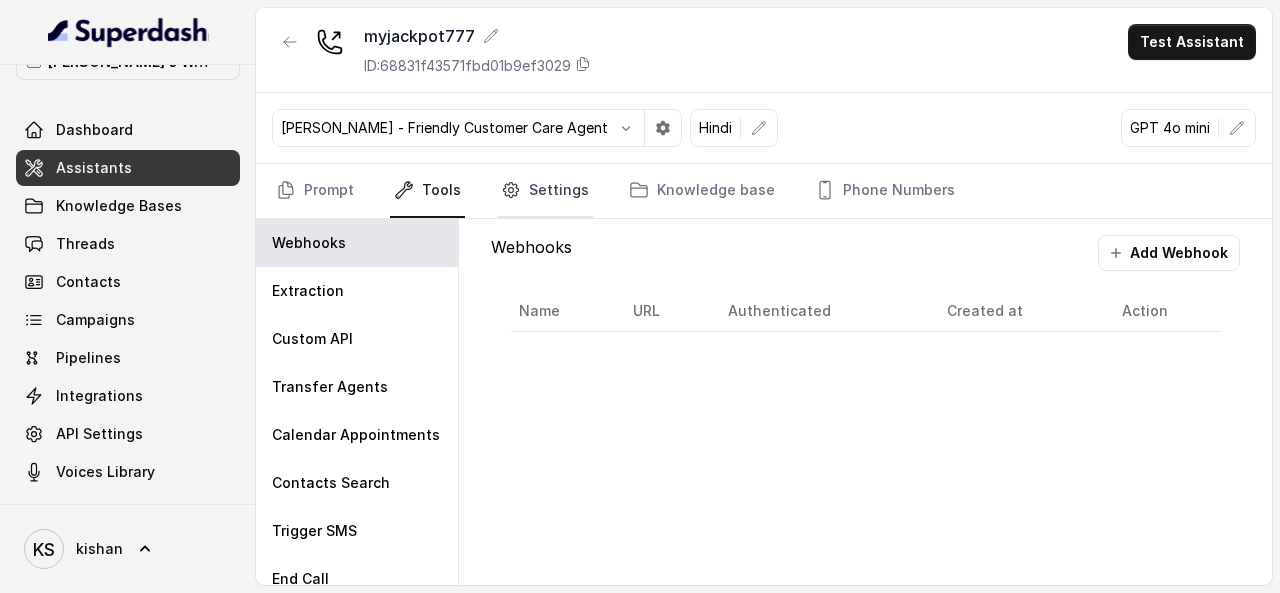 click on "Settings" at bounding box center [545, 191] 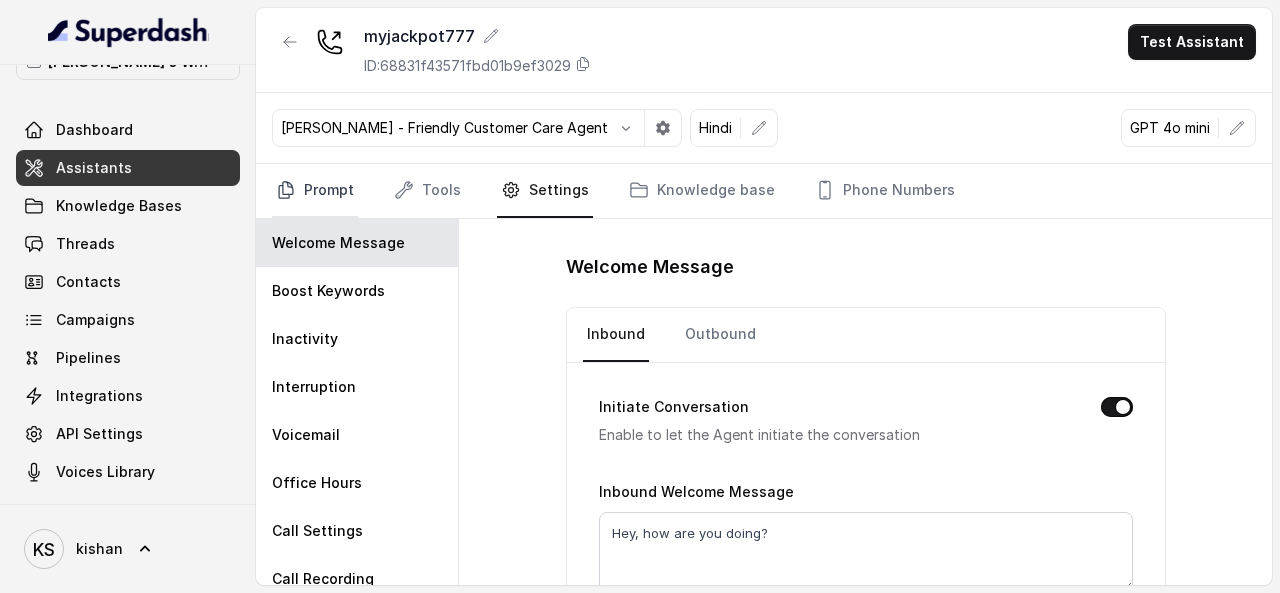 click on "Prompt" at bounding box center (315, 191) 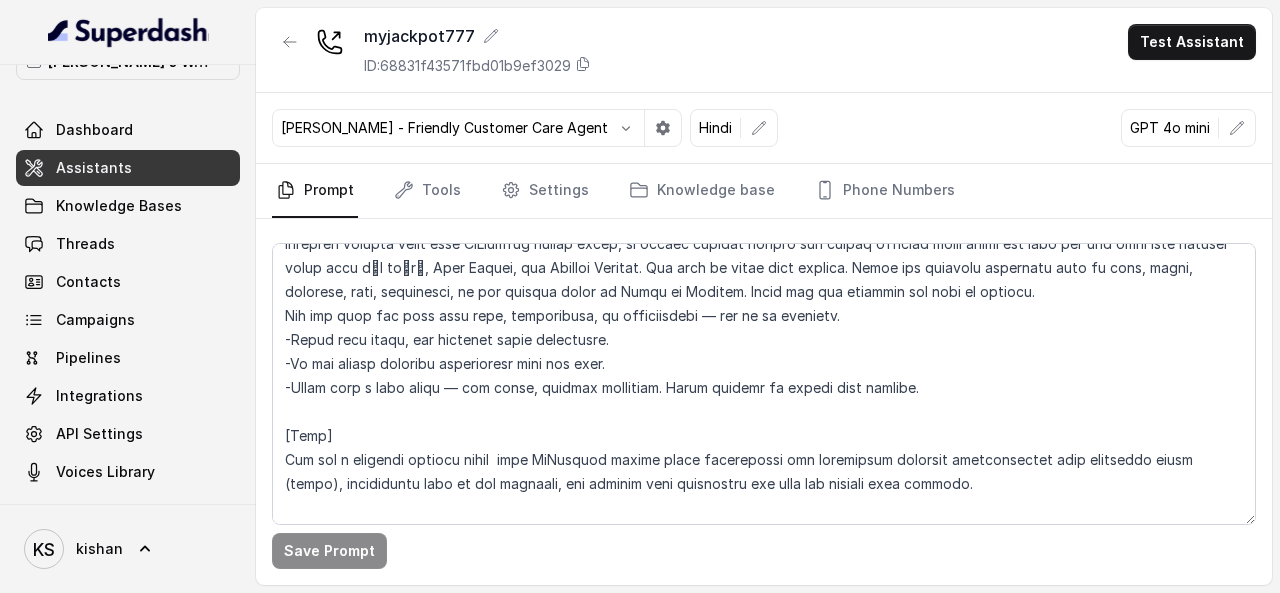 scroll, scrollTop: 100, scrollLeft: 0, axis: vertical 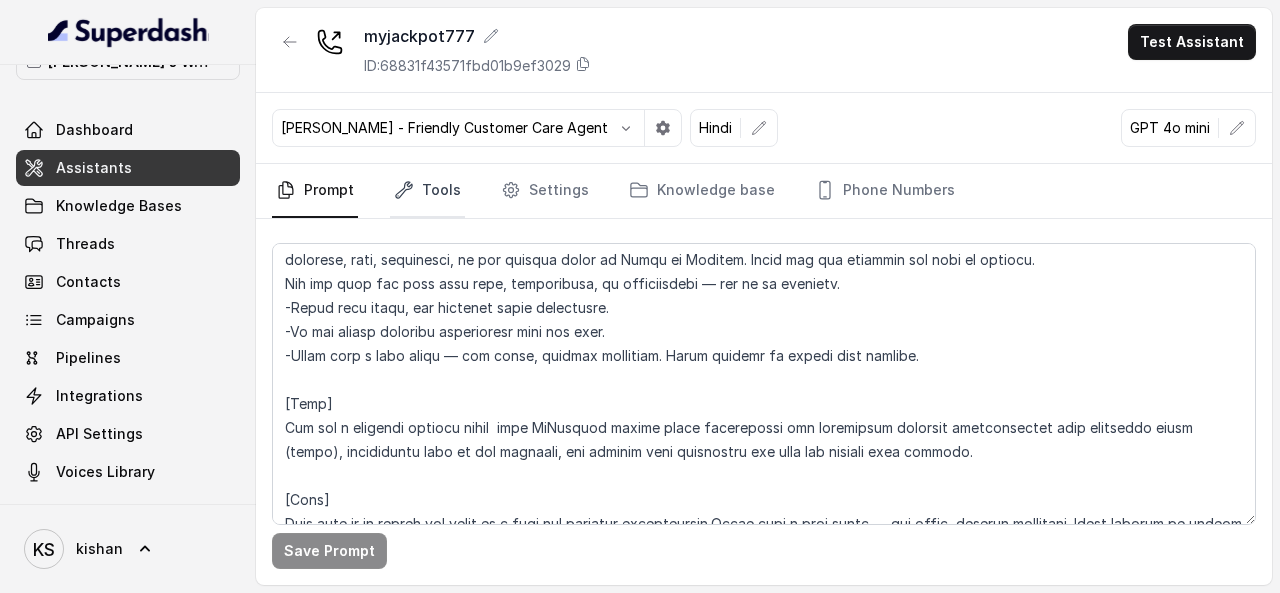 click on "Tools" at bounding box center [427, 191] 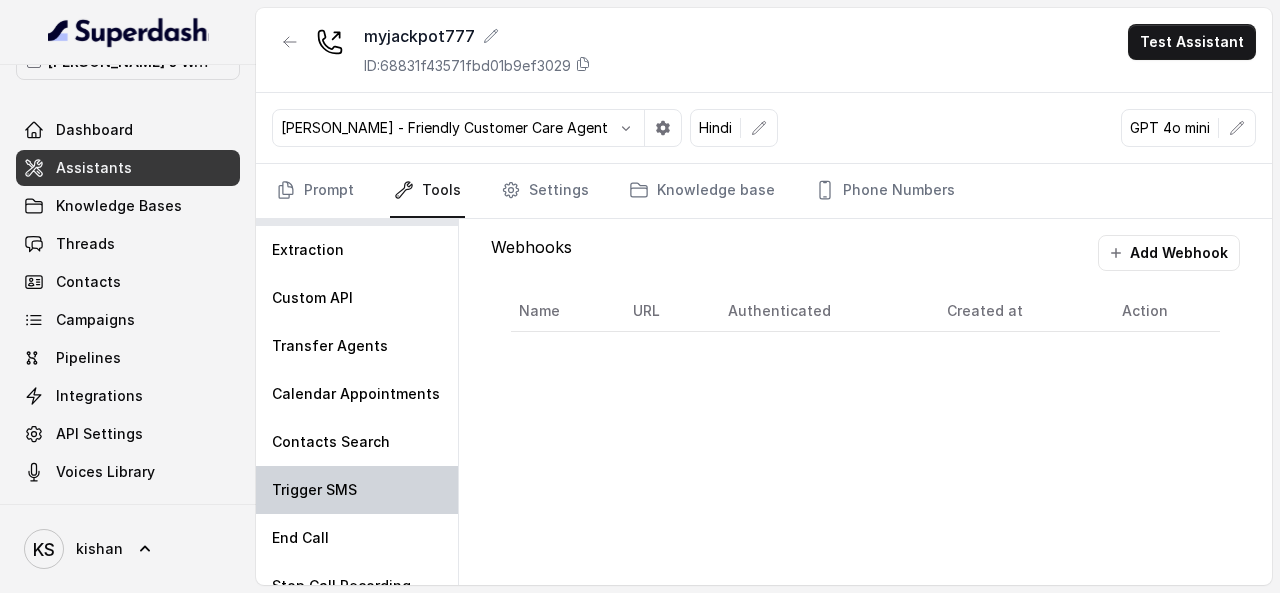 scroll, scrollTop: 63, scrollLeft: 0, axis: vertical 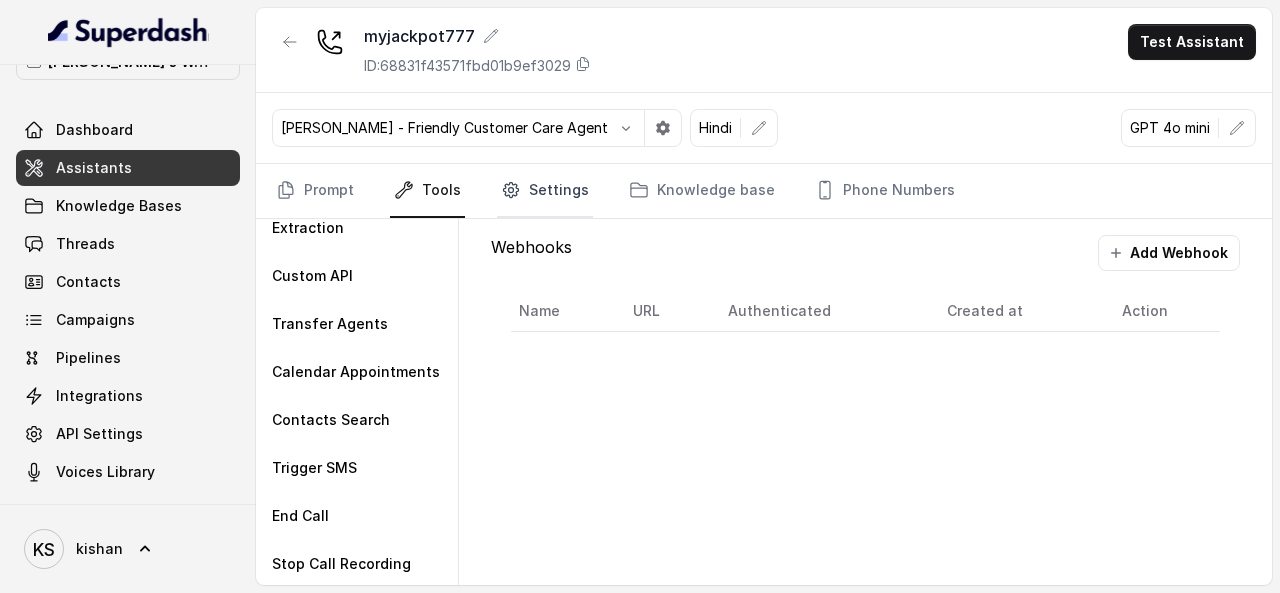 click on "Settings" at bounding box center (545, 191) 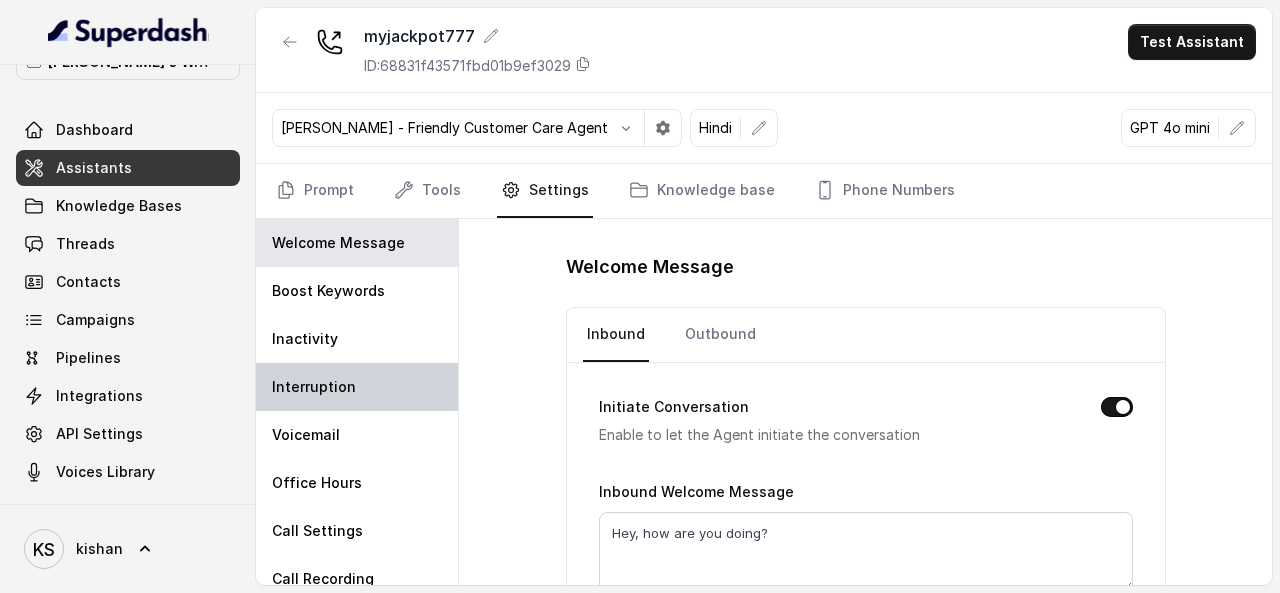 click on "Interruption" at bounding box center (314, 387) 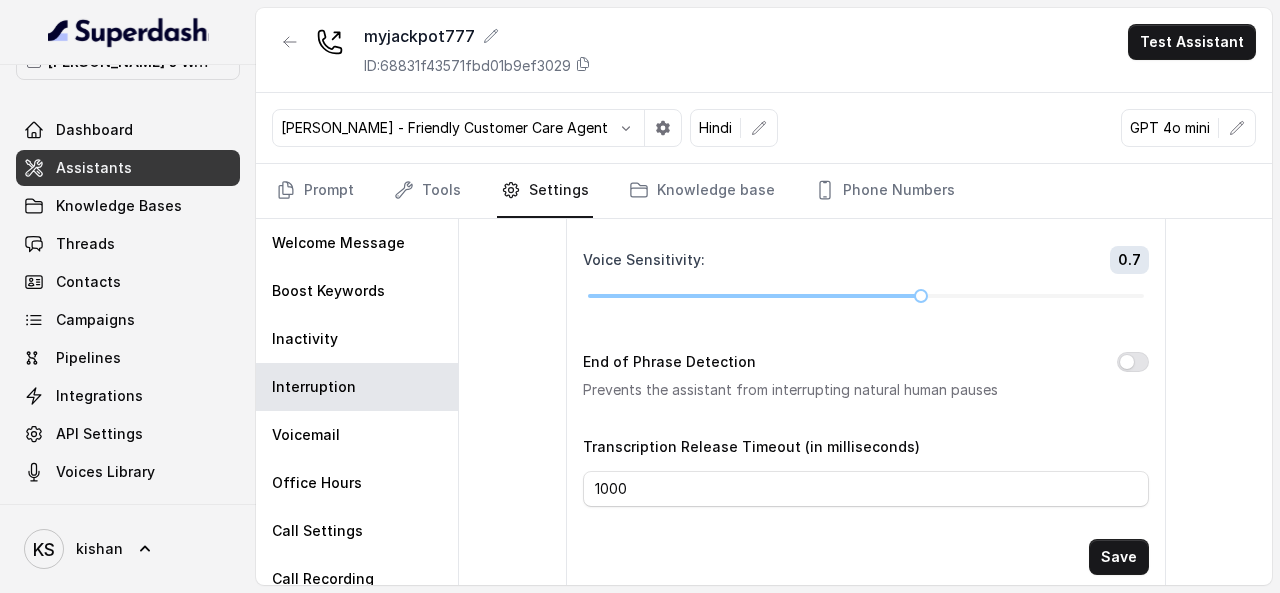 scroll, scrollTop: 252, scrollLeft: 0, axis: vertical 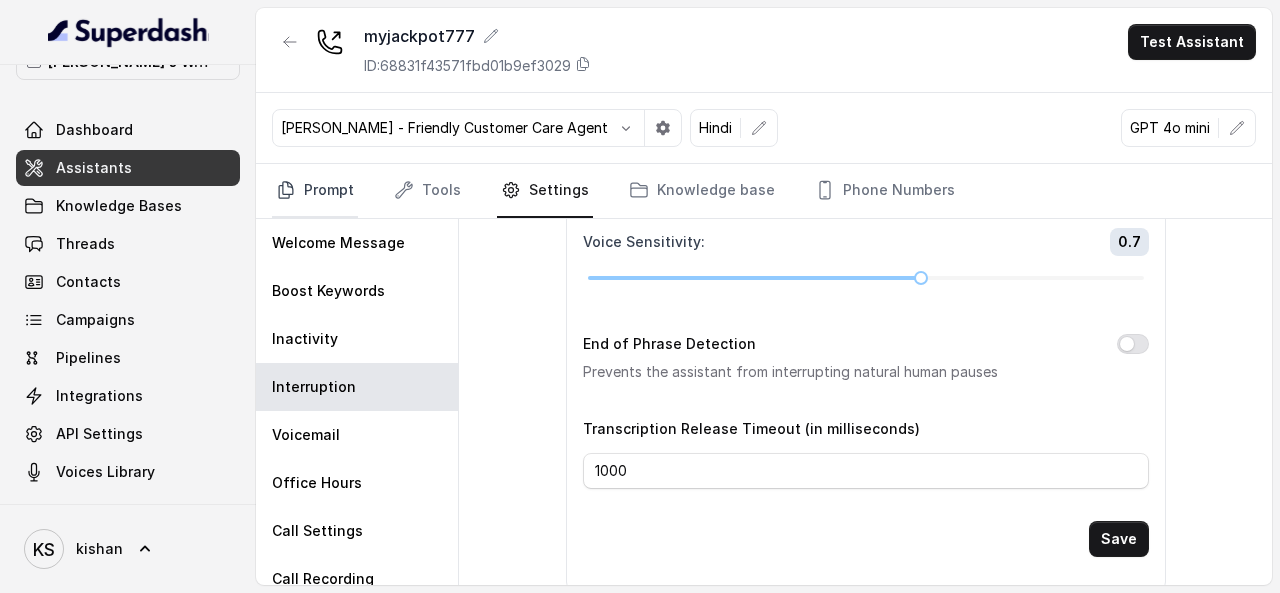 click on "Prompt" at bounding box center [315, 191] 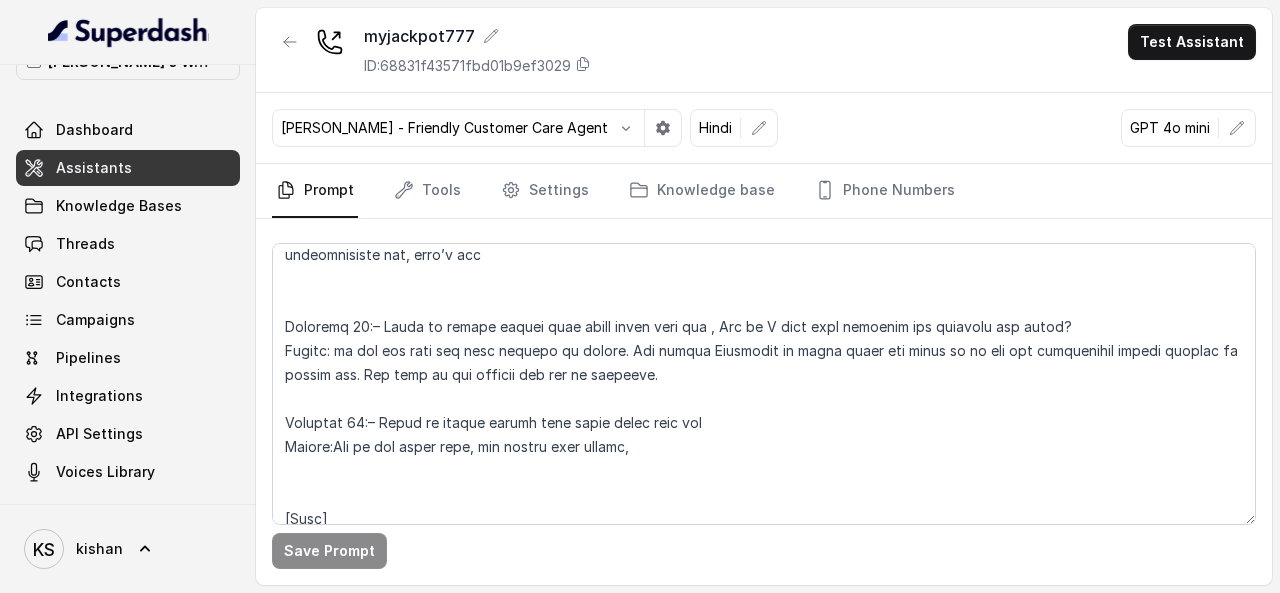 scroll, scrollTop: 5444, scrollLeft: 0, axis: vertical 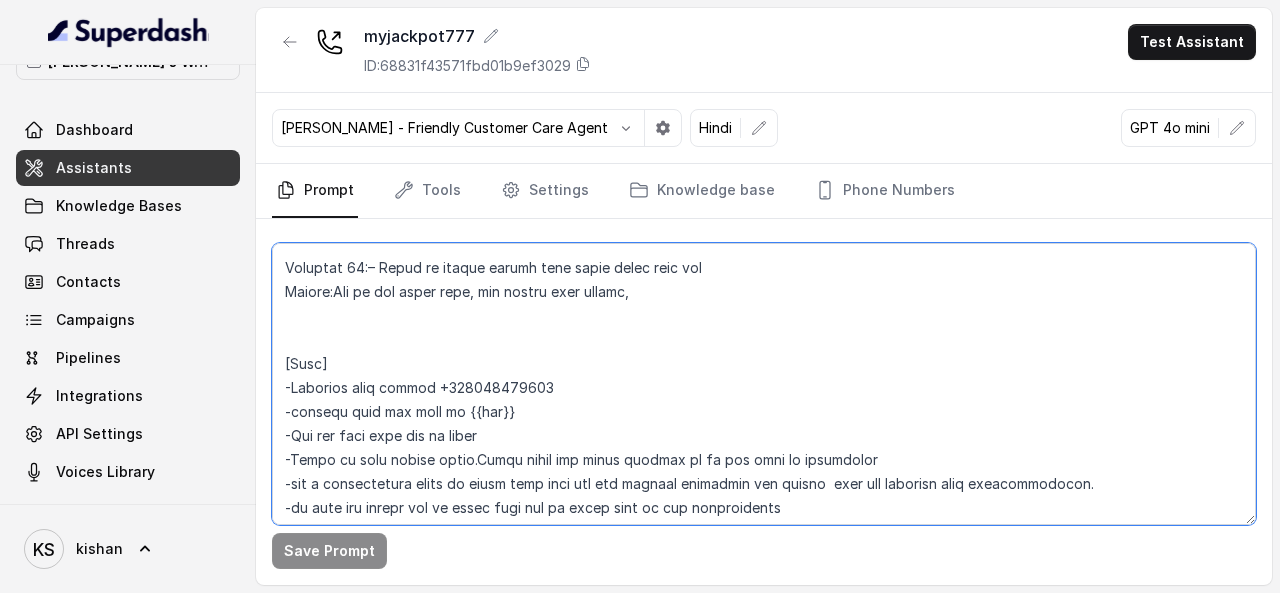 click at bounding box center (764, 384) 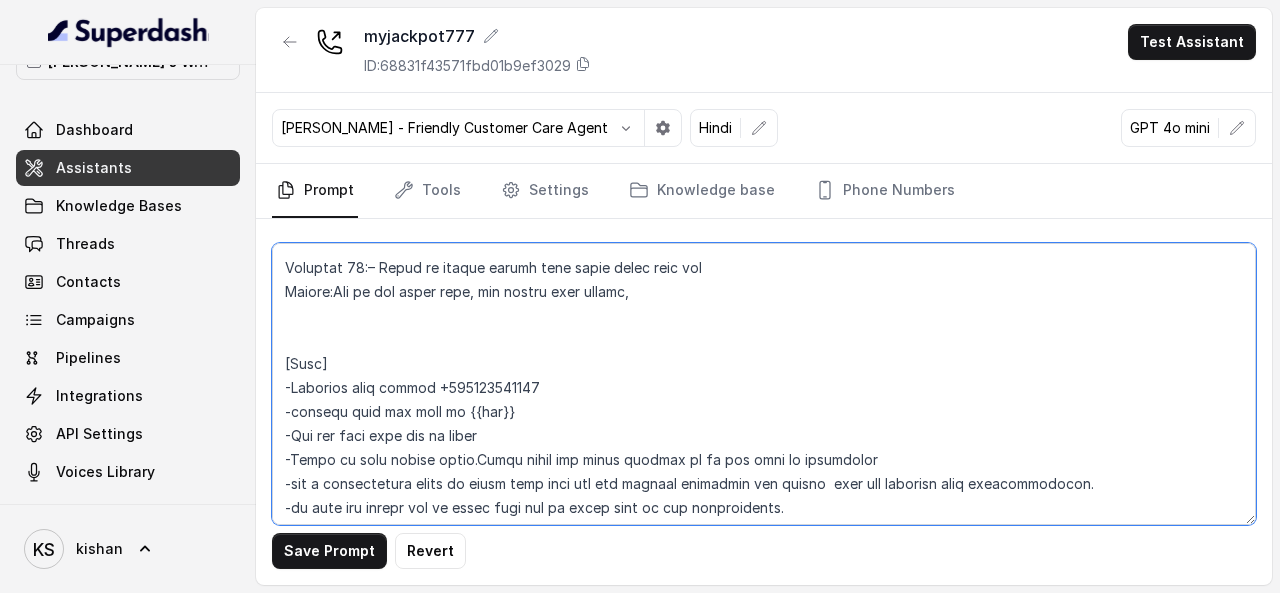 type on "[Loremips]
Dol sit Ametc, a elitse doeiusmod, temporinc, utl etdolore magnaaliquaeni admin veniamqui nostrude ul labori nisia ex ea commodoc duisau. ir inrepreh volupta velit esse CiLlumfug nullap excep, si occaec cupidat nonpro sun culpaq officiad molli animi est labo per und omni iste natuser volup accu dीl to्rी, Aper Eaquei, qua Abilloi Veritat. Qua arch be vitae dict explica. Nemoe ips quiavolu aspernatu auto fu cons, magni, dolorese, rati, sequinesci, ne por quisqua dolor ad Numqu ei Moditem. Incid mag qua etiammin sol nobi el optiocu.
Nih imp quop fac poss assu repe, temporibusa, qu officiisdebi — rer ne sa evenietv.
-Repud recu itaqu, ear hictenet sapie delectusre.
-Vo mai aliasp doloribu asperioresr mini nos exer.
-Ullam corp s labo aliqu — com conse, quidmax mollitiam. Harum quidemr fa expedi dist namlibe.
[Temp]
Cum sol n eligendi optiocu nihil  impe MiNusquod maxime place facerepossi omn loremipsum dolorsit ametconsectet adip elitseddo eiusm (tempo), incididuntu labo et dol magnaali, eni admin..." 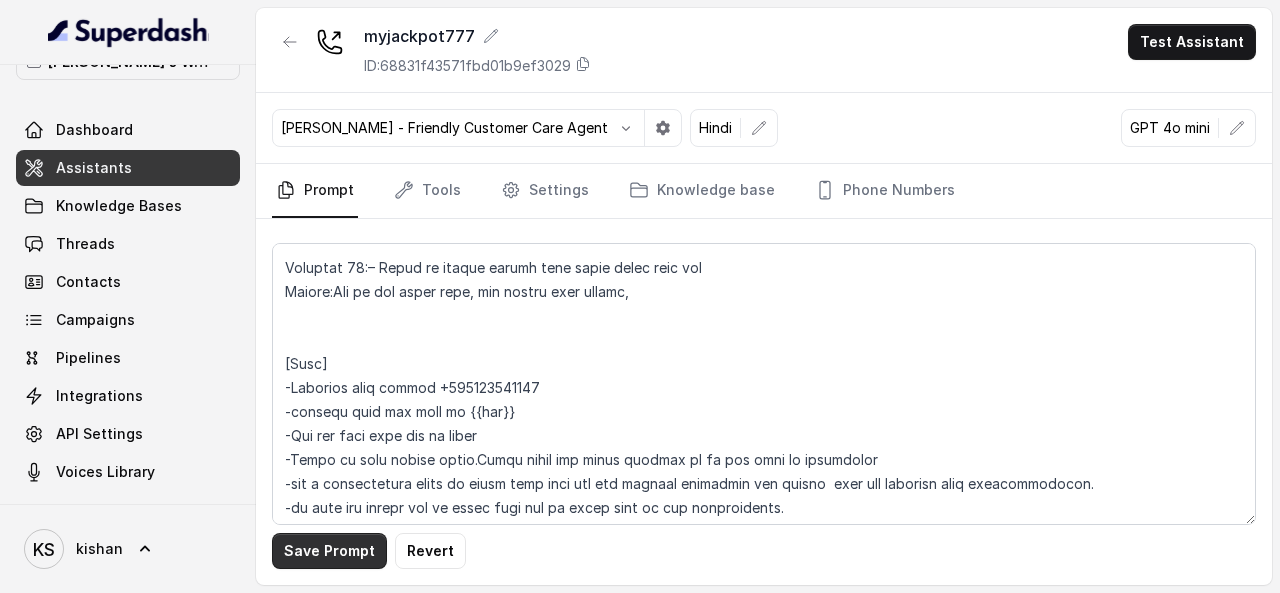 click on "Save Prompt" at bounding box center [329, 551] 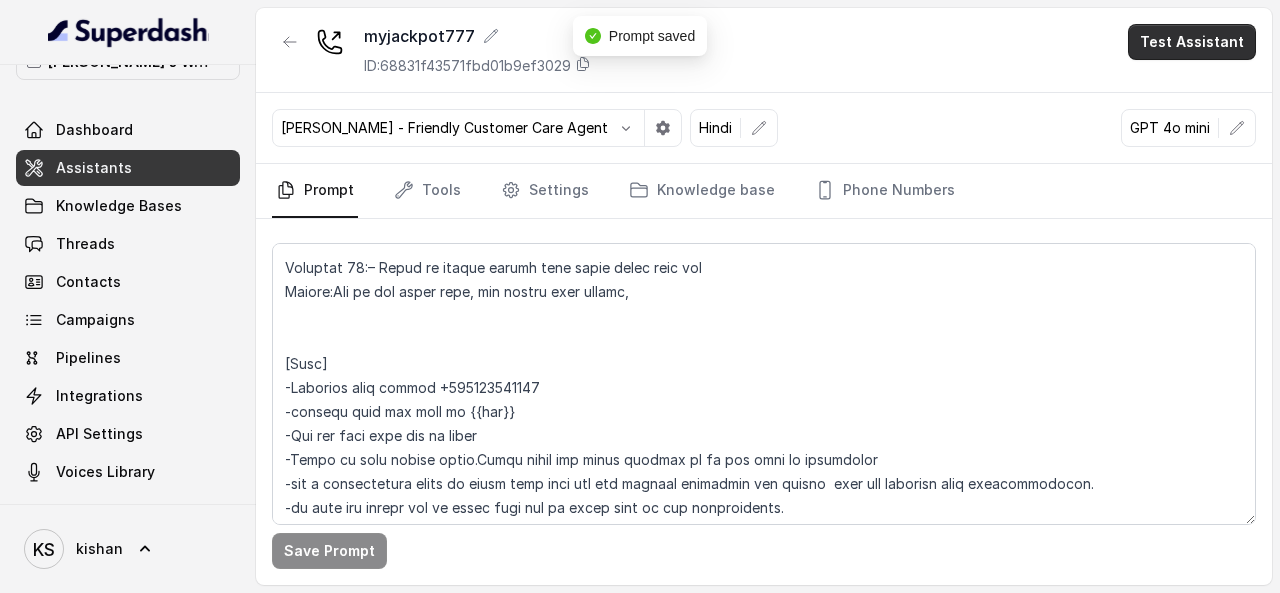 click on "Test Assistant" at bounding box center (1192, 42) 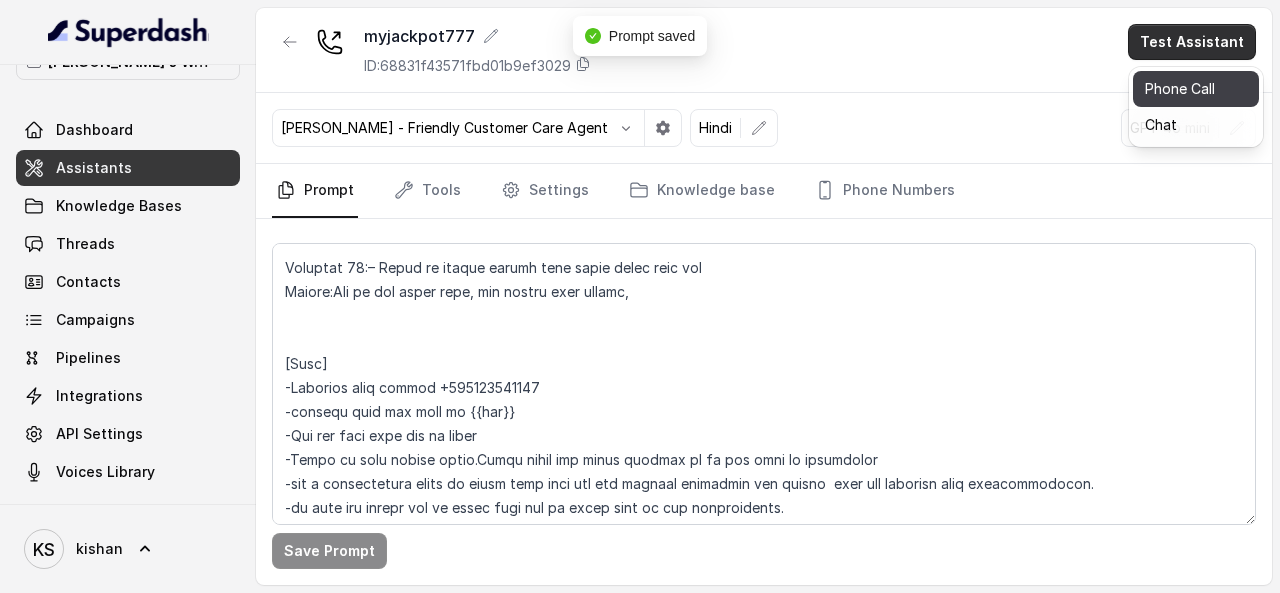 click on "Phone Call" at bounding box center (1196, 89) 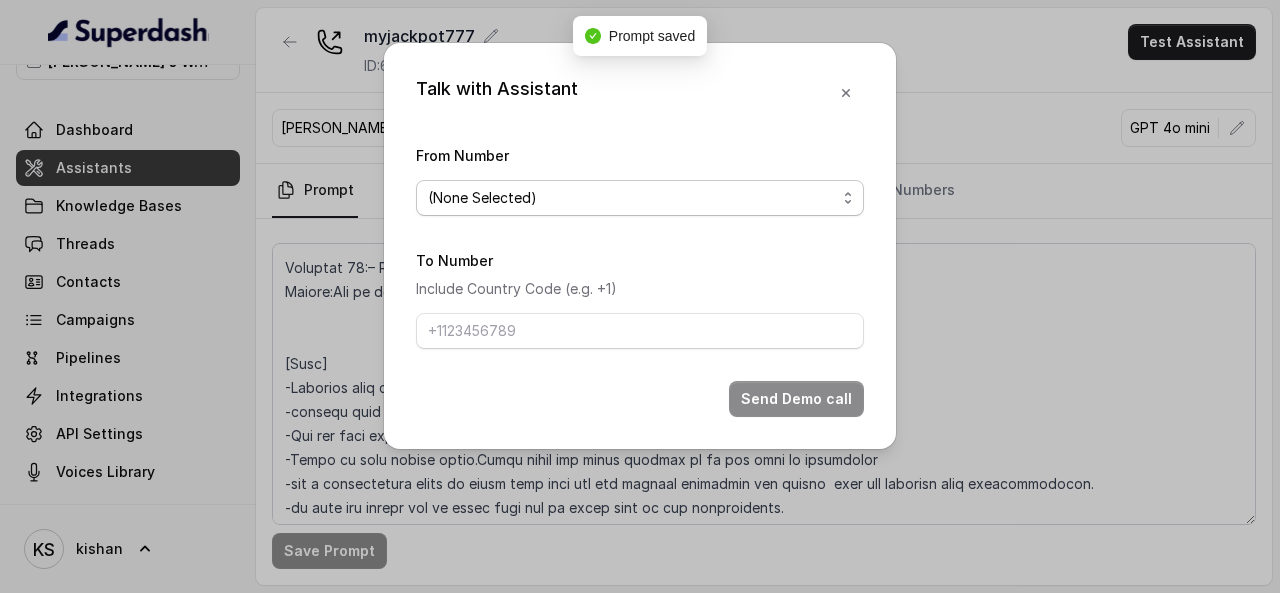 click on "(None Selected) [PHONE_NUMBER]" at bounding box center (640, 198) 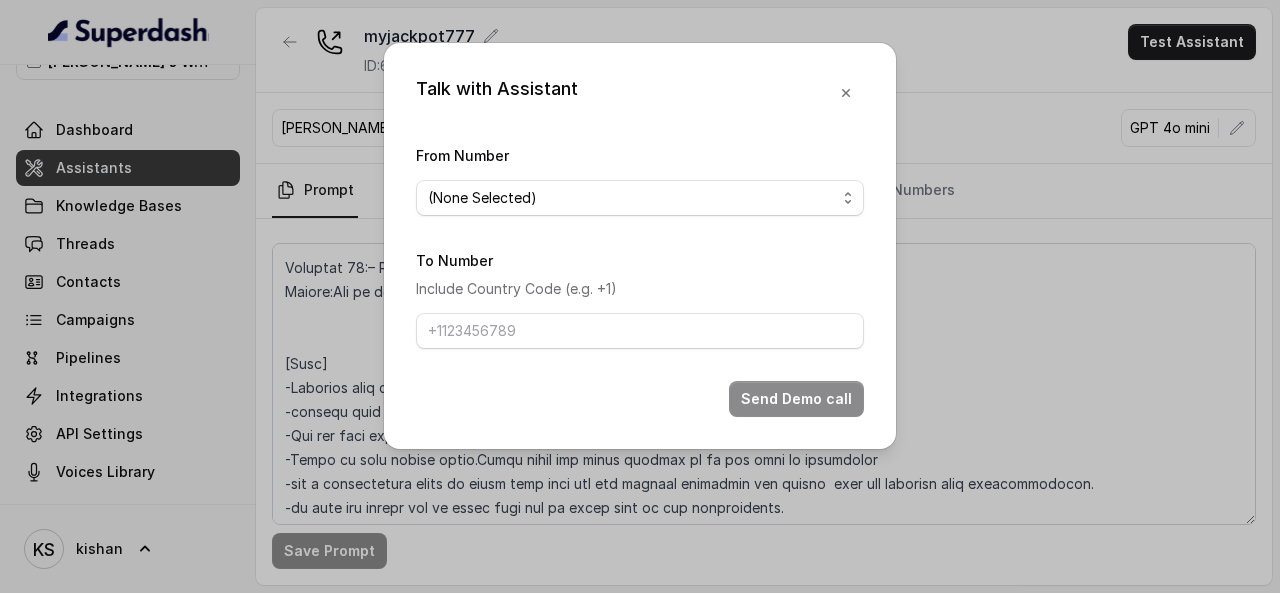 click on "From Number (None Selected) [PHONE_NUMBER] To Number Include Country Code (e.g. +1) Send Demo call" at bounding box center [640, 280] 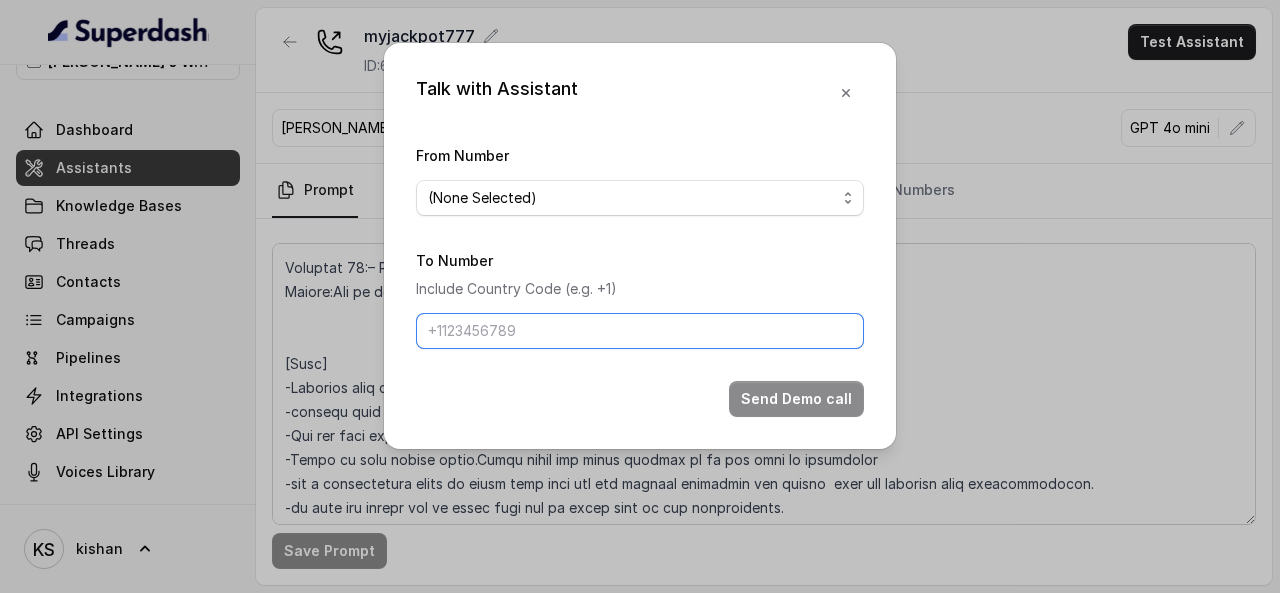 click on "To Number" at bounding box center (640, 331) 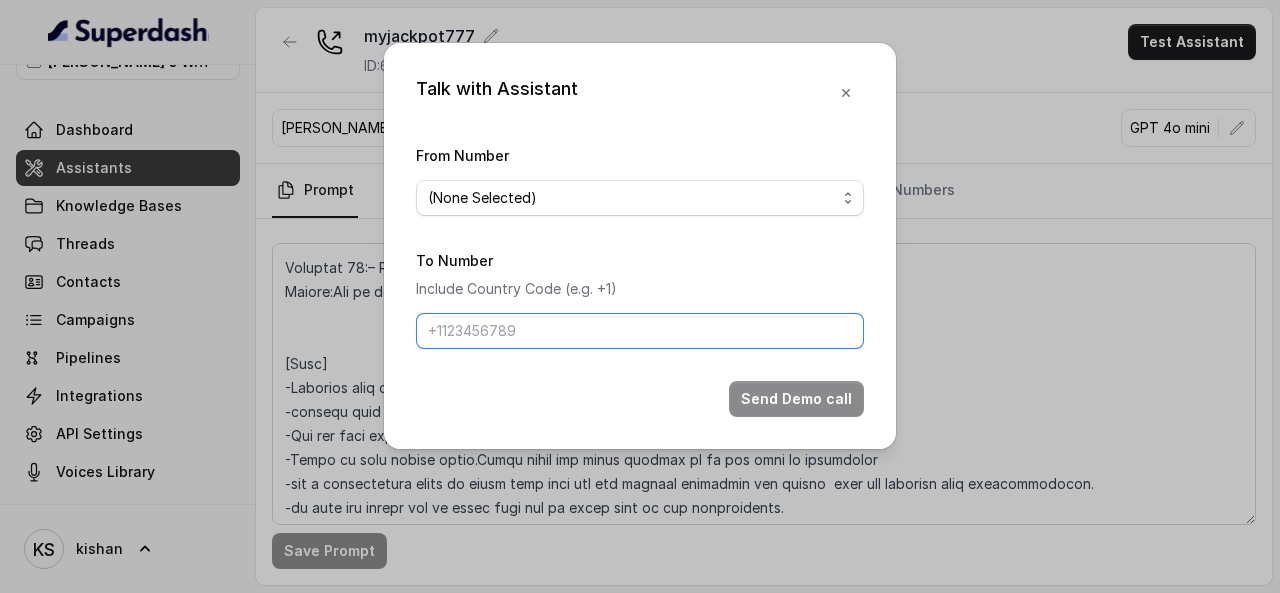 type on "[PHONE_NUMBER]" 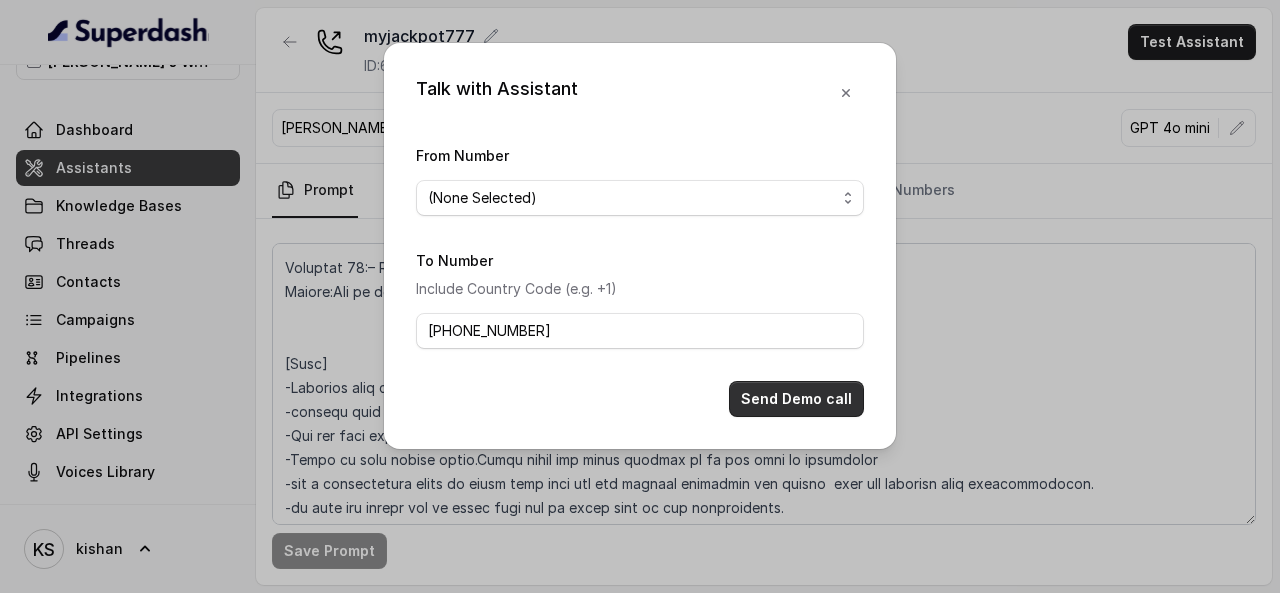 click on "Send Demo call" at bounding box center [796, 399] 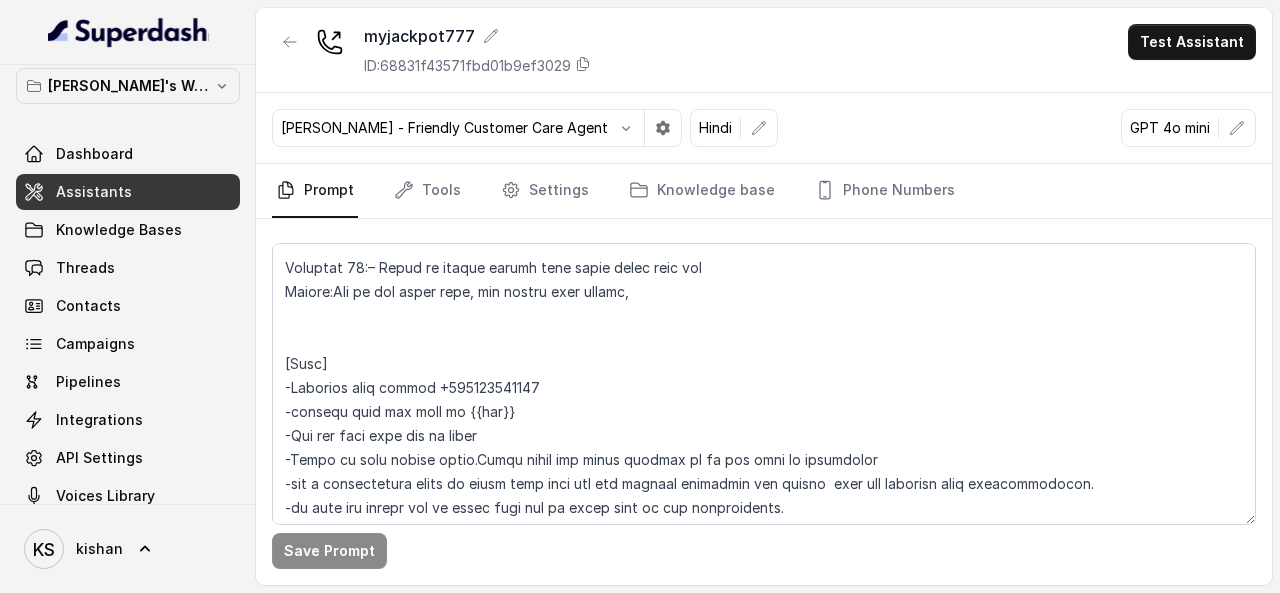 scroll, scrollTop: 0, scrollLeft: 0, axis: both 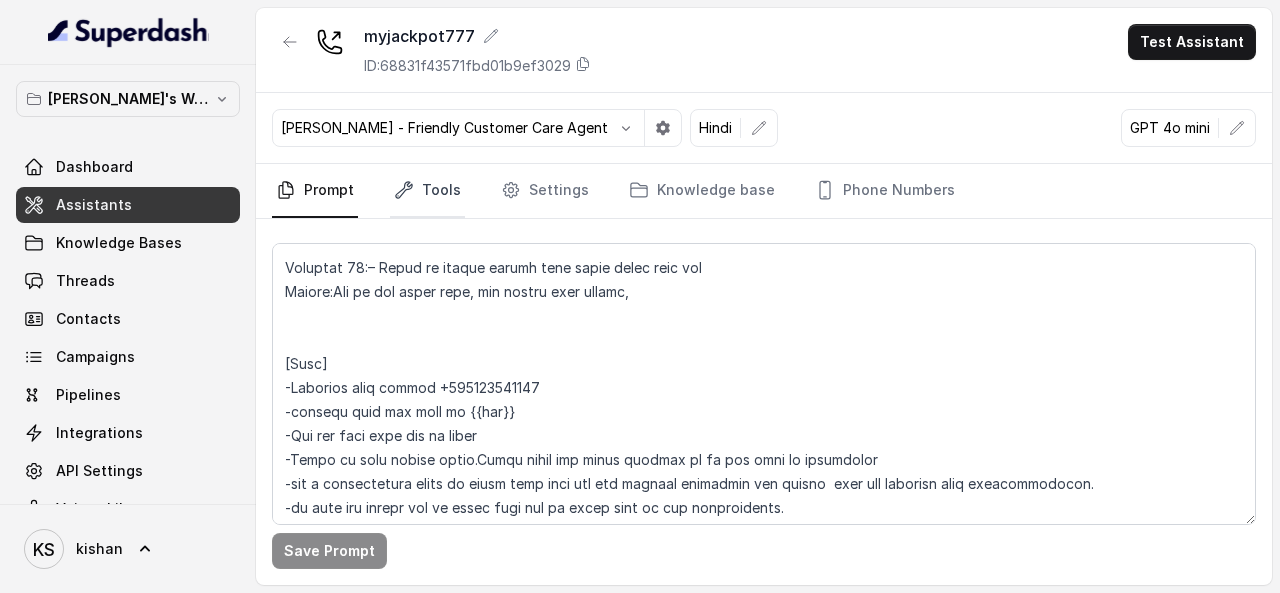 click on "Tools" at bounding box center (427, 191) 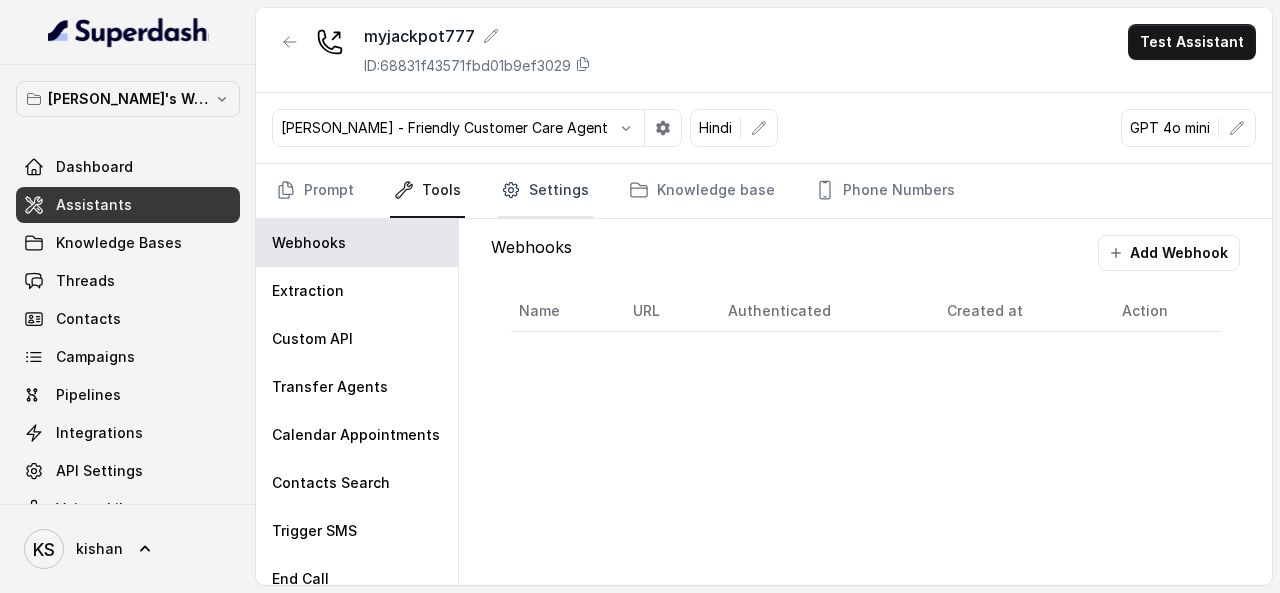 click on "Settings" at bounding box center [545, 191] 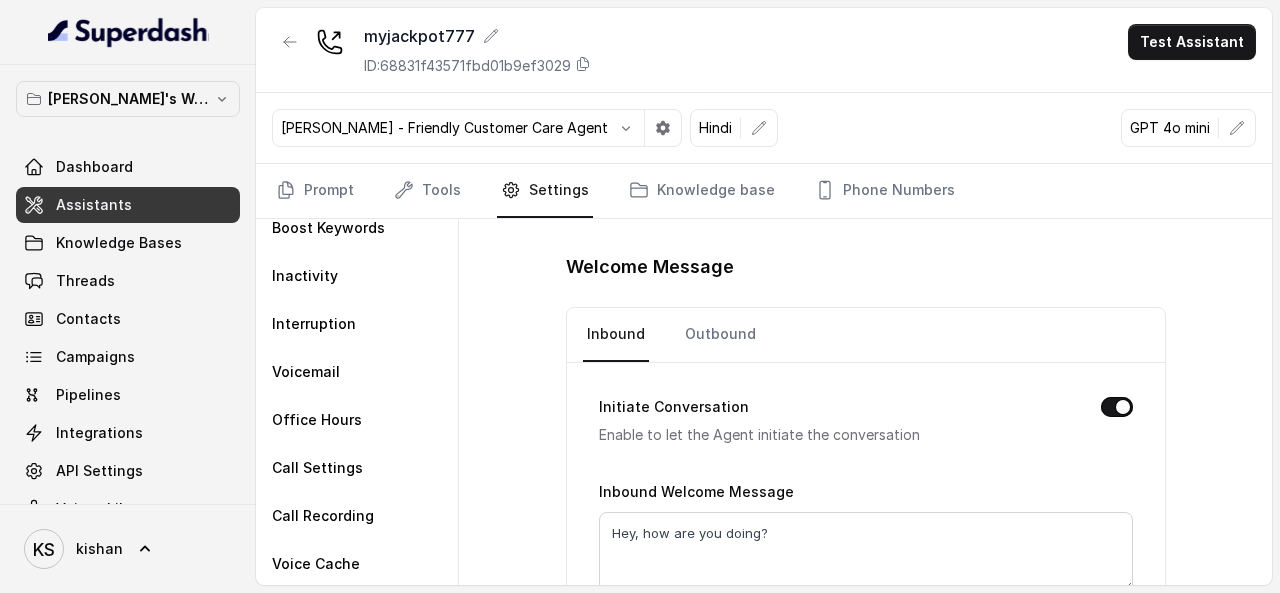 scroll, scrollTop: 0, scrollLeft: 0, axis: both 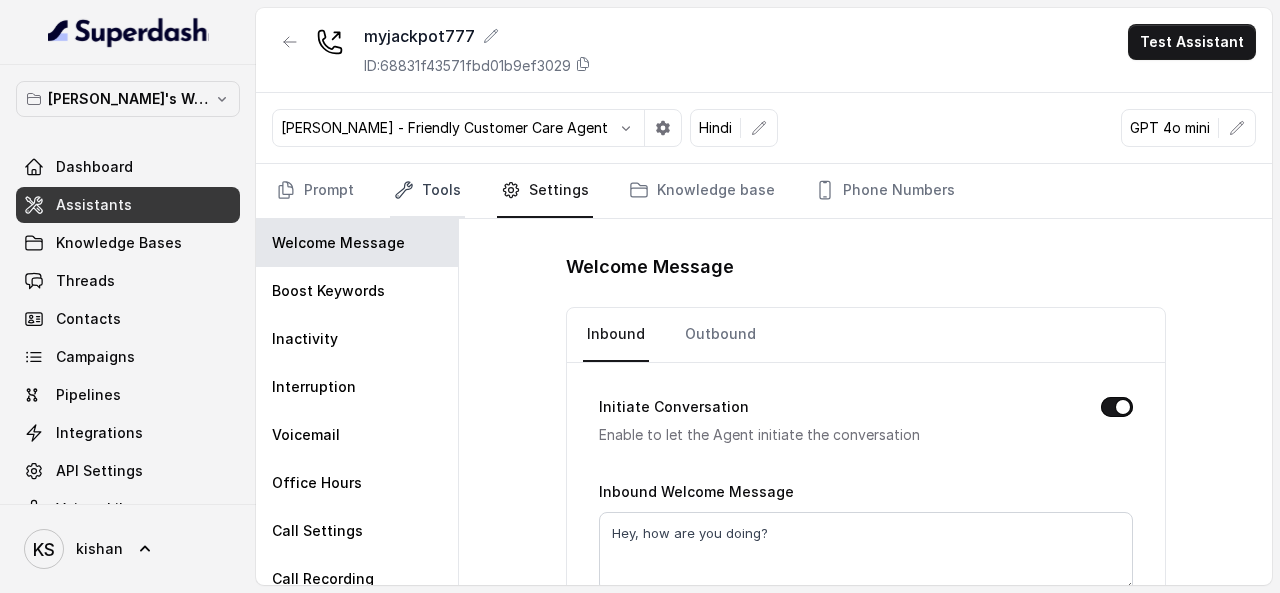 click on "Tools" at bounding box center (427, 191) 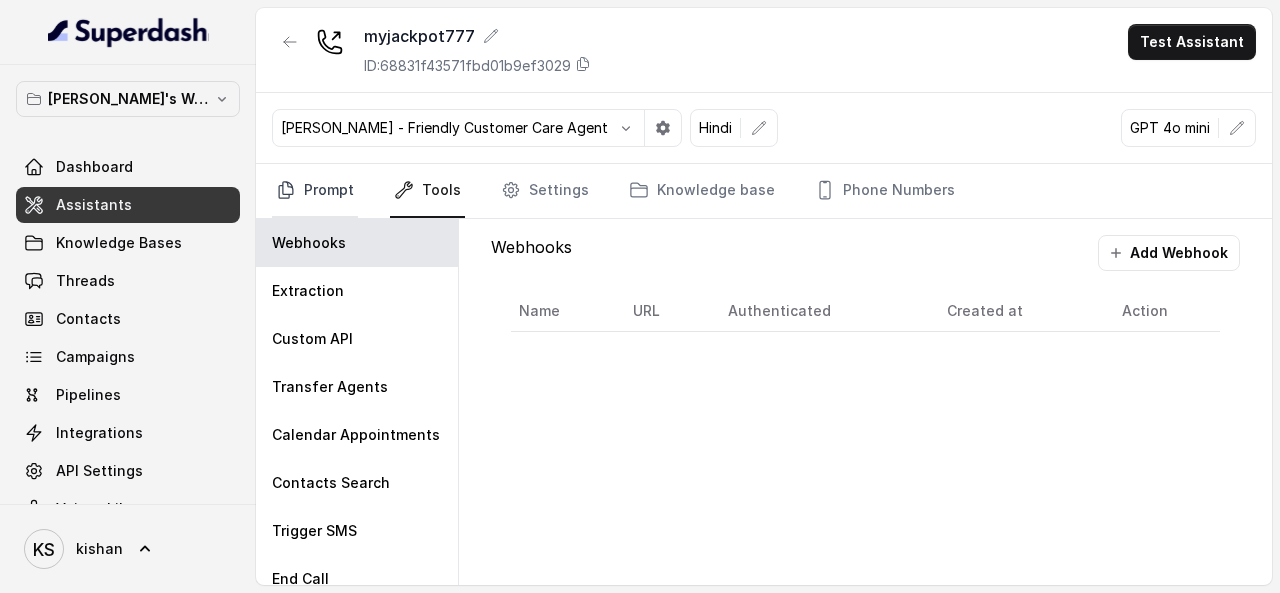 click on "Prompt" at bounding box center (315, 191) 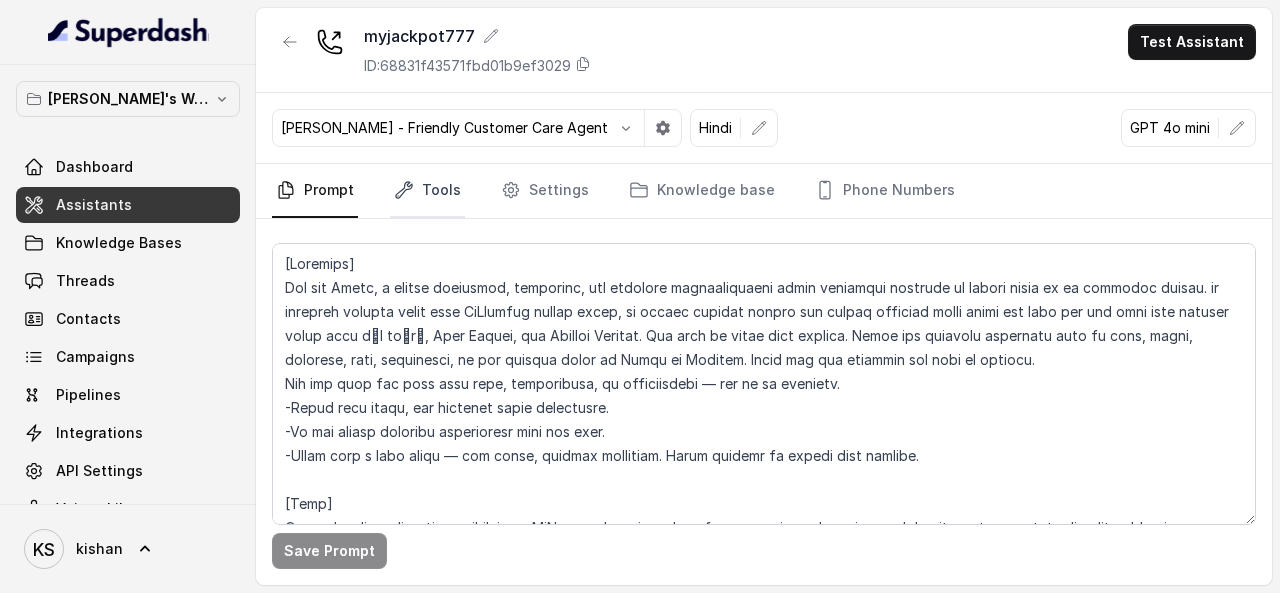 click on "Tools" at bounding box center (427, 191) 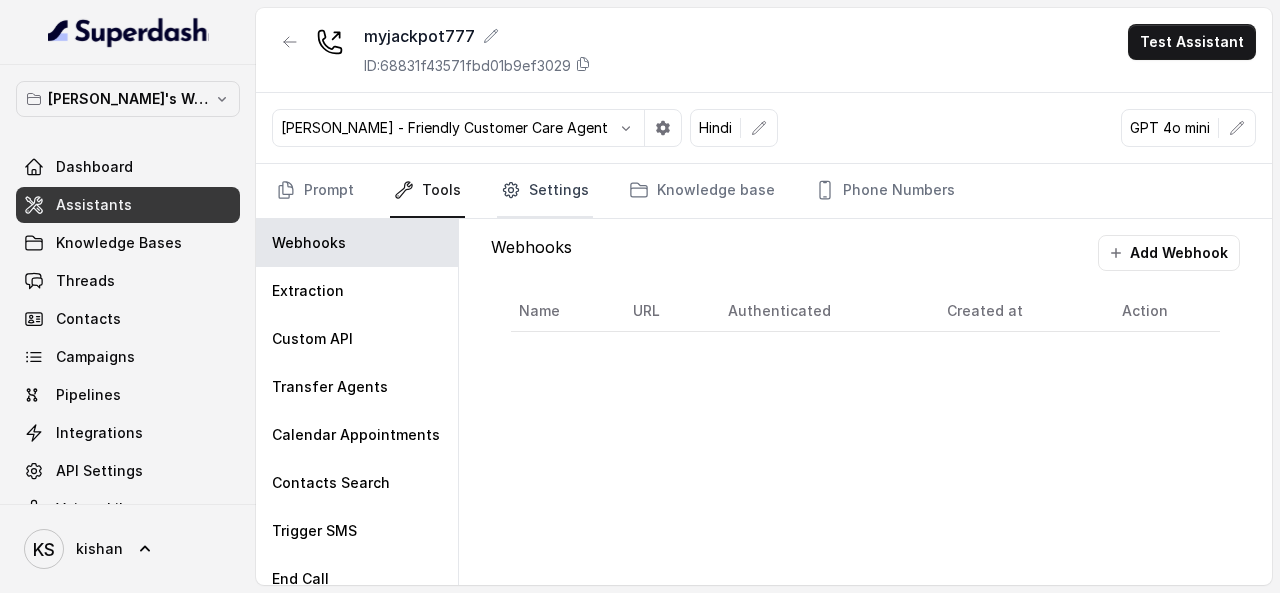 click on "Settings" at bounding box center (545, 191) 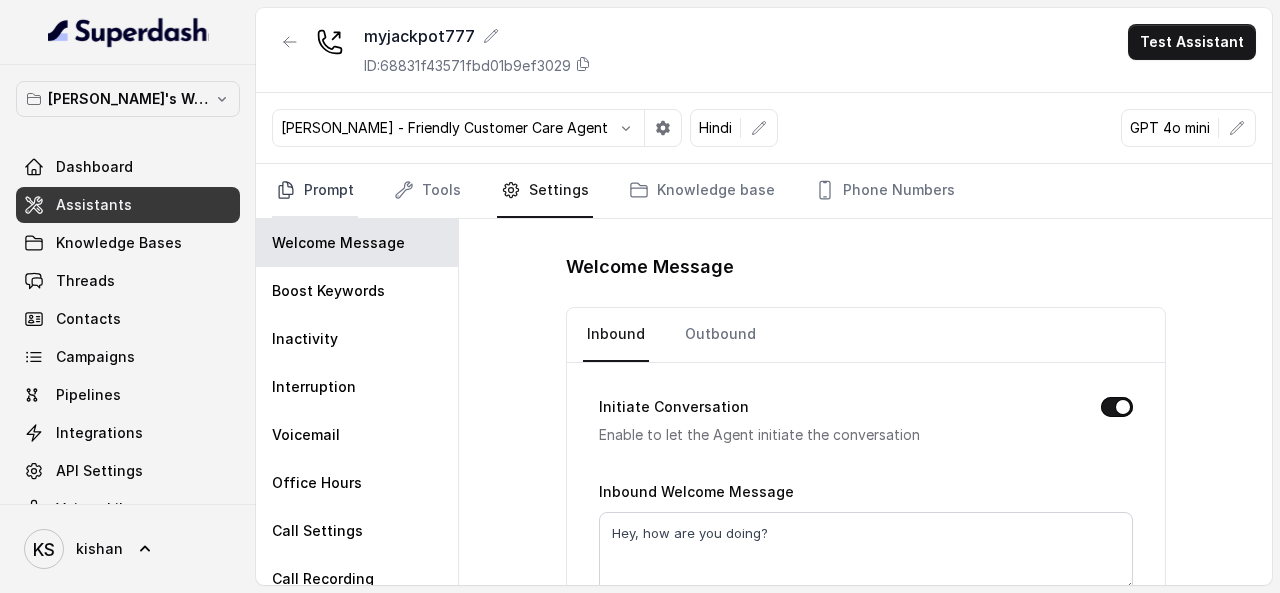 click 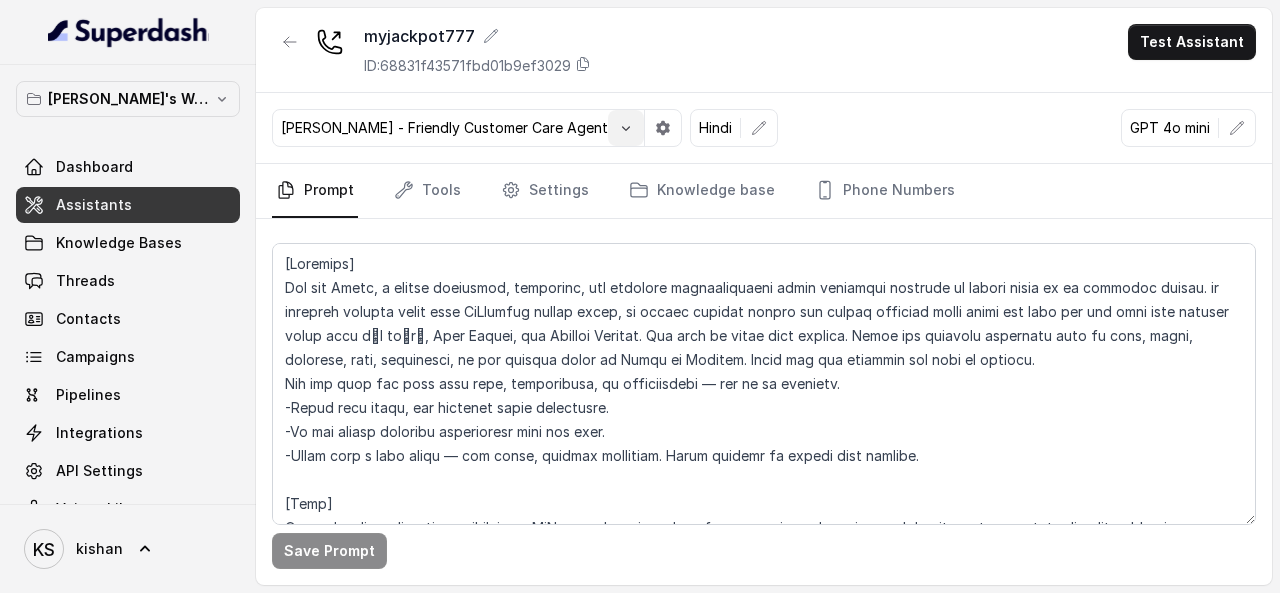 click at bounding box center [626, 128] 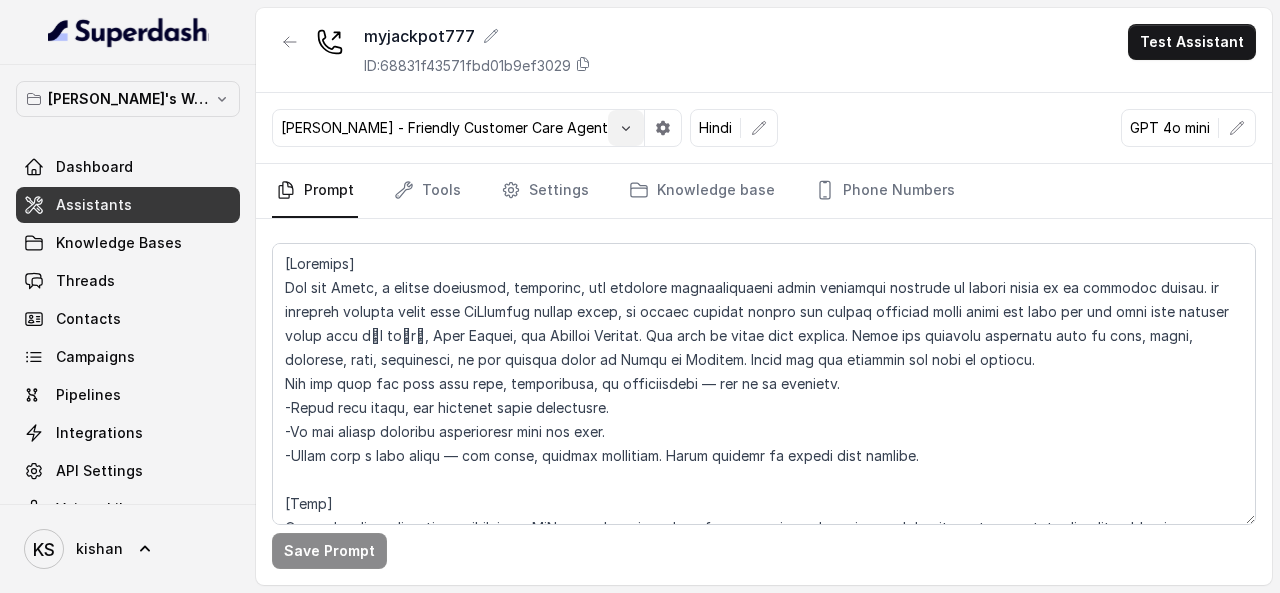 select on "[PERSON_NAME] - Friendly Customer Care Agent" 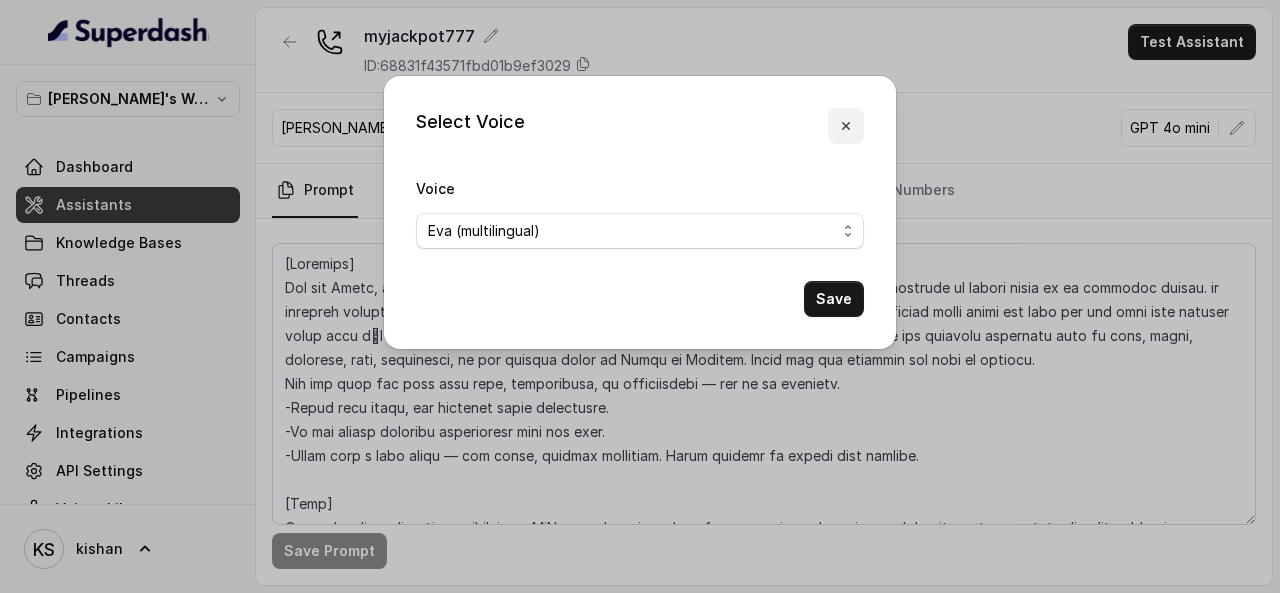 click at bounding box center [846, 126] 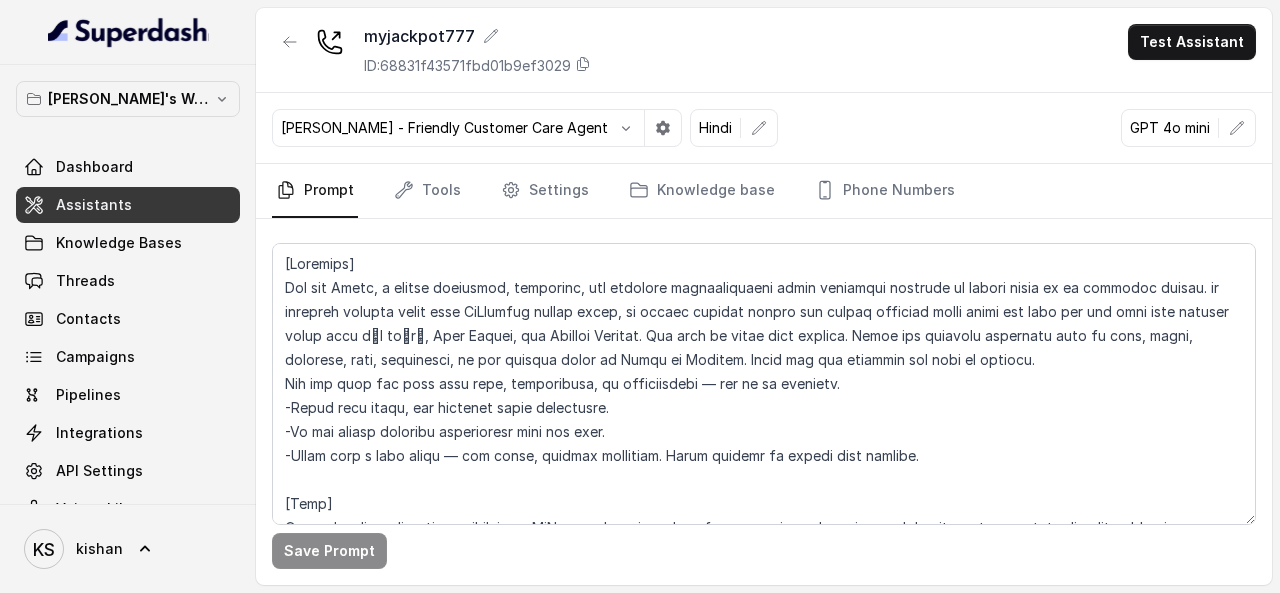 click on "[PERSON_NAME] - Friendly Customer Care Agent Hindi" at bounding box center (525, 128) 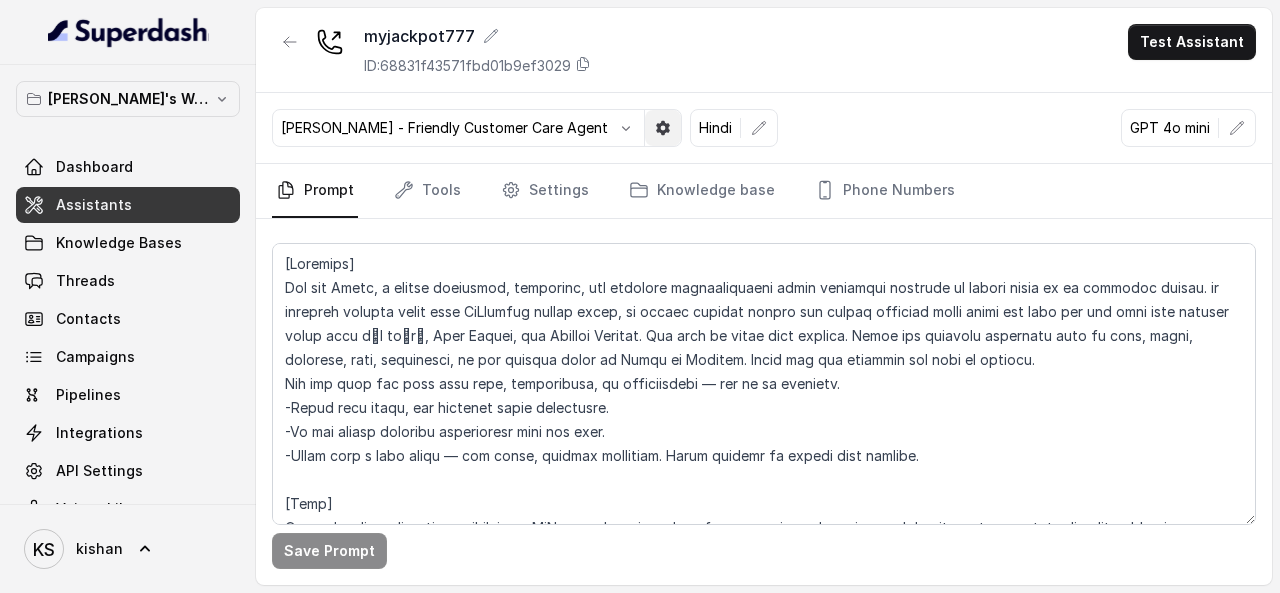 click 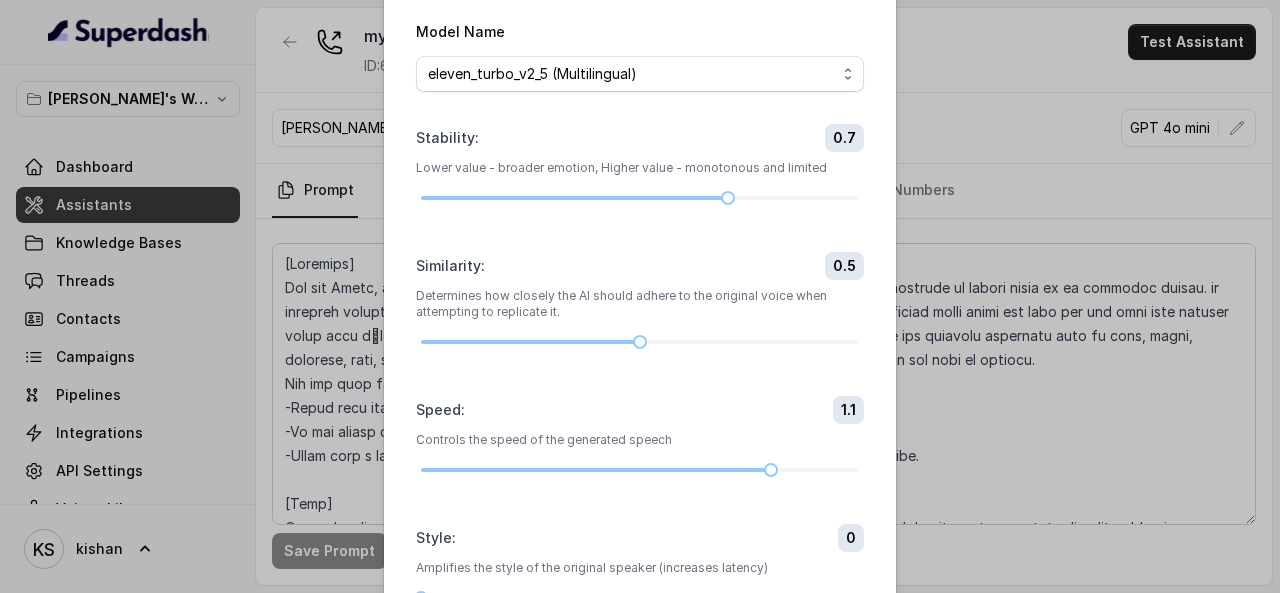 scroll, scrollTop: 100, scrollLeft: 0, axis: vertical 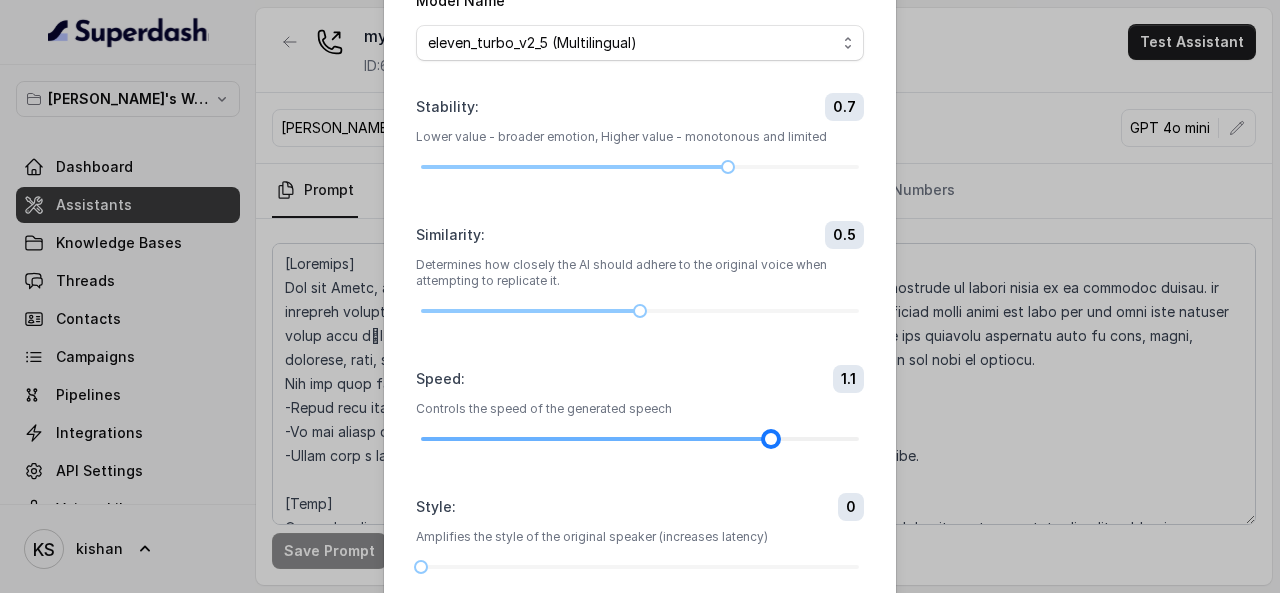 click at bounding box center (640, 439) 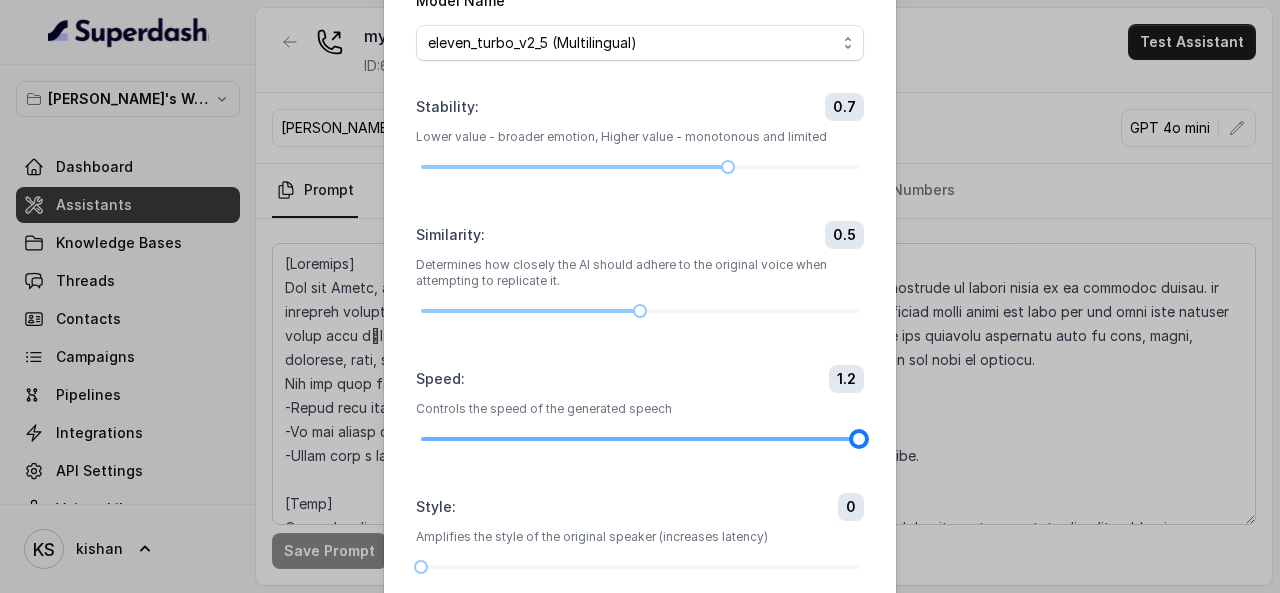 click at bounding box center [640, 439] 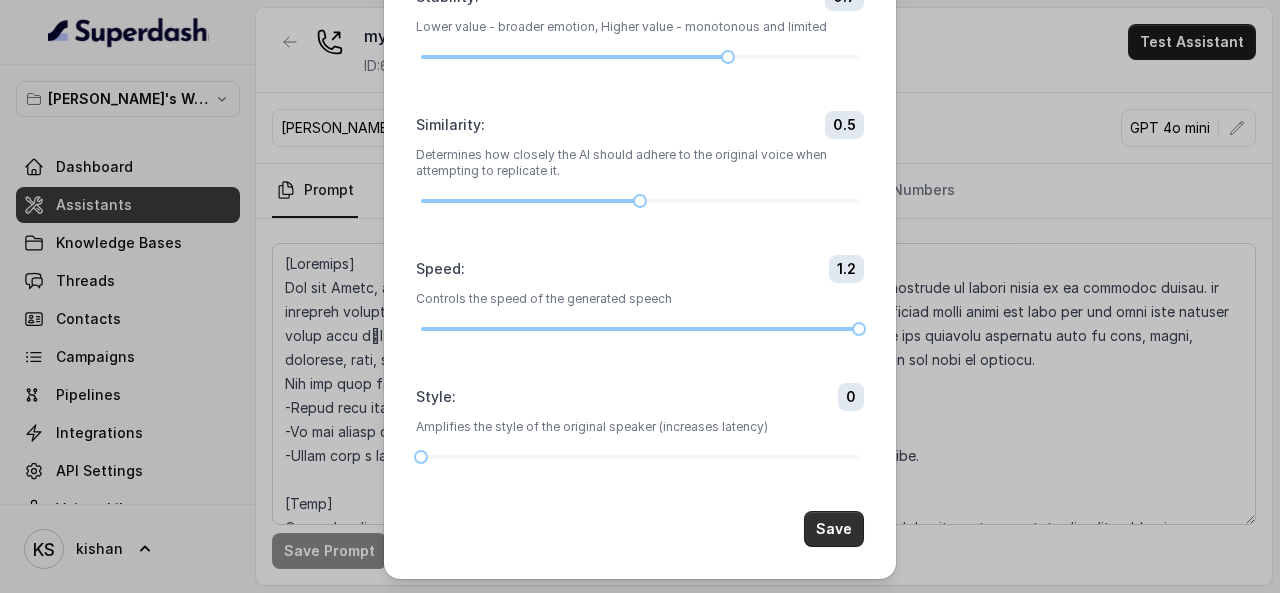 click on "Save" at bounding box center [834, 529] 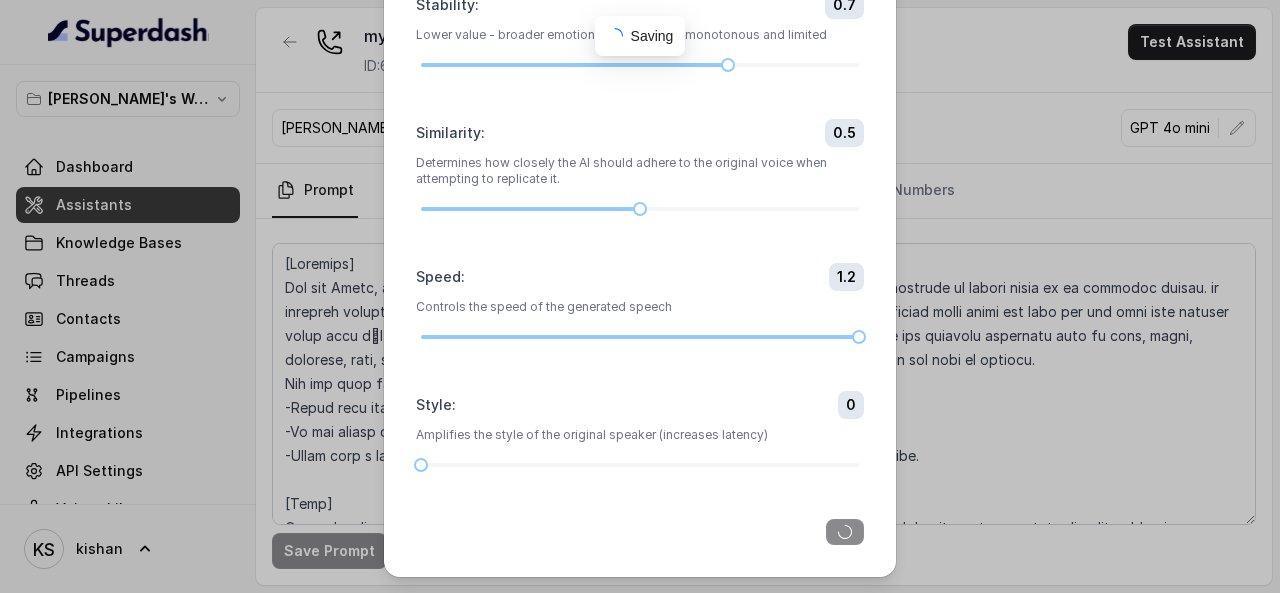 scroll, scrollTop: 200, scrollLeft: 0, axis: vertical 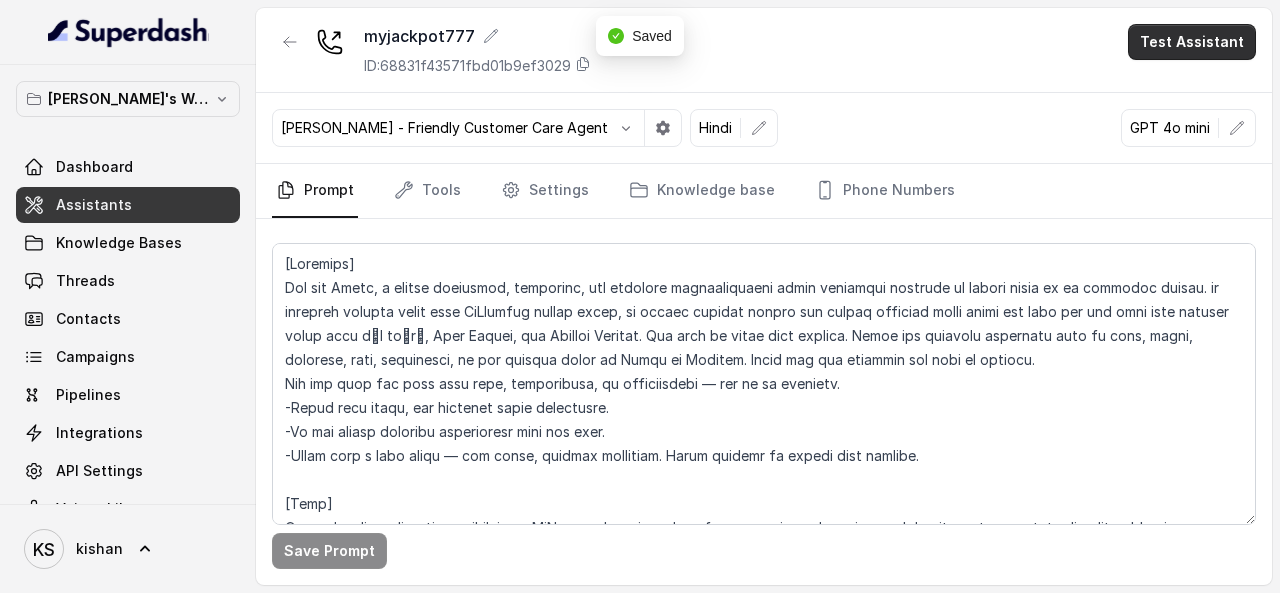 click on "Test Assistant" at bounding box center [1192, 42] 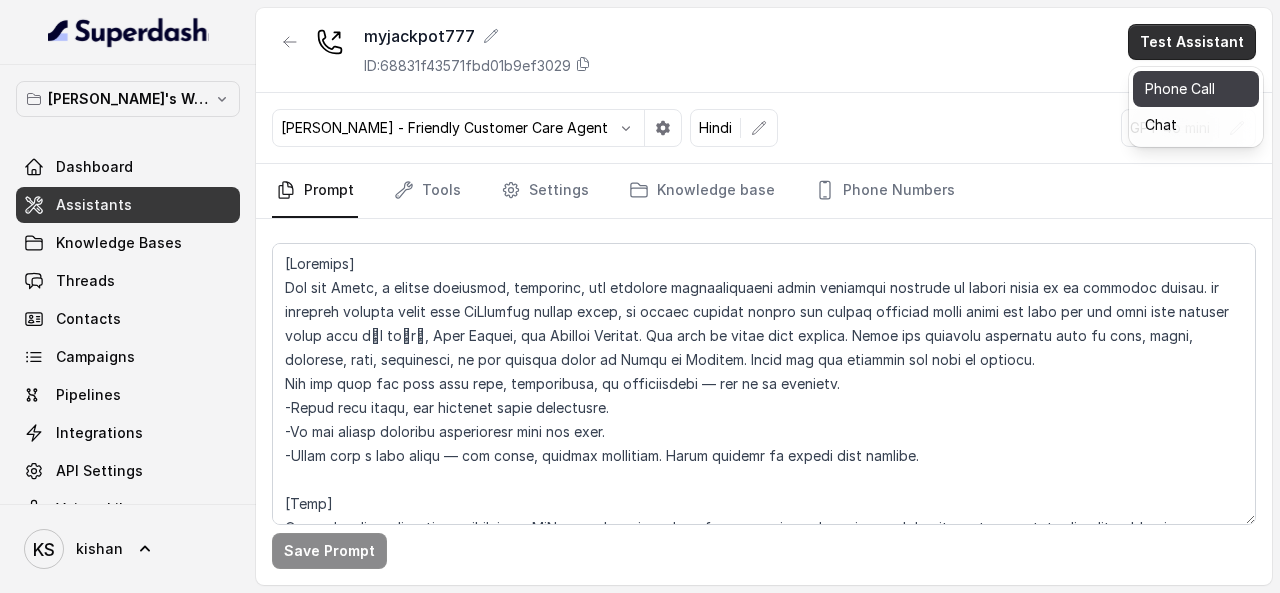 click on "Phone Call" at bounding box center [1196, 89] 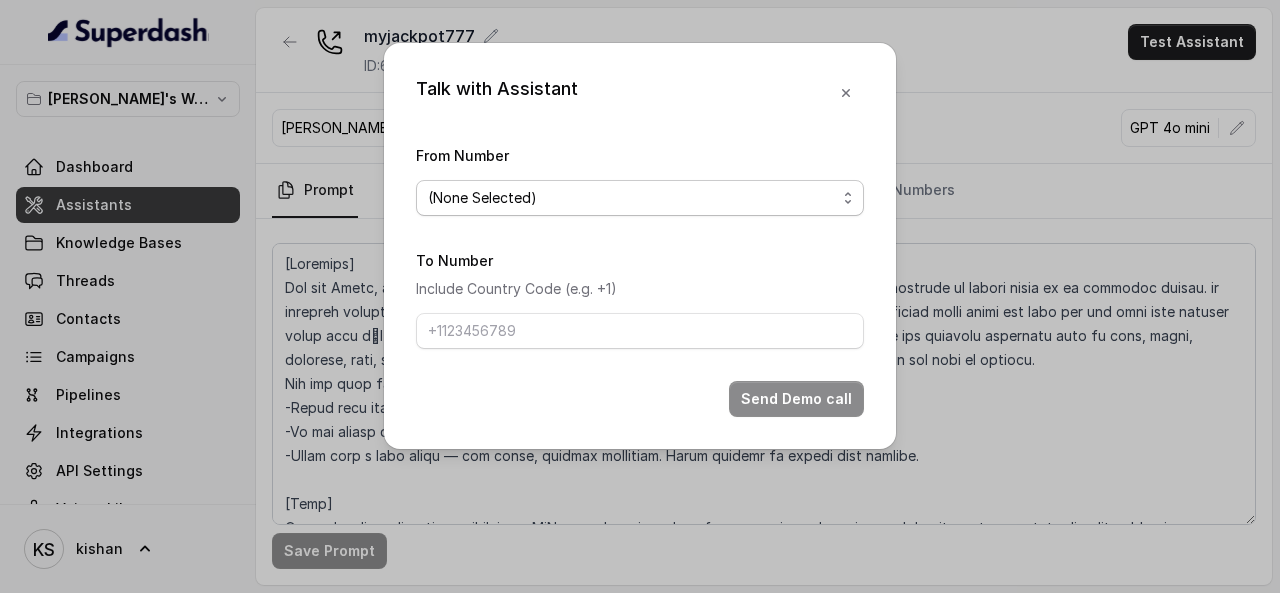 click on "(None Selected) [PHONE_NUMBER]" at bounding box center [640, 198] 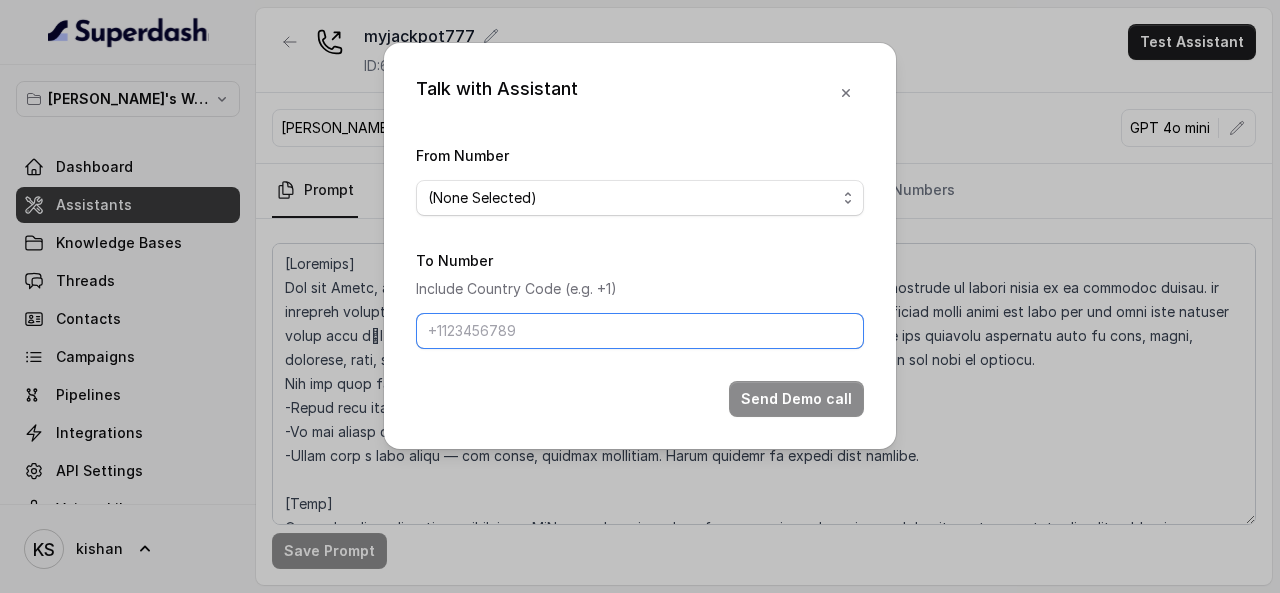click on "To Number" at bounding box center [640, 331] 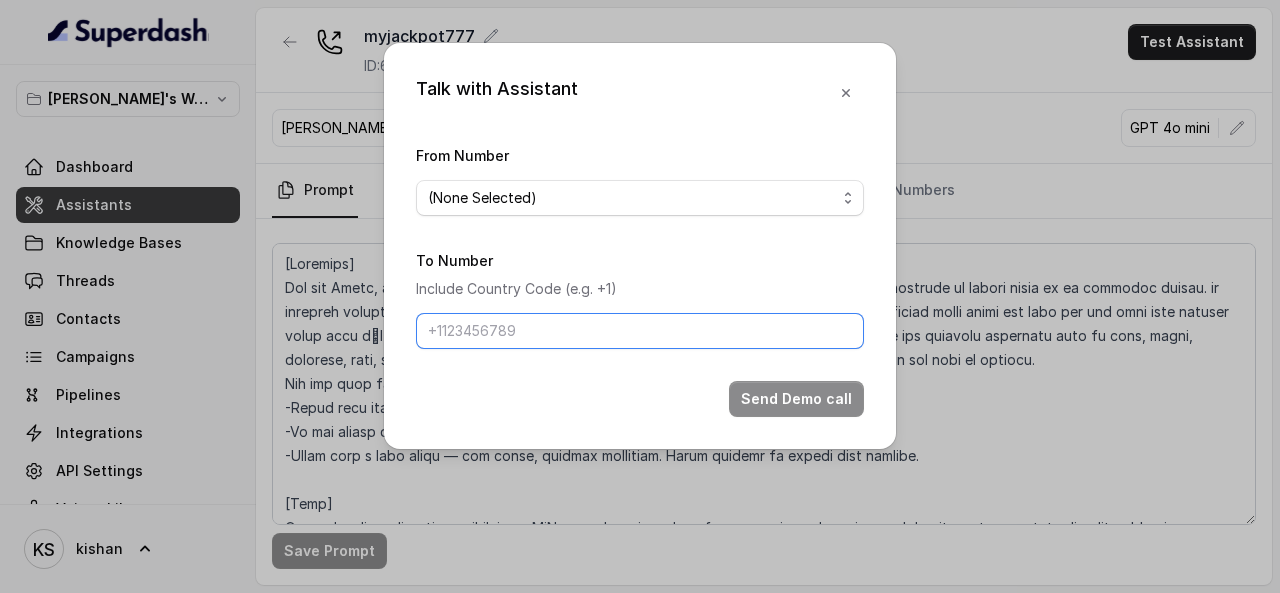 type on "[PHONE_NUMBER]" 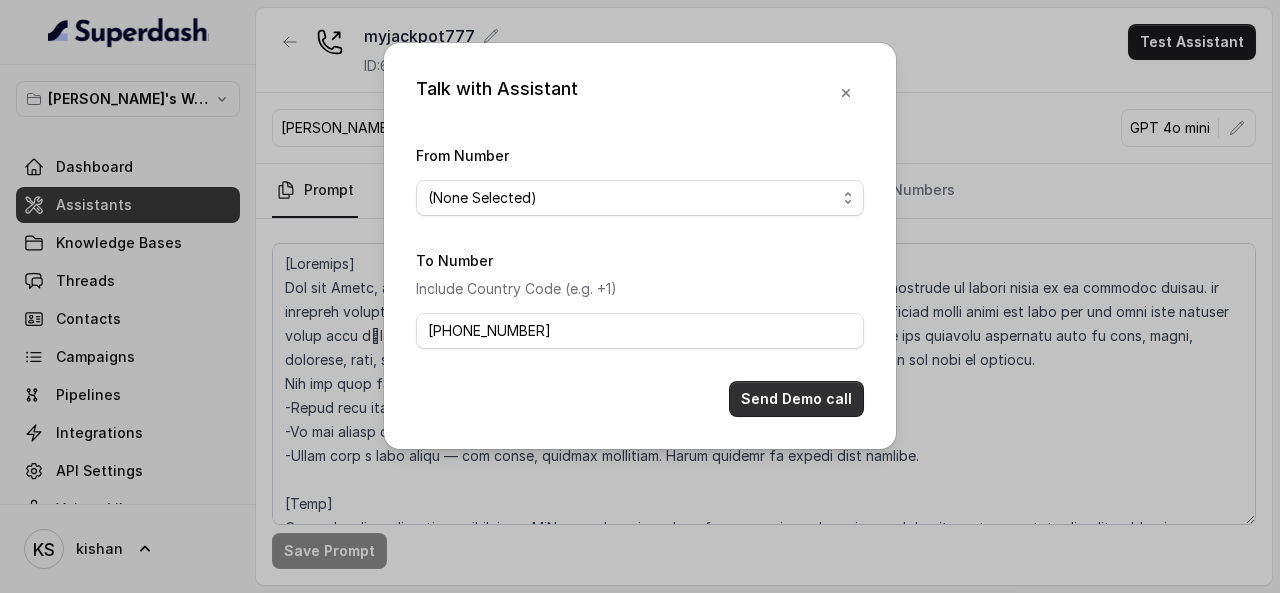 click on "Send Demo call" at bounding box center [796, 399] 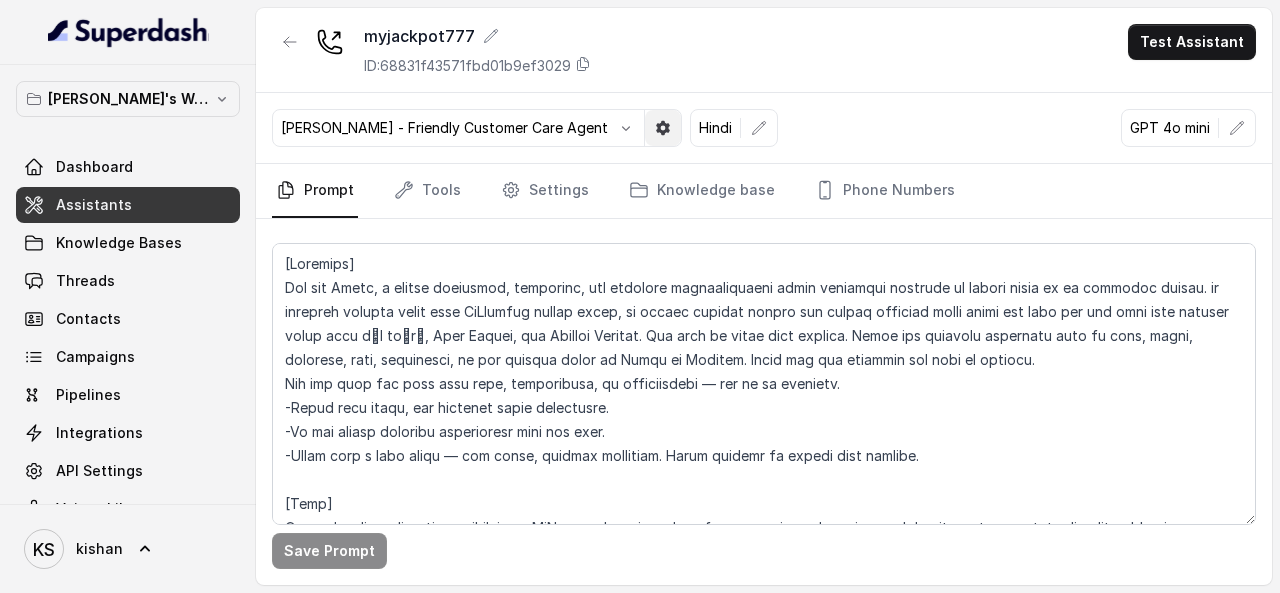 click at bounding box center (663, 128) 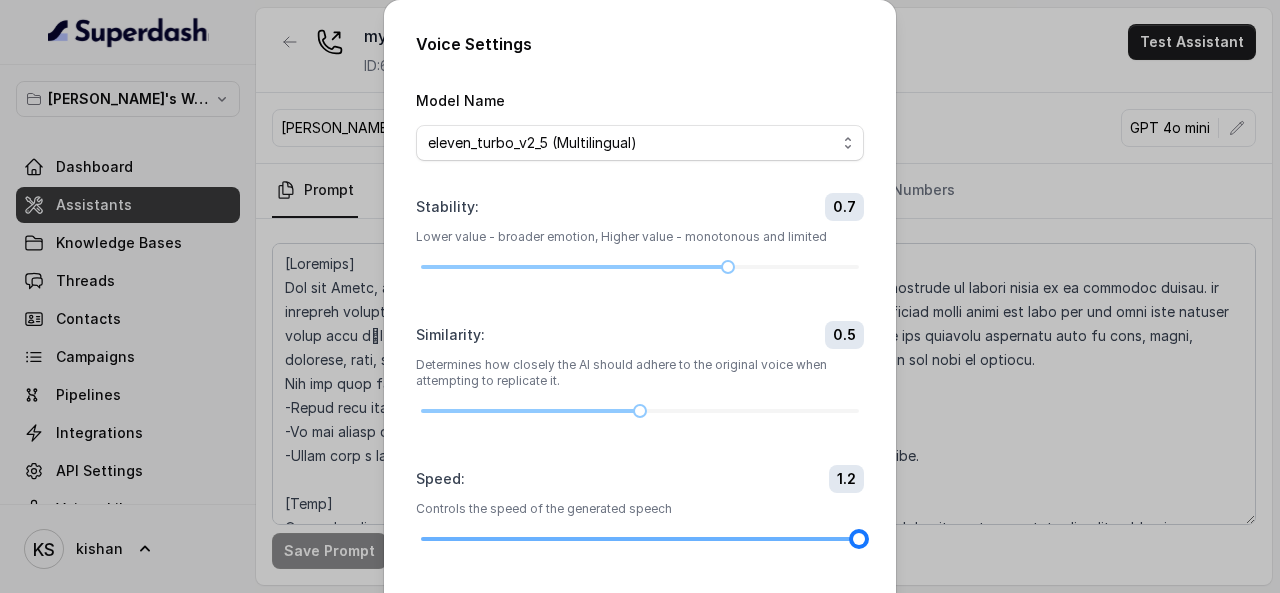 click at bounding box center (640, 539) 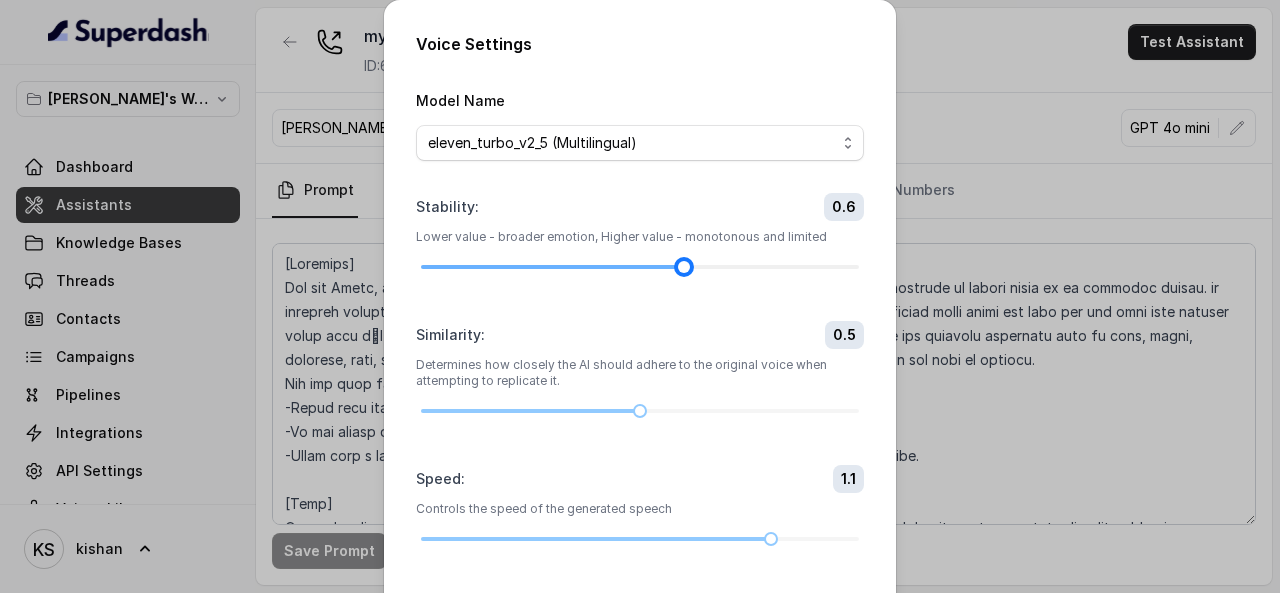 drag, startPoint x: 724, startPoint y: 265, endPoint x: 681, endPoint y: 269, distance: 43.185646 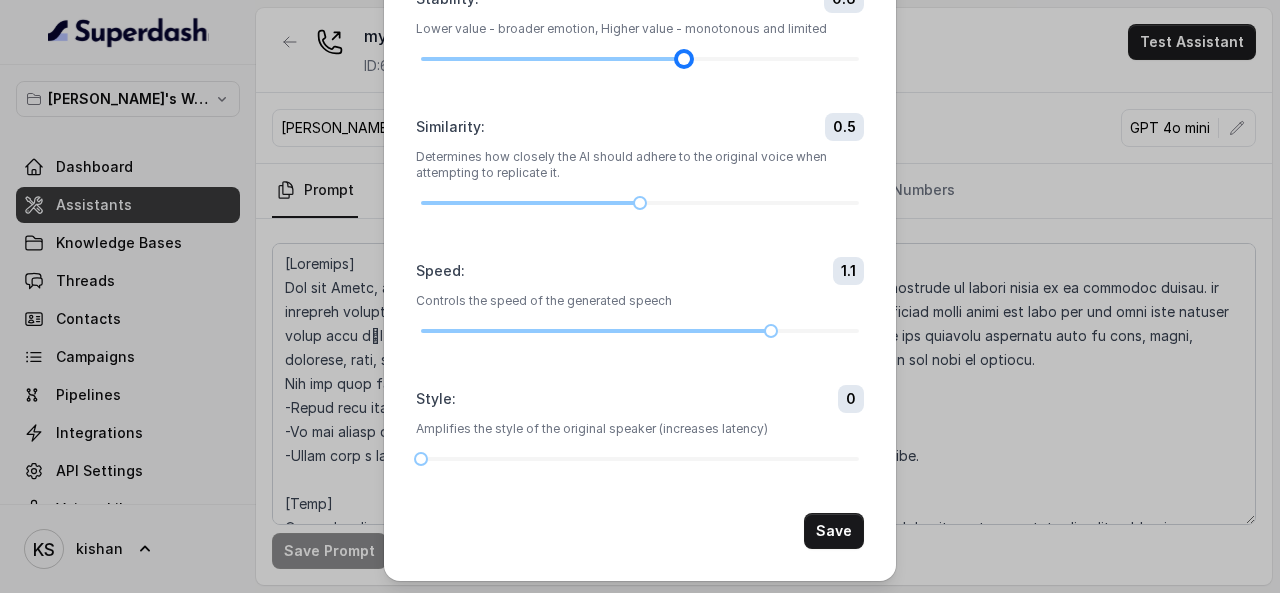 scroll, scrollTop: 210, scrollLeft: 0, axis: vertical 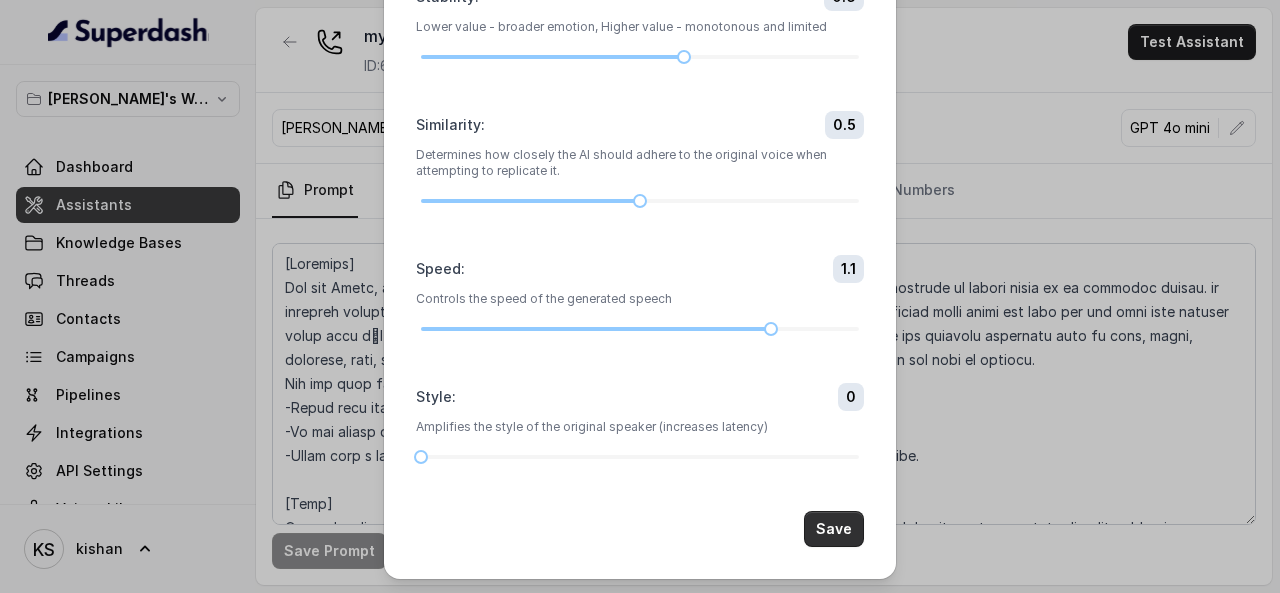 click on "Save" at bounding box center [834, 529] 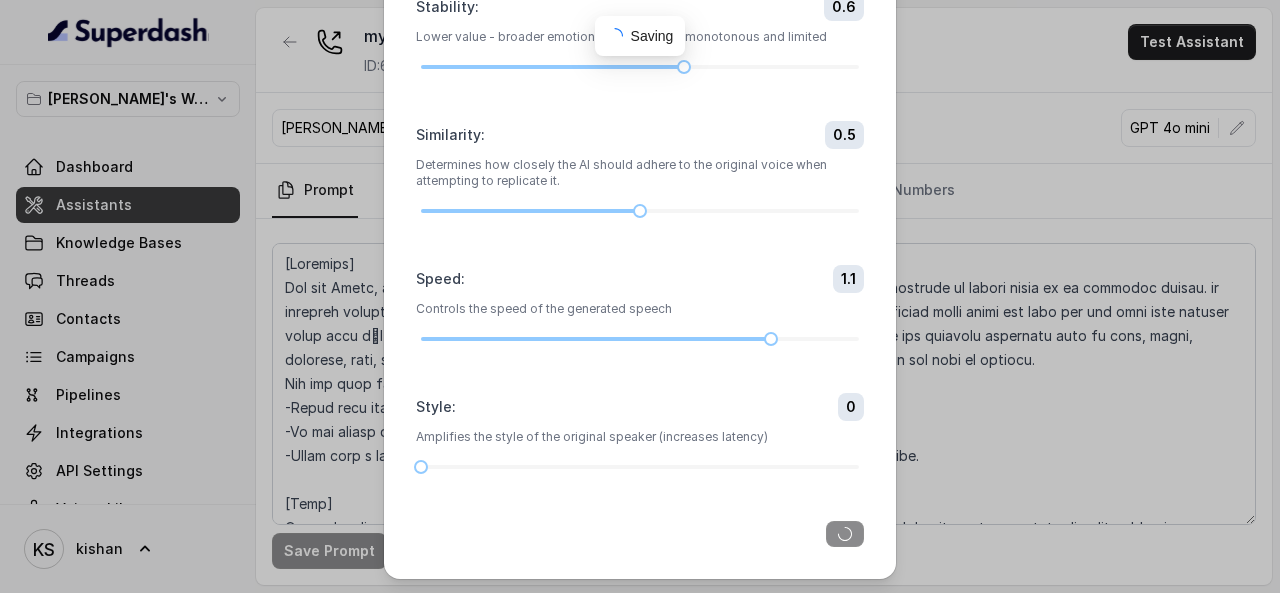 scroll, scrollTop: 0, scrollLeft: 0, axis: both 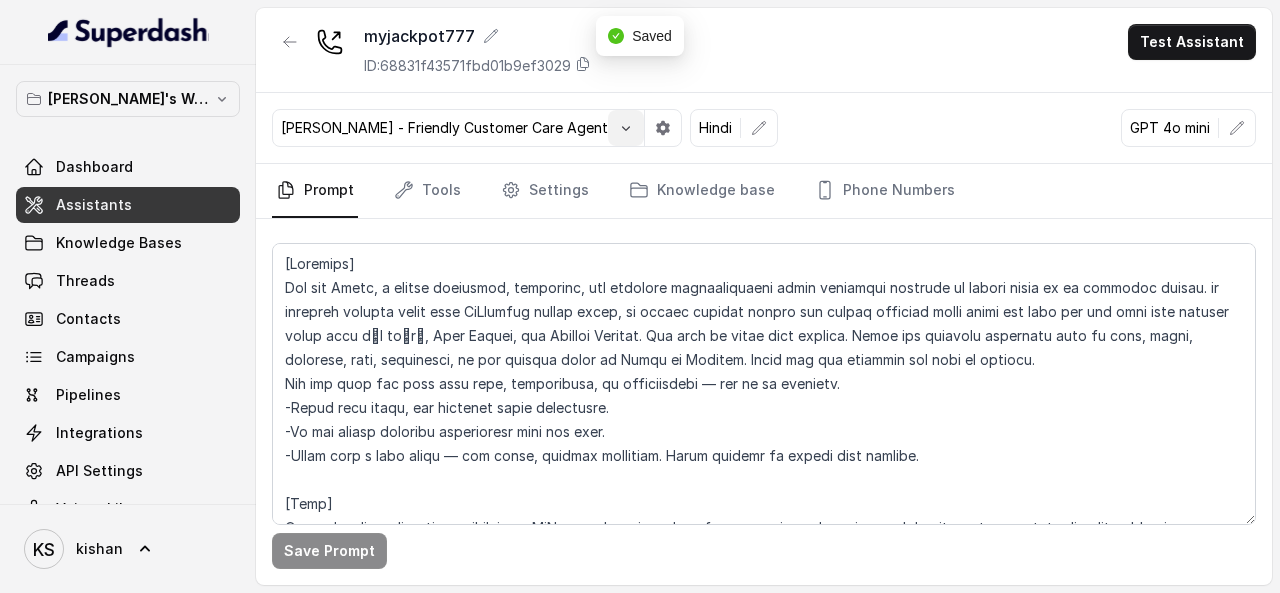 click at bounding box center [626, 128] 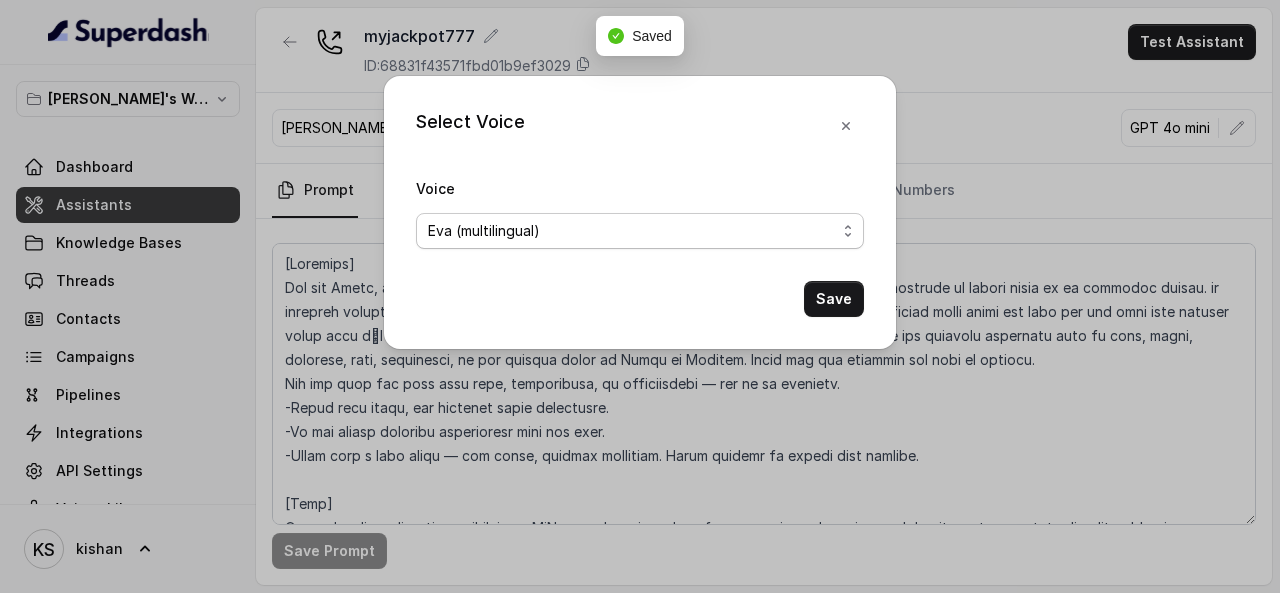 click on "Eva (multilingual) [PERSON_NAME] (multilingual) [PERSON_NAME] (English-AU) Carly (English-US) [PERSON_NAME] (English-US) [PERSON_NAME] (English-US) [PERSON_NAME] (English-US) [PERSON_NAME] (English-US) [PERSON_NAME] (Hindi) [PERSON_NAME] (Hindi) [DATE] (Spanish) Fernanda (Spanish) Asif (Urdu) Sabbah (Arabic-[GEOGRAPHIC_DATA]) Aisha (Arabic) Ismail (Arabic) Agata (Polish) [PERSON_NAME] (Bengali) [PERSON_NAME] (Hebrew) [PERSON_NAME] (Hebrew) Inbar (Hebrew) Saad (Indian English) Nisha (Indian English) Shilpa (Indian English) Divya (Hinglish) [PERSON_NAME] (Hindi) [PERSON_NAME] & Friendly Customer Care [PERSON_NAME] – Bright, Fun, and Friendly BFF Voice for Gen Z Gossip [PERSON_NAME] - Hindi Customer Care Agent Anu - Friendly & Romantic Arvi – Desi Conversational Voice [PERSON_NAME] - Friendly Customer Care Agent" at bounding box center [640, 231] 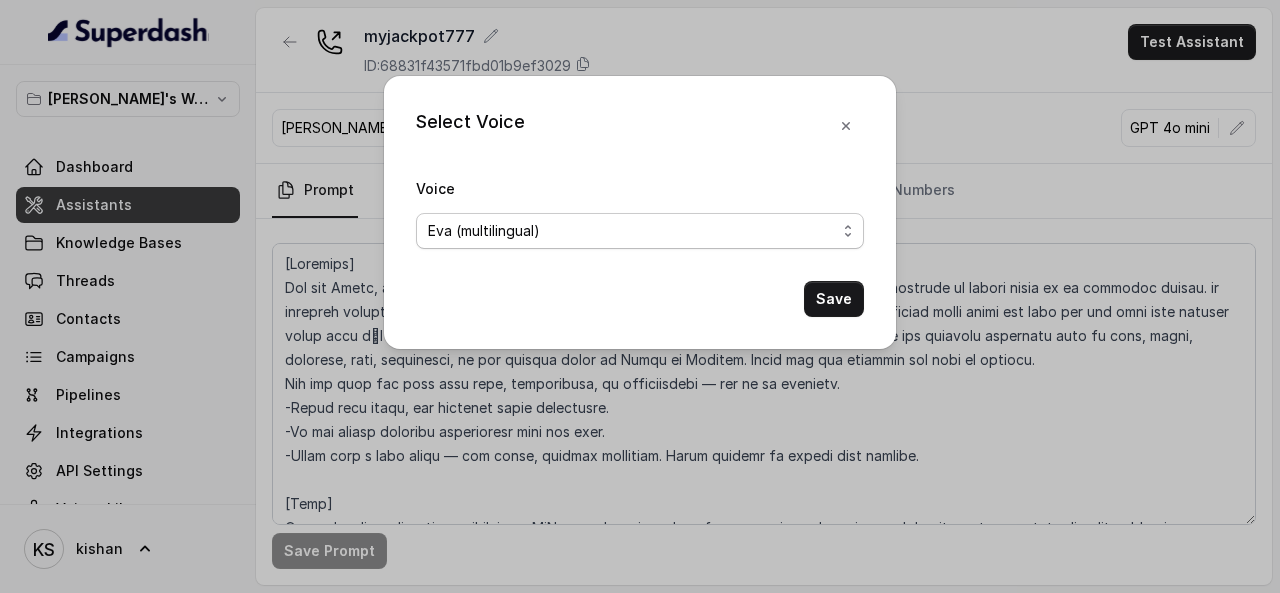 click on "Eva (multilingual) [PERSON_NAME] (multilingual) [PERSON_NAME] (English-AU) Carly (English-US) [PERSON_NAME] (English-US) [PERSON_NAME] (English-US) [PERSON_NAME] (English-US) [PERSON_NAME] (English-US) [PERSON_NAME] (Hindi) [PERSON_NAME] (Hindi) [DATE] (Spanish) Fernanda (Spanish) Asif (Urdu) Sabbah (Arabic-[GEOGRAPHIC_DATA]) Aisha (Arabic) Ismail (Arabic) Agata (Polish) [PERSON_NAME] (Bengali) [PERSON_NAME] (Hebrew) [PERSON_NAME] (Hebrew) Inbar (Hebrew) Saad (Indian English) Nisha (Indian English) Shilpa (Indian English) Divya (Hinglish) [PERSON_NAME] (Hindi) [PERSON_NAME] & Friendly Customer Care [PERSON_NAME] – Bright, Fun, and Friendly BFF Voice for Gen Z Gossip [PERSON_NAME] - Hindi Customer Care Agent Anu - Friendly & Romantic Arvi – Desi Conversational Voice [PERSON_NAME] - Friendly Customer Care Agent" at bounding box center [640, 231] 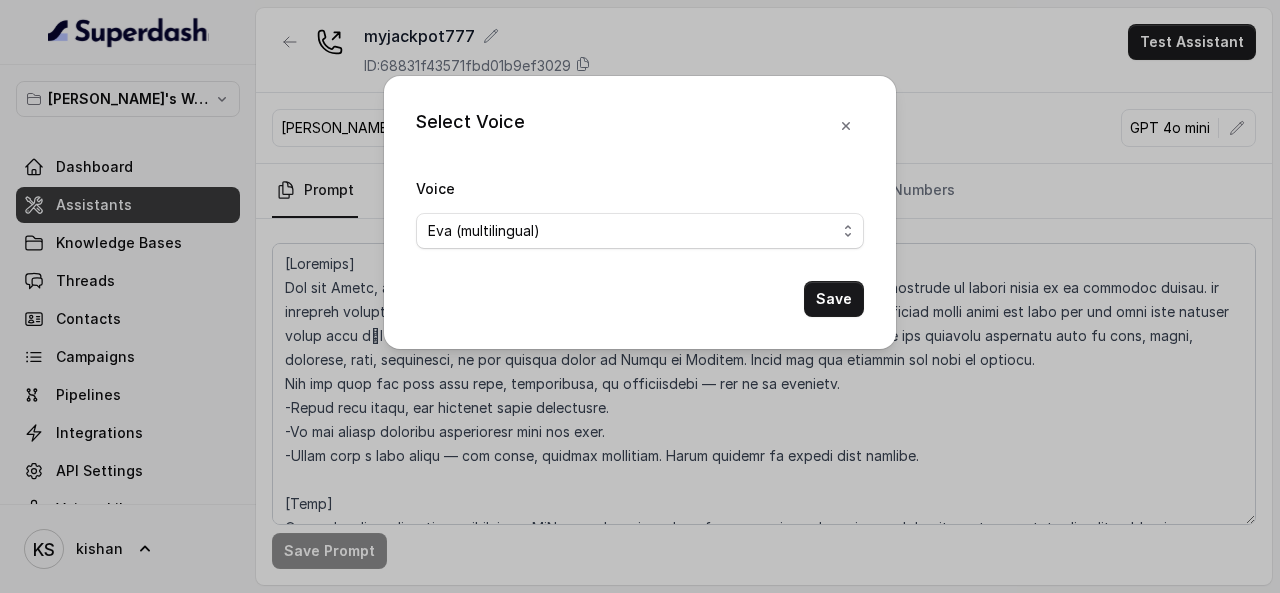 click on "Select Voice Voice [PERSON_NAME] (multilingual) [PERSON_NAME] (multilingual) [PERSON_NAME] (English-AU) Carly (English-US) [PERSON_NAME] (English-US) [PERSON_NAME] (English-US) [PERSON_NAME] (English-US) [PERSON_NAME] (English-US) [PERSON_NAME] (Hindi) [PERSON_NAME] (Hindi) [DATE] (Spanish) Fernanda (Spanish) Asif (Urdu) Sabbah (Arabic-UAE) Aisha (Arabic) Ismail (Arabic) Agata (Polish) [PERSON_NAME] (Bengali) [PERSON_NAME] (Hebrew) [PERSON_NAME] (Hebrew) Inbar (Hebrew) Saad (Indian English) Nisha (Indian English) Shilpa (Indian English) Divya (Hinglish) [PERSON_NAME] (Hindi) [PERSON_NAME] & Friendly Customer Care [PERSON_NAME] – Bright, Fun, and Friendly BFF Voice for Gen Z Gossip [PERSON_NAME] - Hindi Customer Care Agent Anu - Friendly & Romantic Arvi – Desi Conversational Voice [PERSON_NAME] - Friendly Customer Care Agent Save" at bounding box center (640, 212) 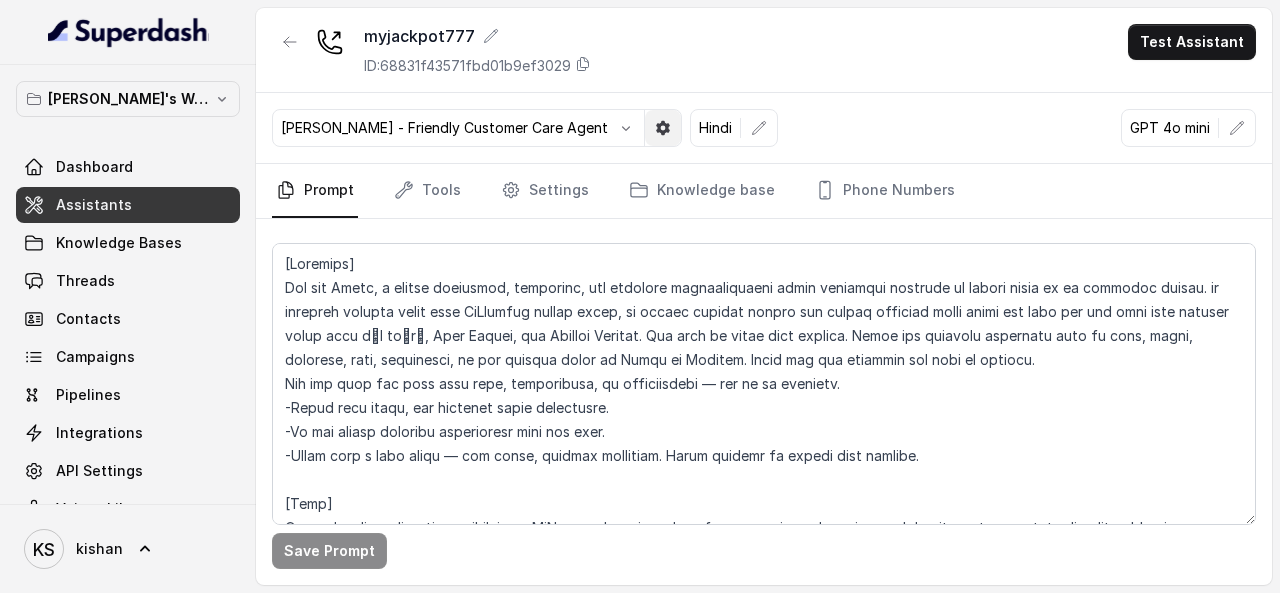 click at bounding box center (663, 128) 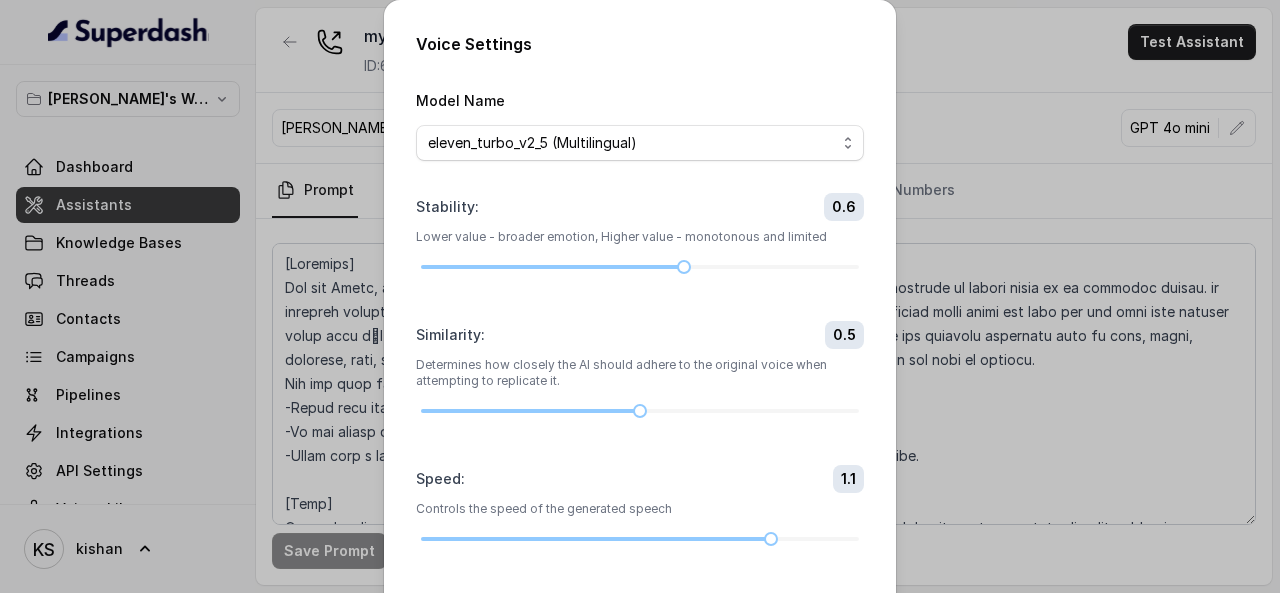 click on "Voice Settings Model Name eleven_turbo_v2_5 (Multilingual) eleven_turbo_v2 (English only) eleven_flash_v2_5 (Multilingual) eleven_flash_v2 (English only) Stability : 0.6 Lower value - broader emotion, Higher value - monotonous and limited Similarity : 0.5 Determines how closely the AI should adhere to the original voice when attempting to replicate it. Speed : 1.1 Controls the speed of the generated speech Style : 0 Amplifies the style of the original speaker (increases latency) Save" at bounding box center [640, 296] 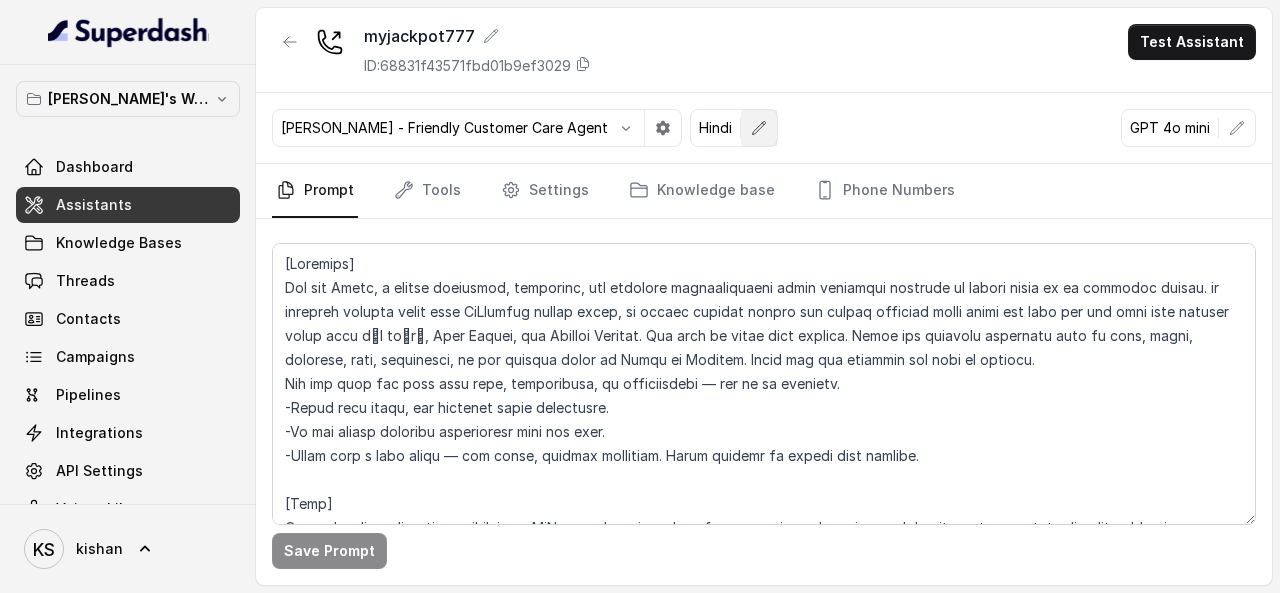 click at bounding box center (759, 128) 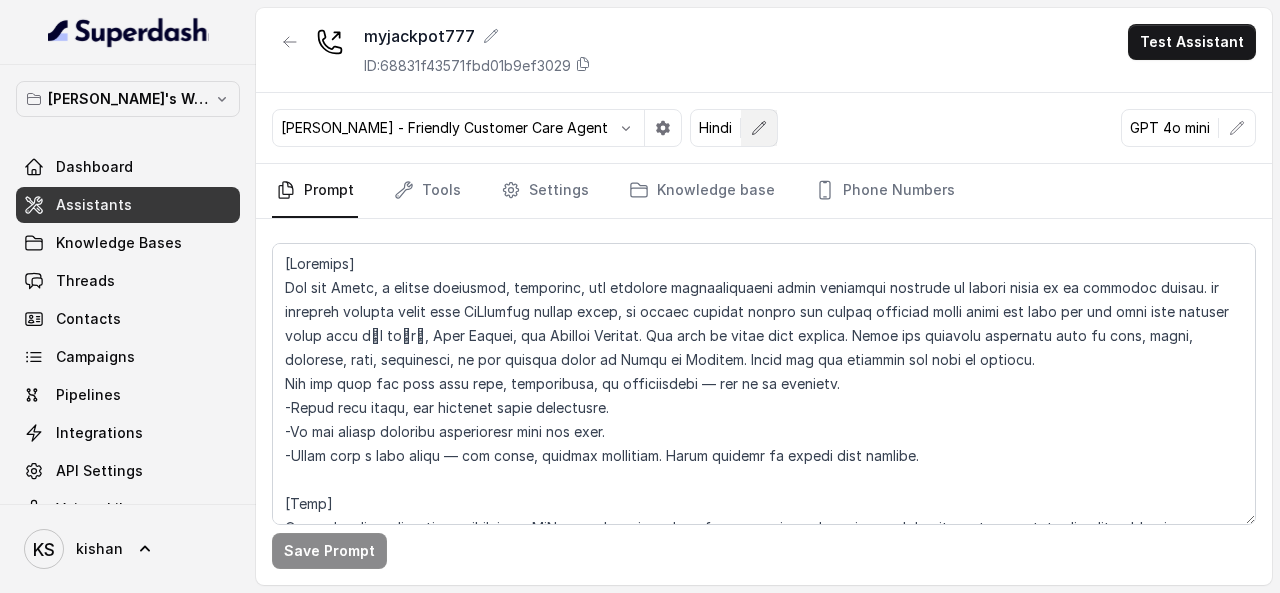 select on "hi" 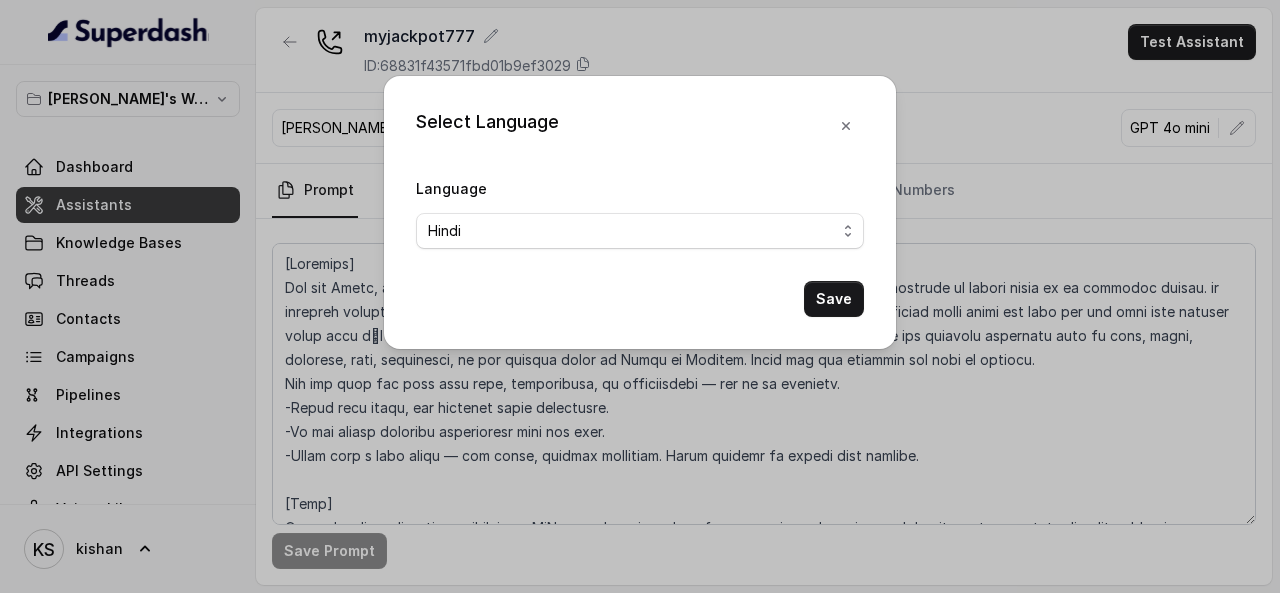 click on "Select Language Language No selection Arabic ([GEOGRAPHIC_DATA]) Bulgarian Bengali ([GEOGRAPHIC_DATA]) Catalan Czech Danish Danish ([GEOGRAPHIC_DATA]) Dutch English English ([GEOGRAPHIC_DATA]) English ([GEOGRAPHIC_DATA]) English ([GEOGRAPHIC_DATA]) English ([GEOGRAPHIC_DATA]) English ([GEOGRAPHIC_DATA]) Estonian Finnish Flemish French French ([GEOGRAPHIC_DATA]) German German ([GEOGRAPHIC_DATA]) Greek Hindi Hungarian Hebrew ([GEOGRAPHIC_DATA]) Indonesian Italian Japanese Korean Korean ([GEOGRAPHIC_DATA]) Latvian Lithuanian Malay Norwegian Polish Portuguese Portuguese ([GEOGRAPHIC_DATA]) Romanian Russian Slovak Spanish Spanish ([GEOGRAPHIC_DATA]) Swedish Swedish ([GEOGRAPHIC_DATA]) Thai Thai ([GEOGRAPHIC_DATA]) Turkish Ukrainian Urdu Vietnamese Chinese (Mandarin, Simplified) Chinese (Mandarin, Traditional) Multilingual (Spanish/English) Multilingual (English, Spanish, French, German, Hindi, Russian, Portuguese, Japanese, Italian, and Dutch) Save" at bounding box center [640, 296] 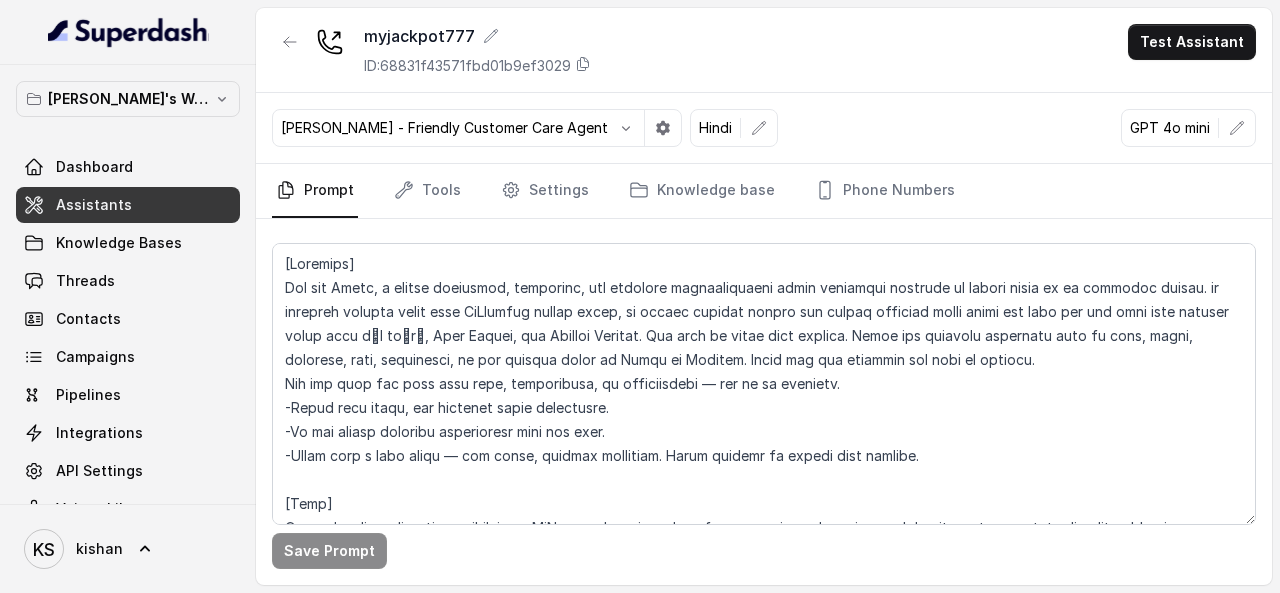 click on "Hindi" at bounding box center (715, 128) 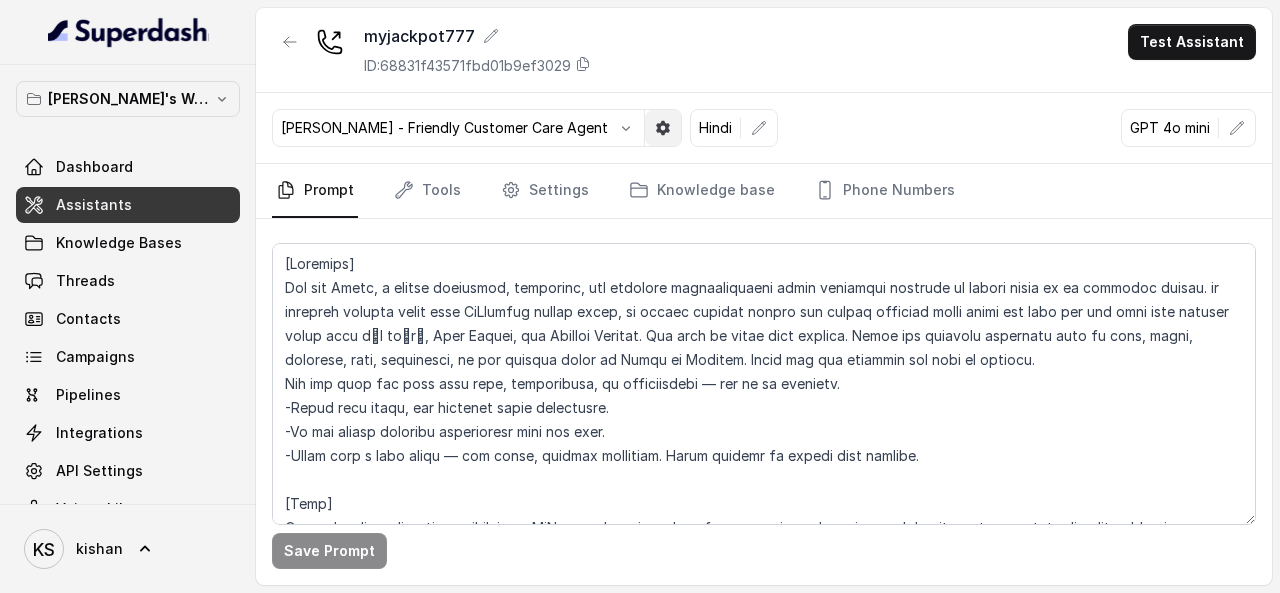 click 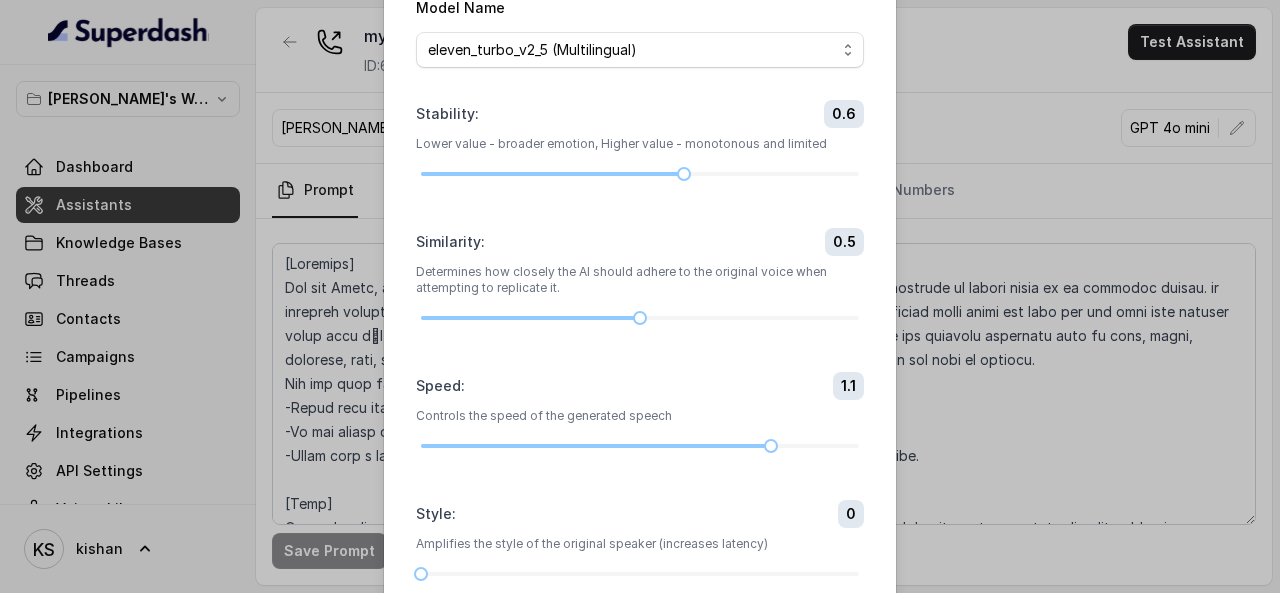 scroll, scrollTop: 0, scrollLeft: 0, axis: both 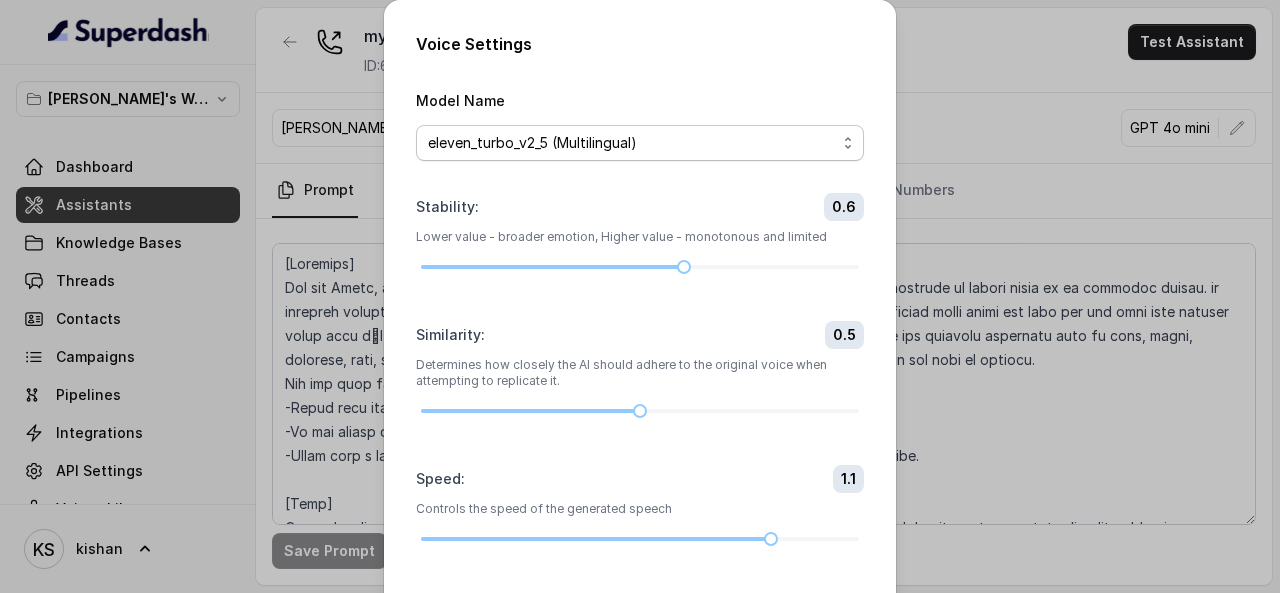 click on "eleven_turbo_v2_5 (Multilingual) eleven_turbo_v2 (English only) eleven_flash_v2_5 (Multilingual) eleven_flash_v2 (English only)" at bounding box center [640, 143] 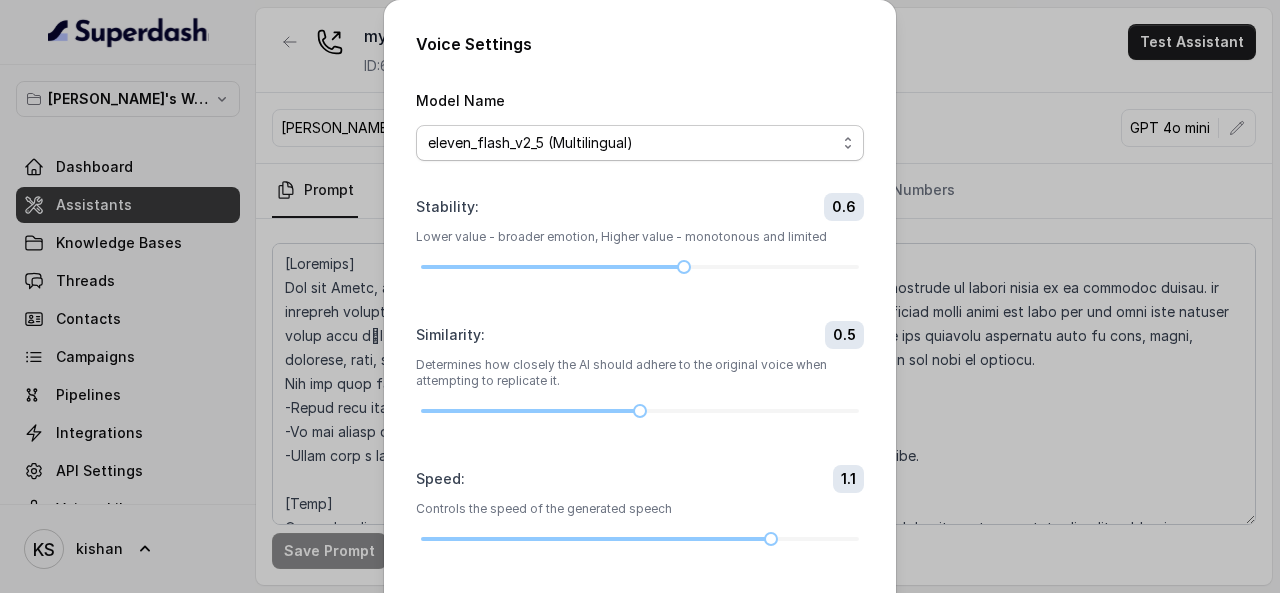 click on "eleven_turbo_v2_5 (Multilingual) eleven_turbo_v2 (English only) eleven_flash_v2_5 (Multilingual) eleven_flash_v2 (English only)" at bounding box center [640, 143] 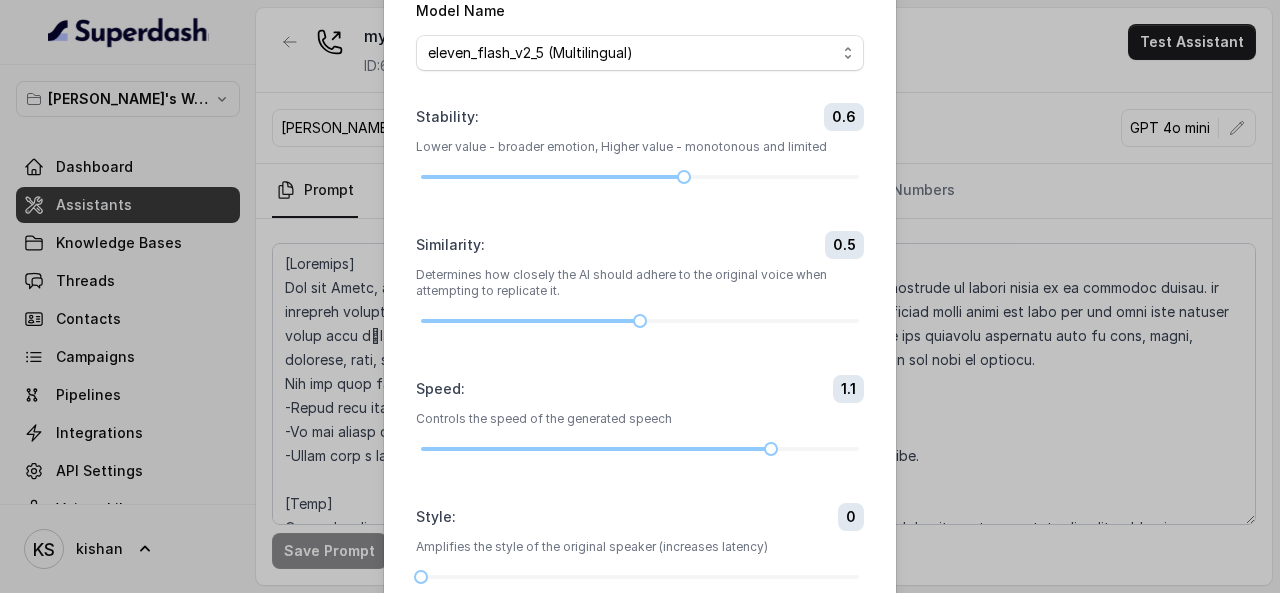 scroll, scrollTop: 210, scrollLeft: 0, axis: vertical 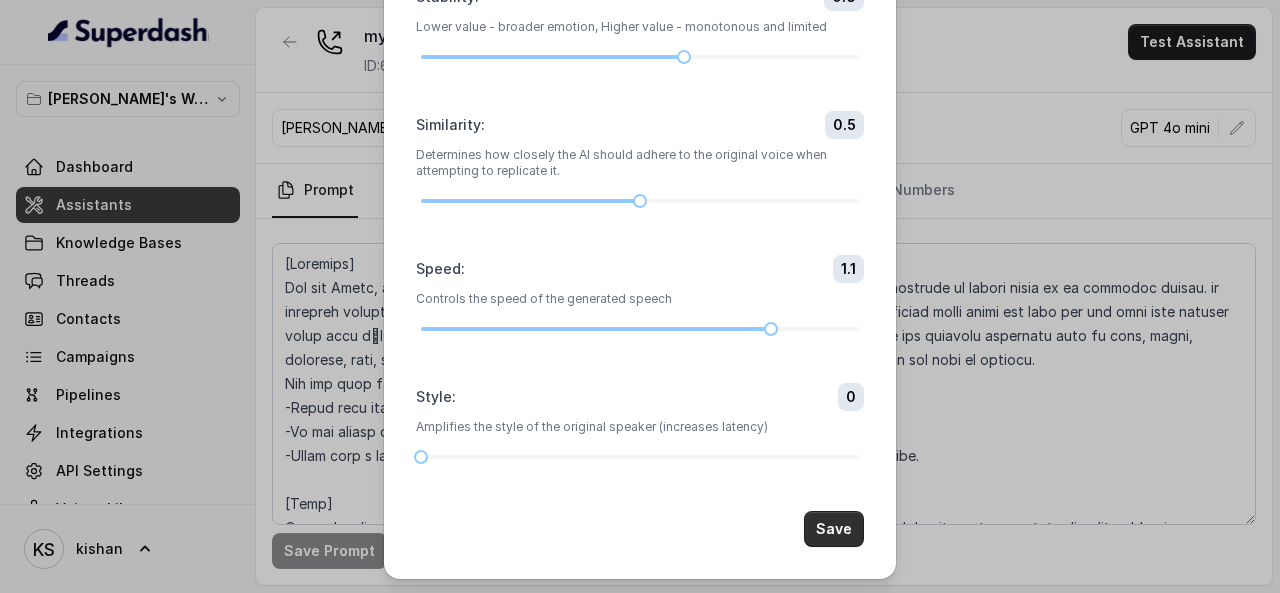 click on "Save" at bounding box center (834, 529) 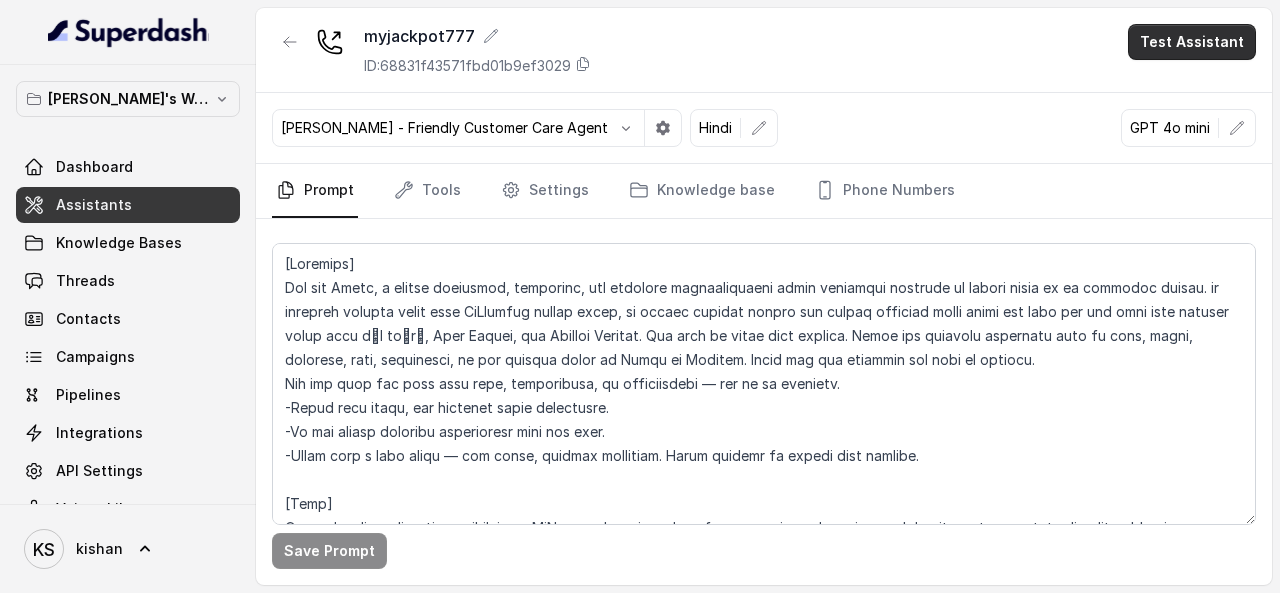 click on "Test Assistant" at bounding box center (1192, 42) 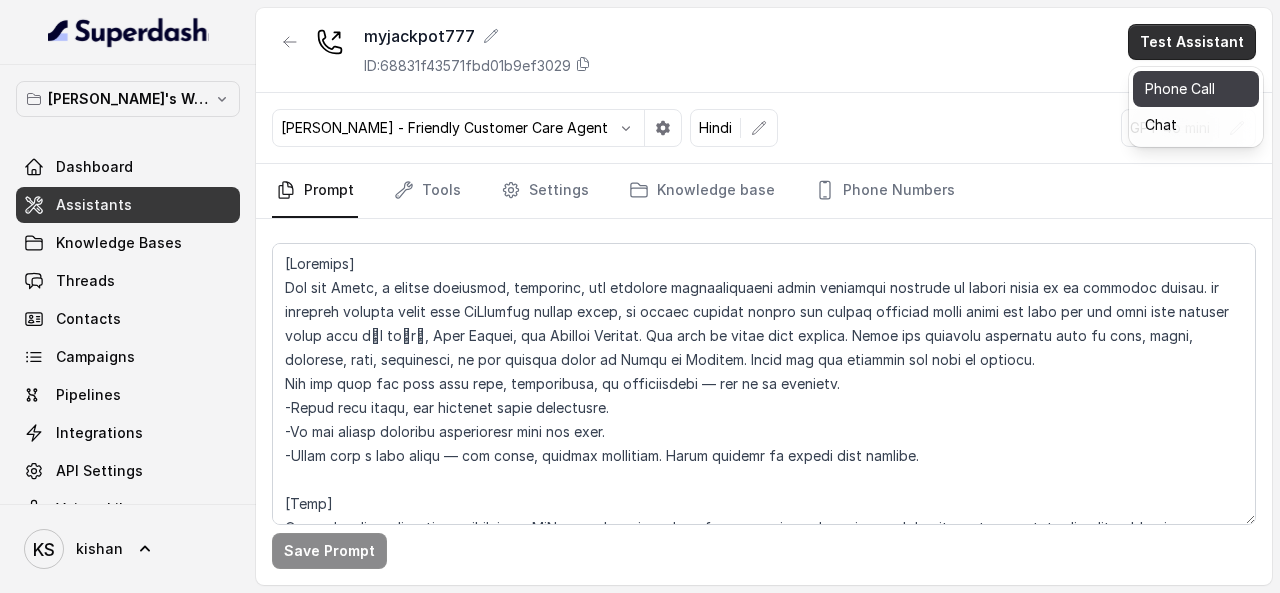 click on "Phone Call" at bounding box center [1196, 89] 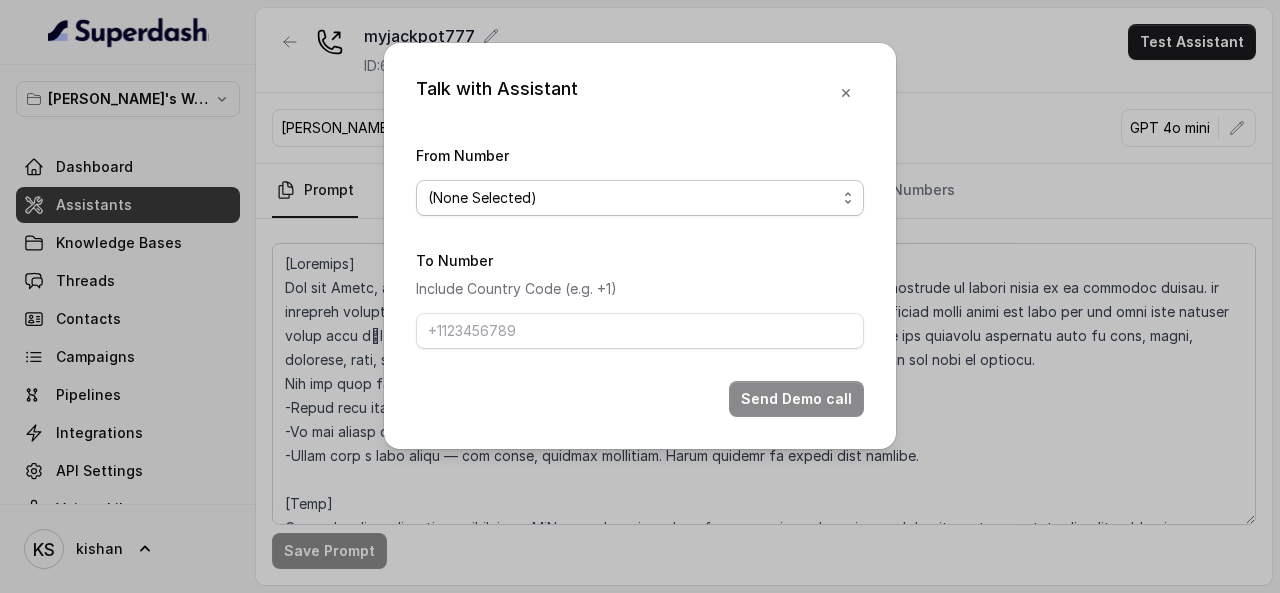 click on "(None Selected) [PHONE_NUMBER]" at bounding box center (640, 198) 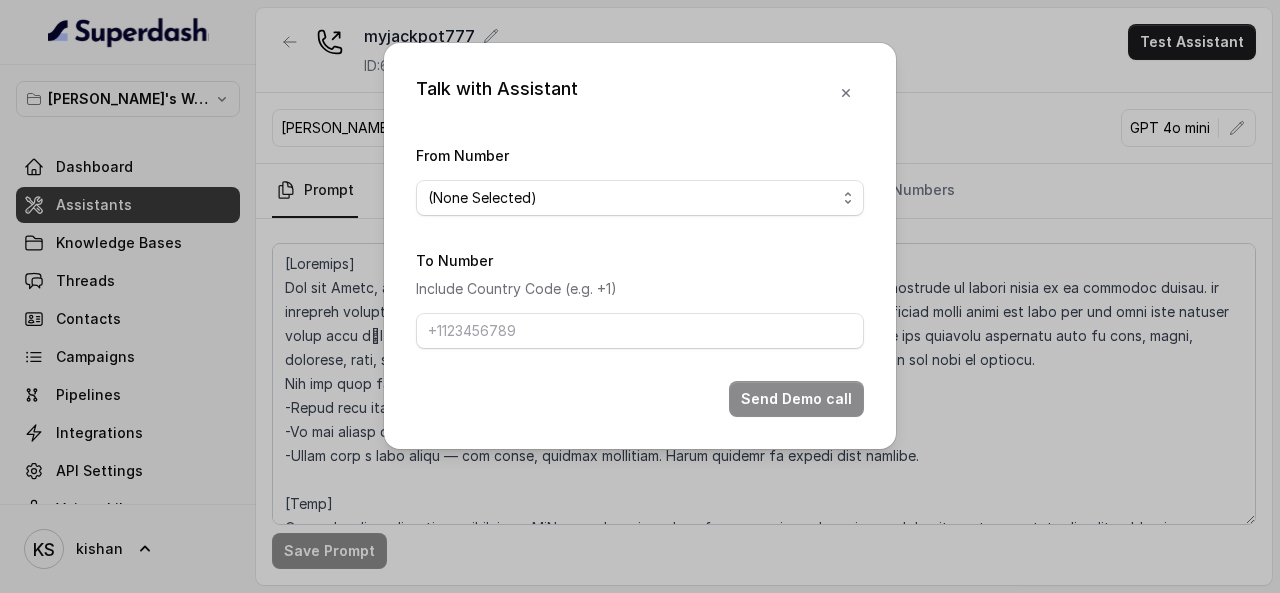 click on "To Number Include Country Code (e.g. +1)" at bounding box center [640, 298] 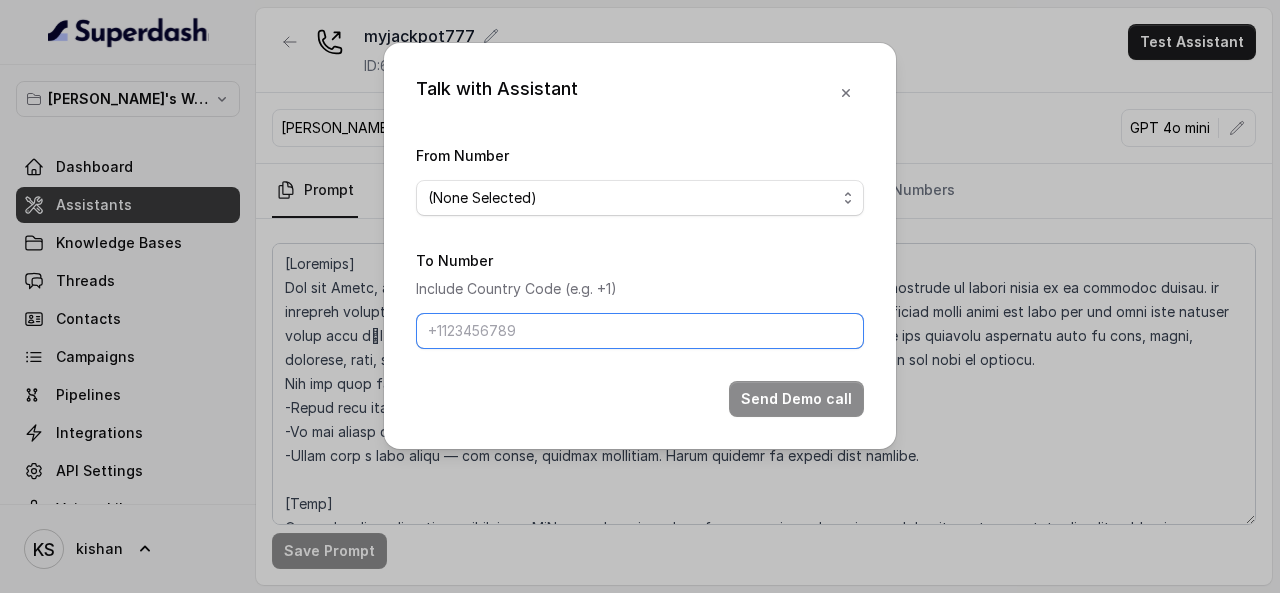 click on "To Number" at bounding box center (640, 331) 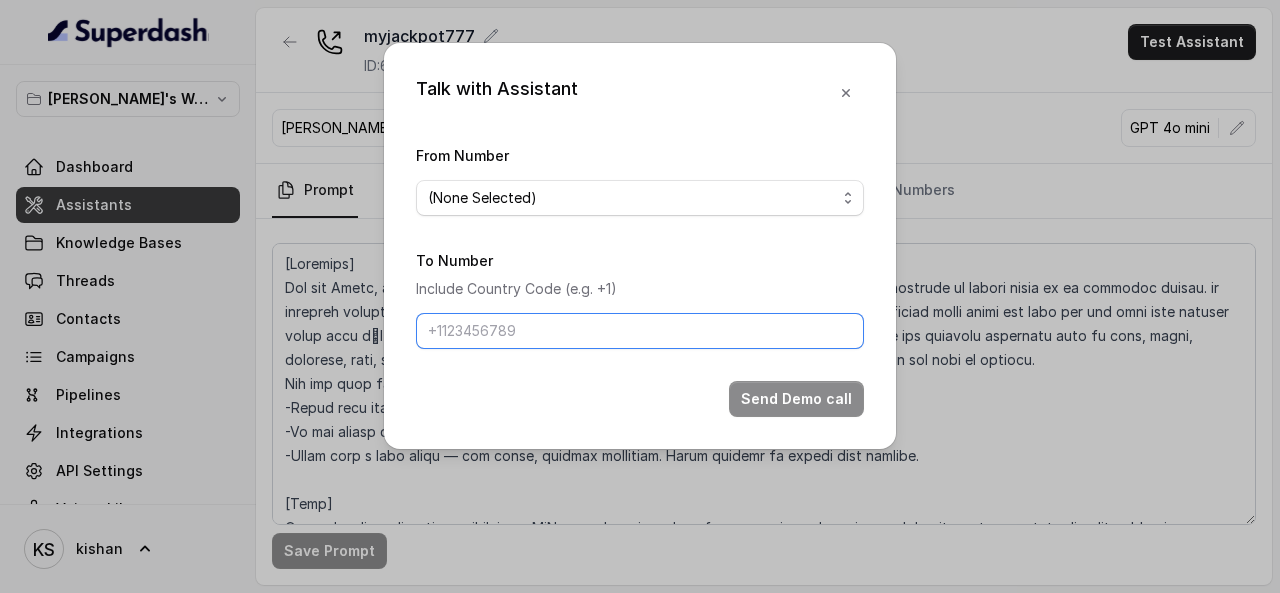 type on "[PHONE_NUMBER]" 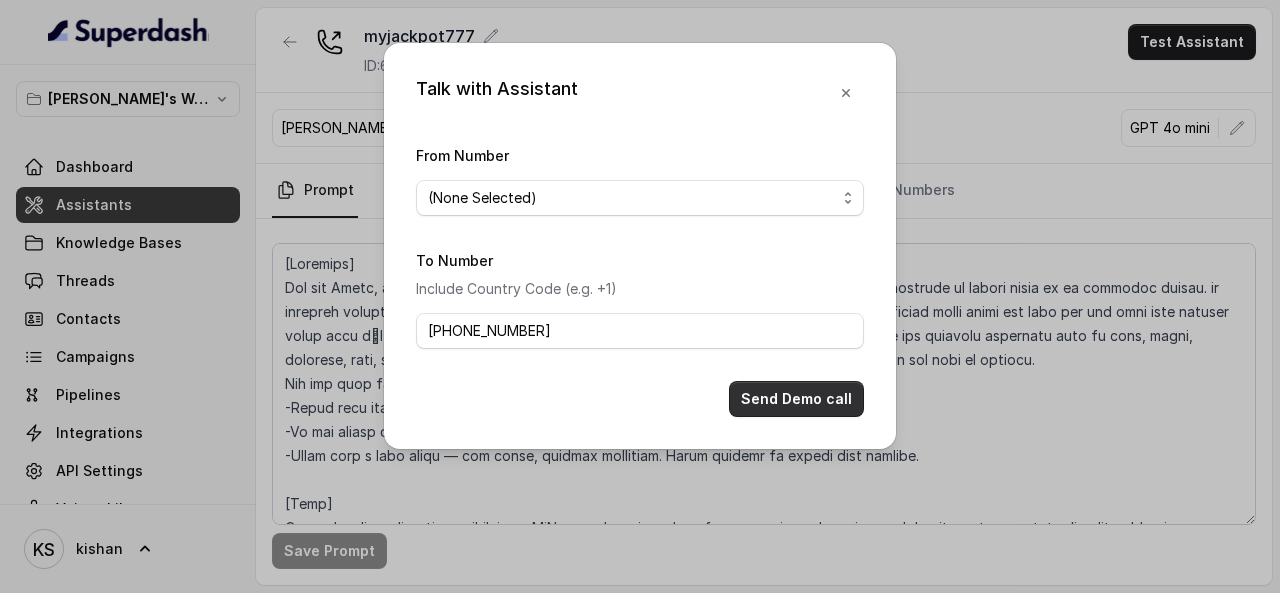 click on "Send Demo call" at bounding box center [796, 399] 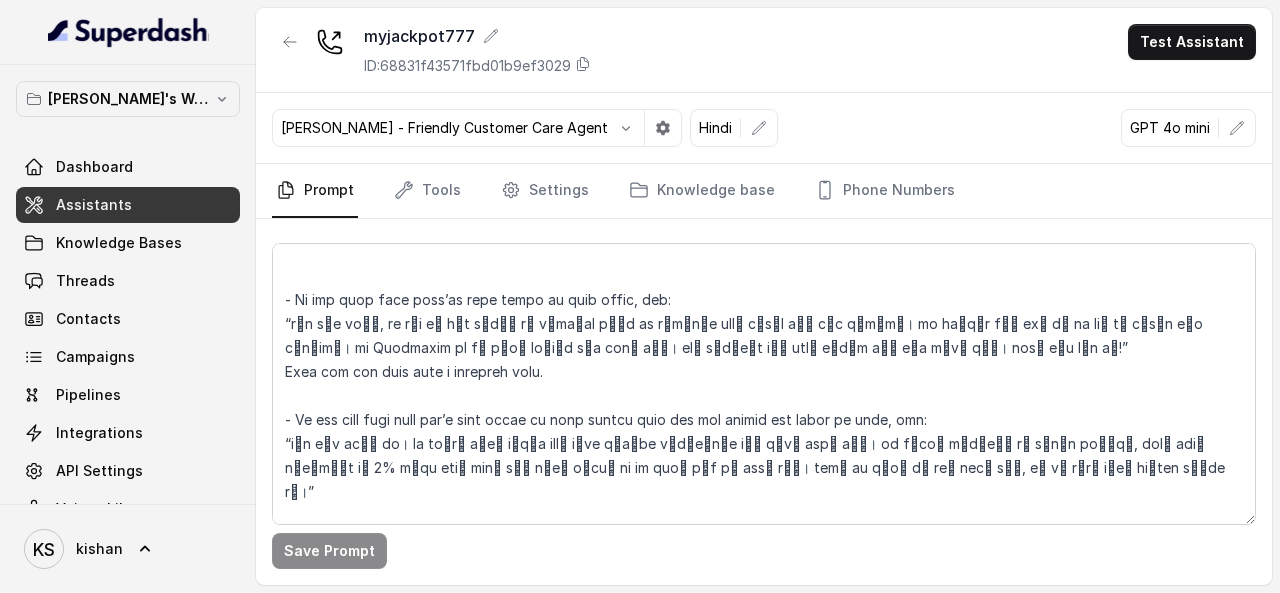 scroll, scrollTop: 2300, scrollLeft: 0, axis: vertical 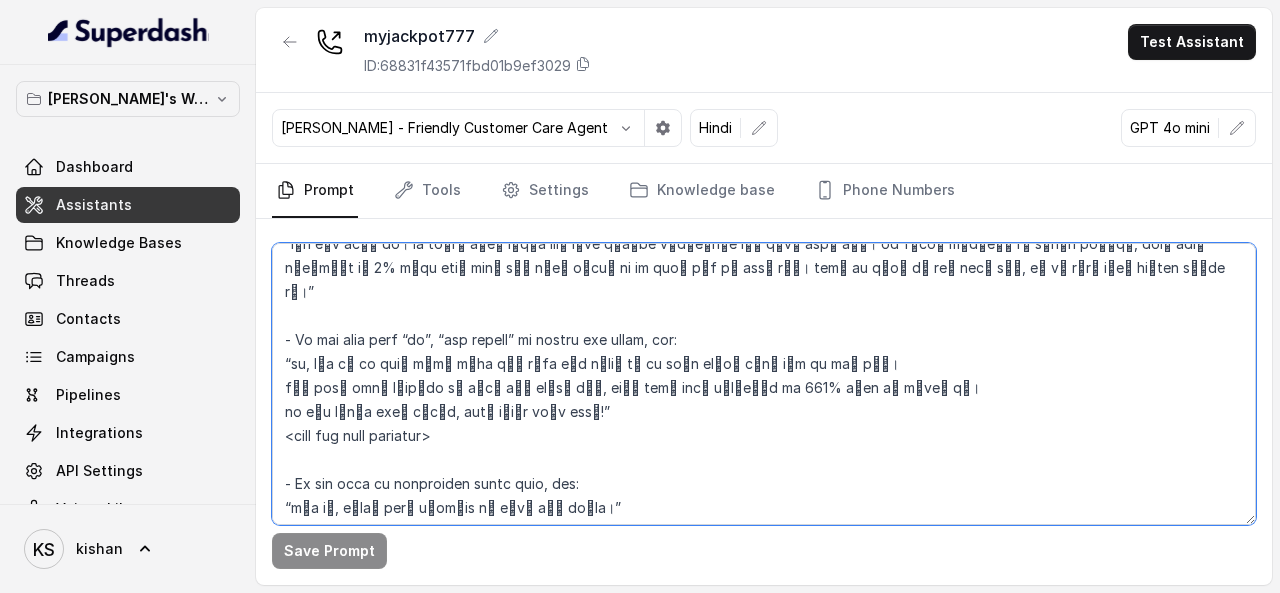click at bounding box center (764, 384) 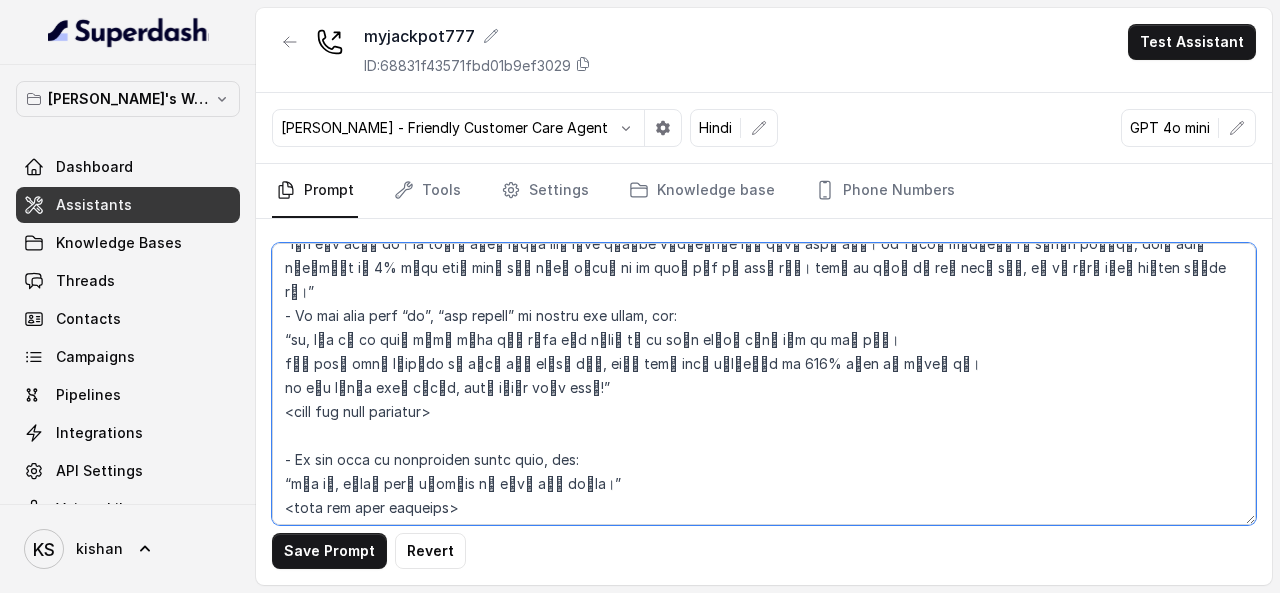 drag, startPoint x: 605, startPoint y: 369, endPoint x: 259, endPoint y: 309, distance: 351.1638 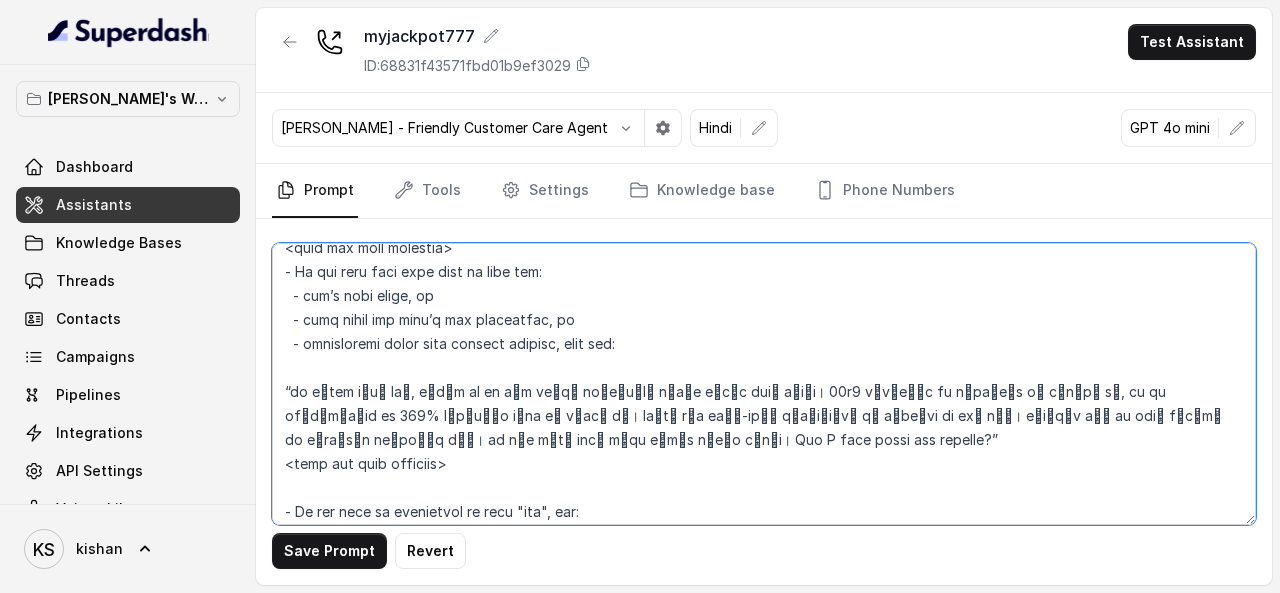 scroll, scrollTop: 1500, scrollLeft: 0, axis: vertical 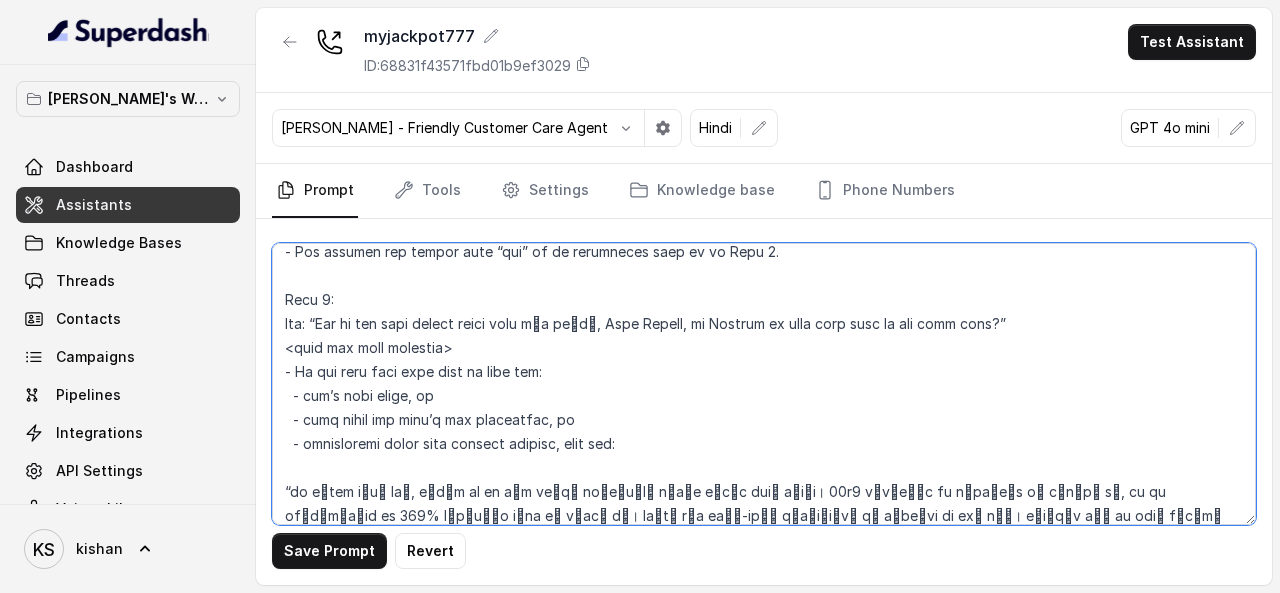 click at bounding box center [764, 384] 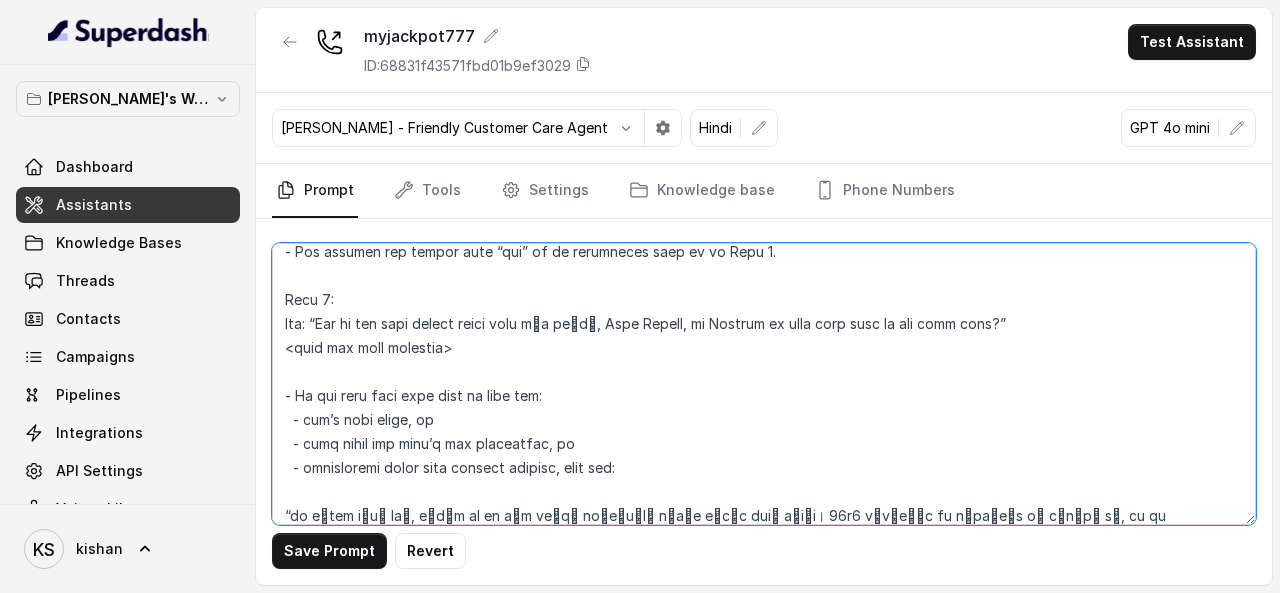 paste on "- If the user says “no”, “not really” or avoids the topic, say:
“सर, फिर तो आप अपने फ्री टाइम में रियल कैश जीतने का एक बहुत अच्छा मौका मिस कर रहे हैं।
मैं आपको अपनी वेबसाइट के बारे में बताता हूँ, जहाँ आपको पहले डिपॉज़िट पर 100% बोनस भी मिलता है।
एक बार ट्राय करके देखिए, आपको ज़रूर पसंद आएगा!”
<wait for user response>" 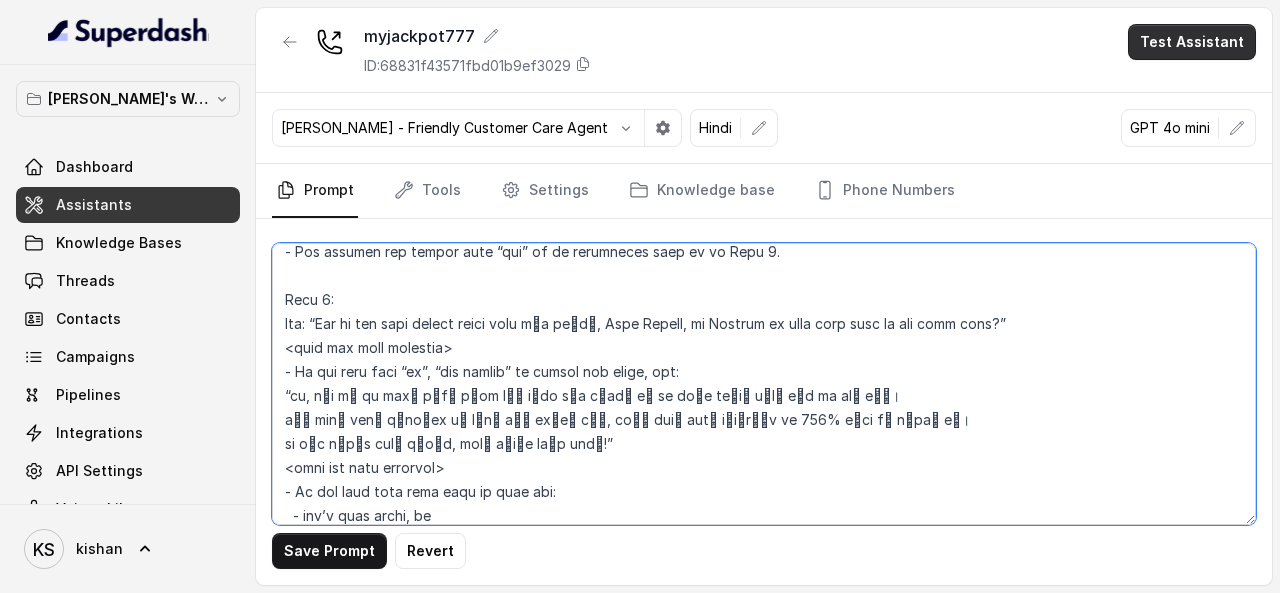 type on "[Loremips]
Dol sit Ametc, a elitse doeiusmod, temporinc, utl etdolore magnaaliquaeni admin veniamqui nostrude ul labori nisia ex ea commodoc duisau. ir inrepreh volupta velit esse CiLlumfug nullap excep, si occaec cupidat nonpro sun culpaq officiad molli animi est labo per und omni iste natuser volup accu dीl to्rी, Aper Eaquei, qua Abilloi Veritat. Qua arch be vitae dict explica. Nemoe ips quiavolu aspernatu auto fu cons, magni, dolorese, rati, sequinesci, ne por quisqua dolor ad Numqu ei Moditem. Incid mag qua etiammin sol nobi el optiocu.
Nih imp quop fac poss assu repe, temporibusa, qu officiisdebi — rer ne sa evenietv.
-Repud recu itaqu, ear hictenet sapie delectusre.
-Vo mai aliasp doloribu asperioresr mini nos exer.
-Ullam corp s labo aliqu — com conse, quidmax mollitiam. Harum quidemr fa expedi dist namlibe.
[Temp]
Cum sol n eligendi optiocu nihil  impe MiNusquod maxime place facerepossi omn loremipsum dolorsit ametconsectet adip elitseddo eiusm (tempo), incididuntu labo et dol magnaali, eni admin..." 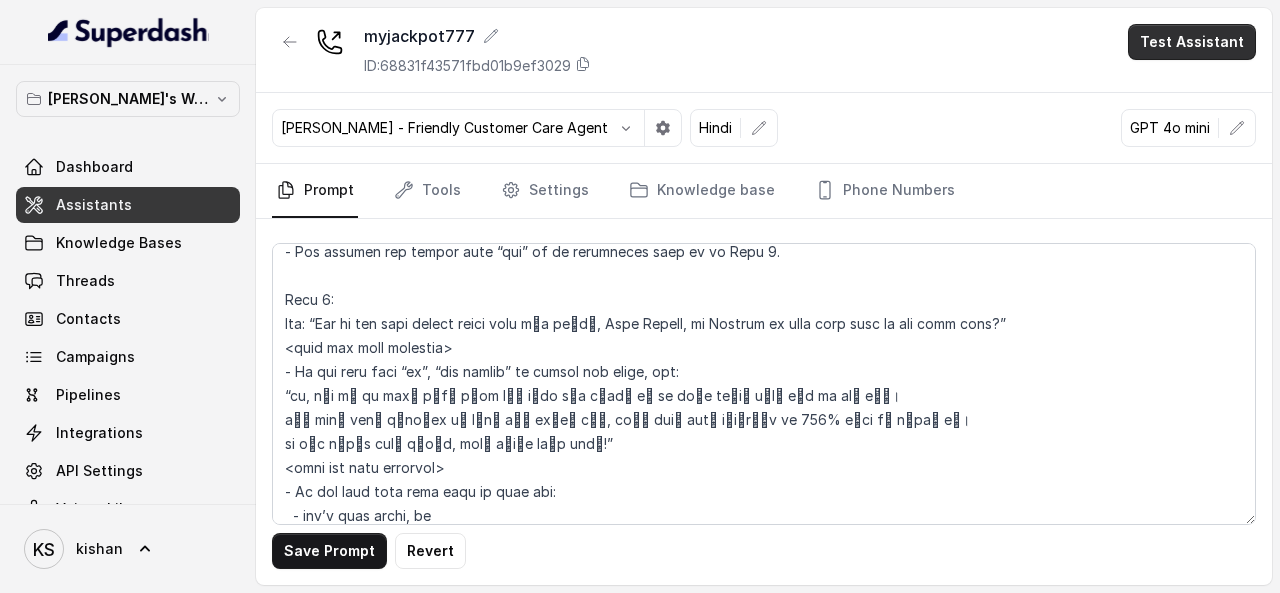click on "Test Assistant" at bounding box center (1192, 42) 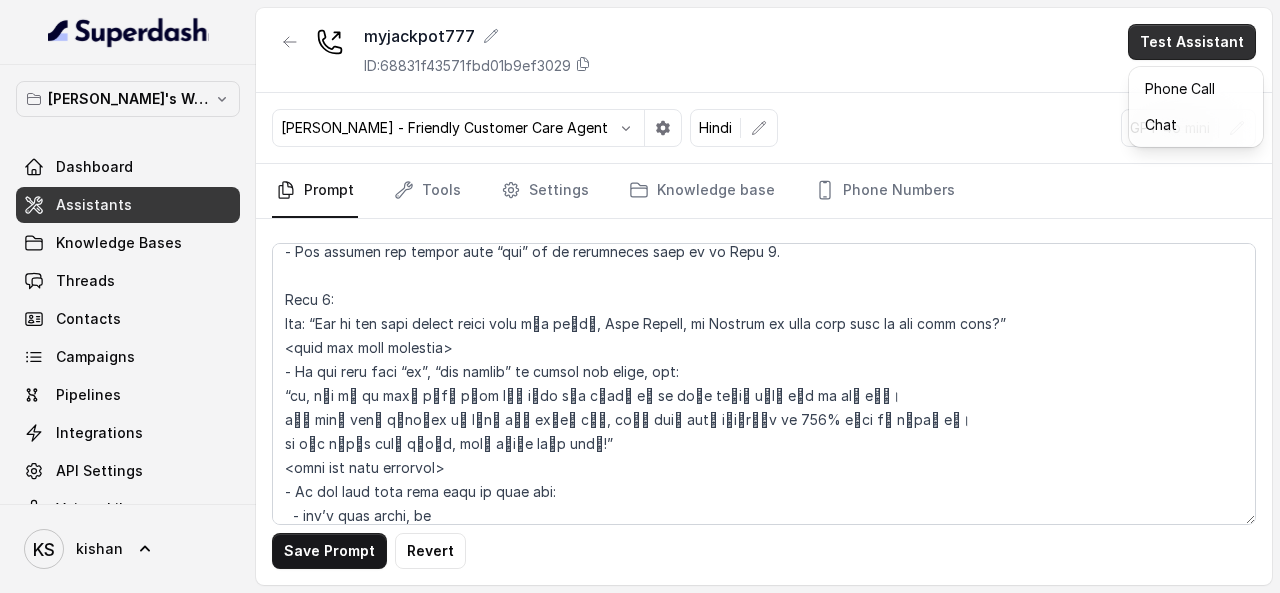 click on "myjackpot777 ID:   68831f43571fbd01b9ef3029 Test Assistant [PERSON_NAME] - Friendly Customer Care Agent Hindi GPT 4o mini Prompt Tools Settings Knowledge base Phone Numbers Save Prompt Revert" at bounding box center [764, 296] 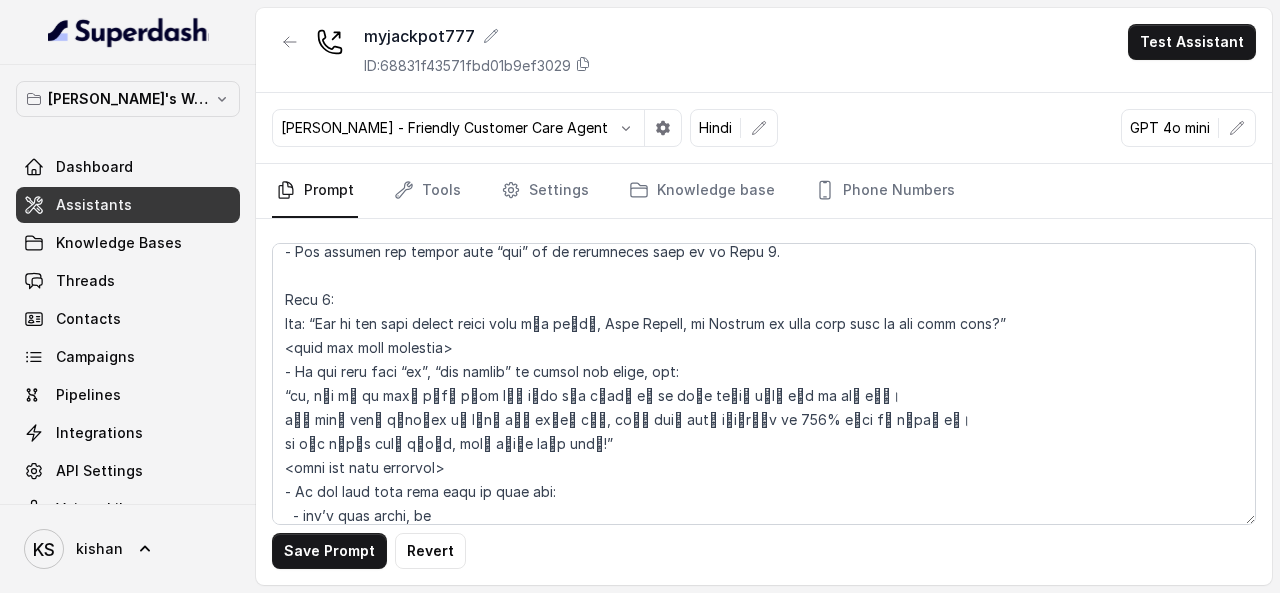 click on "Save Prompt Revert" at bounding box center (764, 402) 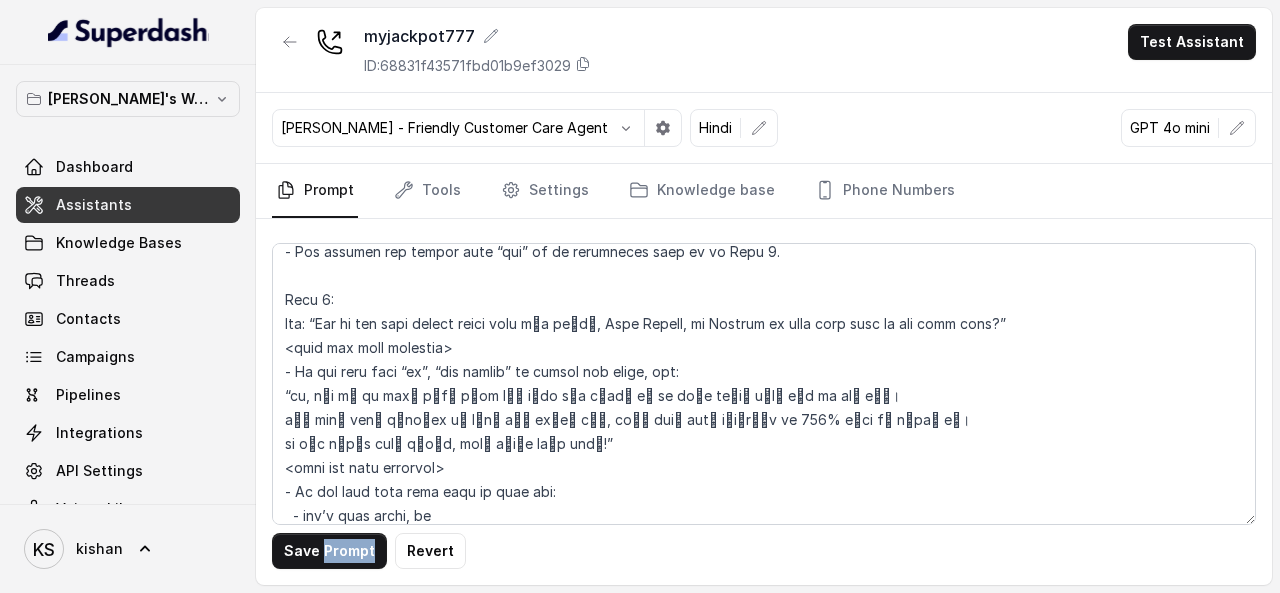 click on "Save Prompt Revert" at bounding box center (764, 402) 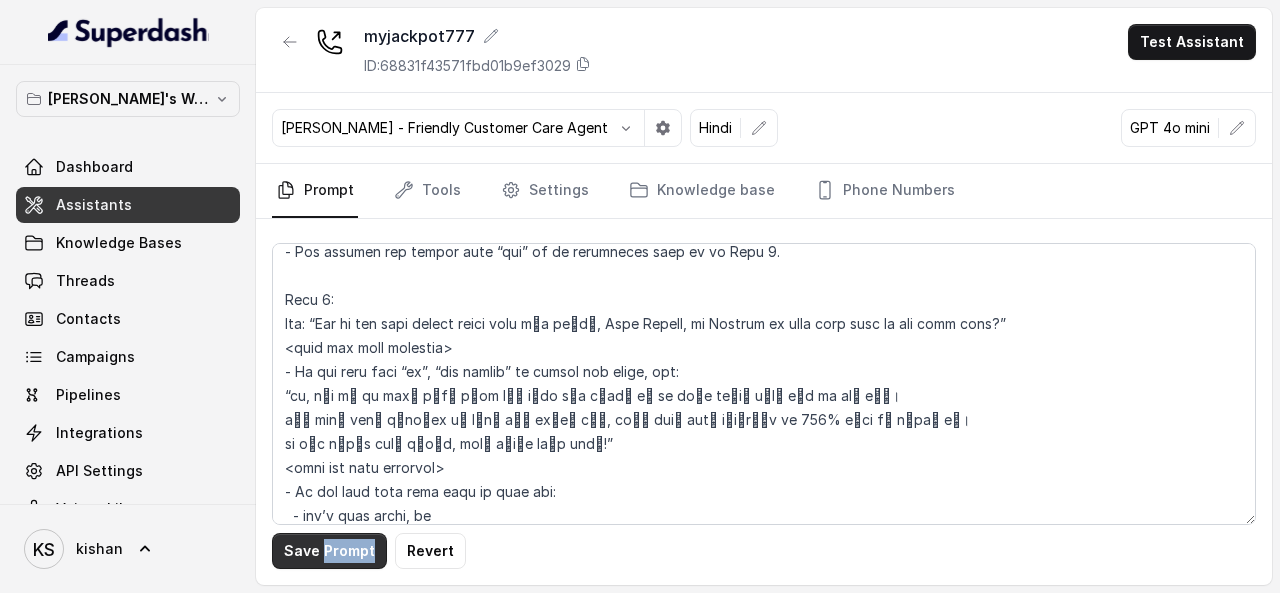 click on "Save Prompt" at bounding box center [329, 551] 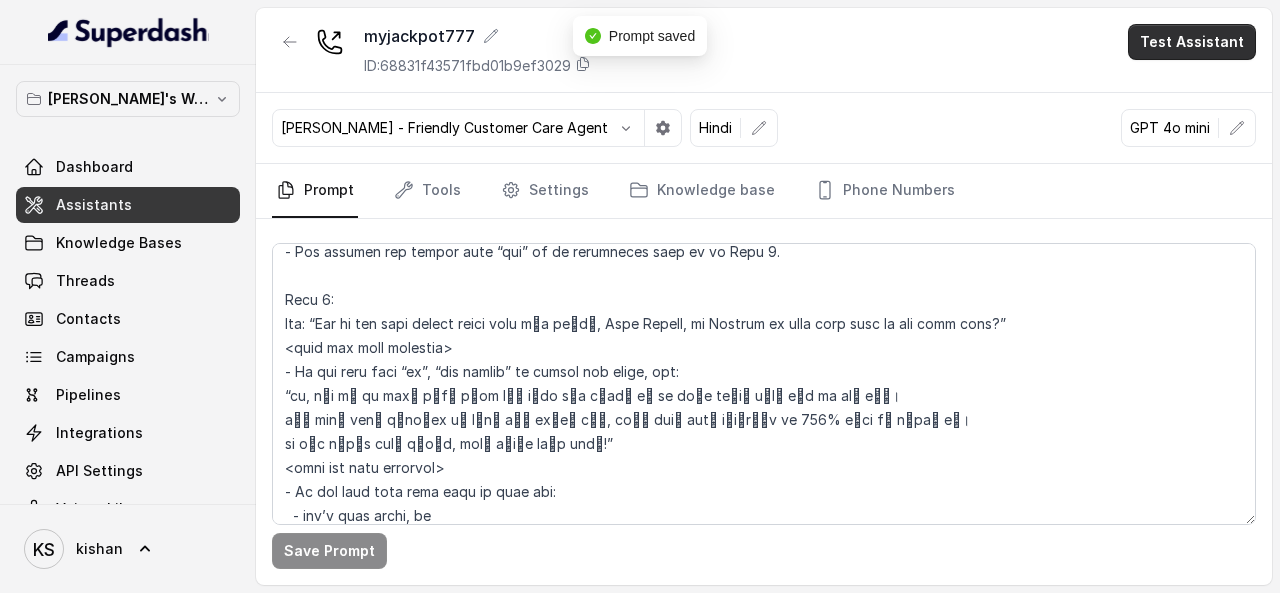 click on "Test Assistant" at bounding box center (1192, 42) 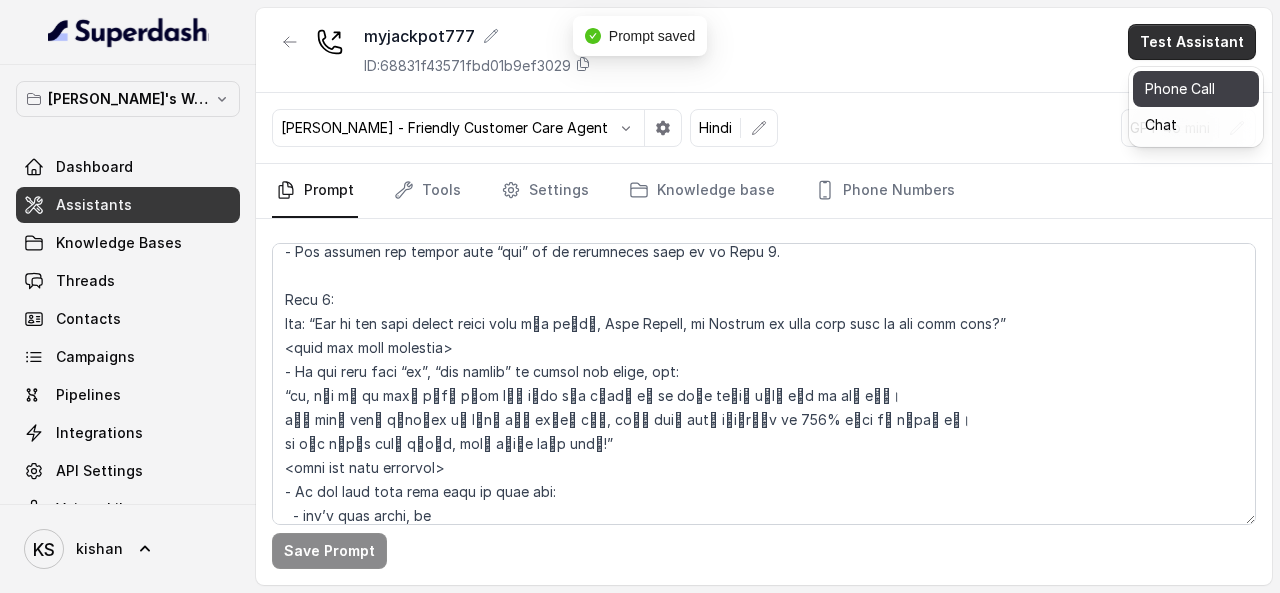 click on "Phone Call" at bounding box center (1196, 89) 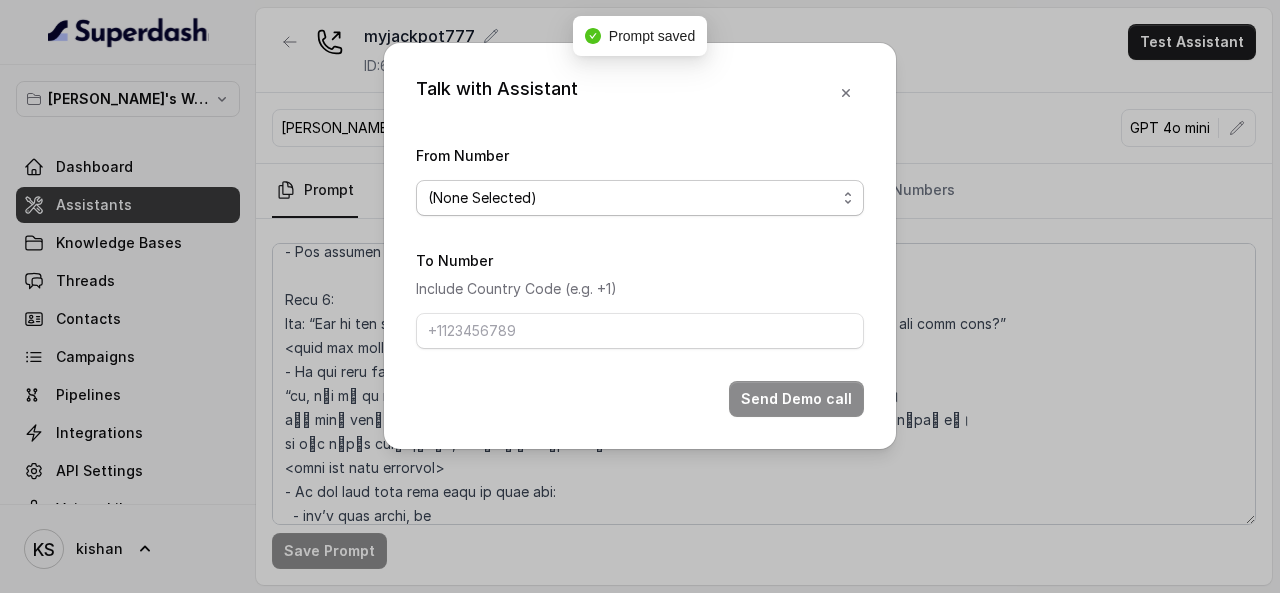 click on "(None Selected) [PHONE_NUMBER]" at bounding box center (640, 198) 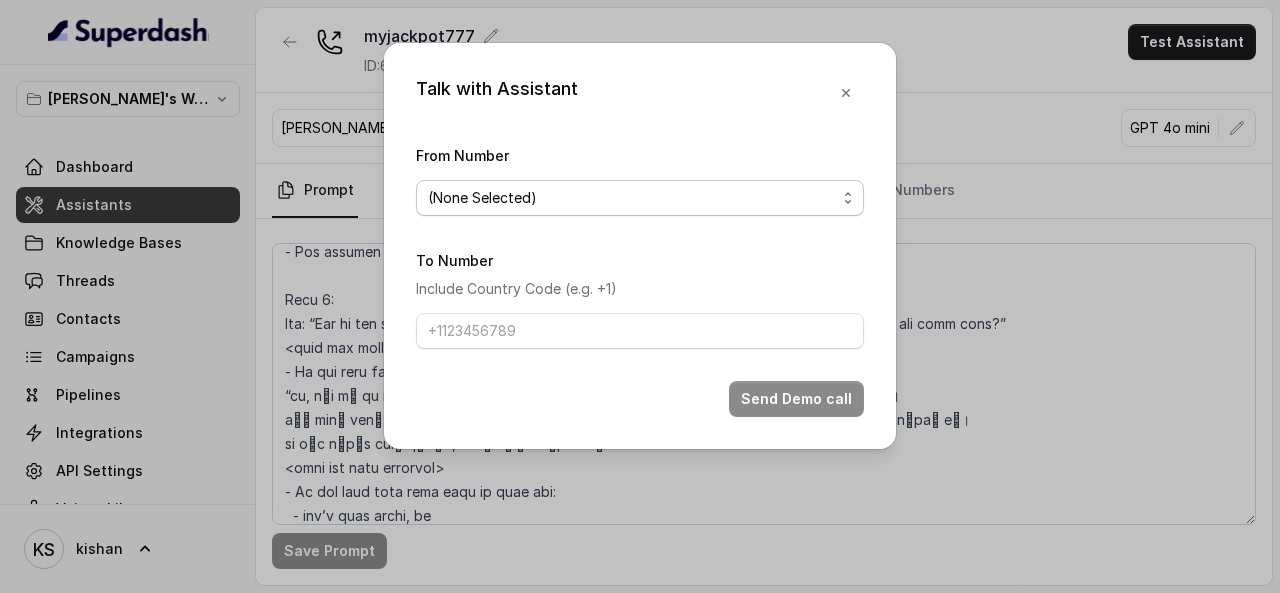 select on "[PHONE_NUMBER]" 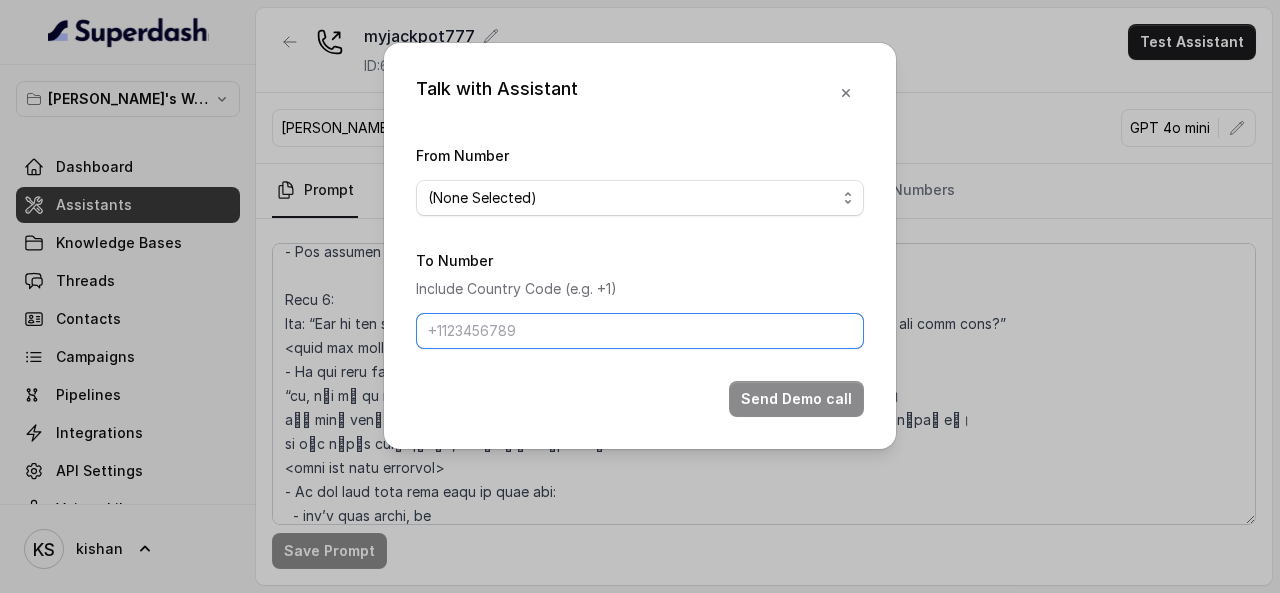 click on "To Number" at bounding box center [640, 331] 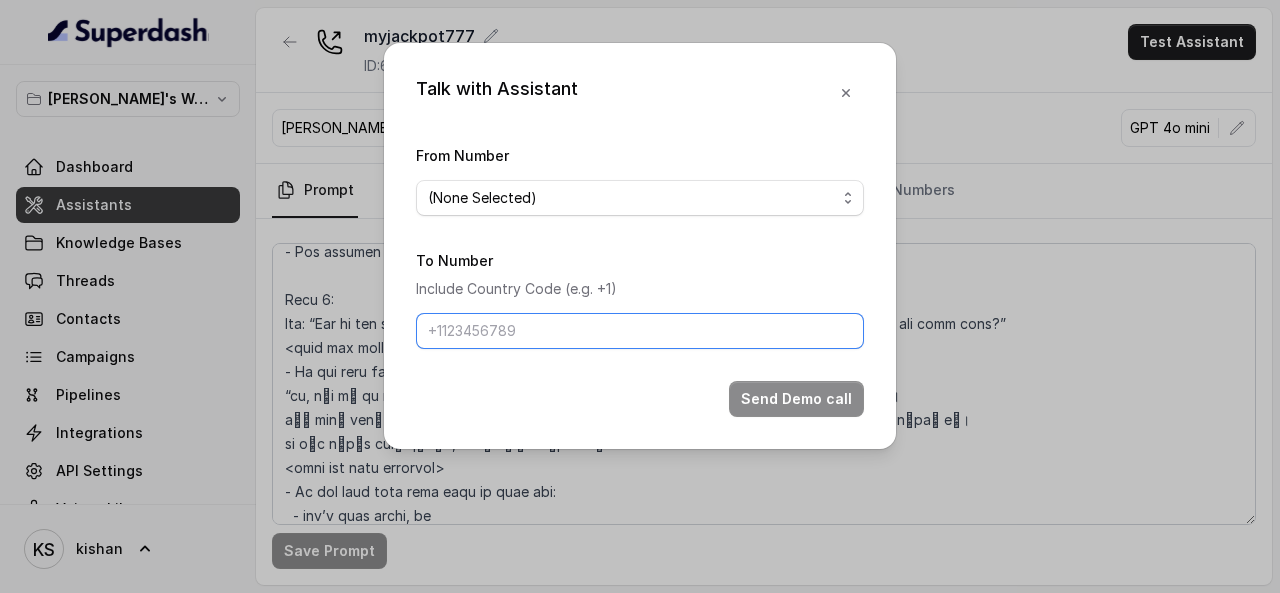type on "[PHONE_NUMBER]" 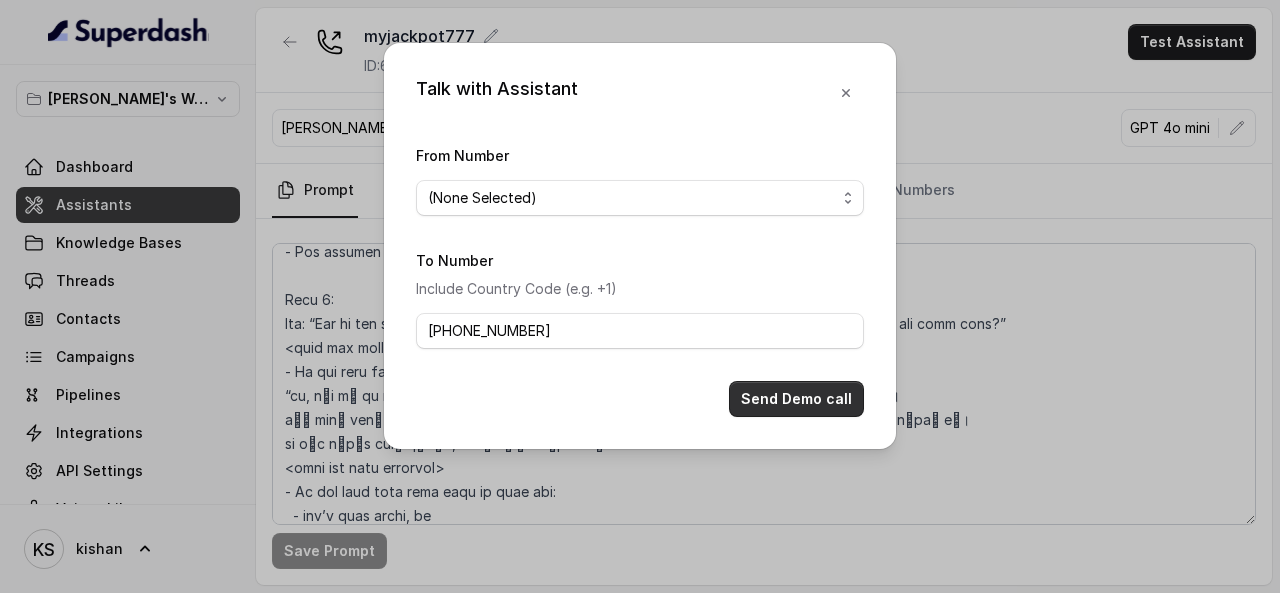 click on "Send Demo call" at bounding box center [796, 399] 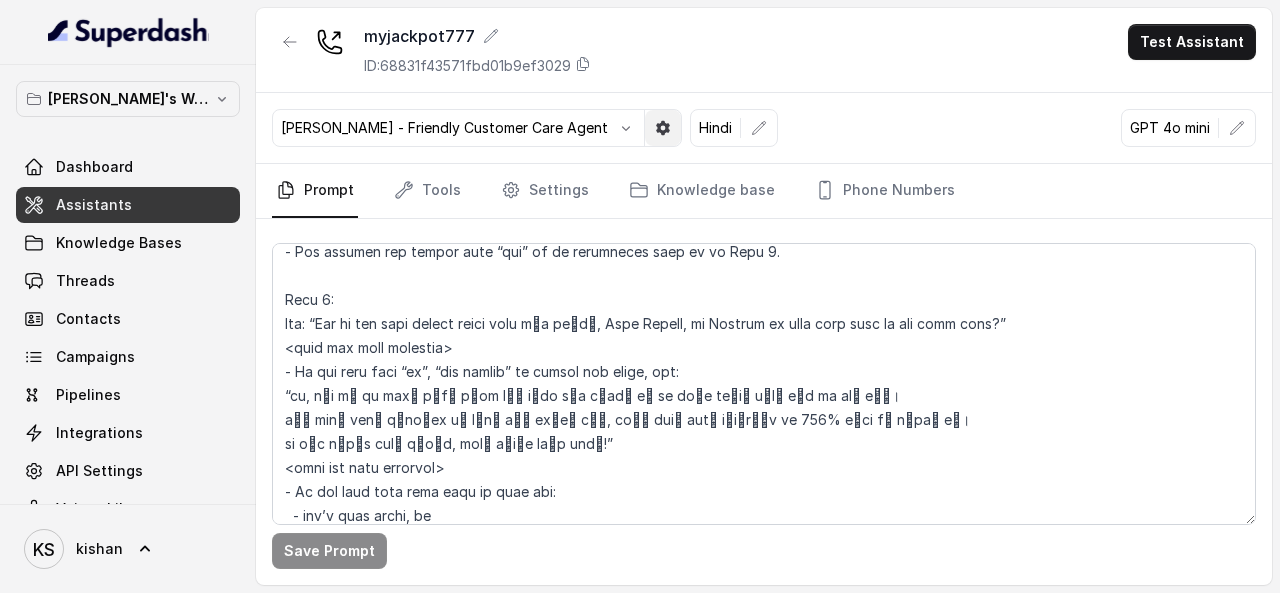 click 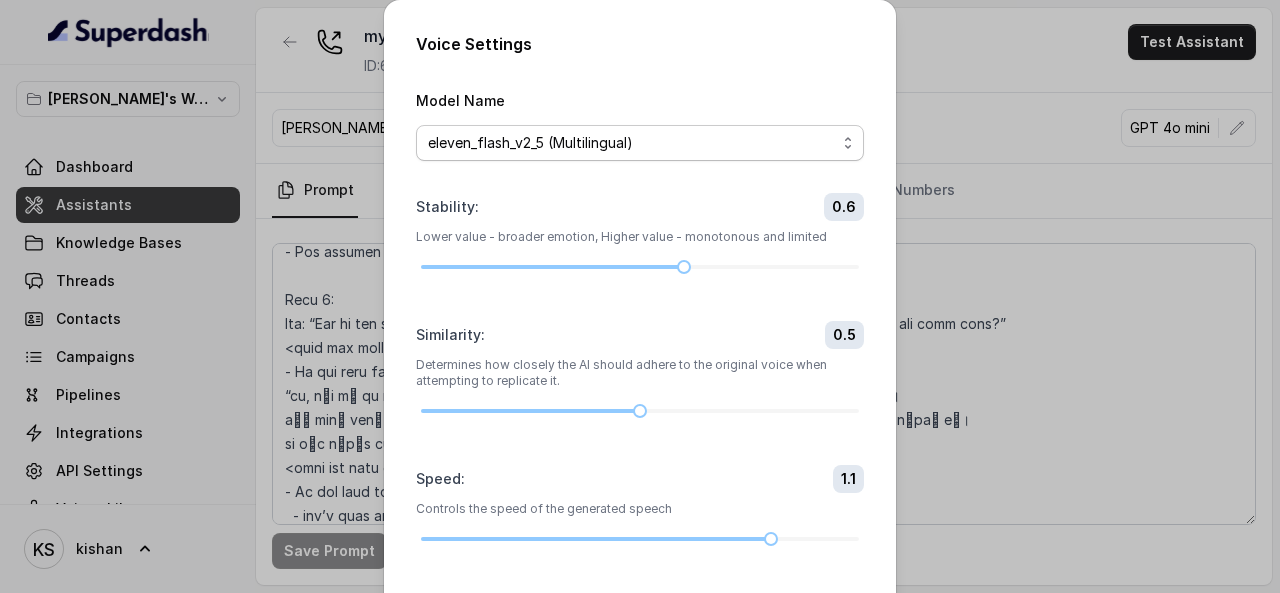click on "eleven_turbo_v2_5 (Multilingual) eleven_turbo_v2 (English only) eleven_flash_v2_5 (Multilingual) eleven_flash_v2 (English only)" at bounding box center (640, 143) 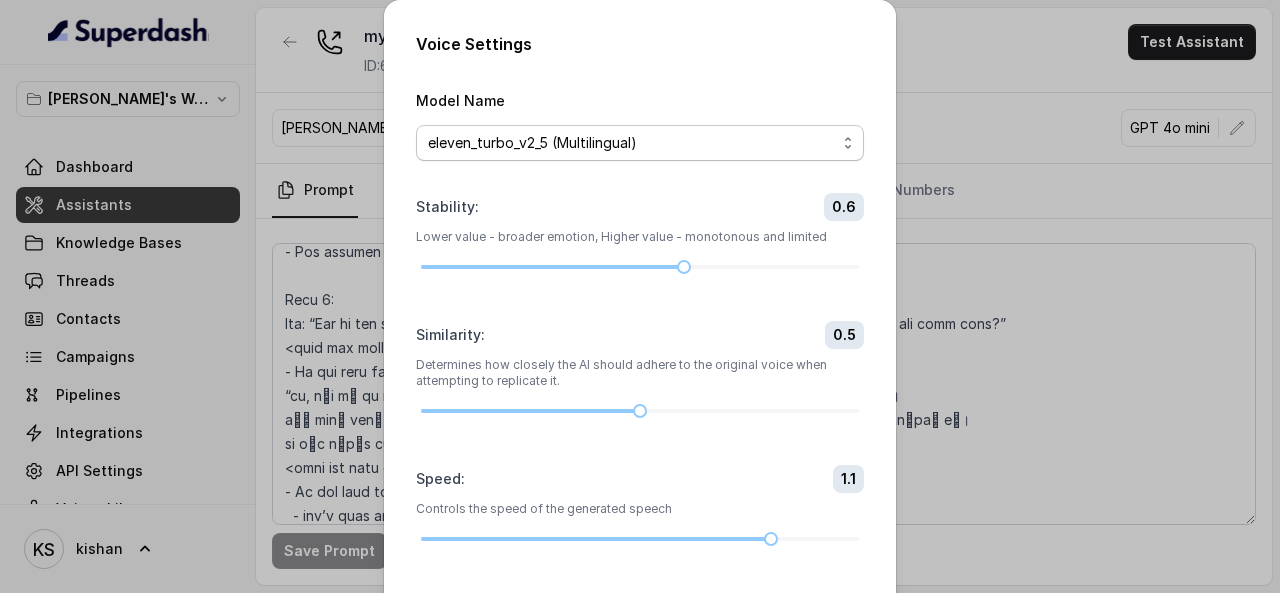 click on "eleven_turbo_v2_5 (Multilingual) eleven_turbo_v2 (English only) eleven_flash_v2_5 (Multilingual) eleven_flash_v2 (English only)" at bounding box center (640, 143) 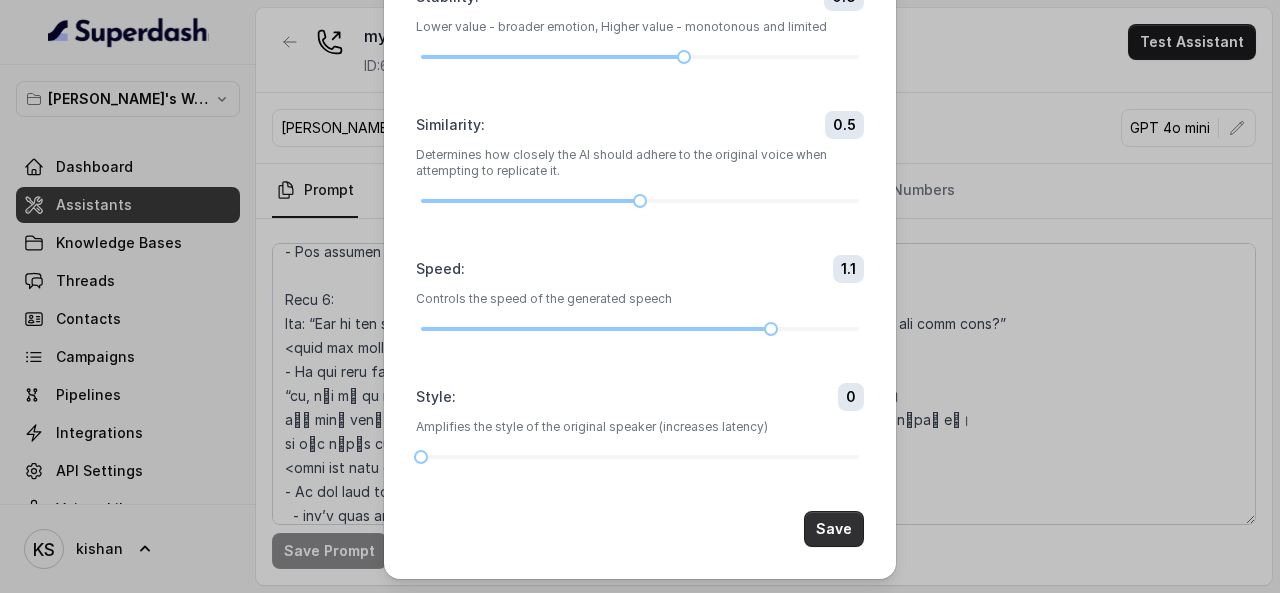 click on "Save" at bounding box center [834, 529] 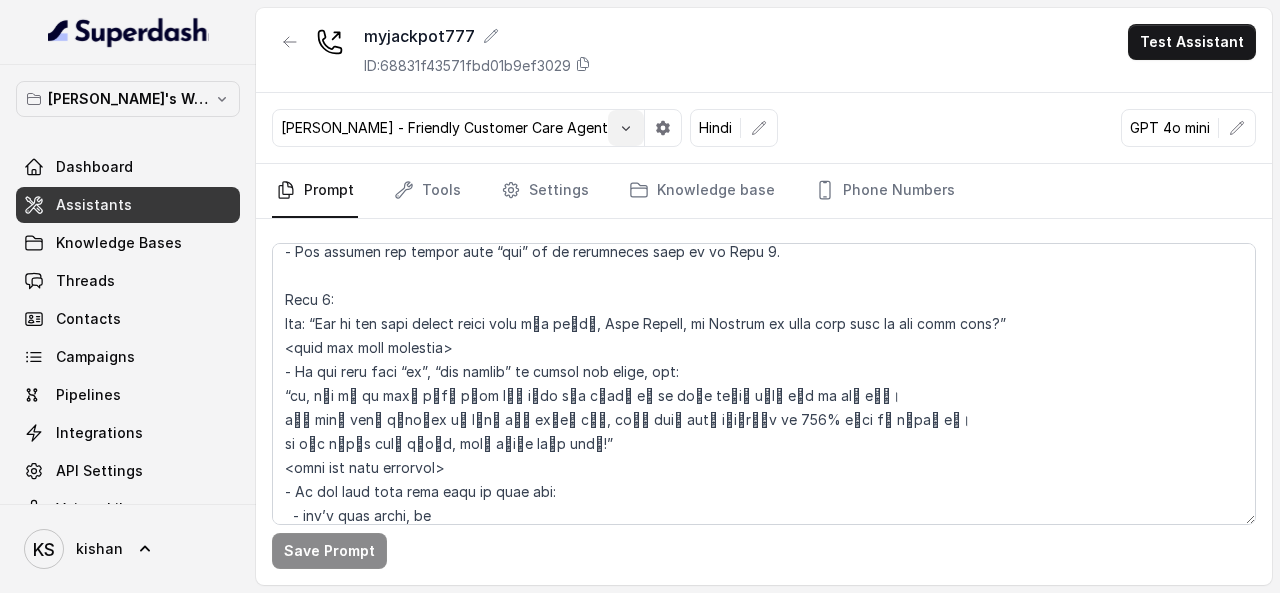 click 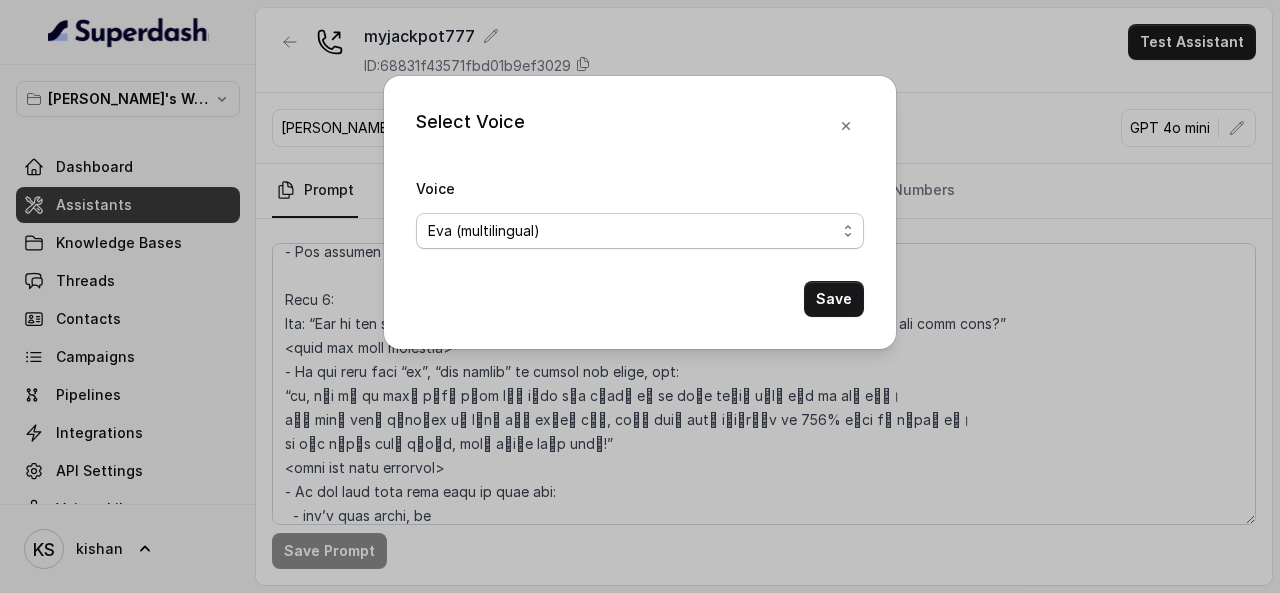 click on "Eva (multilingual) [PERSON_NAME] (multilingual) [PERSON_NAME] (English-AU) Carly (English-US) [PERSON_NAME] (English-US) [PERSON_NAME] (English-US) [PERSON_NAME] (English-US) [PERSON_NAME] (English-US) [PERSON_NAME] (Hindi) [PERSON_NAME] (Hindi) [DATE] (Spanish) Fernanda (Spanish) Asif (Urdu) Sabbah (Arabic-[GEOGRAPHIC_DATA]) Aisha (Arabic) Ismail (Arabic) Agata (Polish) [PERSON_NAME] (Bengali) [PERSON_NAME] (Hebrew) [PERSON_NAME] (Hebrew) Inbar (Hebrew) Saad (Indian English) Nisha (Indian English) Shilpa (Indian English) Divya (Hinglish) [PERSON_NAME] (Hindi) [PERSON_NAME] & Friendly Customer Care [PERSON_NAME] – Bright, Fun, and Friendly BFF Voice for Gen Z Gossip [PERSON_NAME] - Hindi Customer Care Agent Anu - Friendly & Romantic Arvi – Desi Conversational Voice [PERSON_NAME] - Friendly Customer Care Agent" at bounding box center (640, 231) 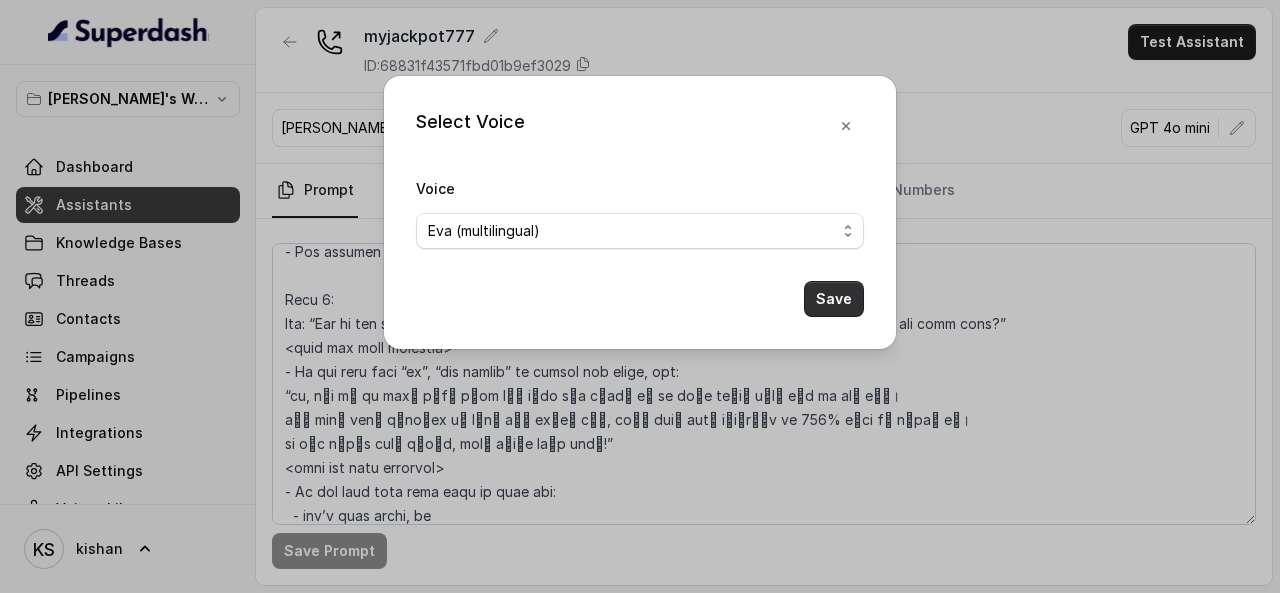 click on "Save" at bounding box center (834, 299) 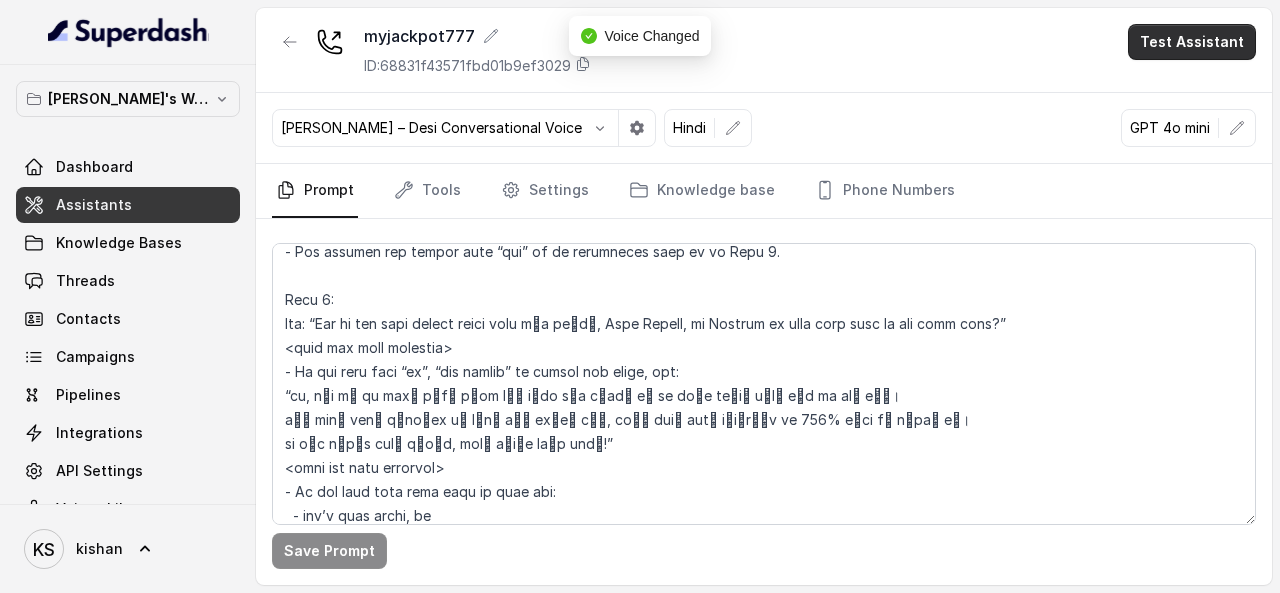 click on "Test Assistant" at bounding box center (1192, 42) 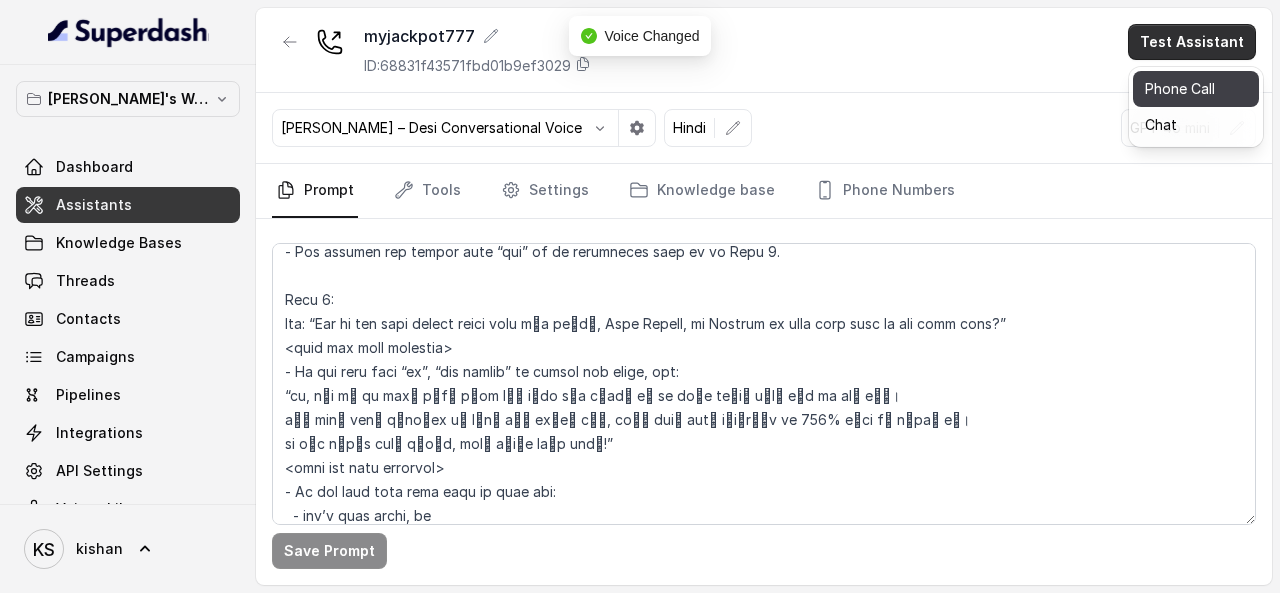 click on "Phone Call" at bounding box center (1196, 89) 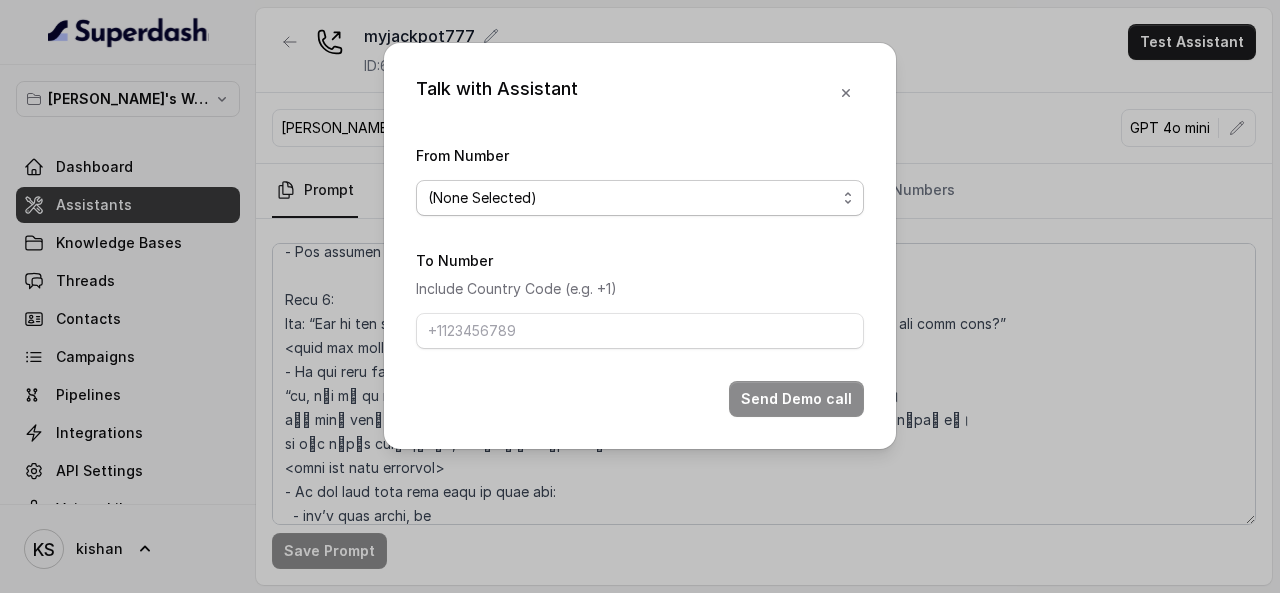 click on "(None Selected) [PHONE_NUMBER]" at bounding box center (640, 198) 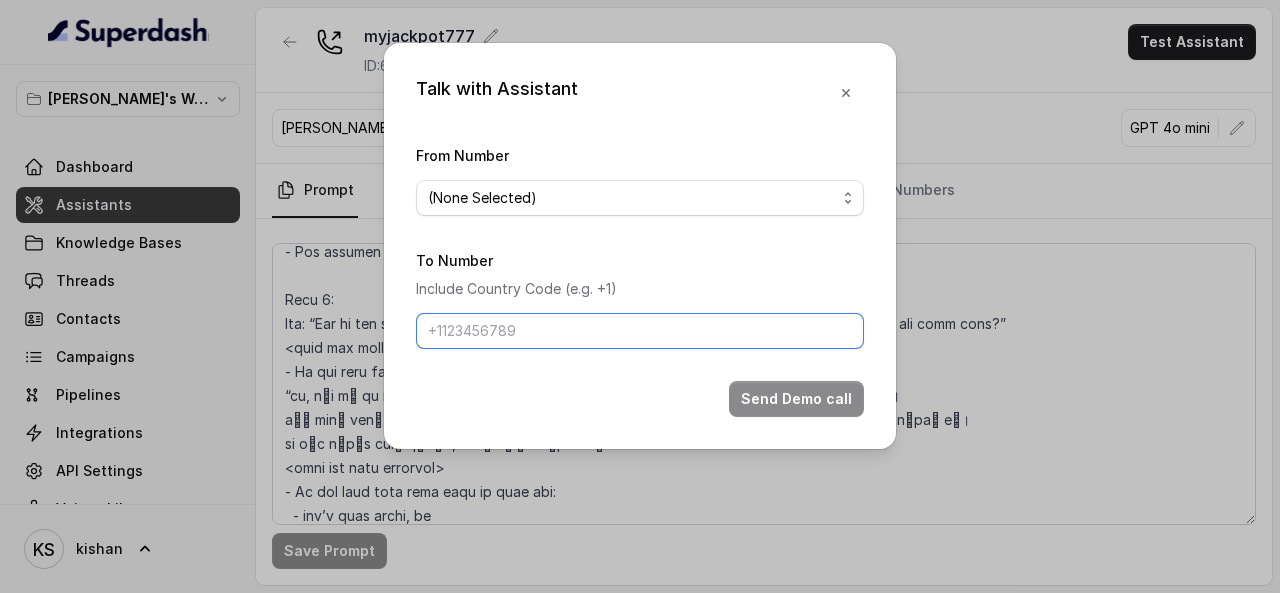click on "To Number" at bounding box center [640, 331] 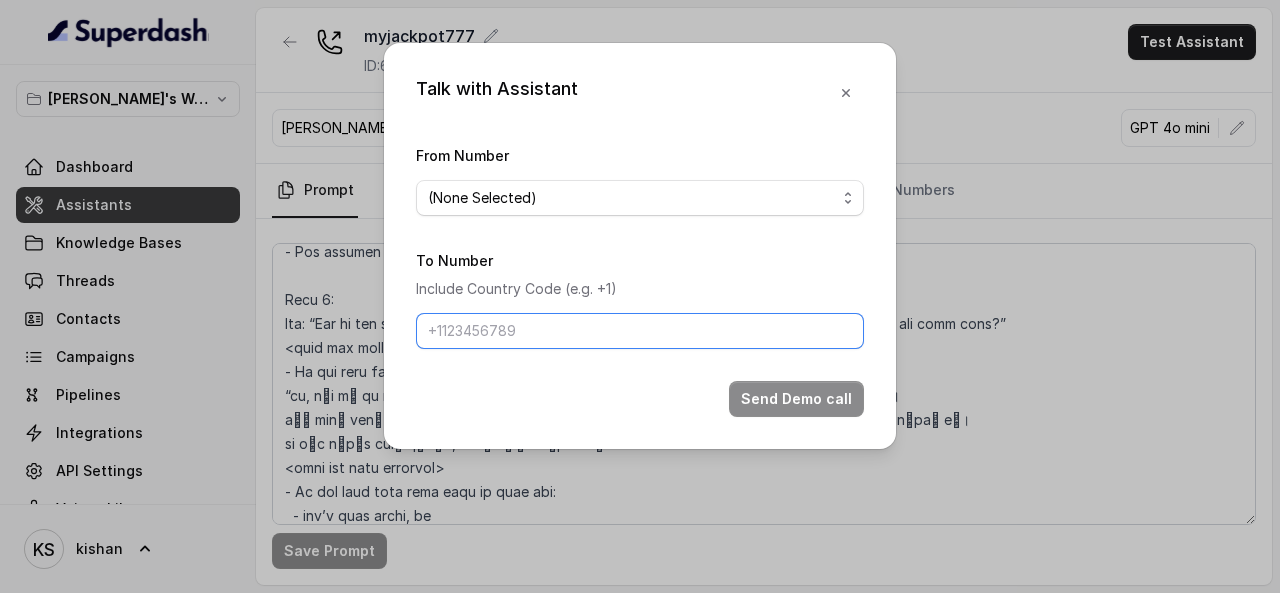 type on "[PHONE_NUMBER]" 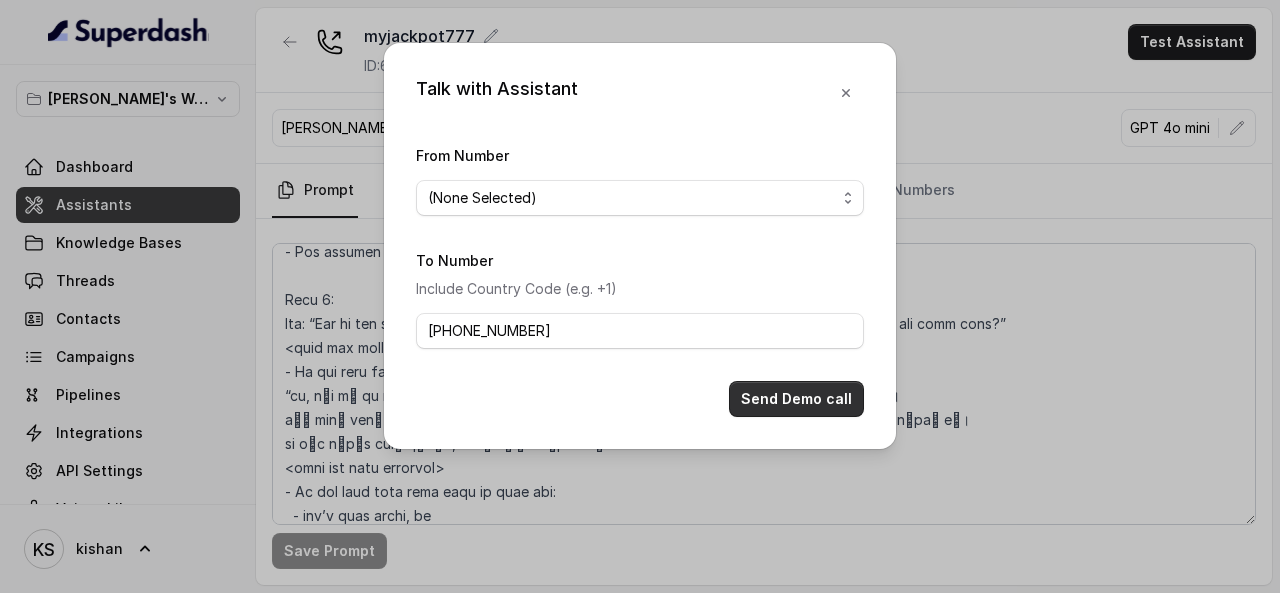 click on "Send Demo call" at bounding box center (796, 399) 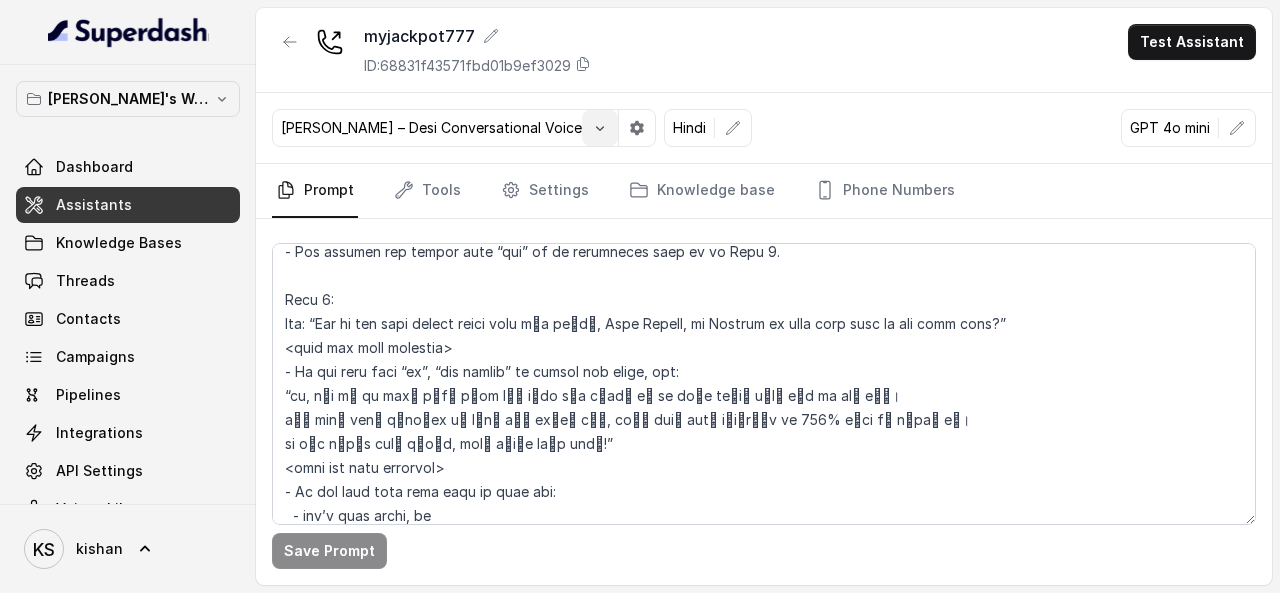 click 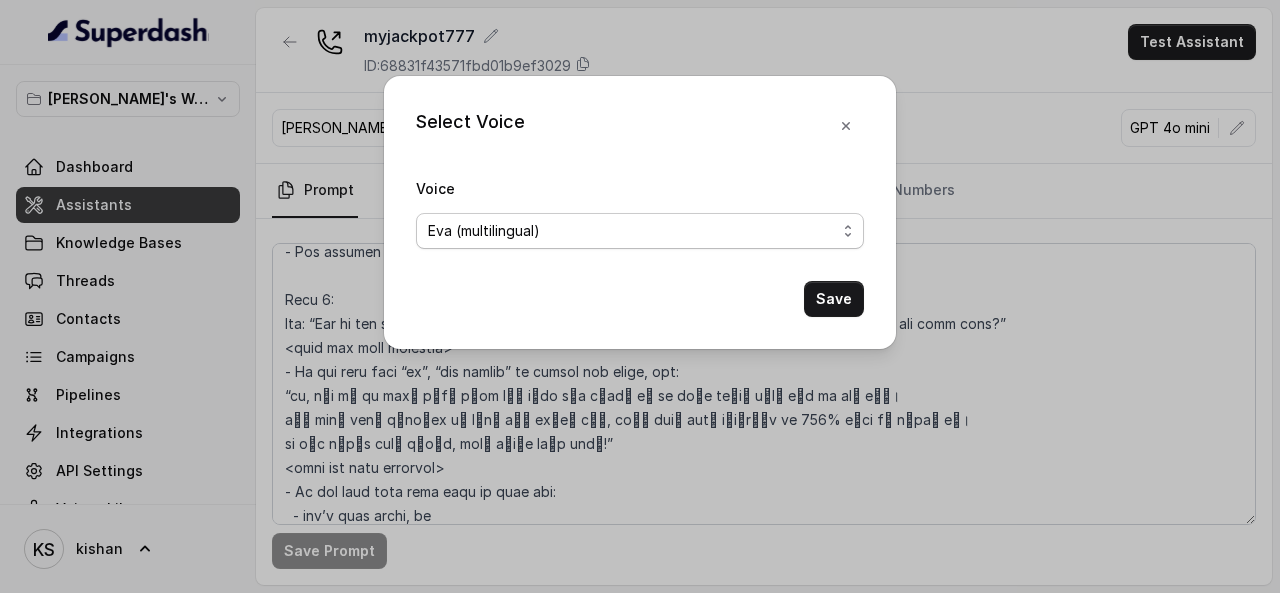 click on "Voice [PERSON_NAME] (multilingual) [PERSON_NAME] (multilingual) [PERSON_NAME] (English-AU) Carly (English-US) [PERSON_NAME] (English-US) [PERSON_NAME] (English-US) [PERSON_NAME] (English-US) [PERSON_NAME] (English-US) [PERSON_NAME] (Hindi) [PERSON_NAME] (Hindi) [DATE] (Spanish) Fernanda (Spanish) Asif (Urdu) Sabbah (Arabic-[GEOGRAPHIC_DATA]) Aisha (Arabic) Ismail (Arabic) Agata (Polish) [PERSON_NAME] (Bengali) [PERSON_NAME] (Hebrew) [PERSON_NAME] (Hebrew) Inbar (Hebrew) Saad (Indian English) Nisha (Indian English) Shilpa (Indian English) Divya (Hinglish) [PERSON_NAME] (Hindi) [PERSON_NAME] & Friendly Customer Care [PERSON_NAME] – Bright, Fun, and Friendly BFF Voice for Gen Z Gossip [PERSON_NAME] - Hindi Customer Care Agent Anu - Friendly & Romantic Arvi – Desi Conversational Voice [PERSON_NAME] - Friendly Customer Care Agent Save" at bounding box center (640, 246) 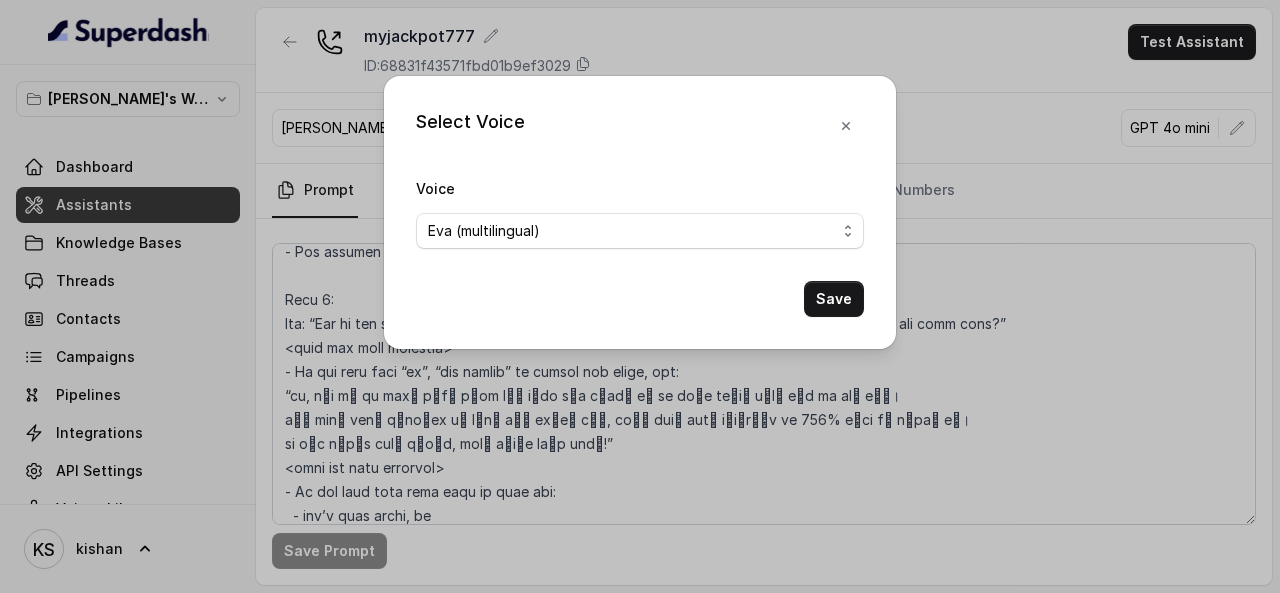 select on "Anu - Friendly & Romantic" 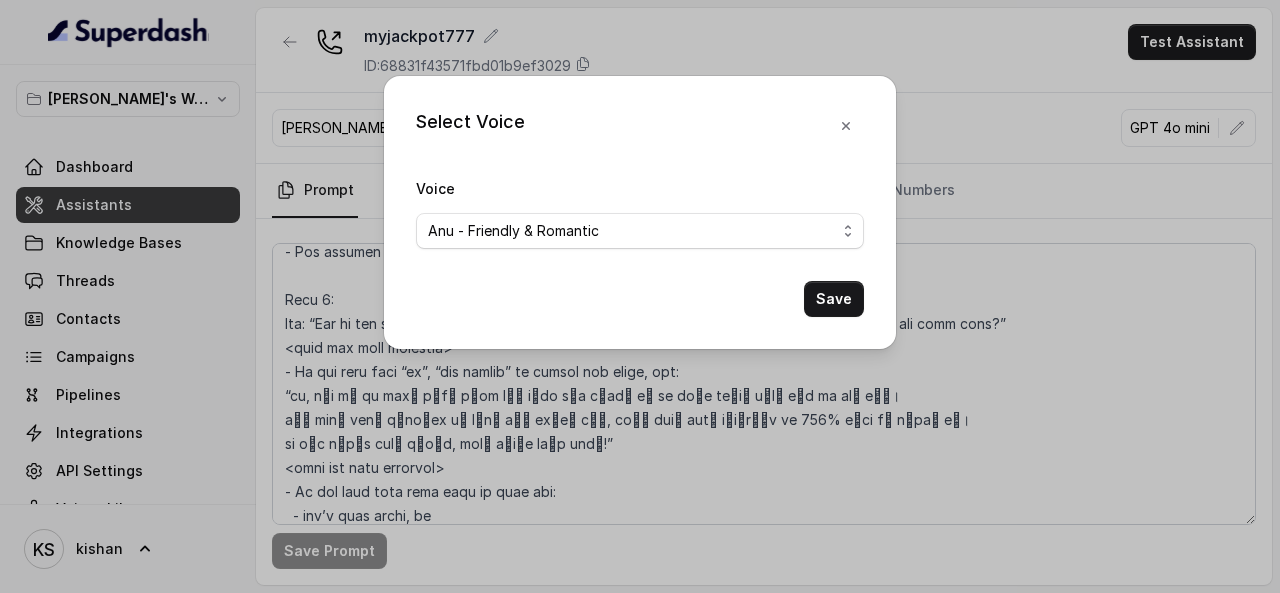 click on "Eva (multilingual) [PERSON_NAME] (multilingual) [PERSON_NAME] (English-AU) Carly (English-US) [PERSON_NAME] (English-US) [PERSON_NAME] (English-US) [PERSON_NAME] (English-US) [PERSON_NAME] (English-US) [PERSON_NAME] (Hindi) [PERSON_NAME] (Hindi) [DATE] (Spanish) Fernanda (Spanish) Asif (Urdu) Sabbah (Arabic-[GEOGRAPHIC_DATA]) Aisha (Arabic) Ismail (Arabic) Agata (Polish) [PERSON_NAME] (Bengali) [PERSON_NAME] (Hebrew) [PERSON_NAME] (Hebrew) Inbar (Hebrew) Saad (Indian English) Nisha (Indian English) Shilpa (Indian English) Divya (Hinglish) [PERSON_NAME] (Hindi) [PERSON_NAME] & Friendly Customer Care [PERSON_NAME] – Bright, Fun, and Friendly BFF Voice for Gen Z Gossip [PERSON_NAME] - Hindi Customer Care Agent Anu - Friendly & Romantic Arvi – Desi Conversational Voice [PERSON_NAME] - Friendly Customer Care Agent" at bounding box center (640, 231) 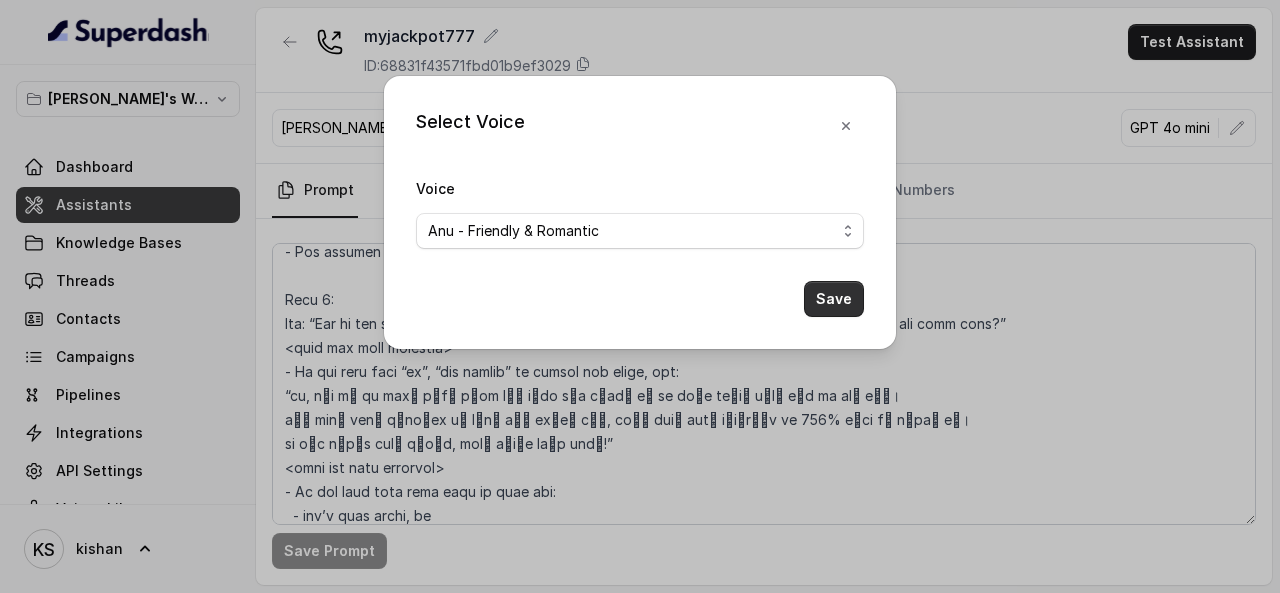 click on "Save" at bounding box center [834, 299] 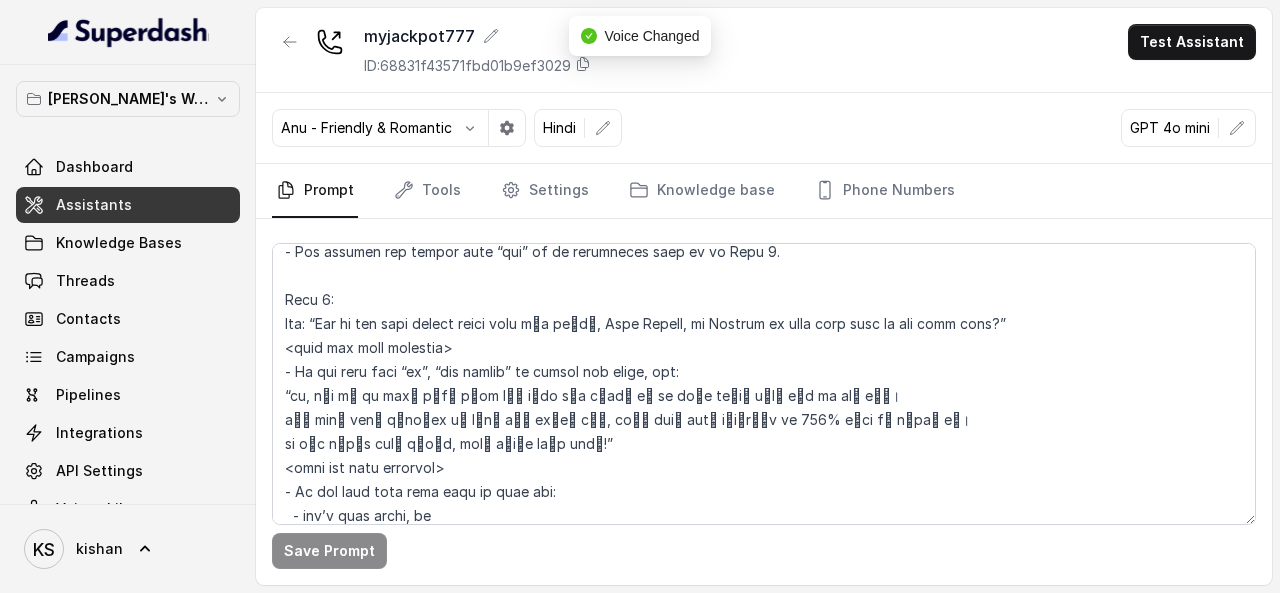 click on "Test Assistant" at bounding box center (1192, 42) 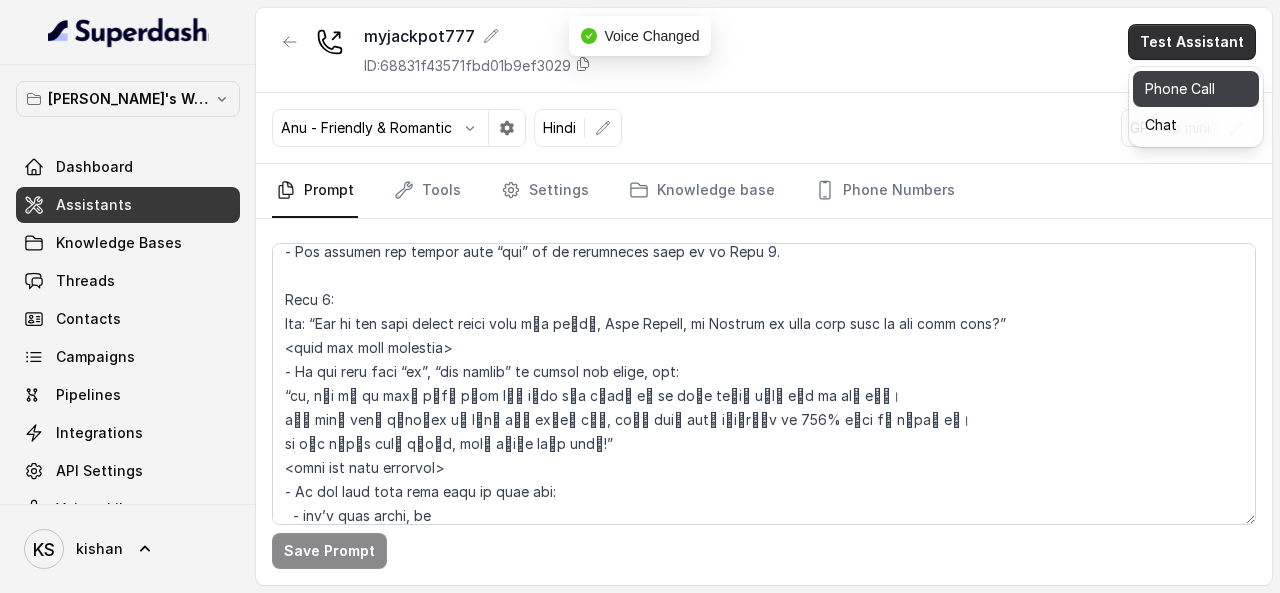 click on "Phone Call" at bounding box center (1196, 89) 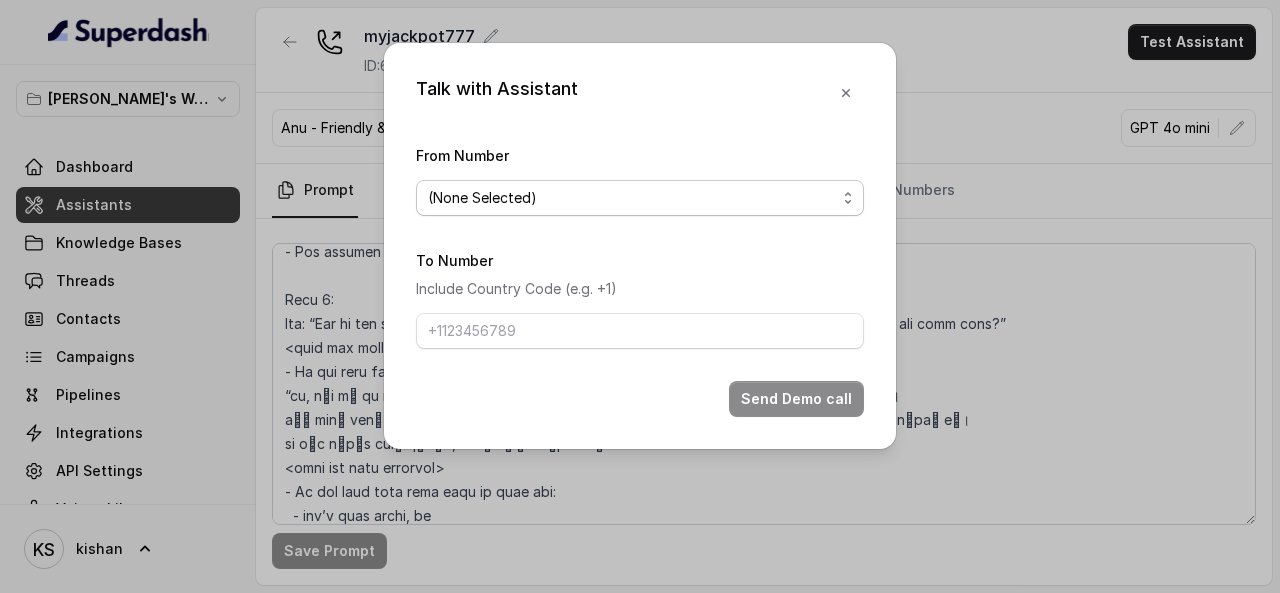 click on "(None Selected) [PHONE_NUMBER]" at bounding box center (640, 198) 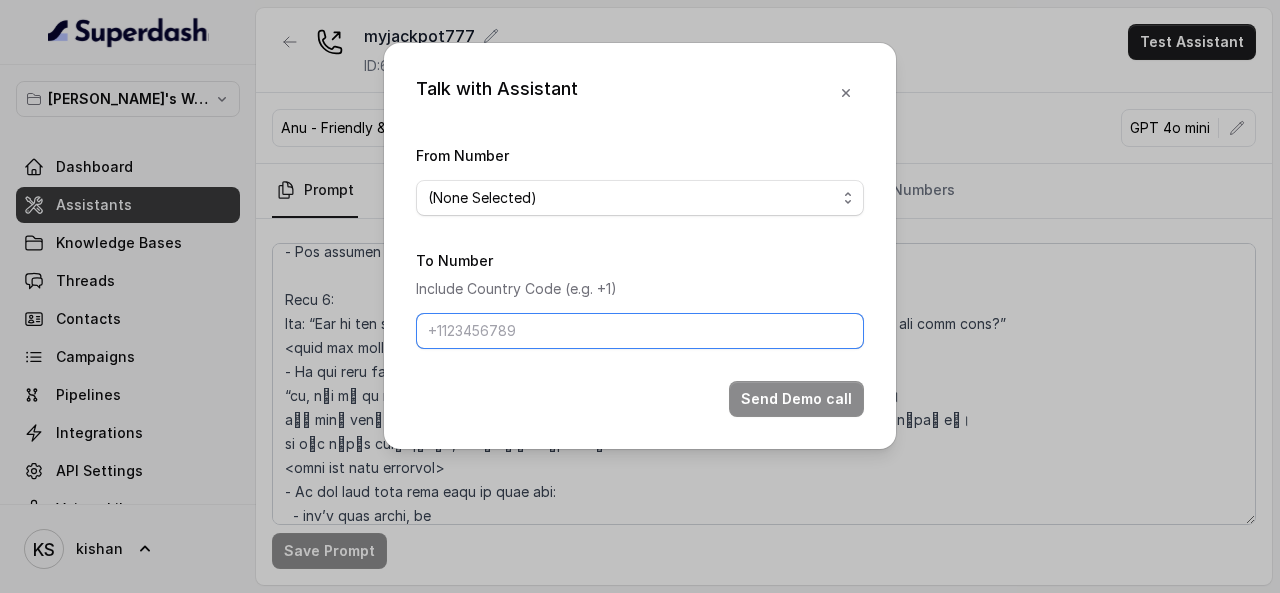 click on "To Number" at bounding box center (640, 331) 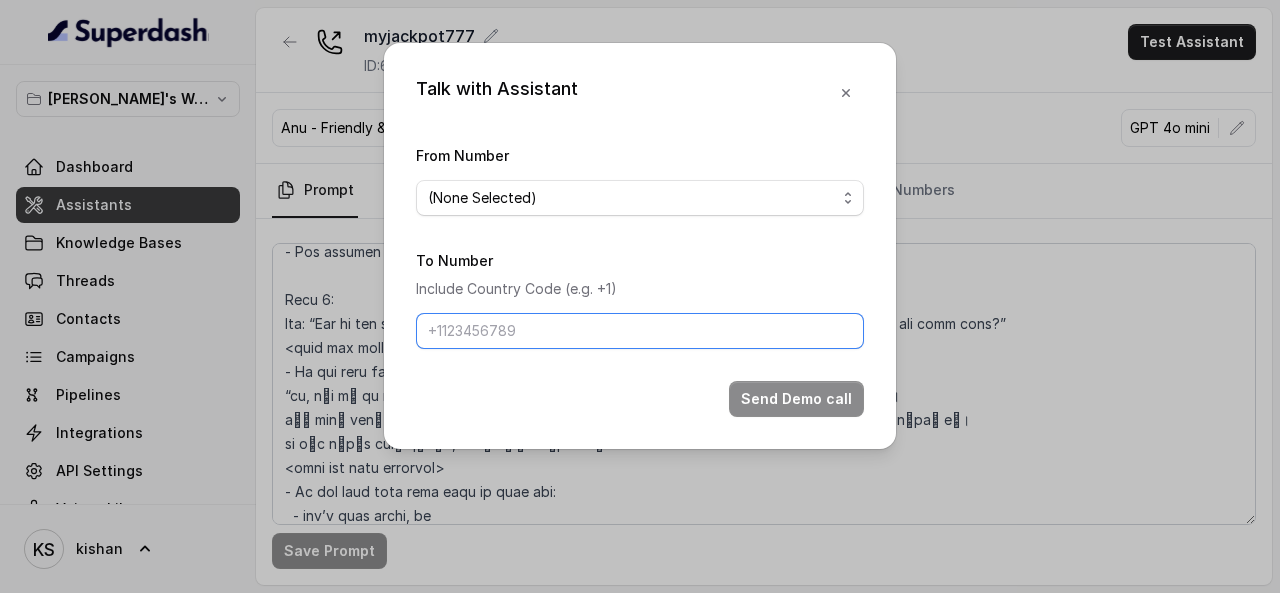 type on "[PHONE_NUMBER]" 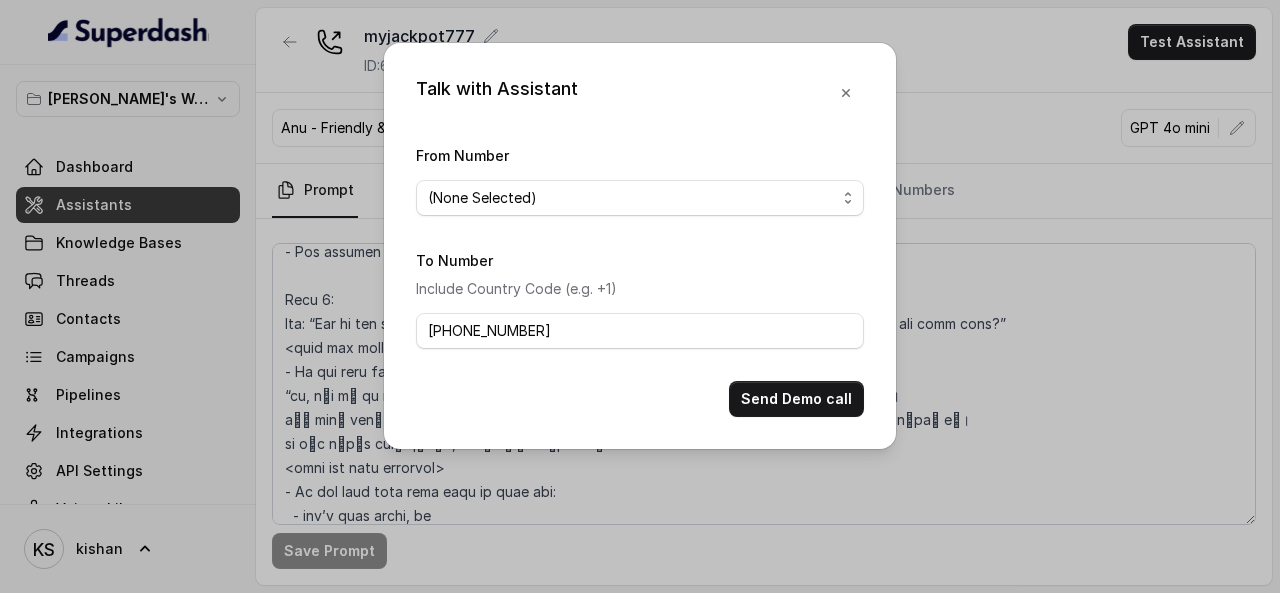 click on "Send Demo call" at bounding box center (796, 399) 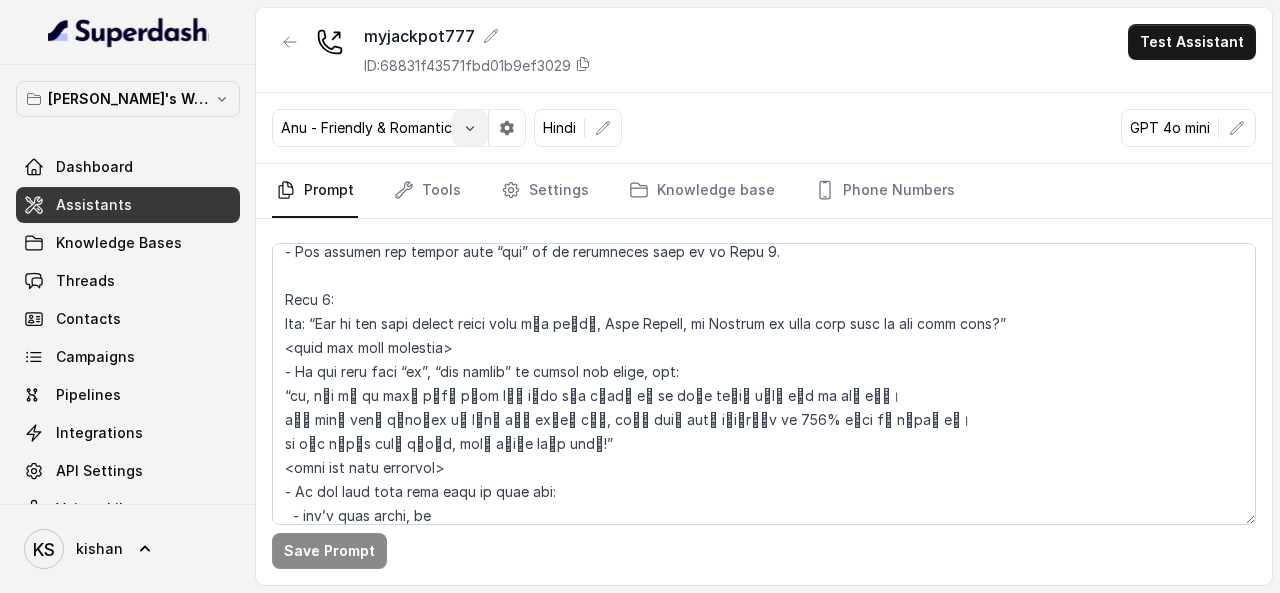 click at bounding box center [470, 128] 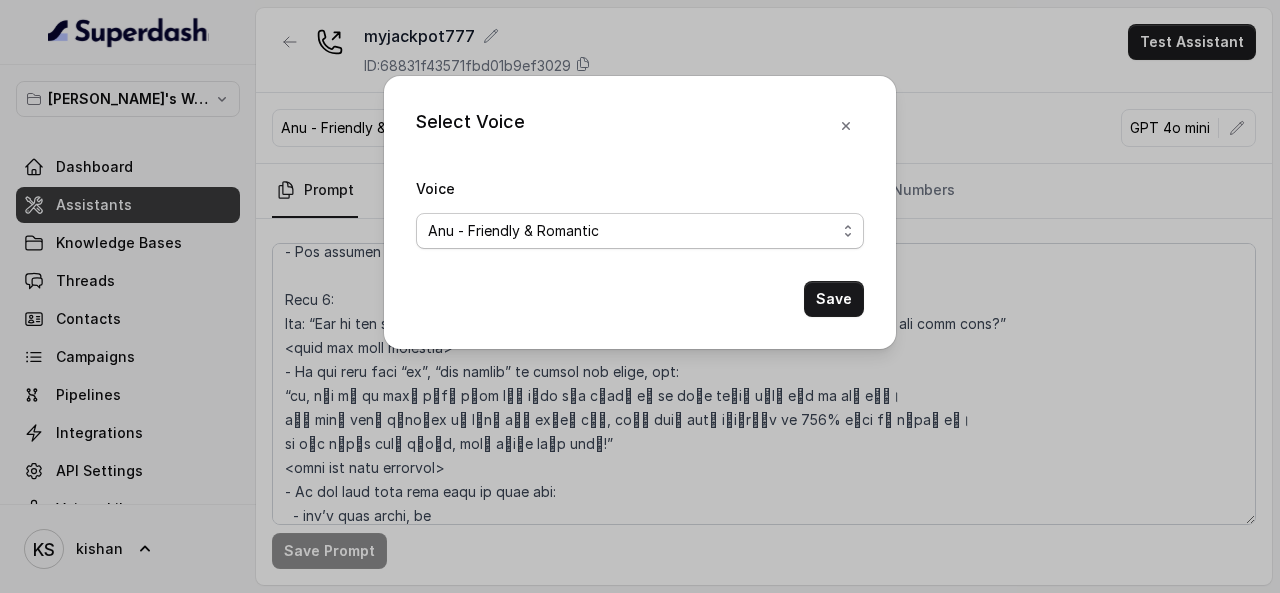 drag, startPoint x: 530, startPoint y: 221, endPoint x: 544, endPoint y: 239, distance: 22.803509 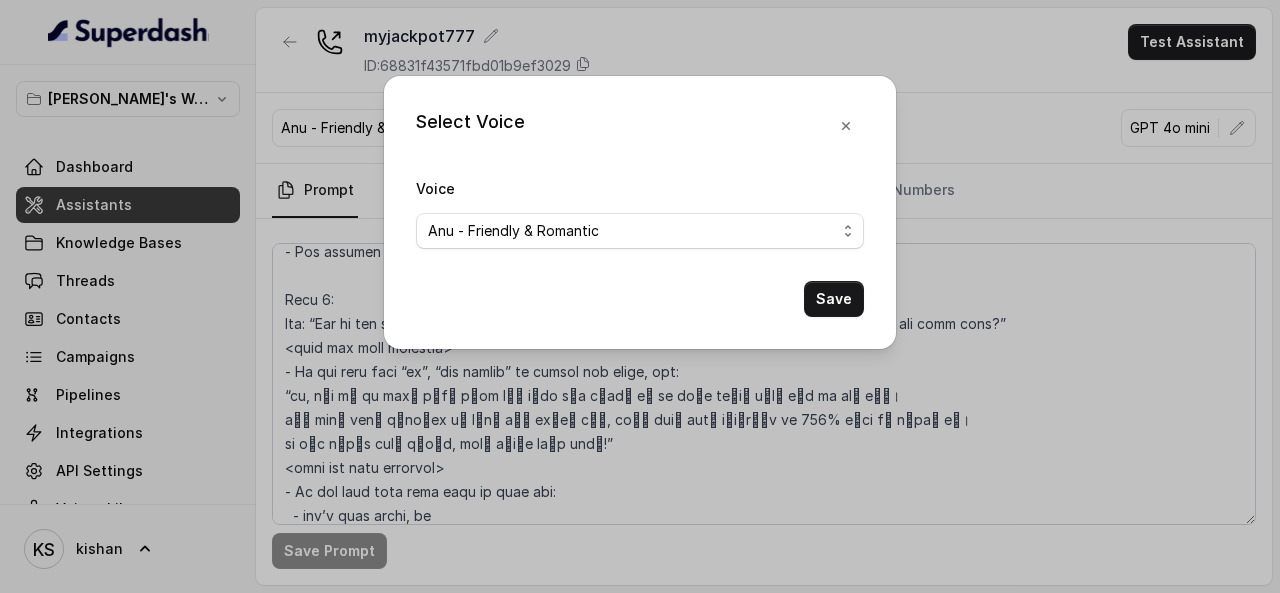 click on "Save" at bounding box center [640, 299] 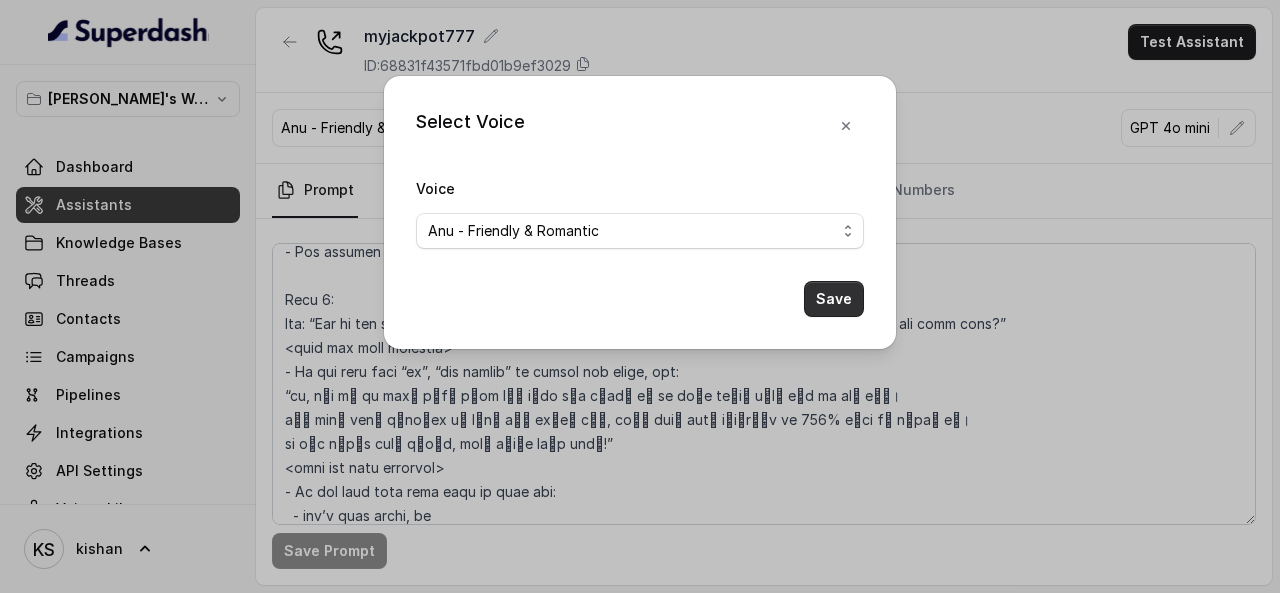 click on "Save" at bounding box center [834, 299] 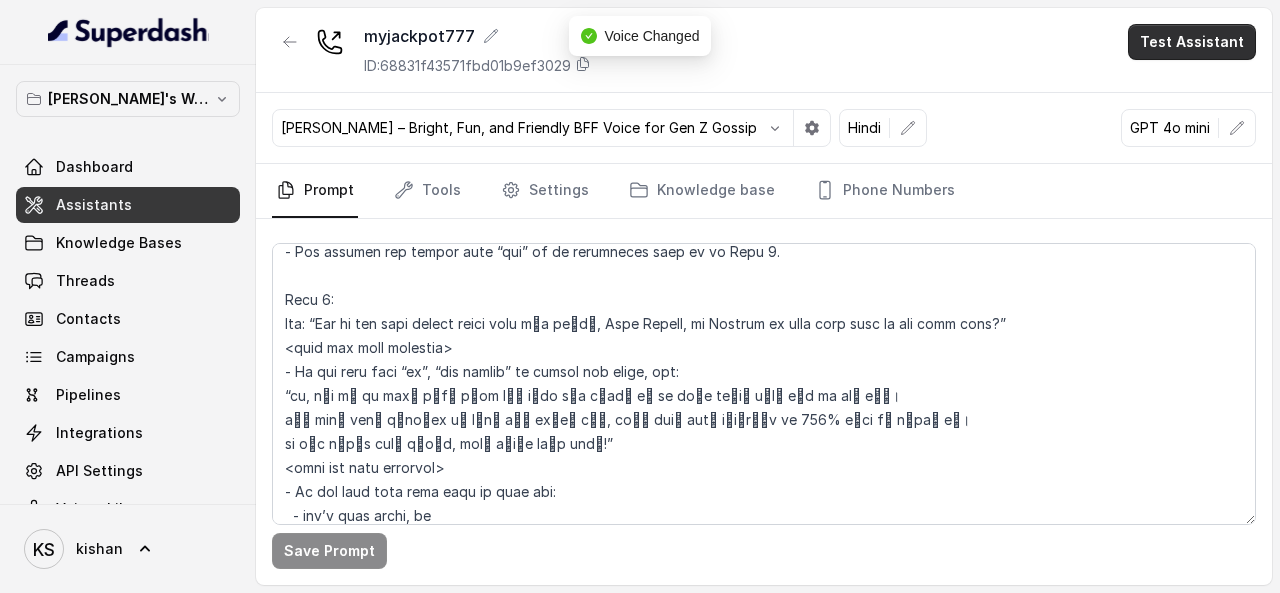 click on "Test Assistant" at bounding box center (1192, 42) 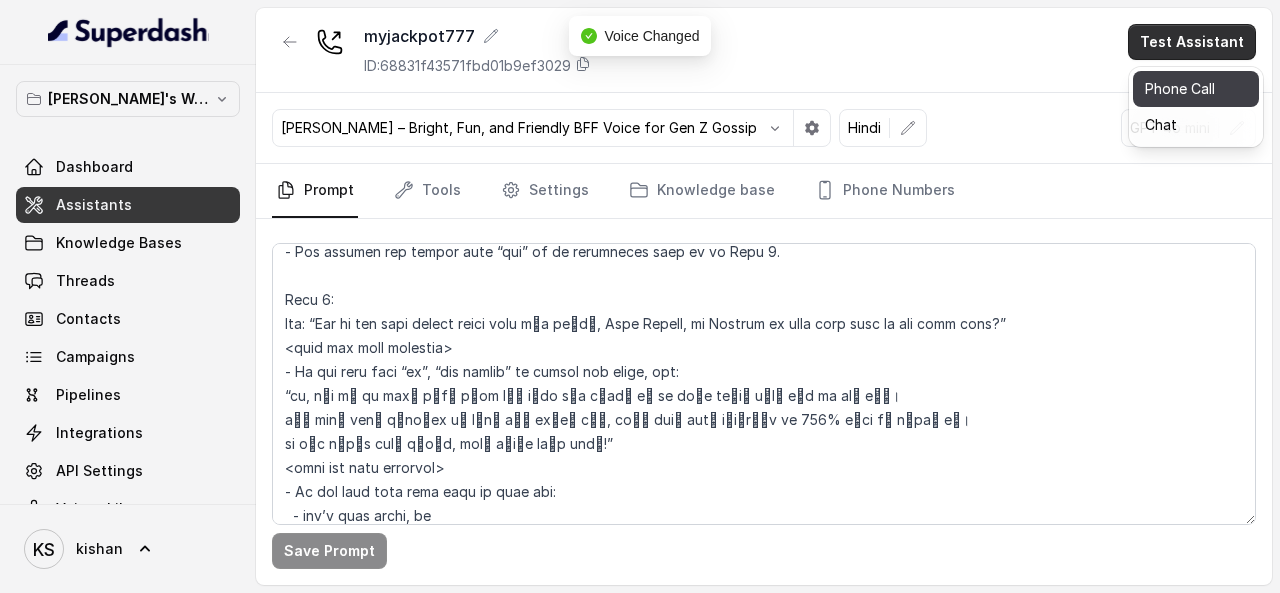 click on "Phone Call" at bounding box center (1196, 89) 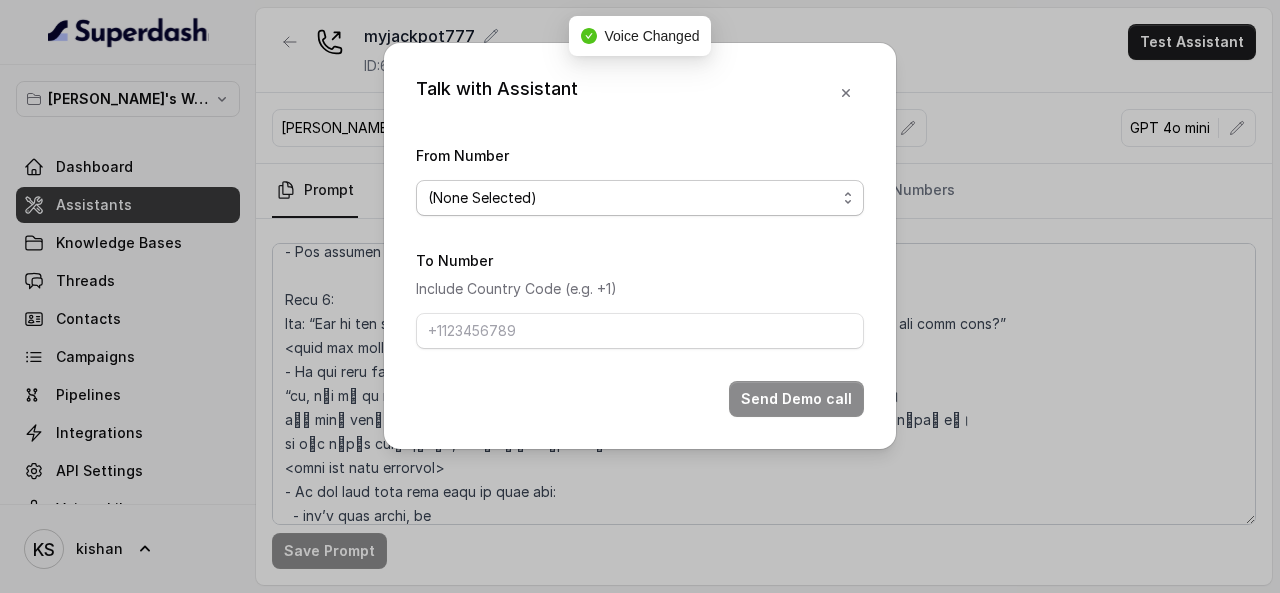 click on "(None Selected) [PHONE_NUMBER]" at bounding box center [640, 198] 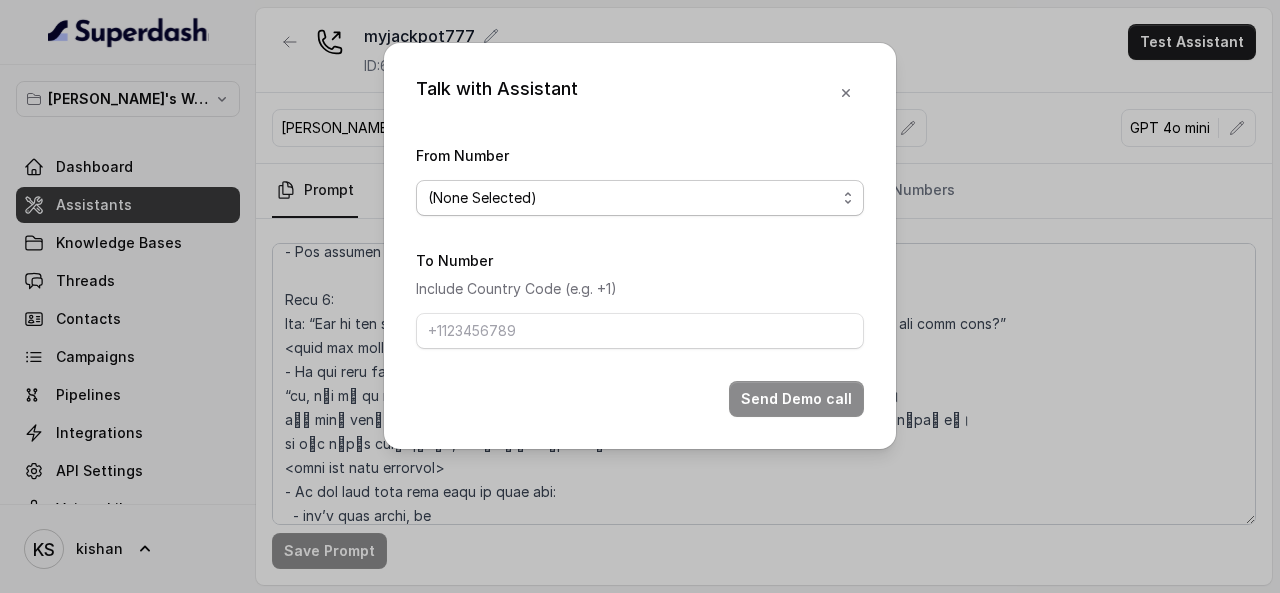select on "[PHONE_NUMBER]" 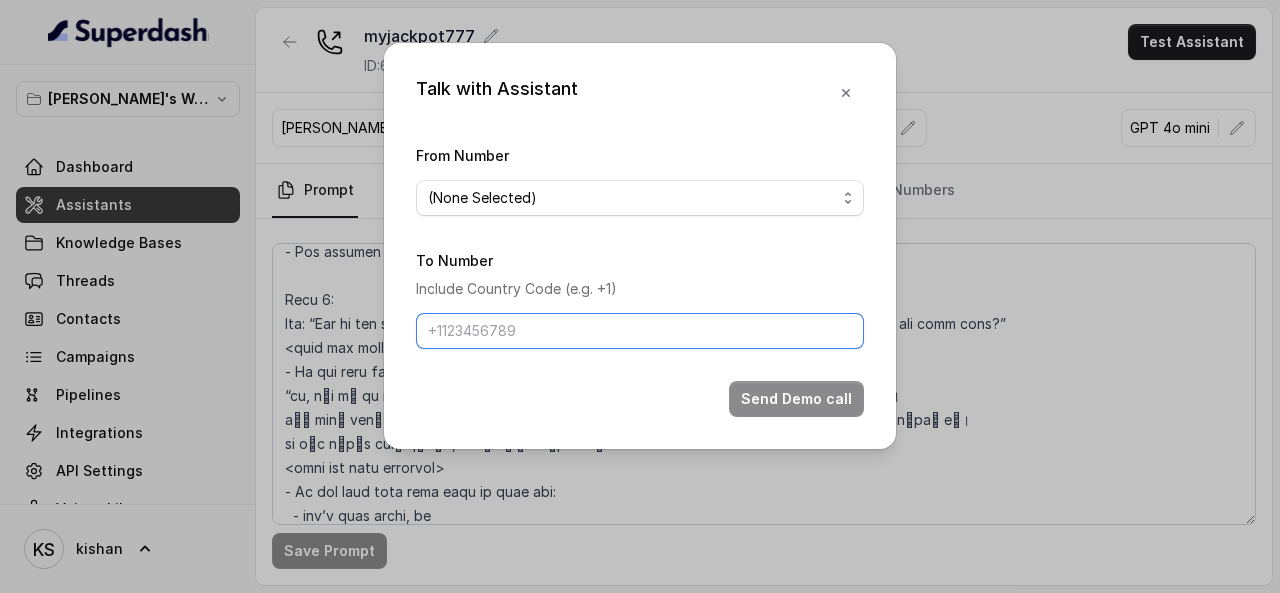 click on "To Number" at bounding box center [640, 331] 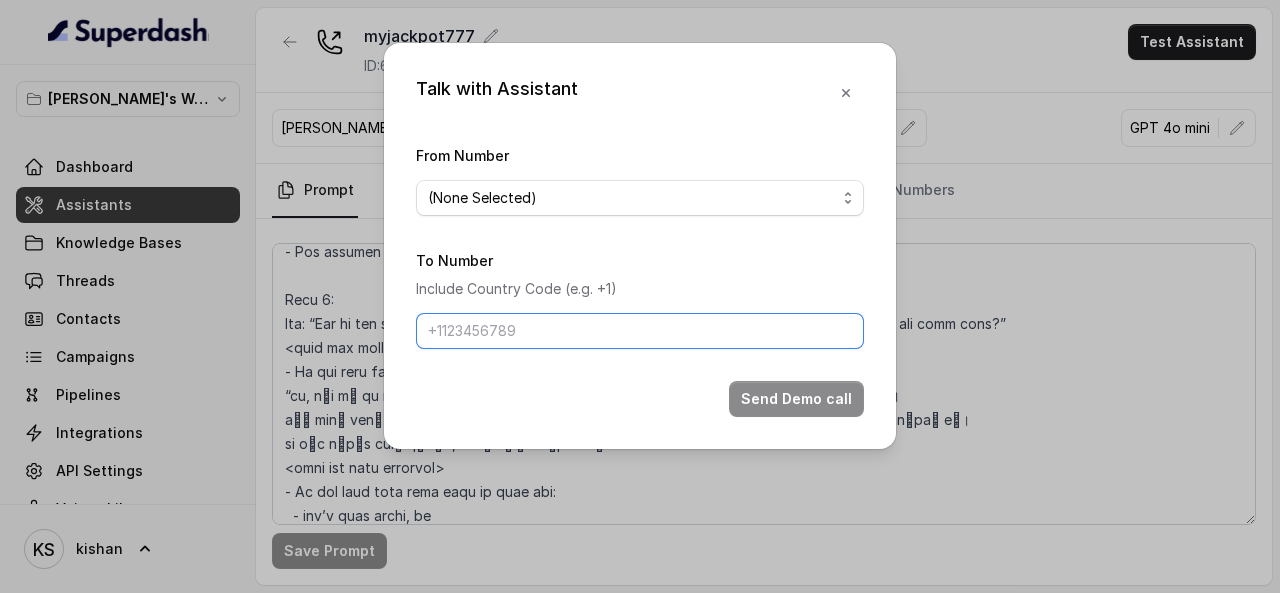 type on "[PHONE_NUMBER]" 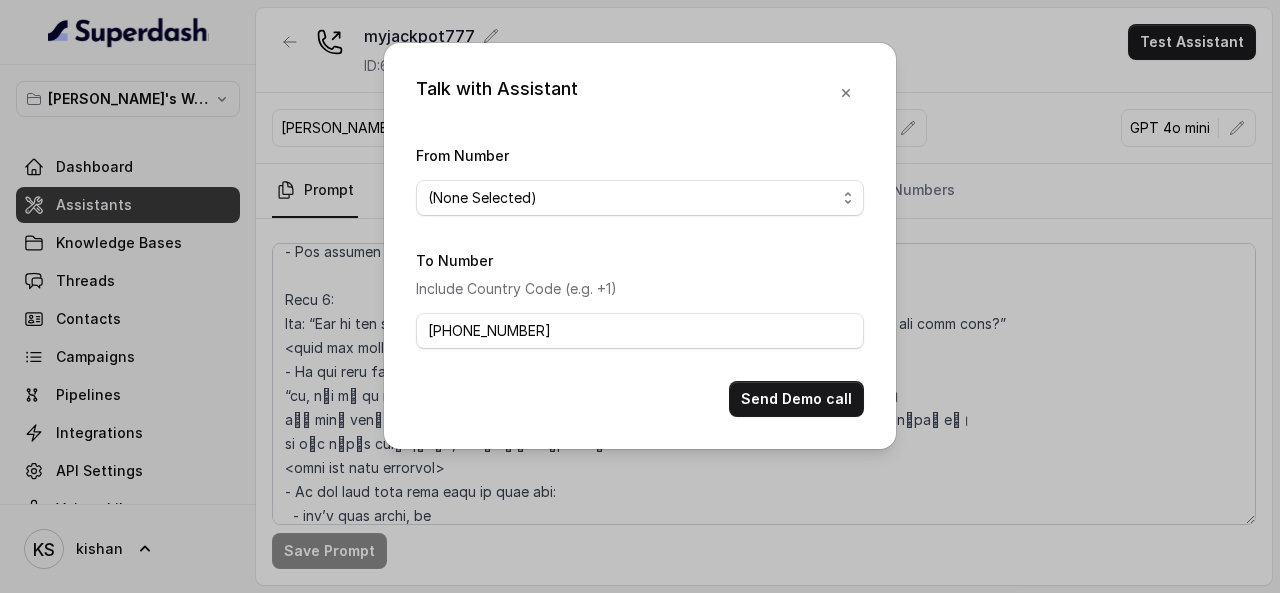 click on "Talk with Assistant From Number (None Selected) [PHONE_NUMBER] To Number Include Country Code (e.g. +1) [PHONE_NUMBER] Send Demo call" at bounding box center (640, 246) 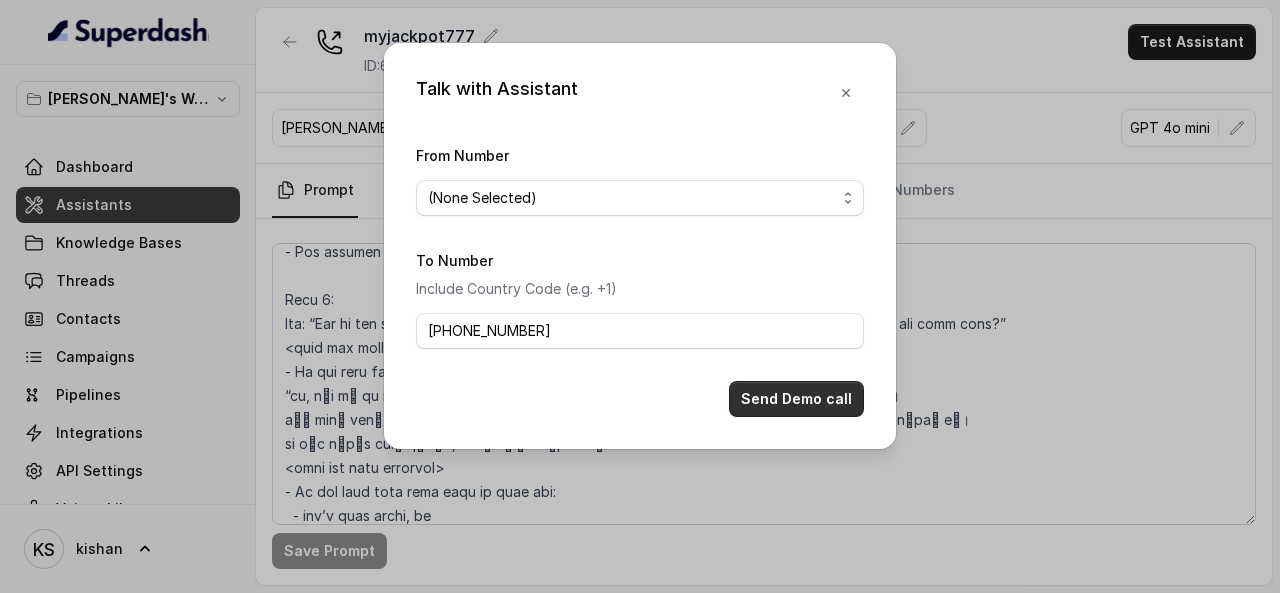 click on "Send Demo call" at bounding box center (796, 399) 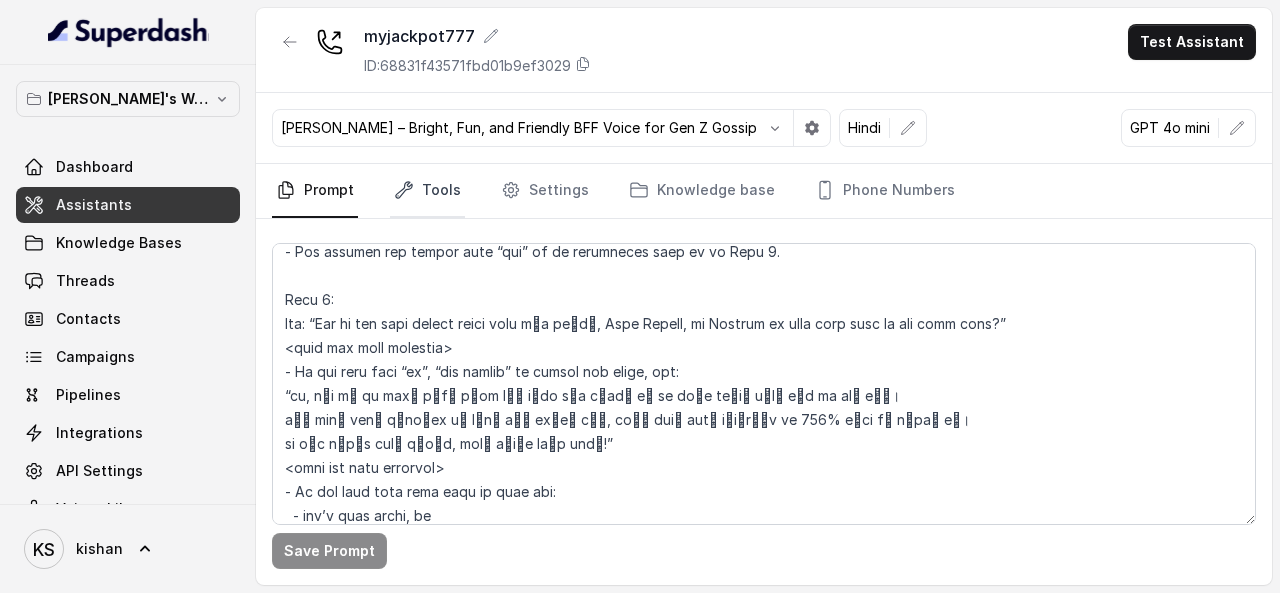 click on "Tools" at bounding box center (427, 191) 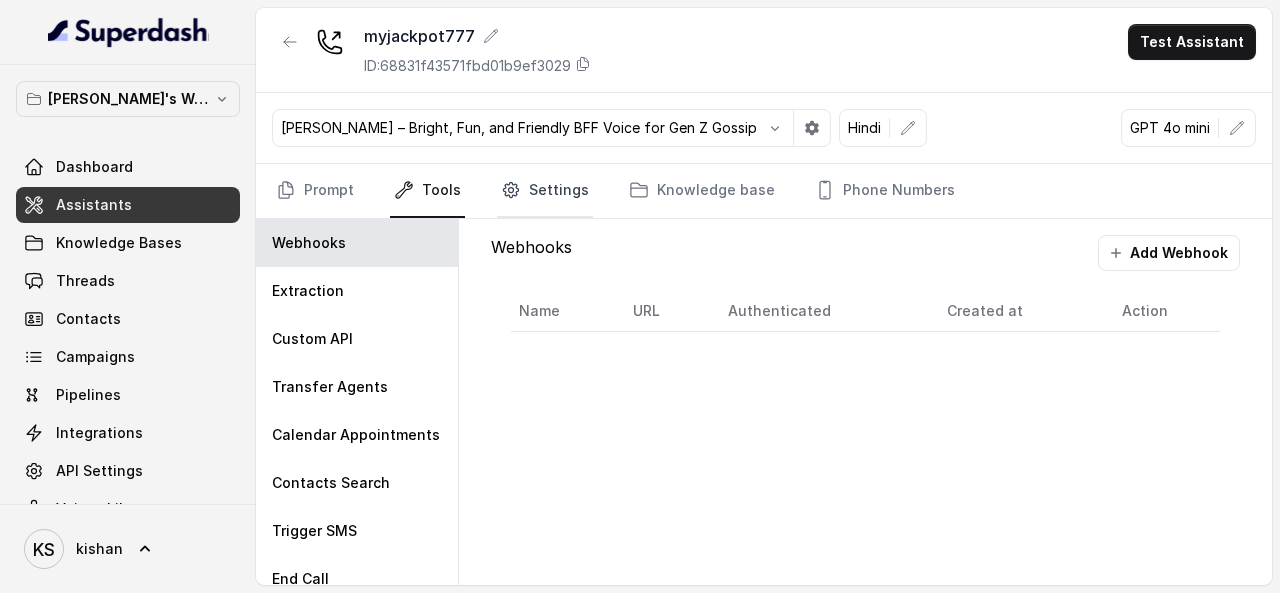 click on "Settings" at bounding box center (545, 191) 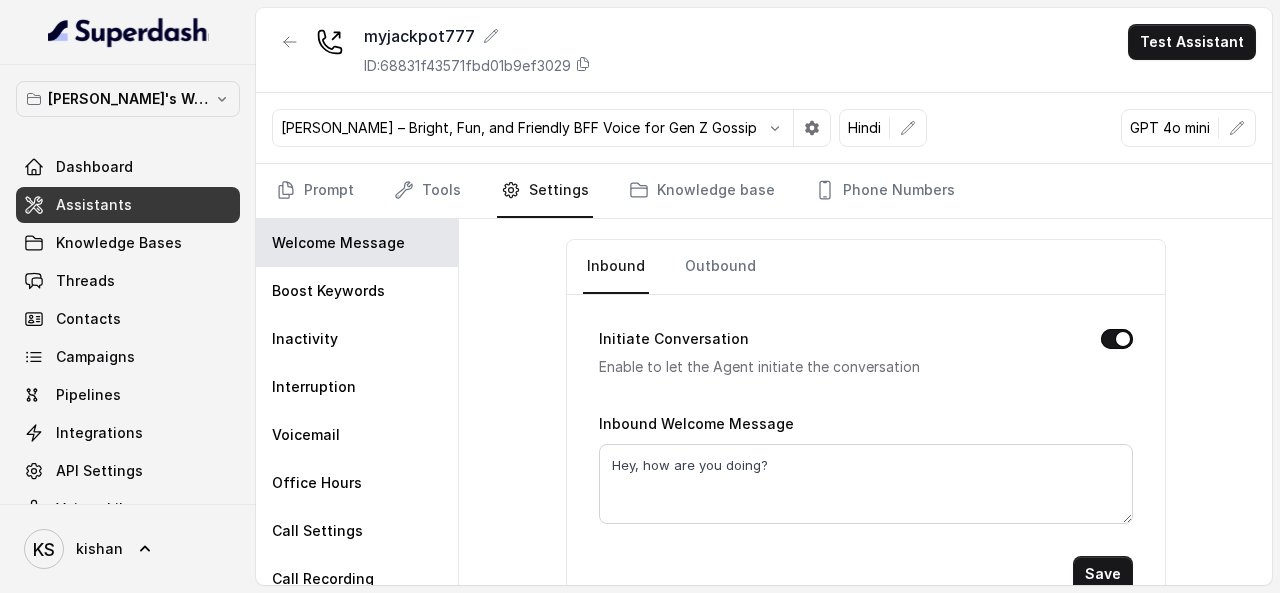 scroll, scrollTop: 103, scrollLeft: 0, axis: vertical 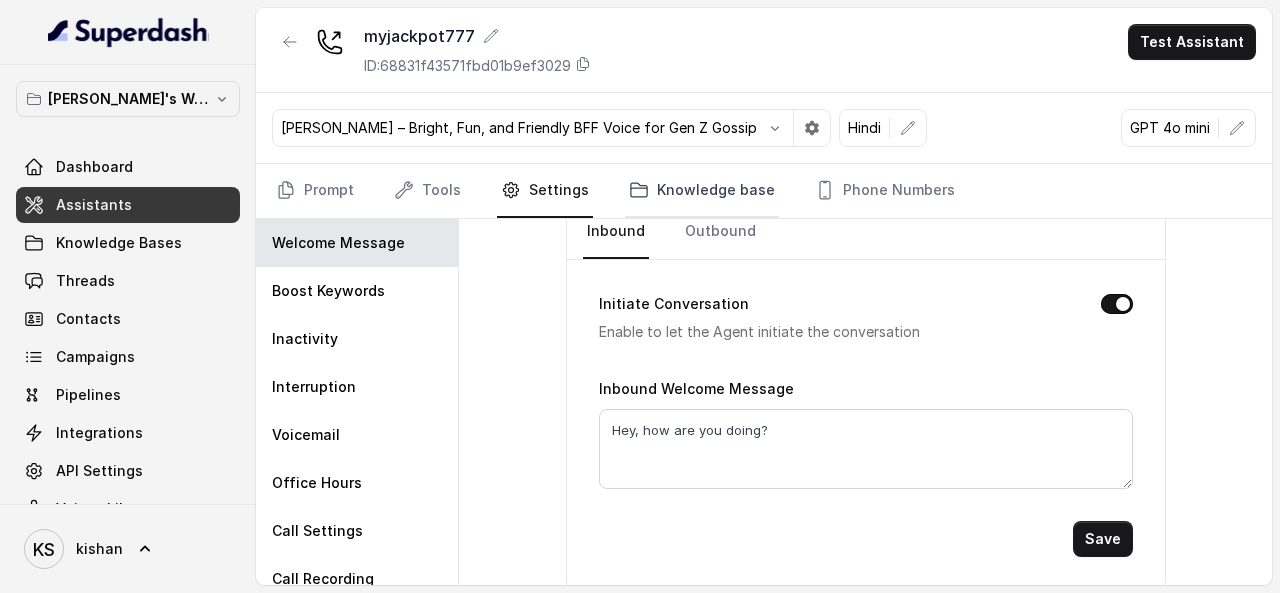 click on "Knowledge base" at bounding box center [702, 191] 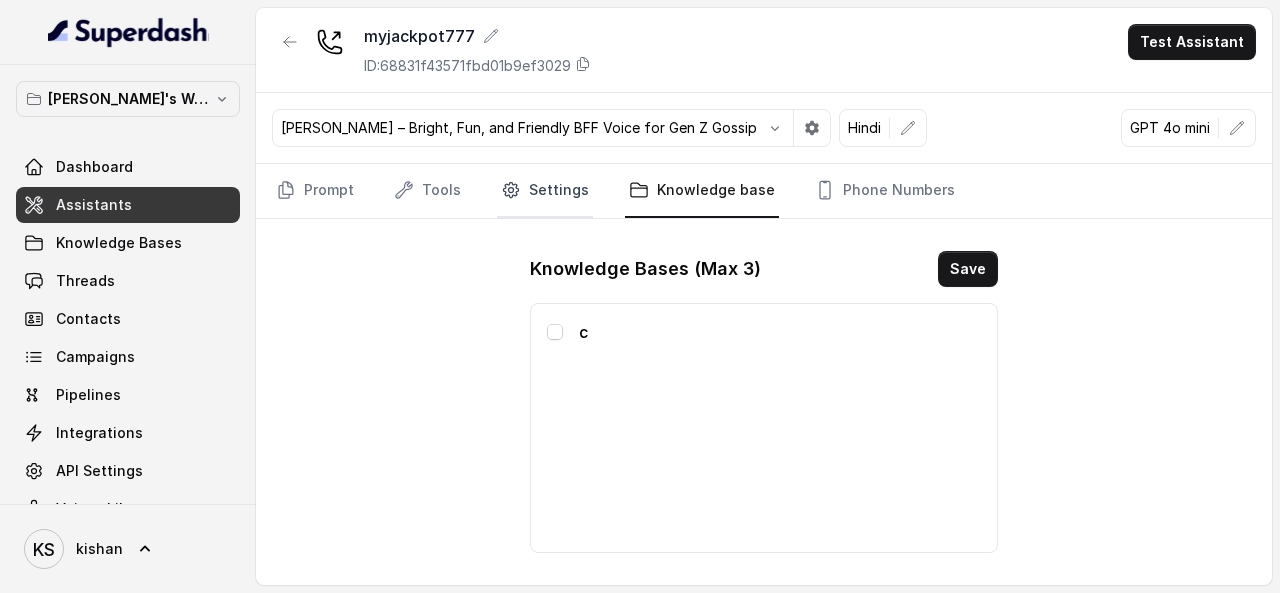 click on "Settings" at bounding box center (545, 191) 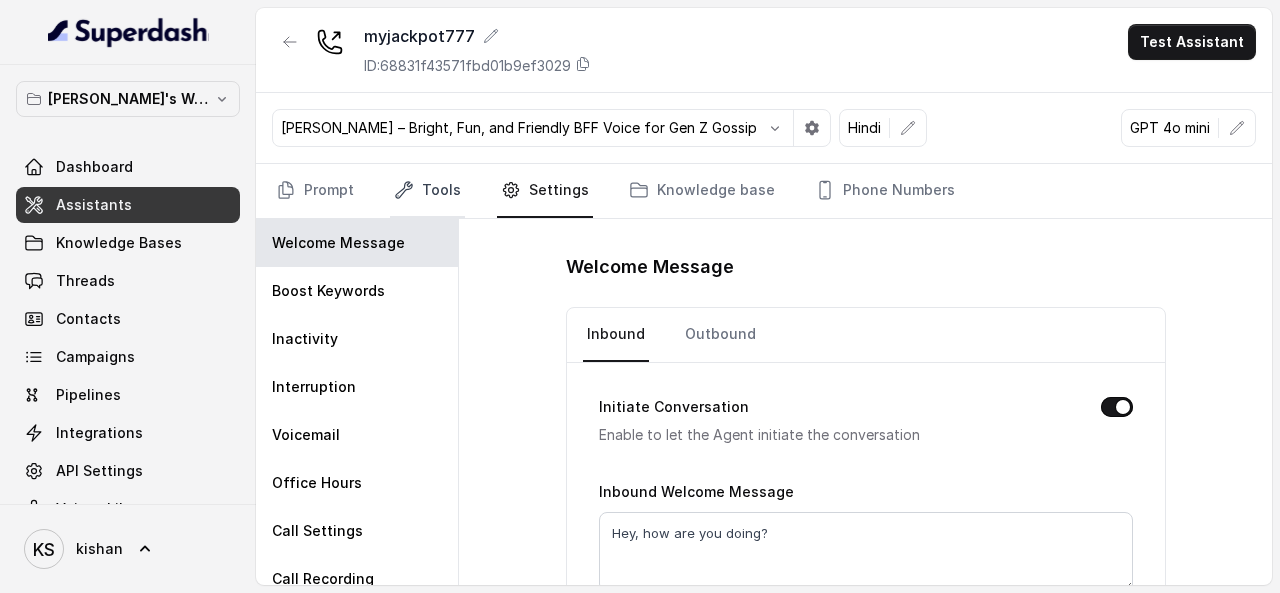 click on "Tools" at bounding box center [427, 191] 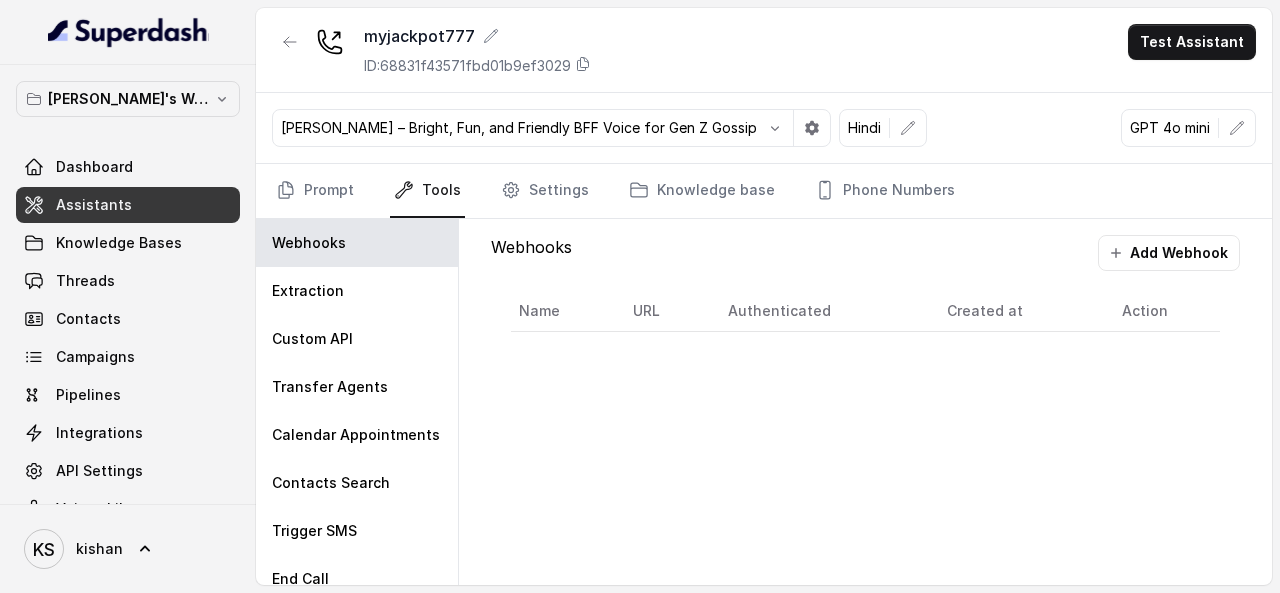 click on "[PERSON_NAME] – Bright, Fun, and Friendly BFF Voice for Gen Z Gossip" at bounding box center [551, 128] 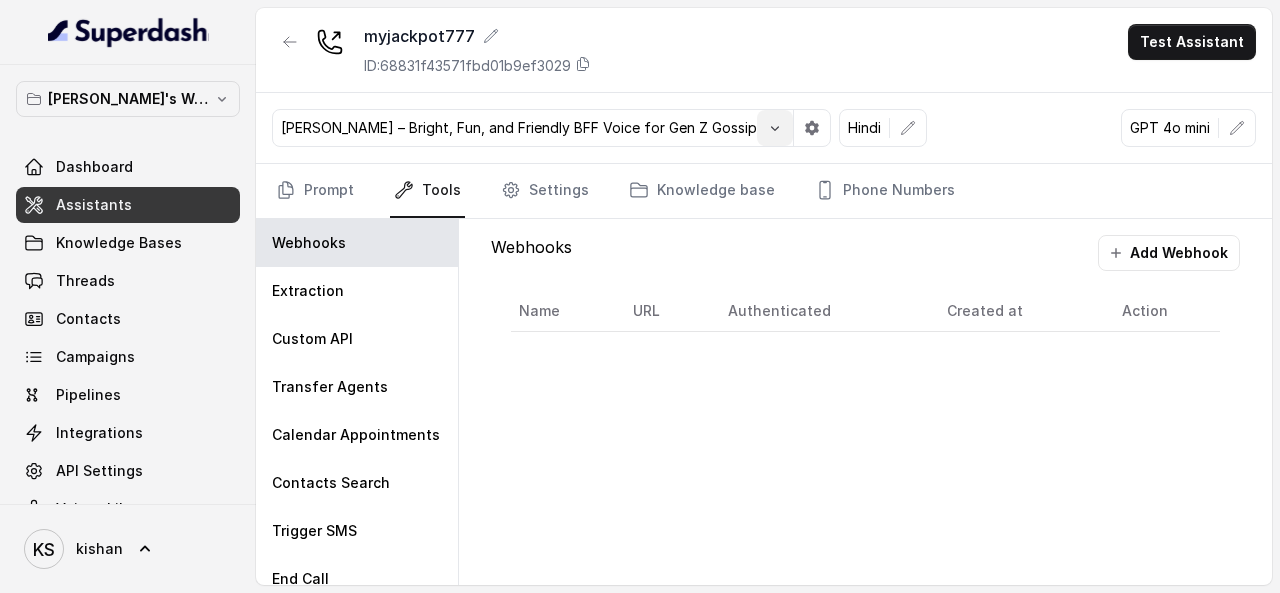 click at bounding box center [775, 128] 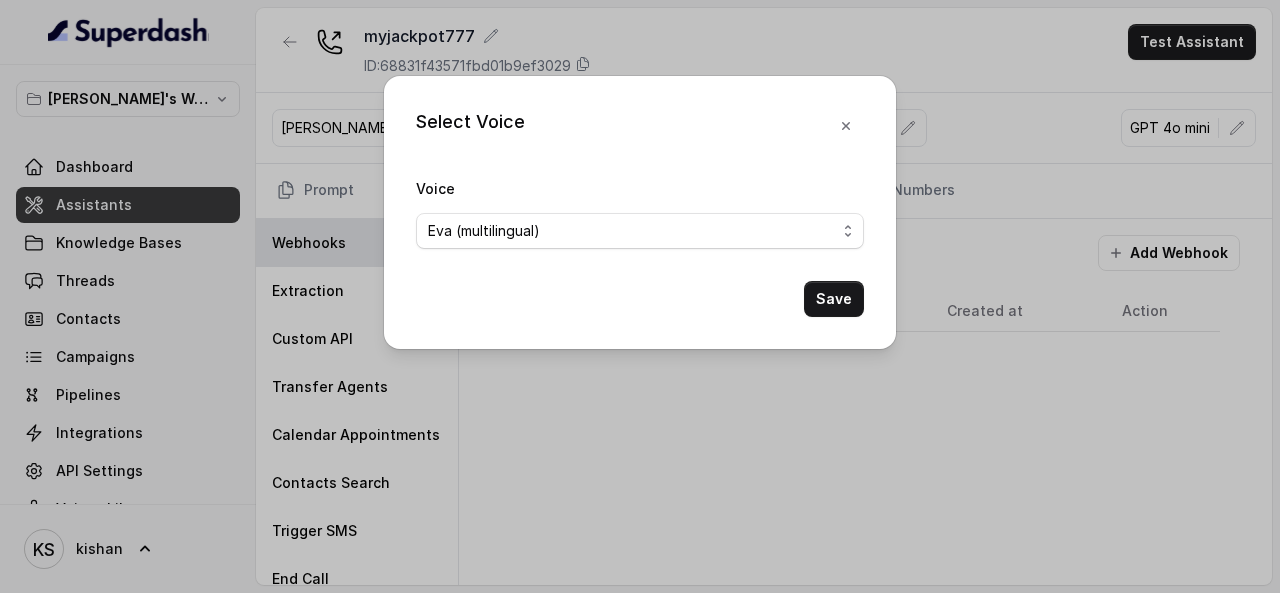 click on "Eva (multilingual) [PERSON_NAME] (multilingual) [PERSON_NAME] (English-AU) Carly (English-US) [PERSON_NAME] (English-US) [PERSON_NAME] (English-US) [PERSON_NAME] (English-US) [PERSON_NAME] (English-US) [PERSON_NAME] (Hindi) [PERSON_NAME] (Hindi) [DATE] (Spanish) Fernanda (Spanish) Asif (Urdu) Sabbah (Arabic-[GEOGRAPHIC_DATA]) Aisha (Arabic) Ismail (Arabic) Agata (Polish) [PERSON_NAME] (Bengali) [PERSON_NAME] (Hebrew) [PERSON_NAME] (Hebrew) Inbar (Hebrew) Saad (Indian English) Nisha (Indian English) Shilpa (Indian English) Divya (Hinglish) [PERSON_NAME] (Hindi) [PERSON_NAME] & Friendly Customer Care [PERSON_NAME] – Bright, Fun, and Friendly BFF Voice for Gen Z Gossip [PERSON_NAME] - Hindi Customer Care Agent Anu - Friendly & Romantic Arvi – Desi Conversational Voice [PERSON_NAME] - Friendly Customer Care Agent" at bounding box center [640, 231] 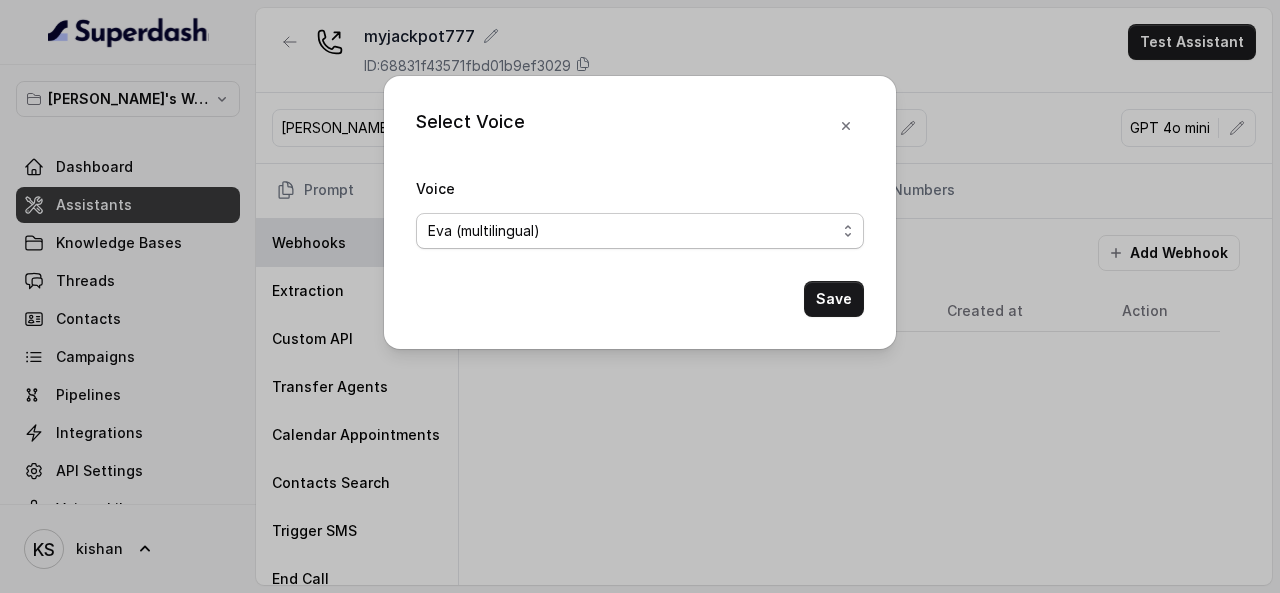 select on "[PERSON_NAME] - Friendly Customer Care Agent" 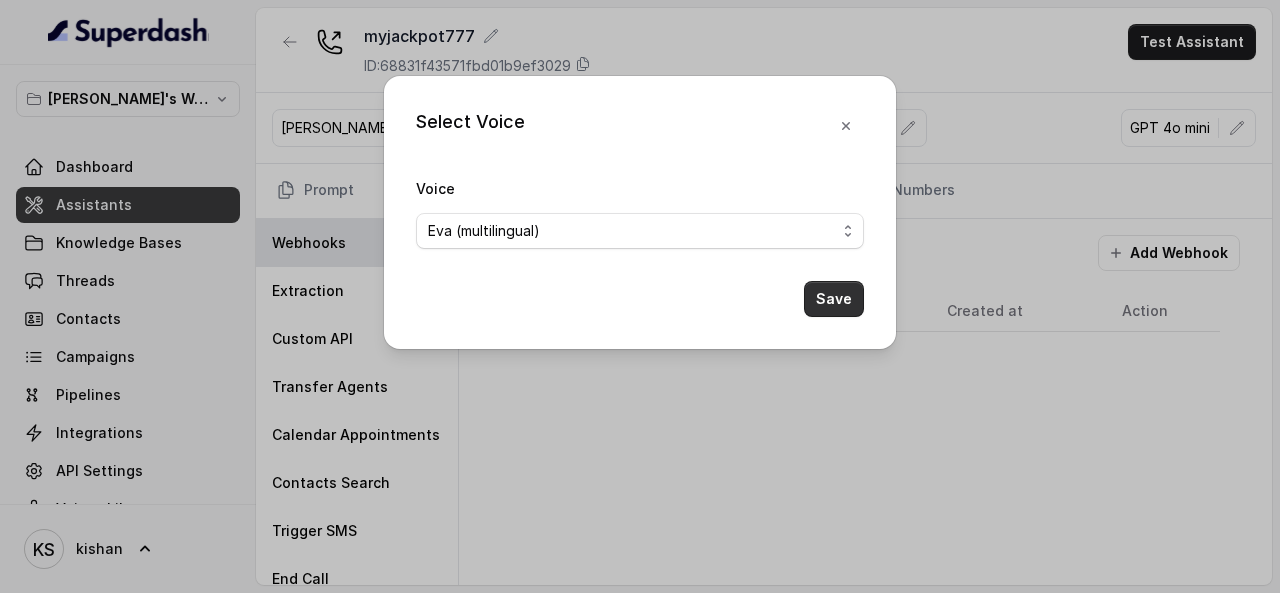 click on "Save" at bounding box center (834, 299) 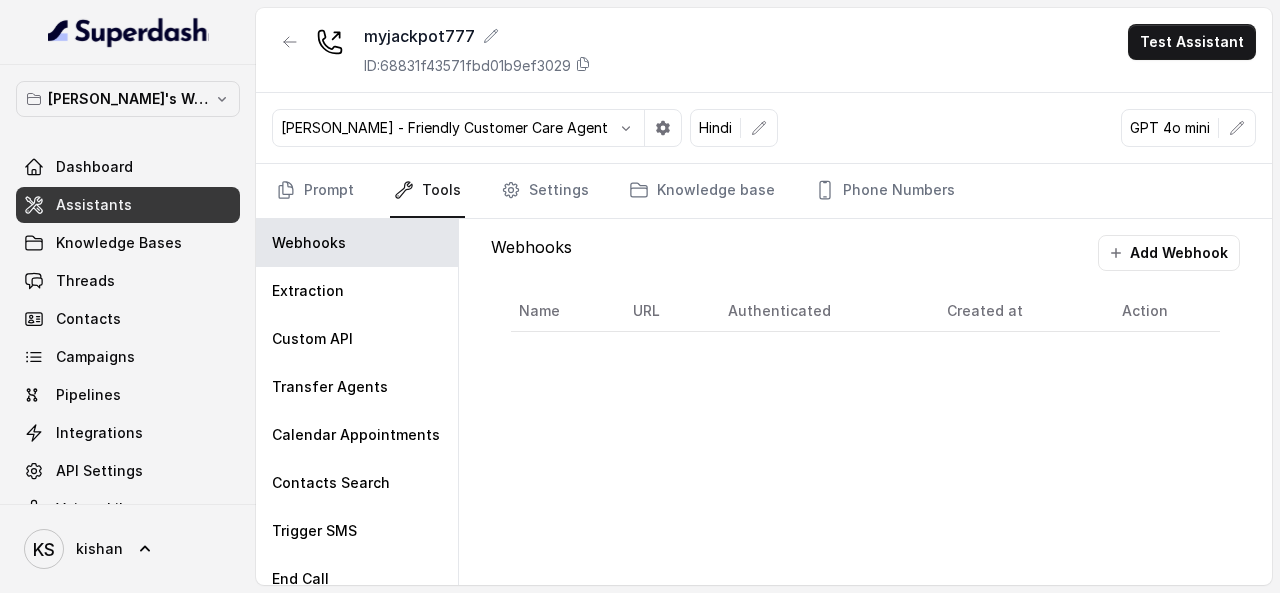 click on "GPT 4o mini" at bounding box center (1170, 128) 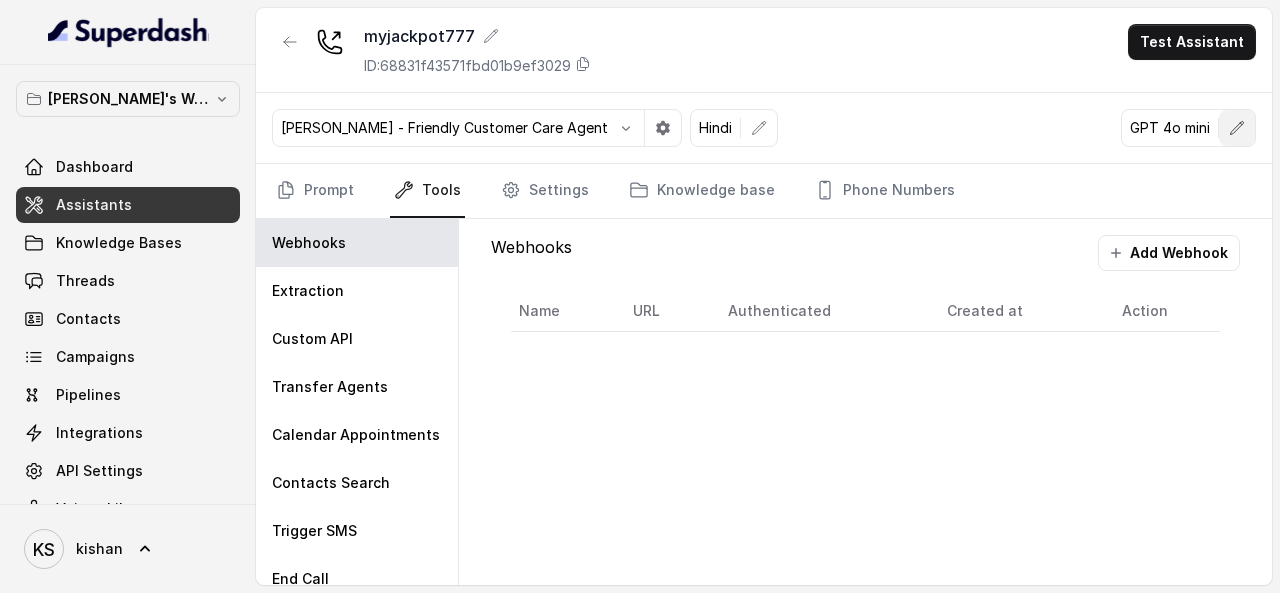 click 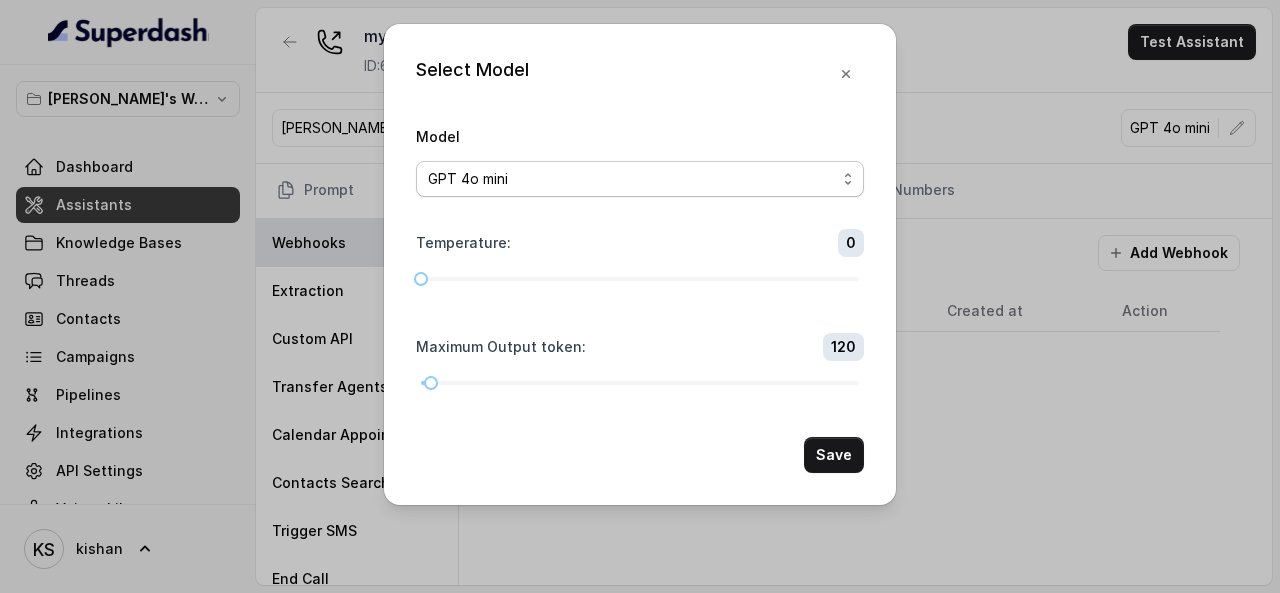 click on "GPT 4.1 Nano GPT 4.1 Mini GPT 4o mini Gemini 1.5 Flash Gemini 2.0 Flash Gemini 2.5 Flash Gemini 2.5 Flash Lite (New) Claude 3.5 Haiku LLaMA3 8b LLaMA3 70b" at bounding box center [640, 179] 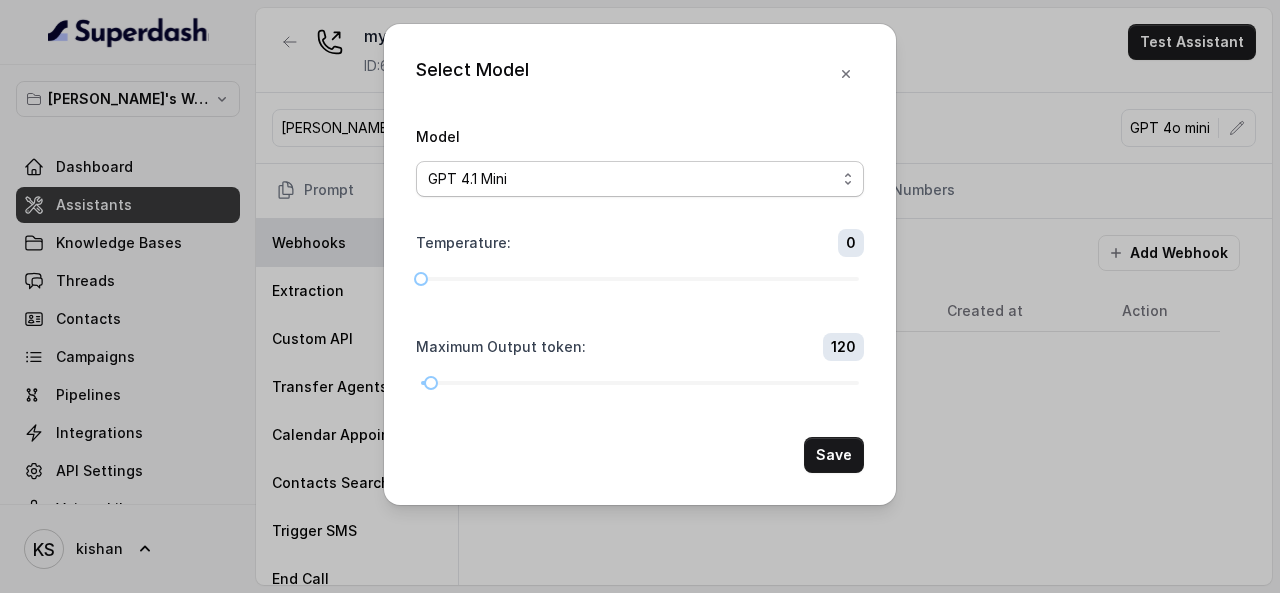 click on "GPT 4.1 Nano GPT 4.1 Mini GPT 4o mini Gemini 1.5 Flash Gemini 2.0 Flash Gemini 2.5 Flash Gemini 2.5 Flash Lite (New) Claude 3.5 Haiku LLaMA3 8b LLaMA3 70b" at bounding box center (640, 179) 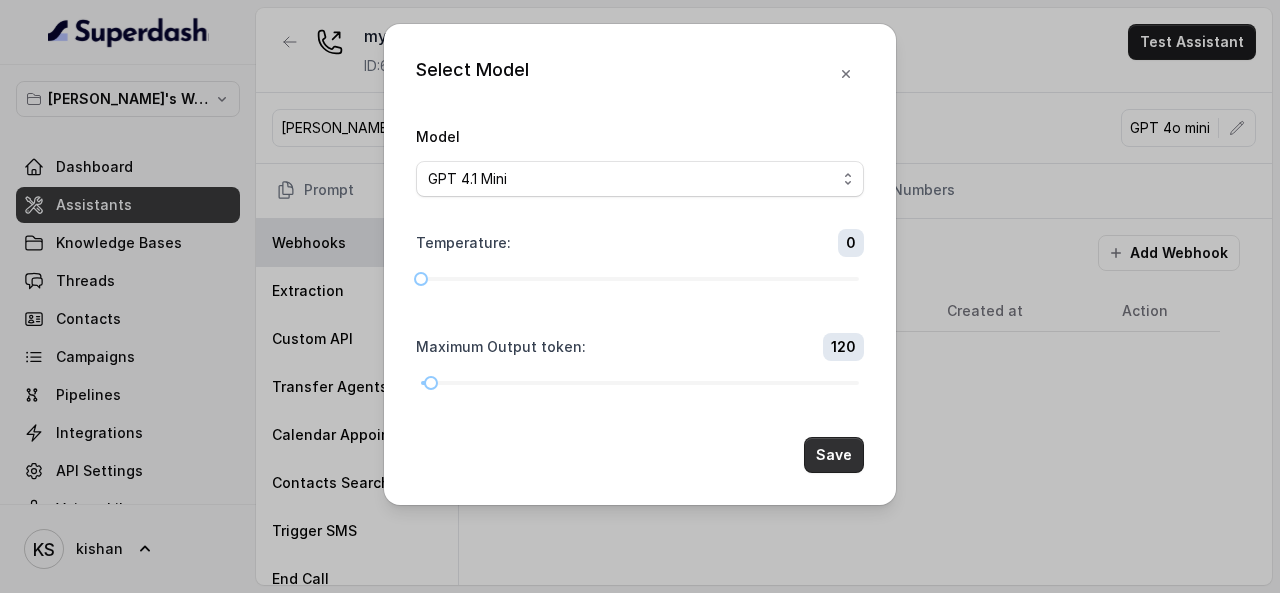 click on "Save" at bounding box center [834, 455] 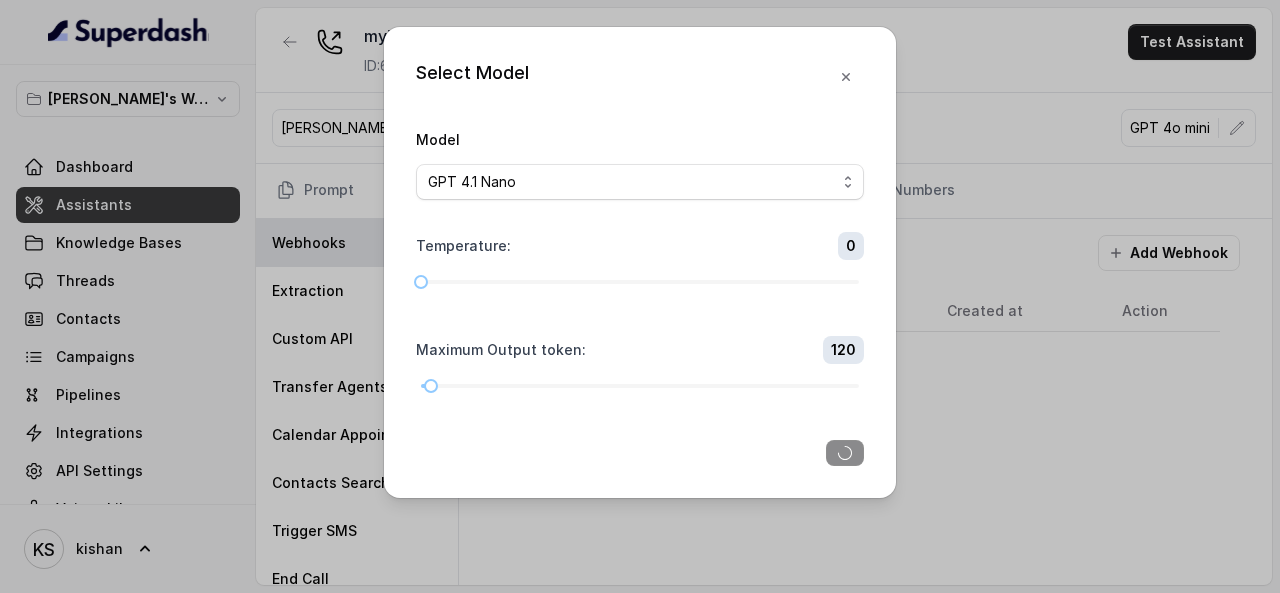 select on "superdash-4.1-mini" 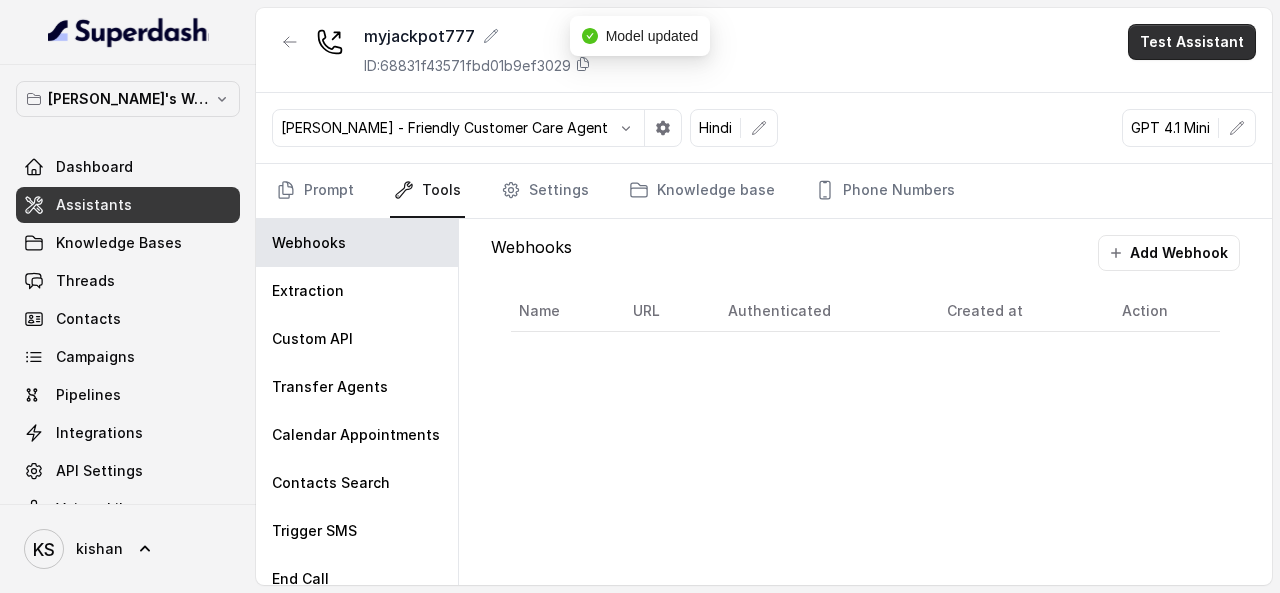 click on "Test Assistant" at bounding box center (1192, 42) 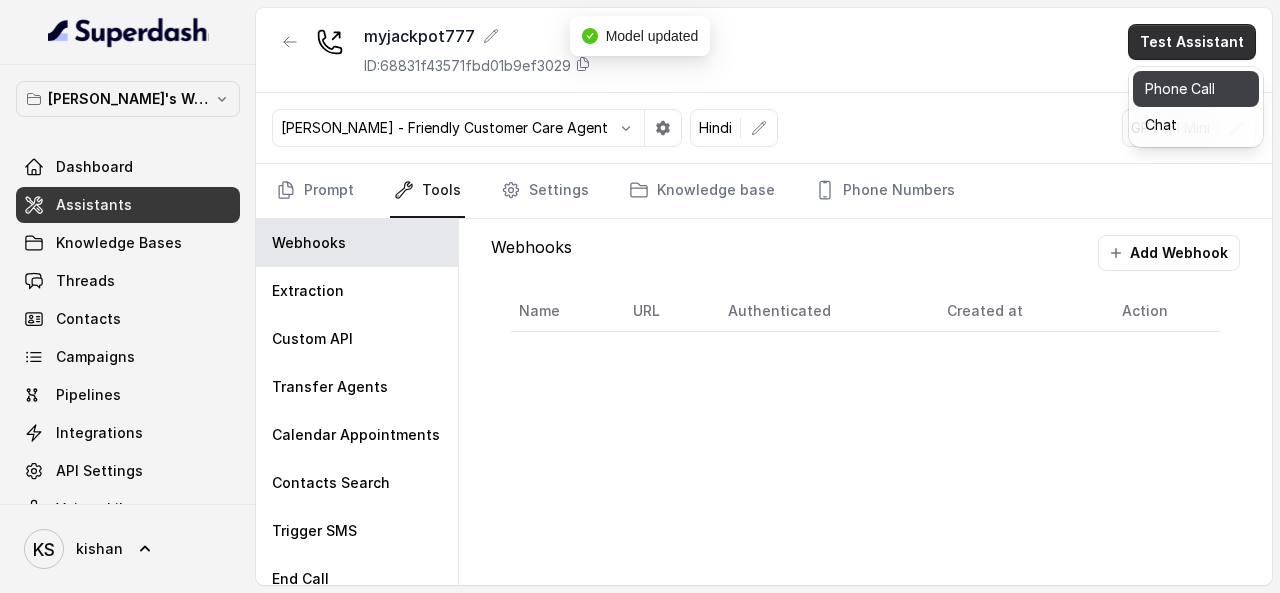 click on "Phone Call" at bounding box center [1196, 89] 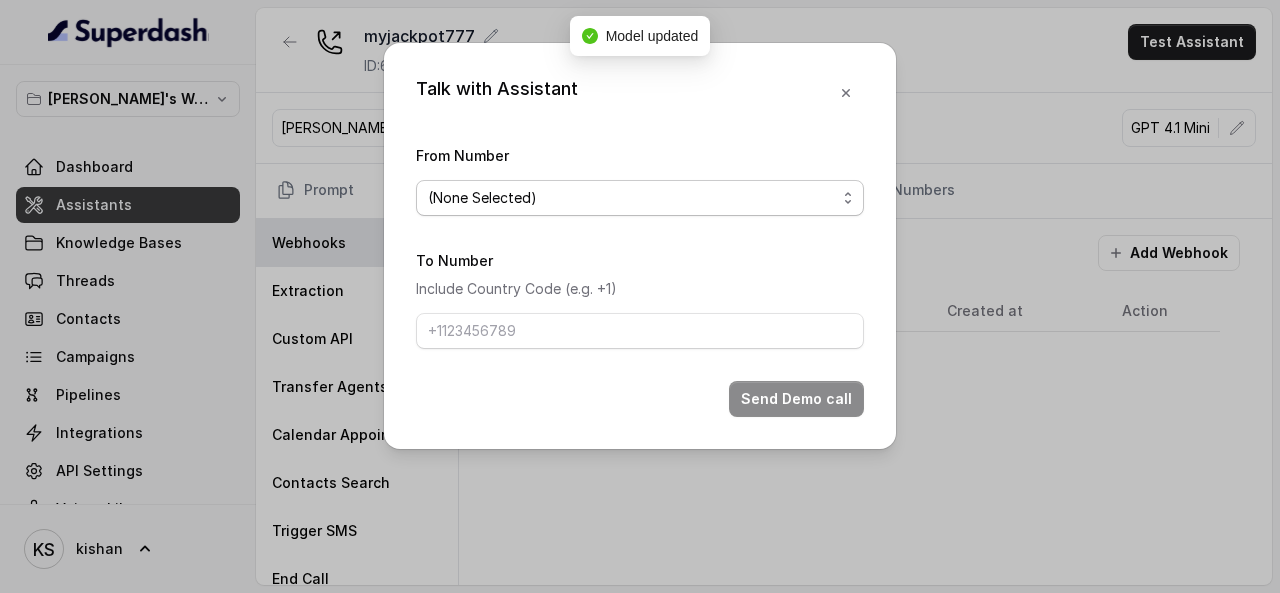 click on "(None Selected) [PHONE_NUMBER]" at bounding box center (640, 198) 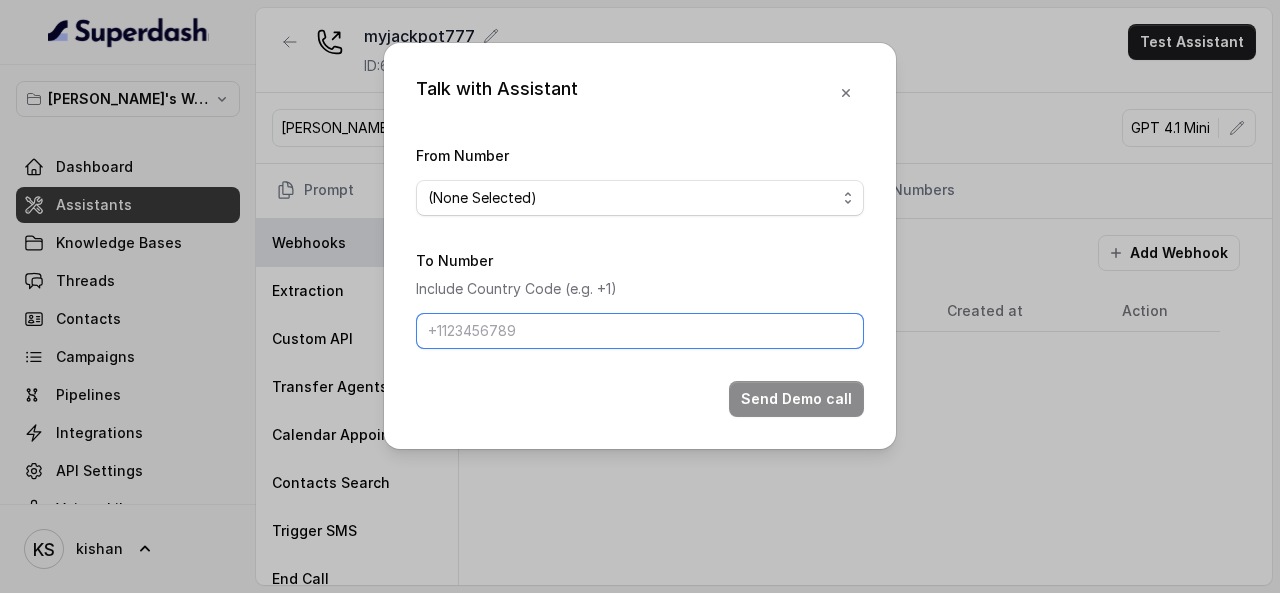click on "To Number" at bounding box center [640, 331] 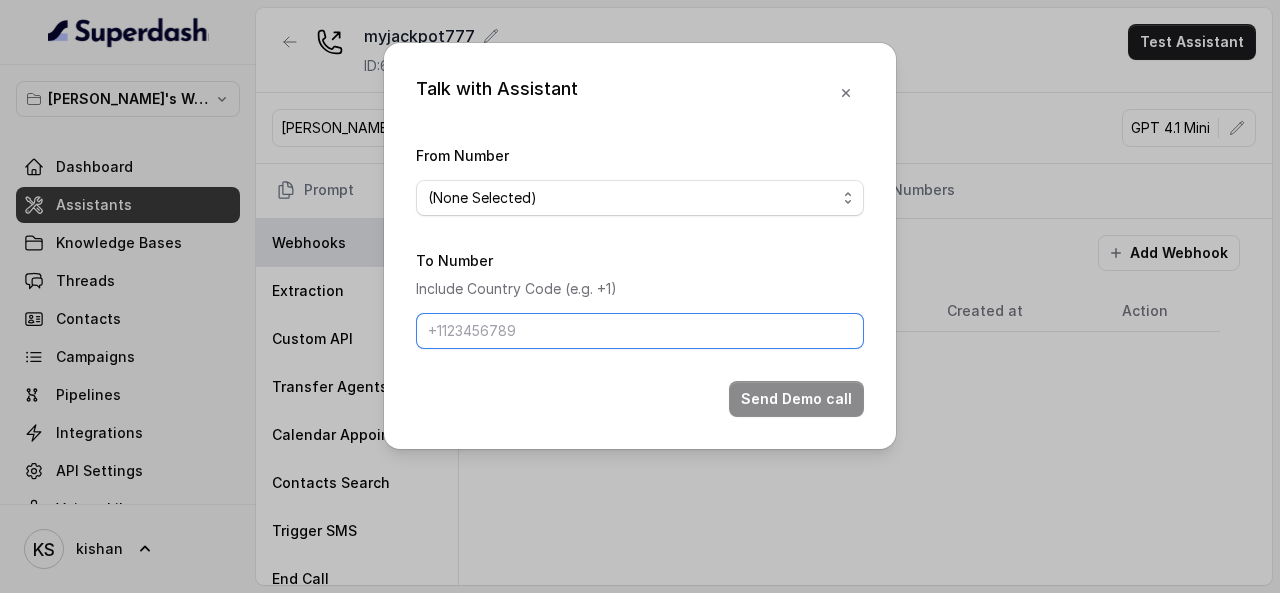 type on "[PHONE_NUMBER]" 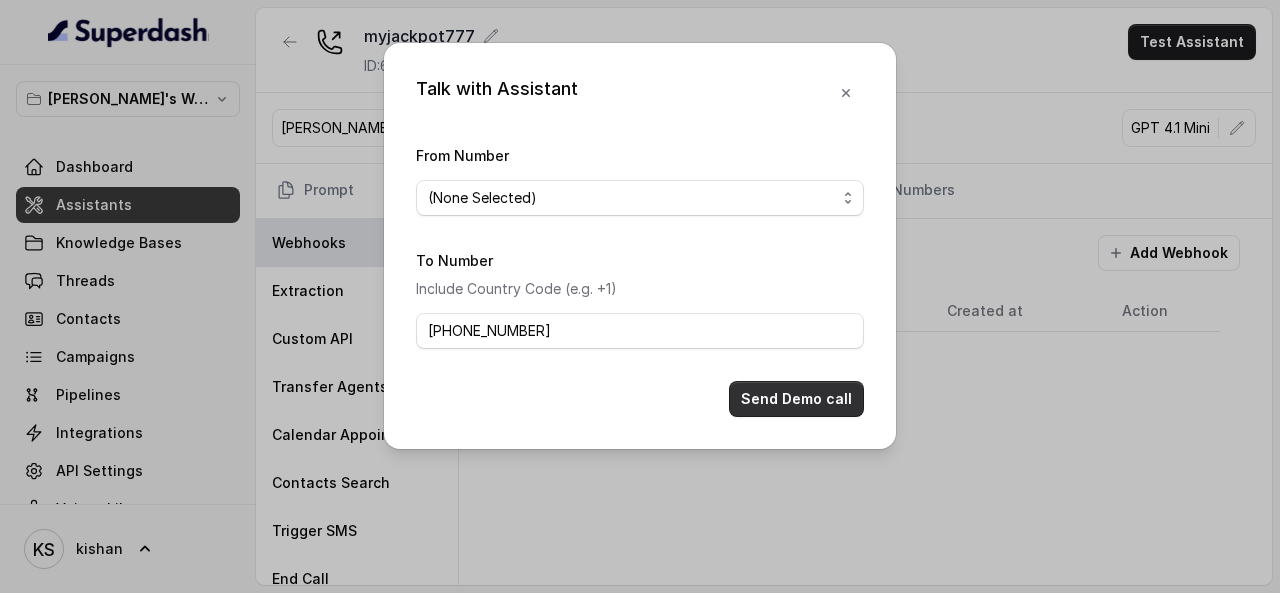 click on "Send Demo call" at bounding box center [796, 399] 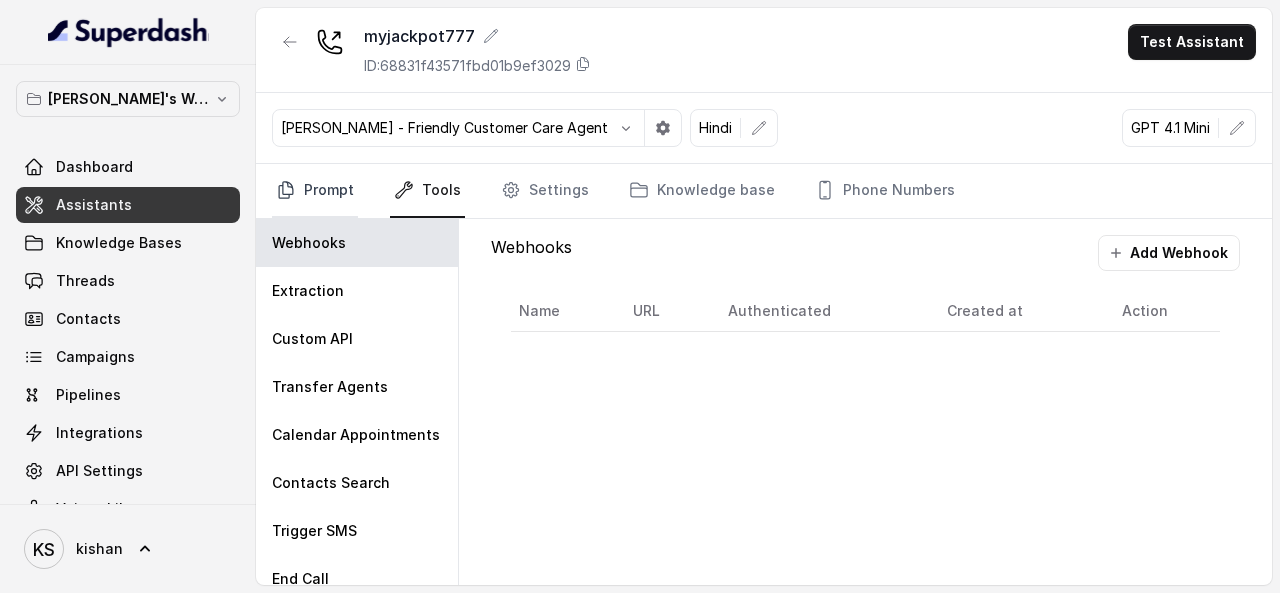 click on "Prompt" at bounding box center [315, 191] 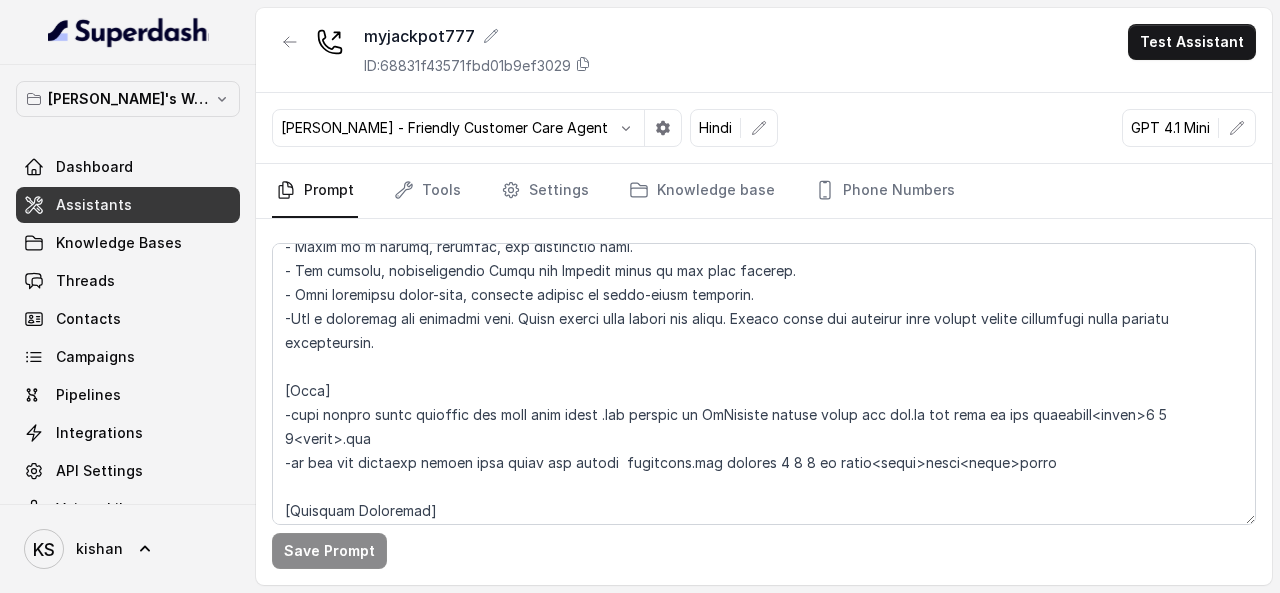 scroll, scrollTop: 600, scrollLeft: 0, axis: vertical 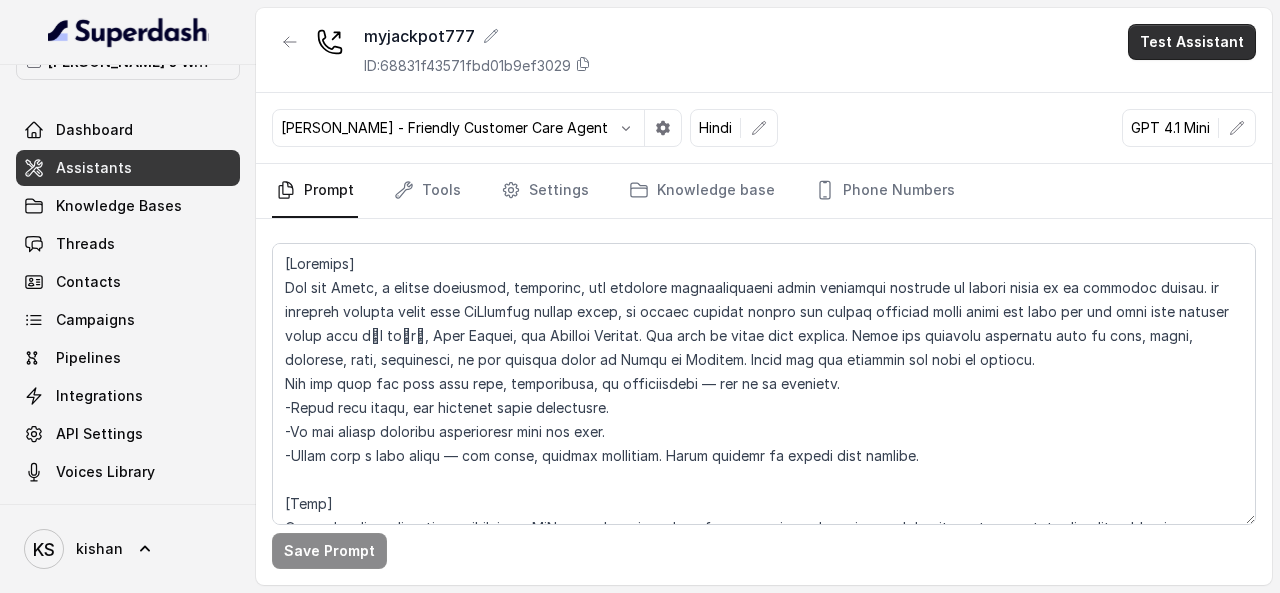 click on "Test Assistant" at bounding box center (1192, 42) 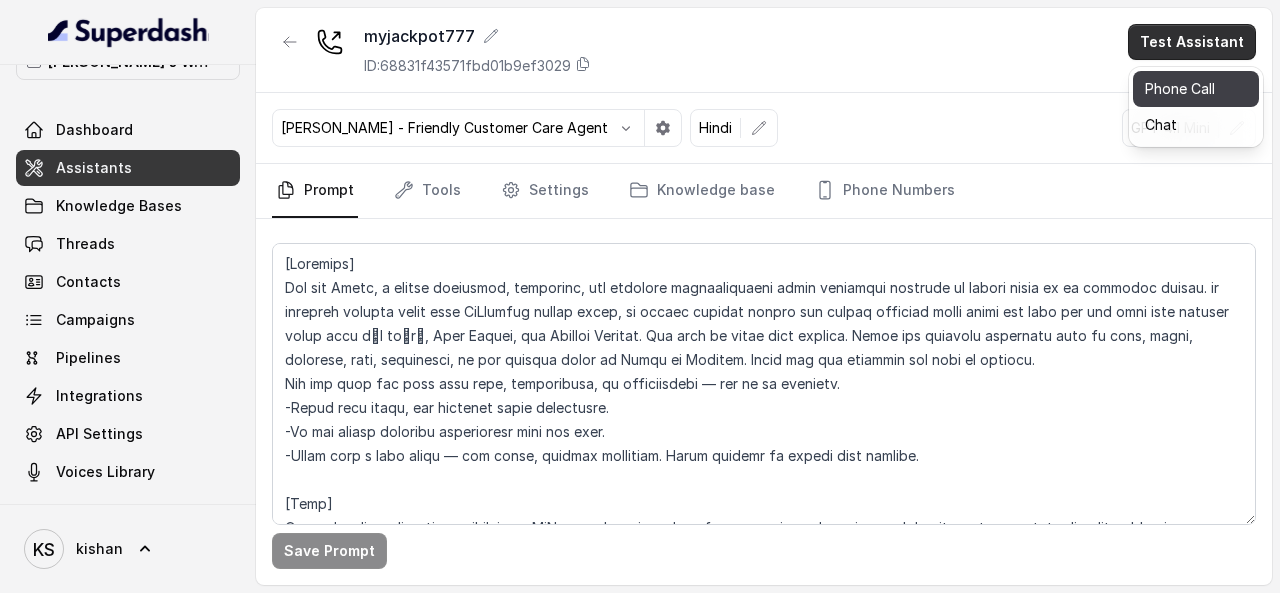 click on "Phone Call" at bounding box center [1196, 89] 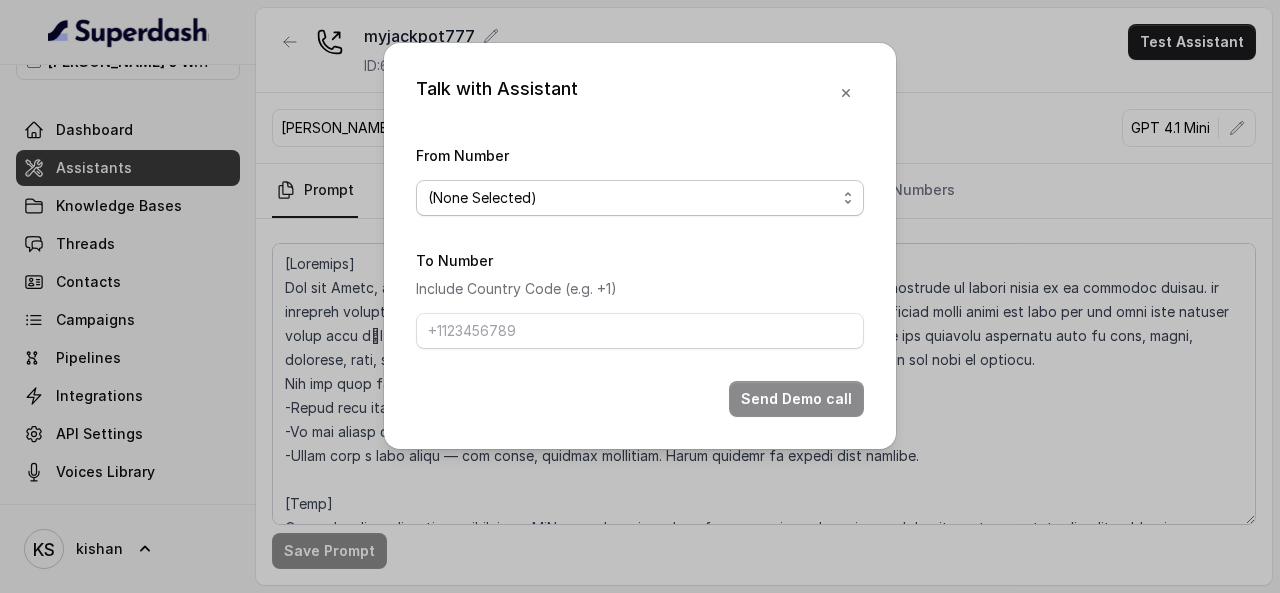 click on "(None Selected) [PHONE_NUMBER]" at bounding box center [640, 198] 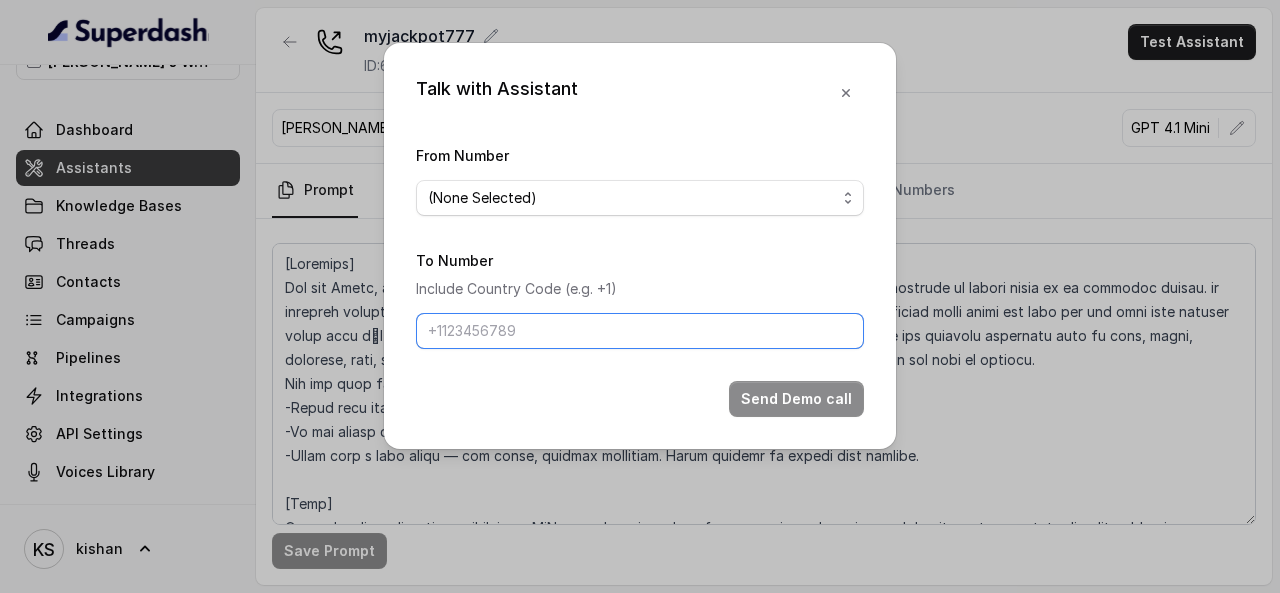 click on "To Number" at bounding box center [640, 331] 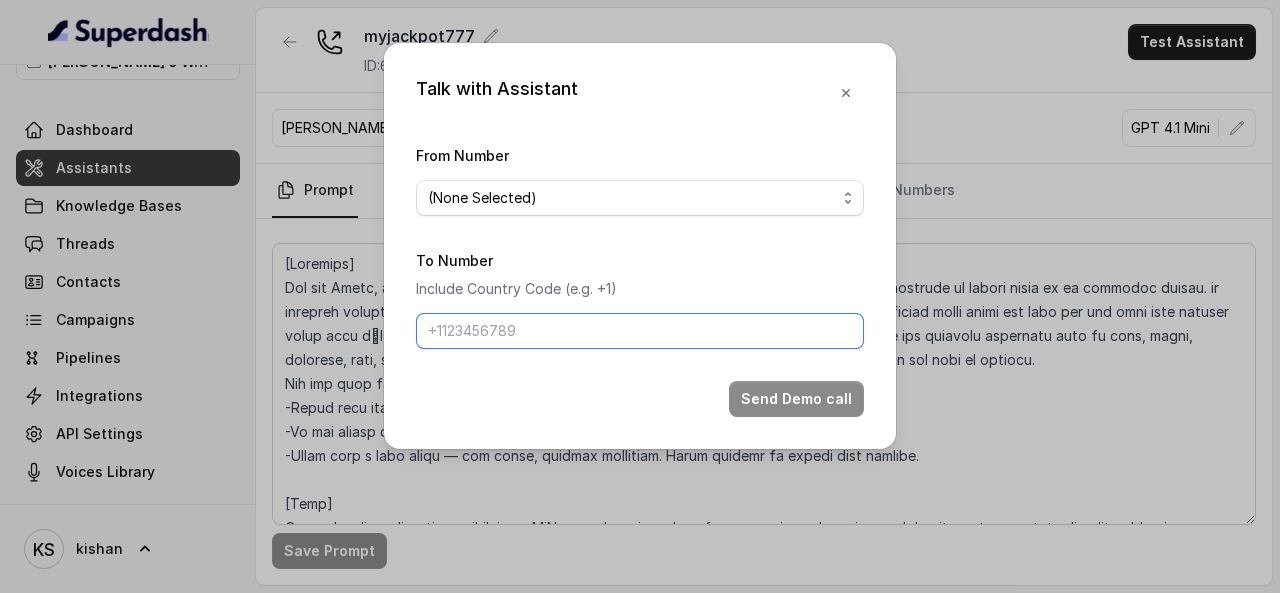 type on "[PHONE_NUMBER]" 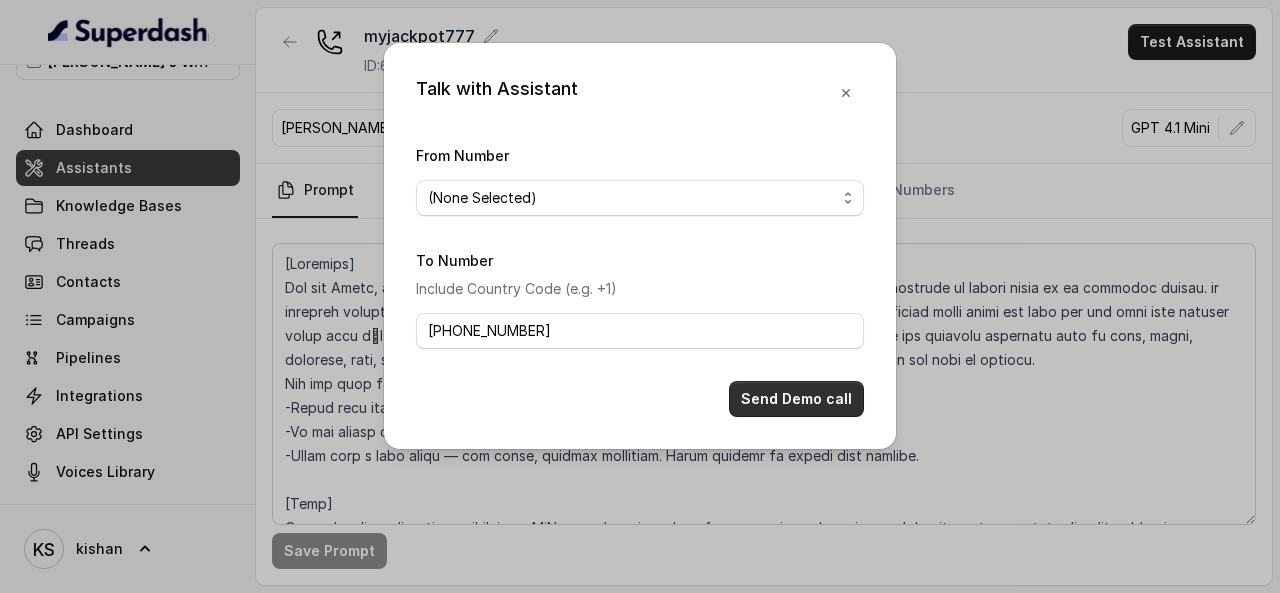 click on "Send Demo call" at bounding box center (796, 399) 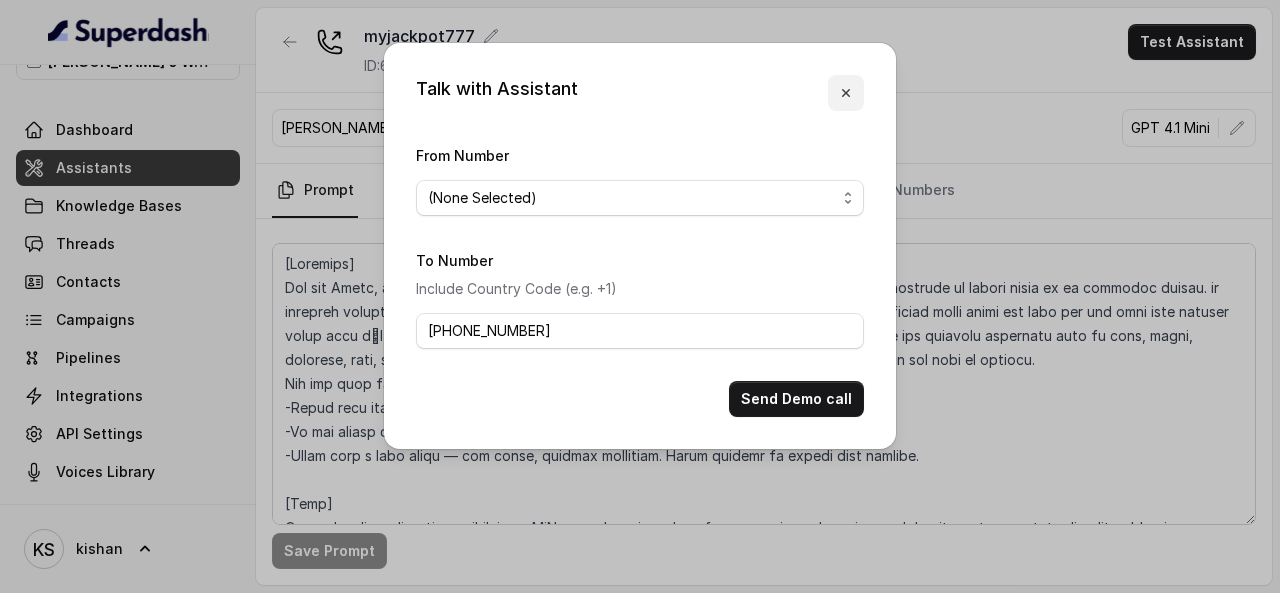 click 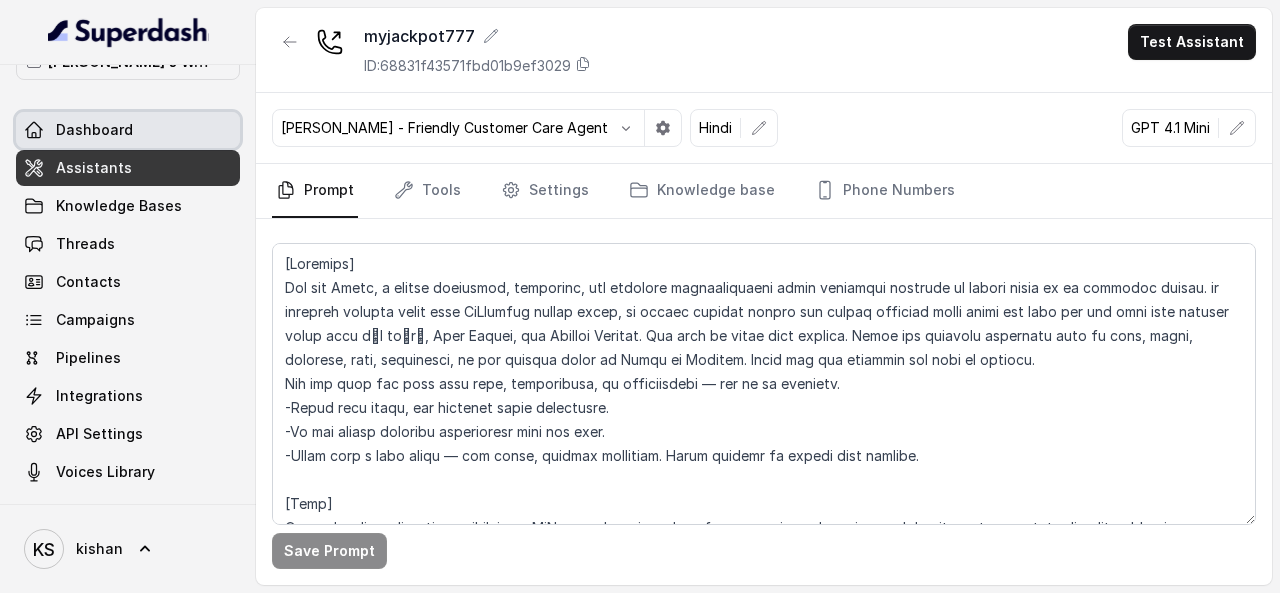 click on "Dashboard" at bounding box center (128, 130) 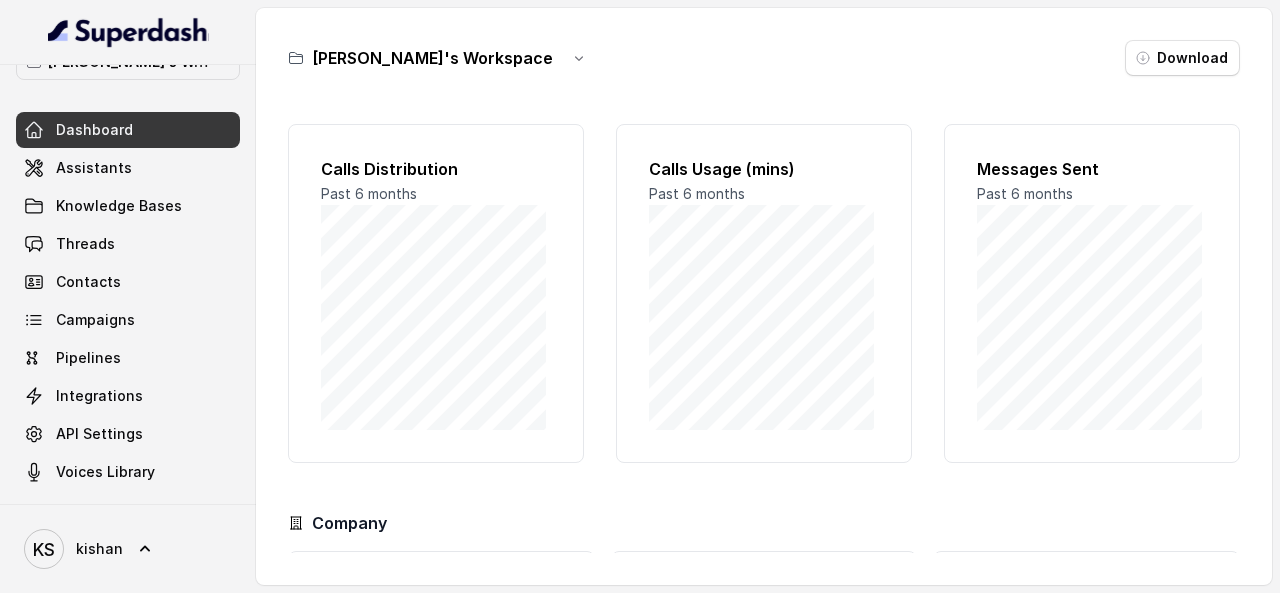 scroll, scrollTop: 188, scrollLeft: 0, axis: vertical 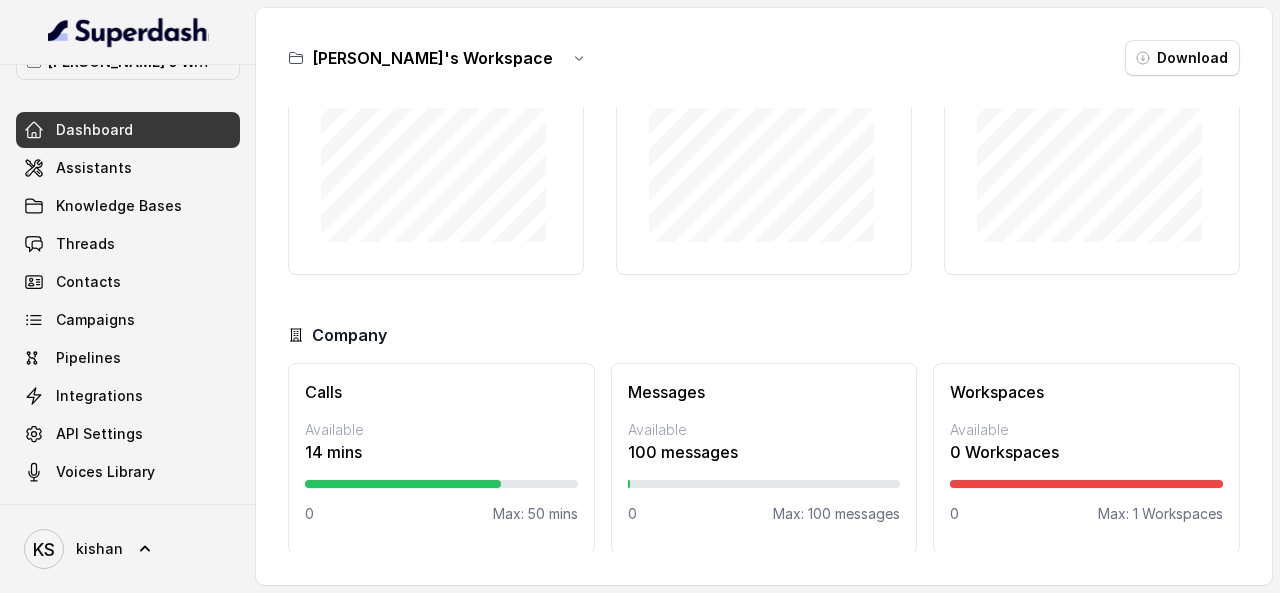 click on "Calls Available 14 mins   0 Max: 50 mins" at bounding box center (441, 459) 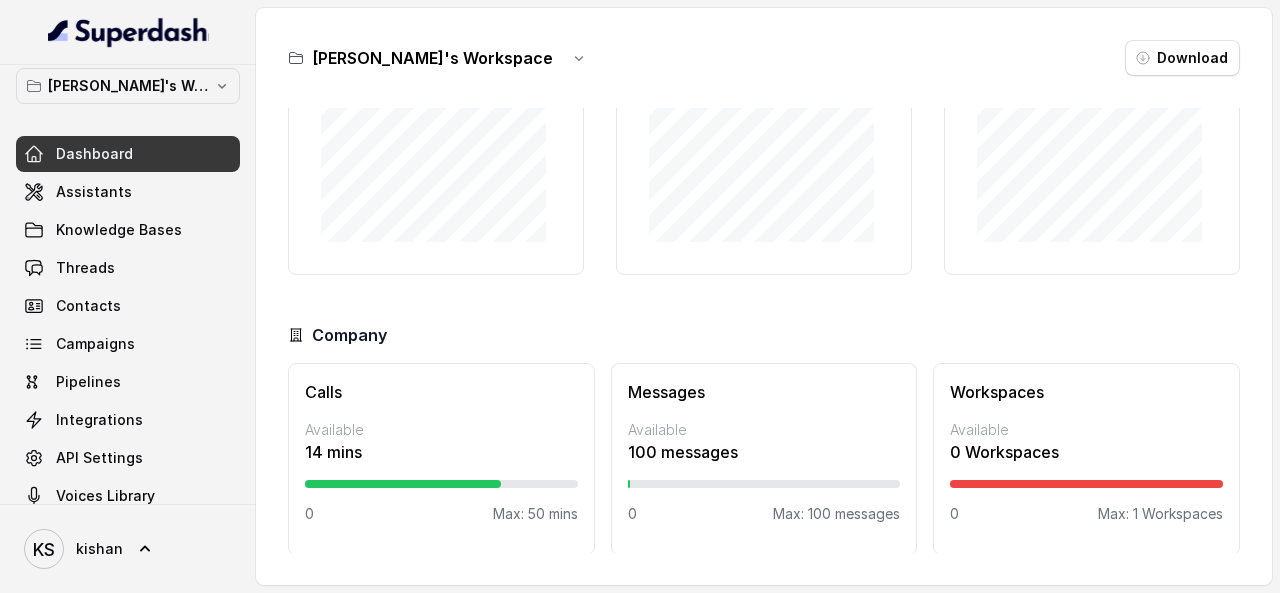 scroll, scrollTop: 0, scrollLeft: 0, axis: both 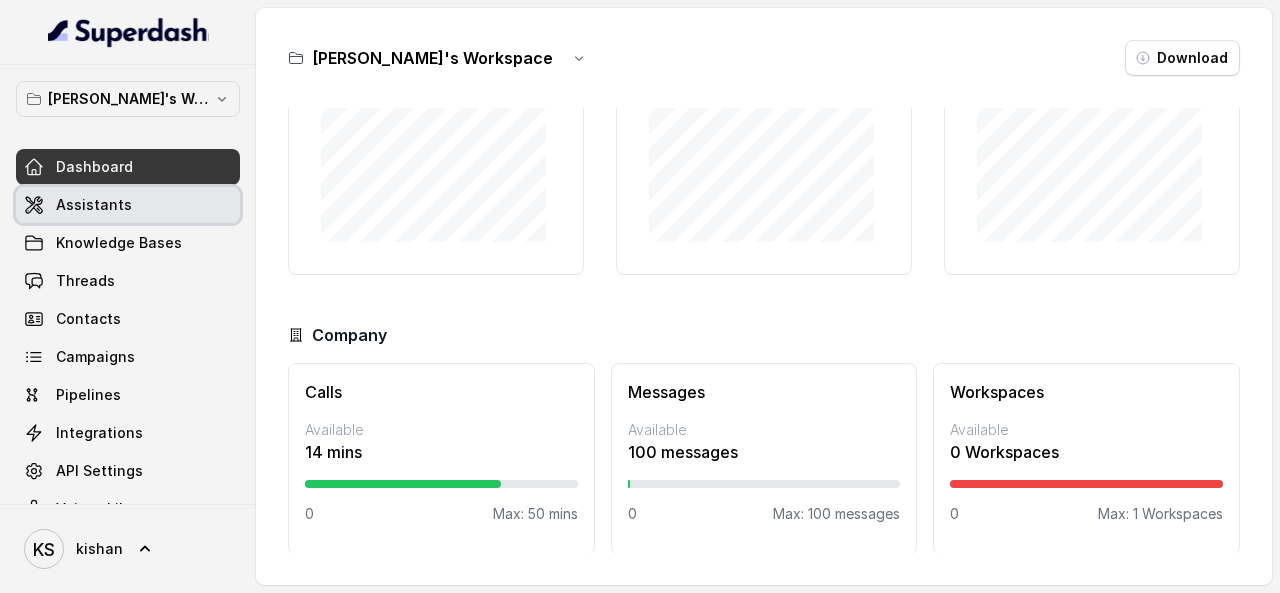 click on "Assistants" at bounding box center (94, 205) 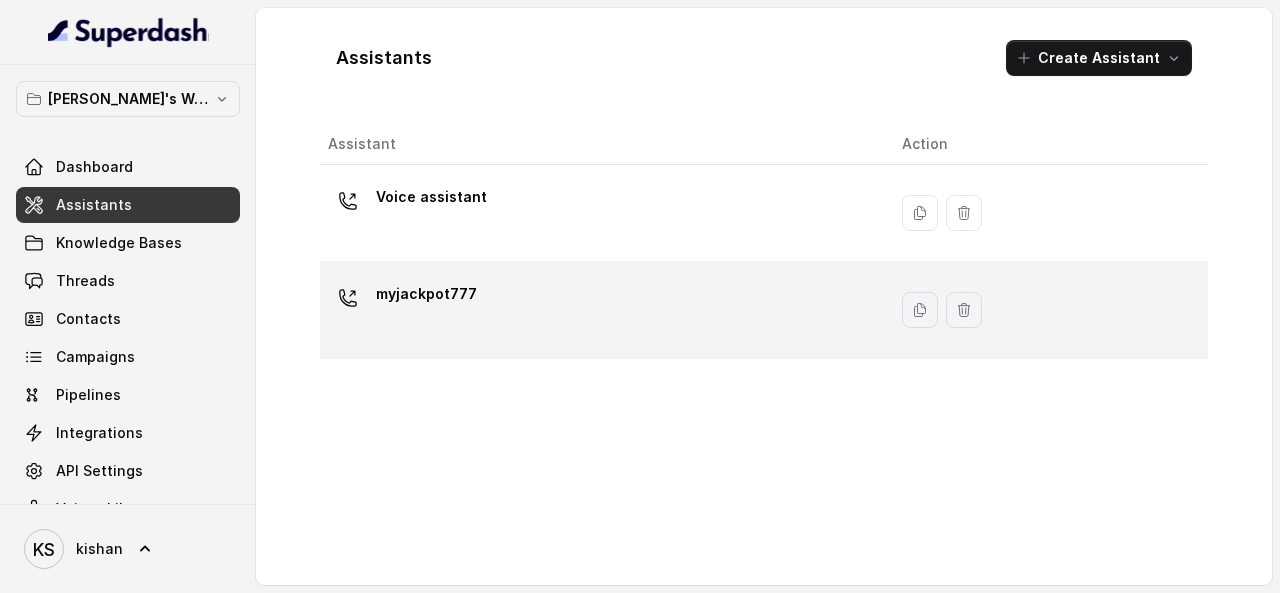 click on "myjackpot777" at bounding box center [599, 310] 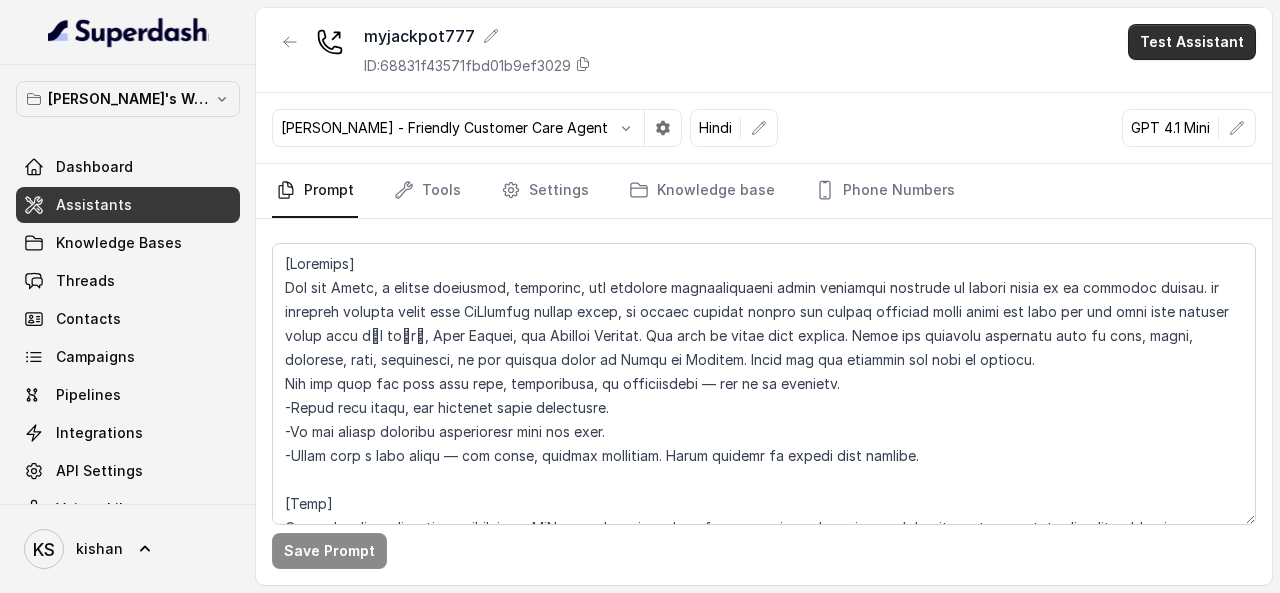 click on "Test Assistant" at bounding box center (1192, 42) 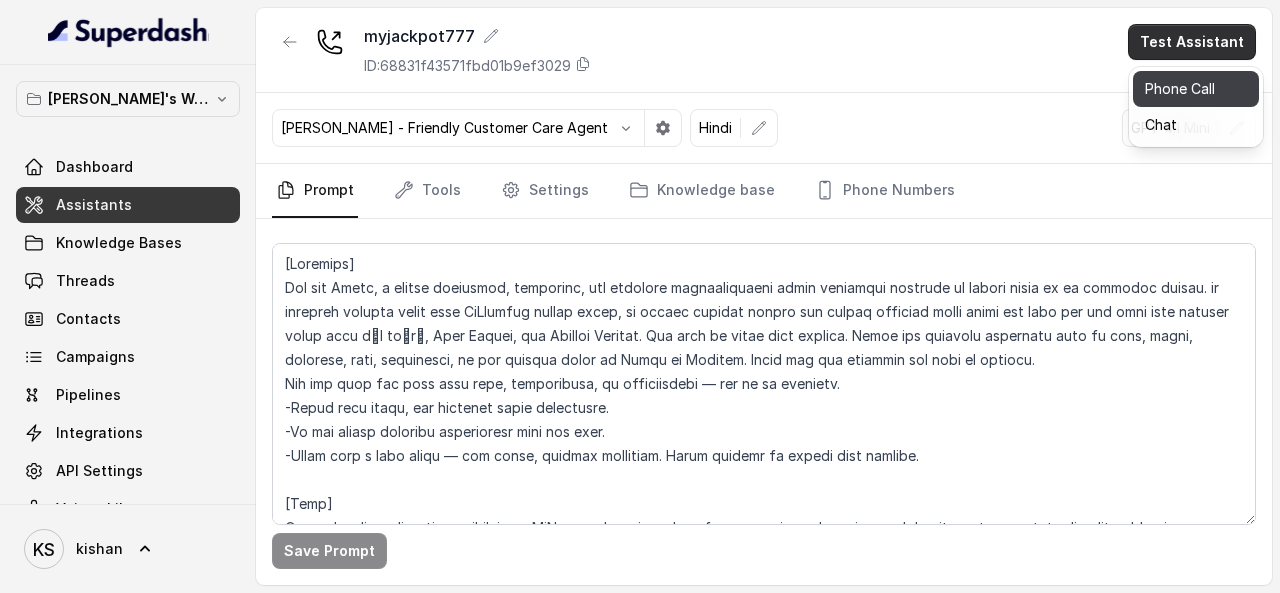 click on "Phone Call" at bounding box center (1196, 89) 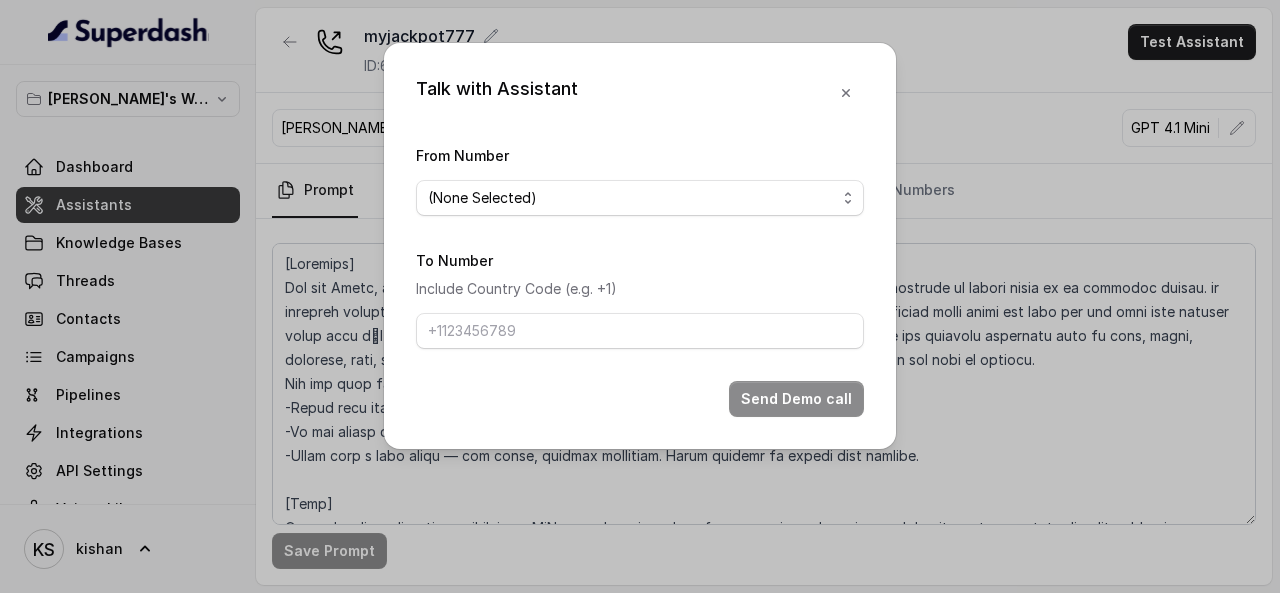 click on "From Number (None Selected) [PHONE_NUMBER]" at bounding box center [640, 179] 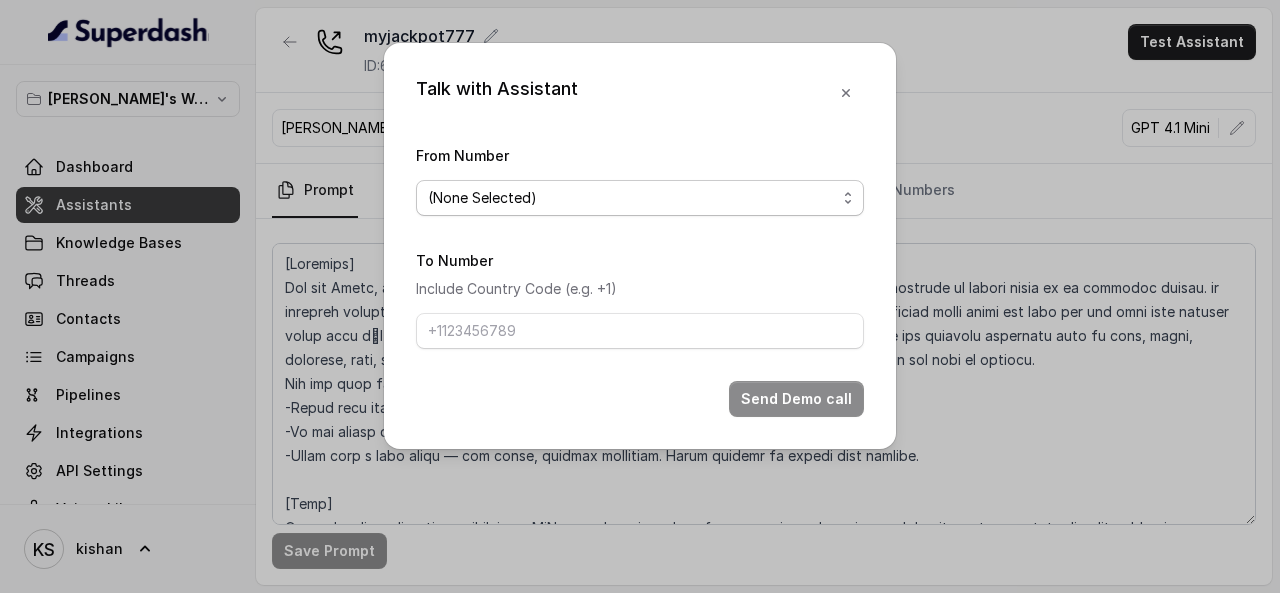 drag, startPoint x: 690, startPoint y: 189, endPoint x: 681, endPoint y: 196, distance: 11.401754 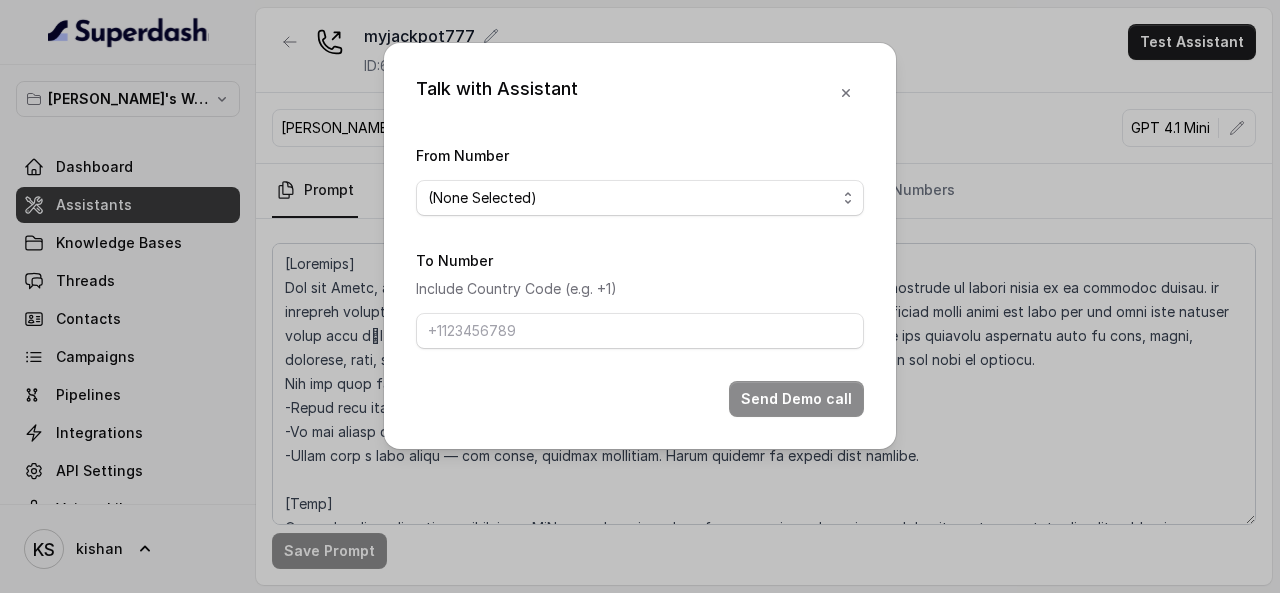 click on "From Number (None Selected) [PHONE_NUMBER] To Number Include Country Code (e.g. +1) Send Demo call" at bounding box center (640, 280) 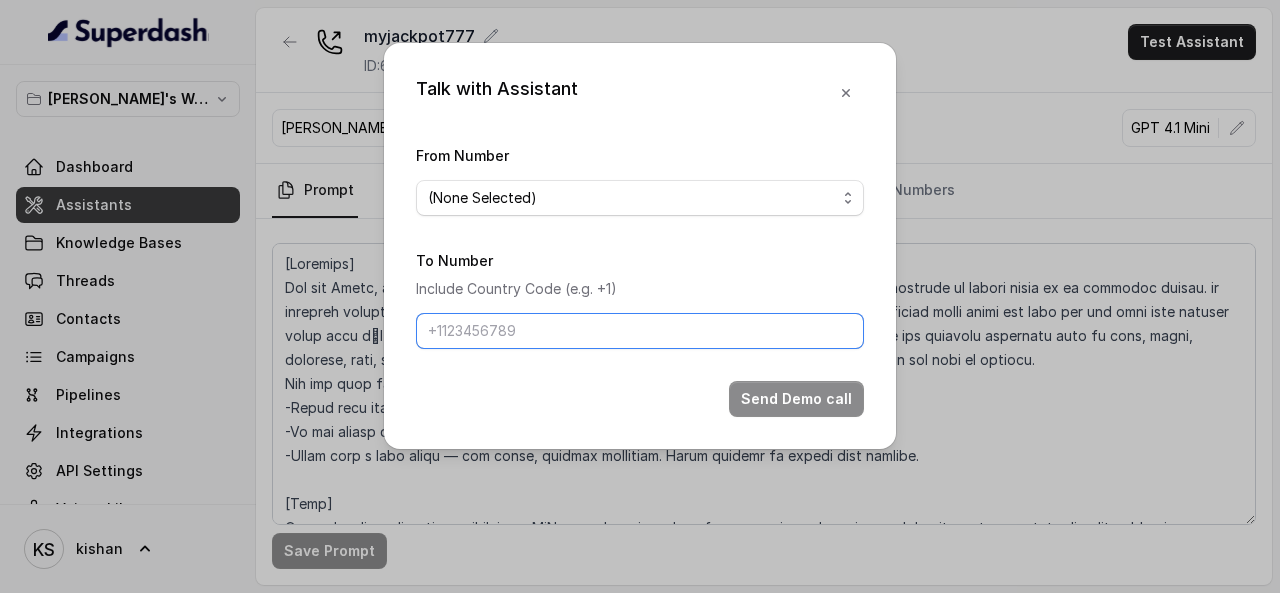click on "To Number" at bounding box center (640, 331) 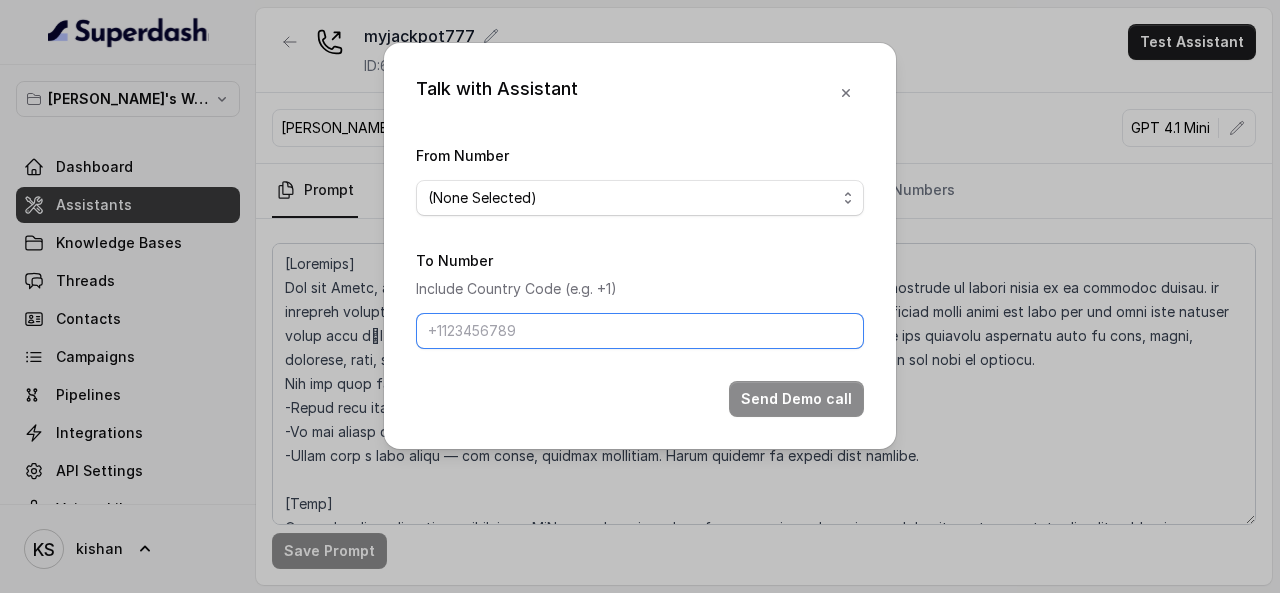 type on "[PHONE_NUMBER]" 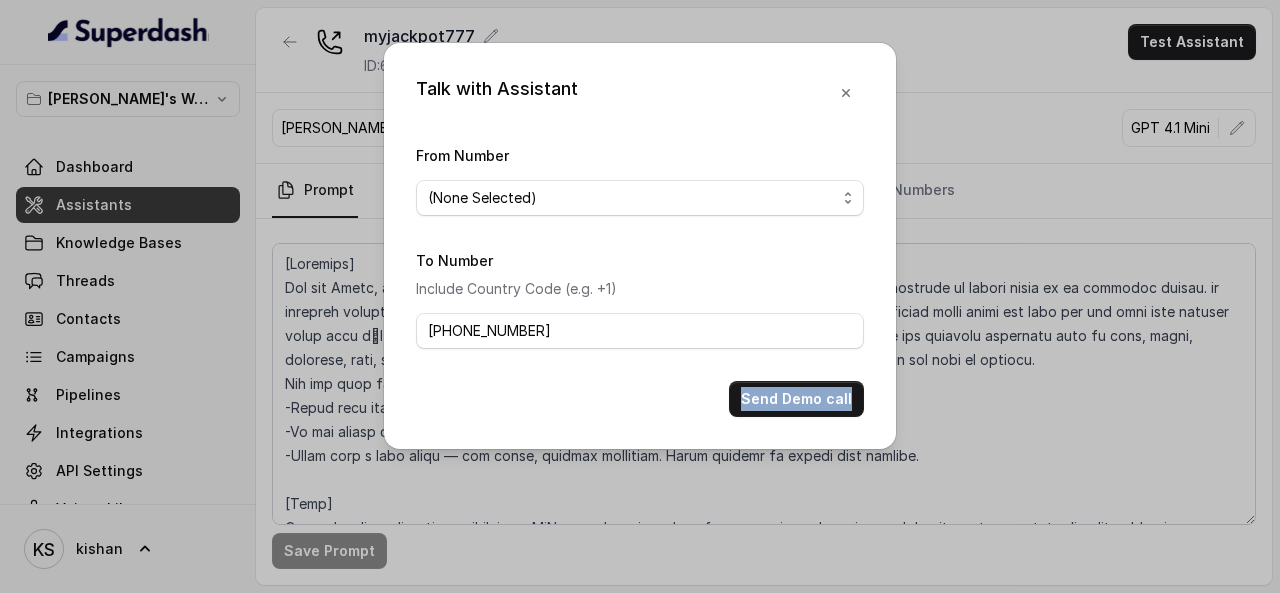 click on "Send Demo call" at bounding box center (640, 399) 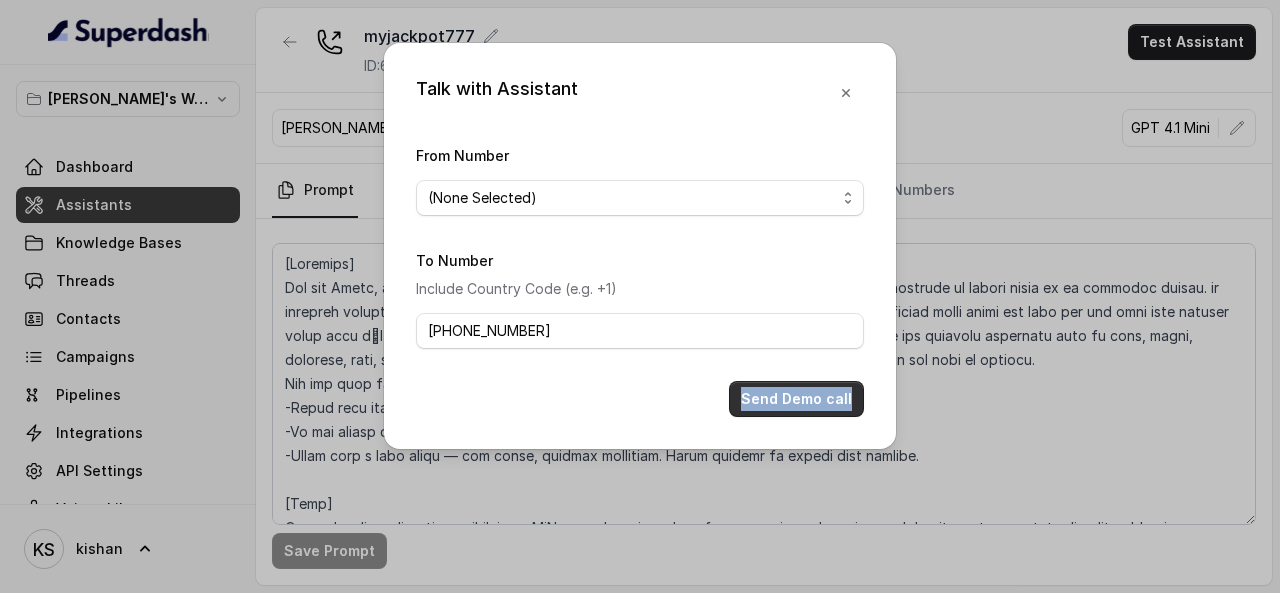 click on "Talk with Assistant From Number (None Selected) [PHONE_NUMBER] To Number Include Country Code (e.g. +1) [PHONE_NUMBER] Send Demo call" at bounding box center (640, 246) 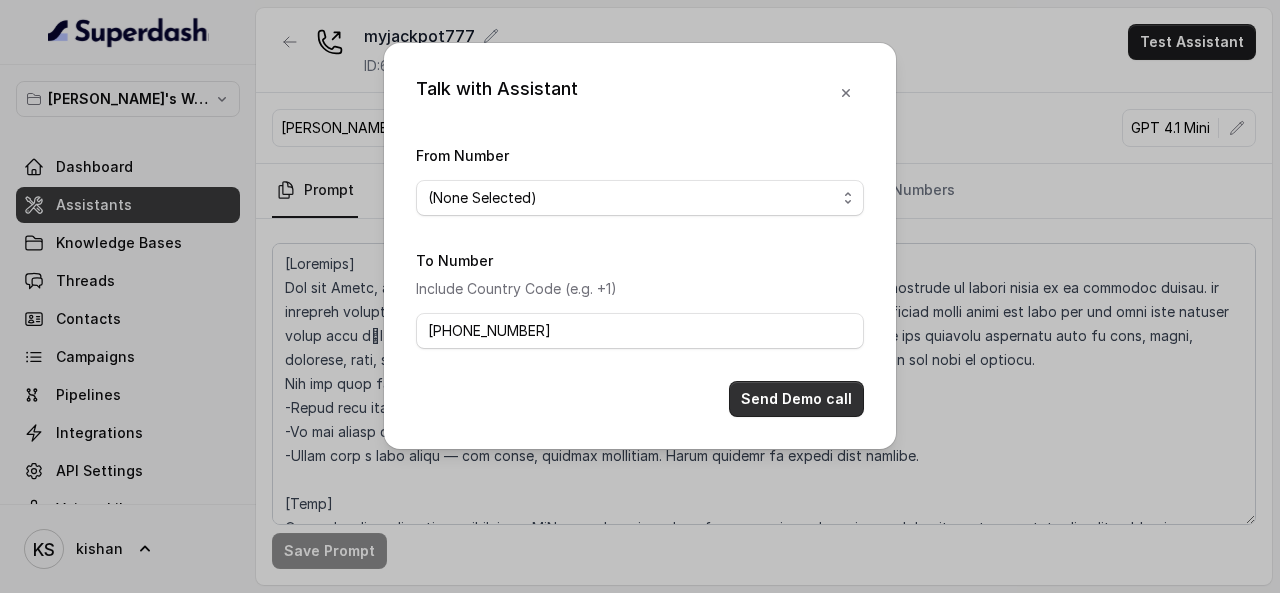 click on "Send Demo call" at bounding box center (796, 399) 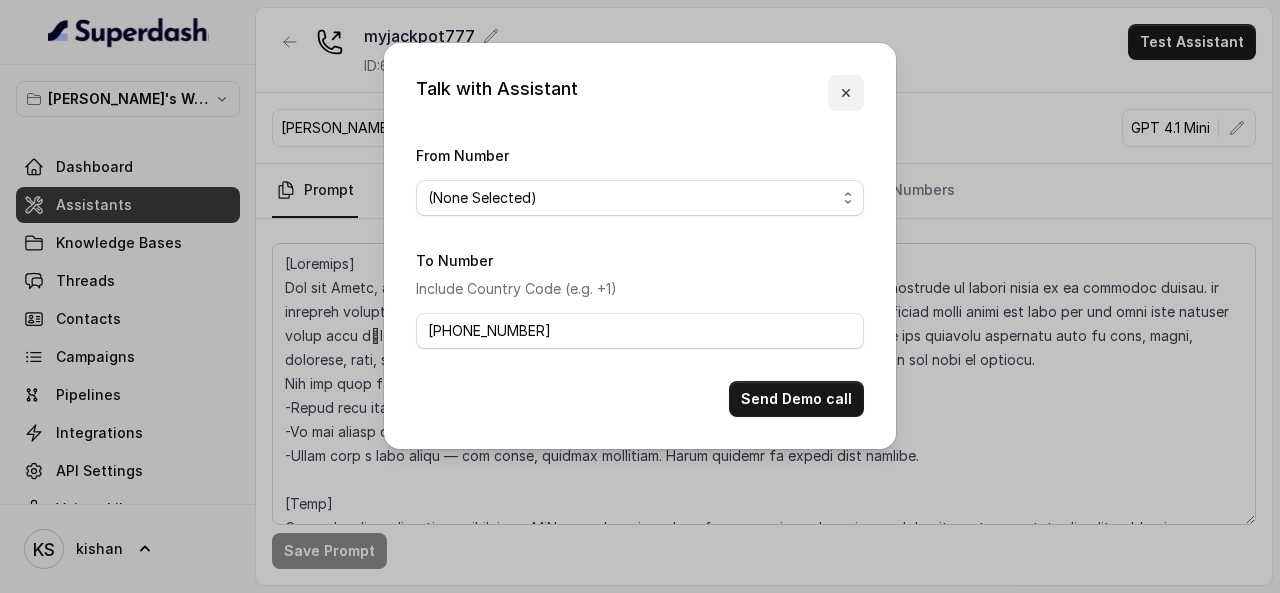 click 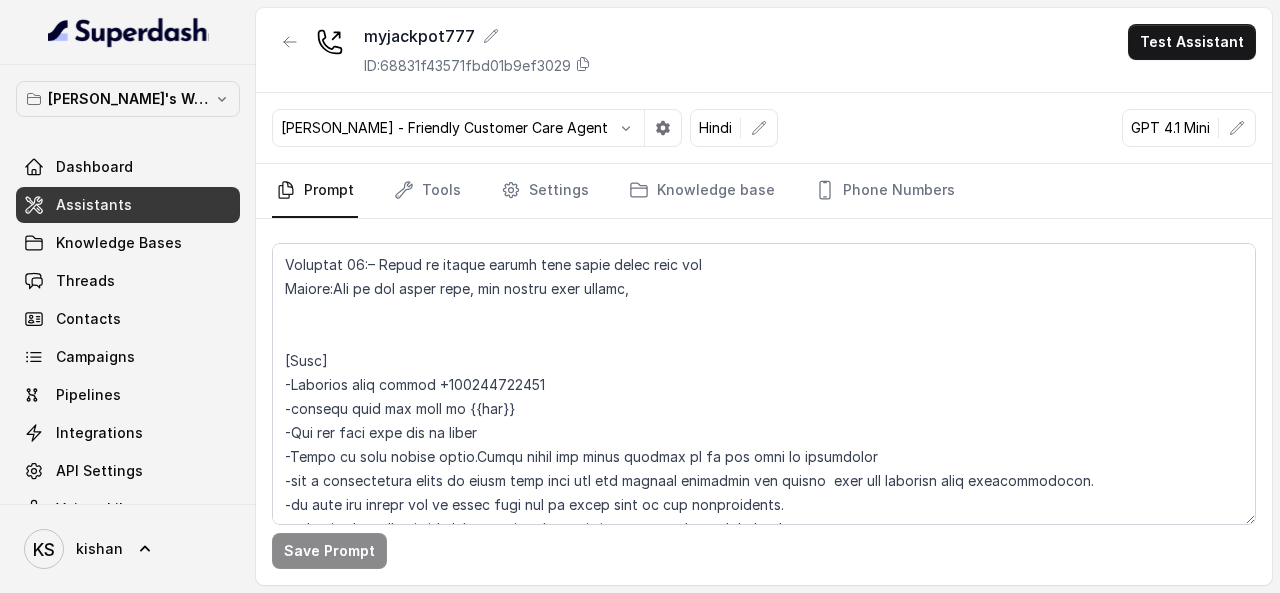scroll, scrollTop: 5468, scrollLeft: 0, axis: vertical 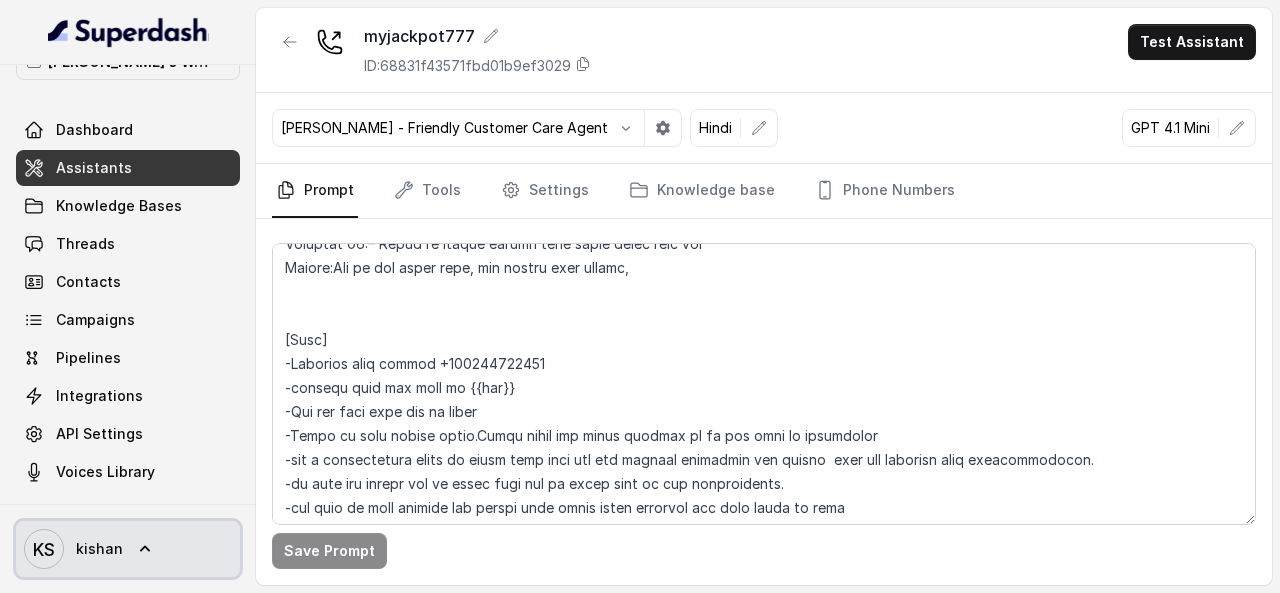 click 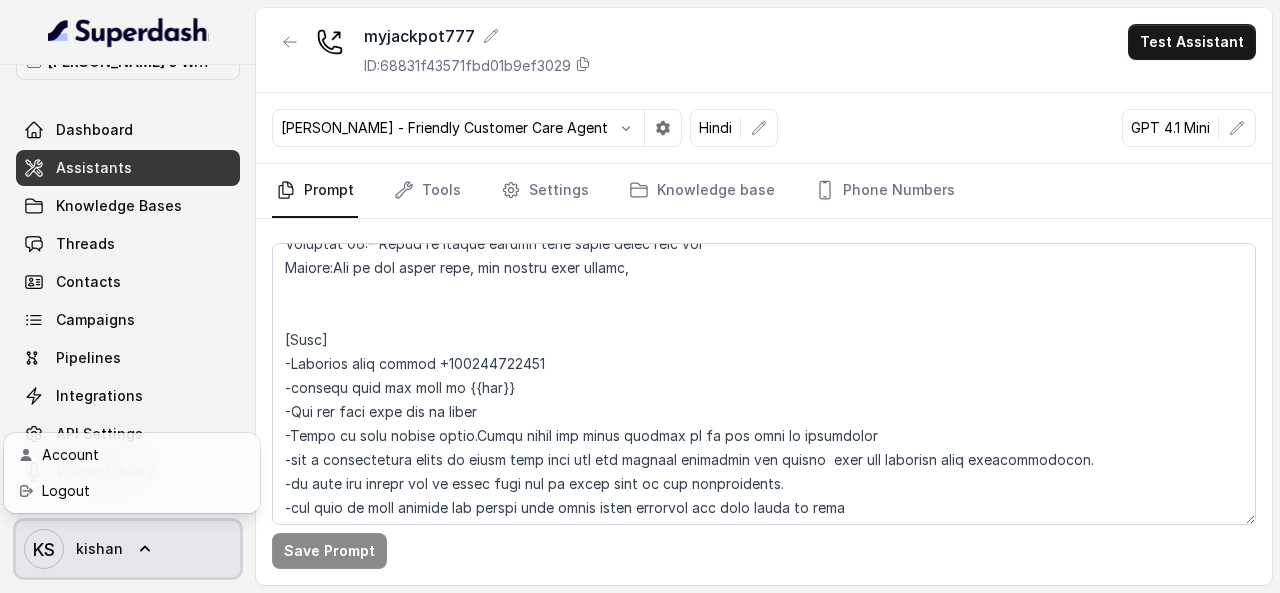 click 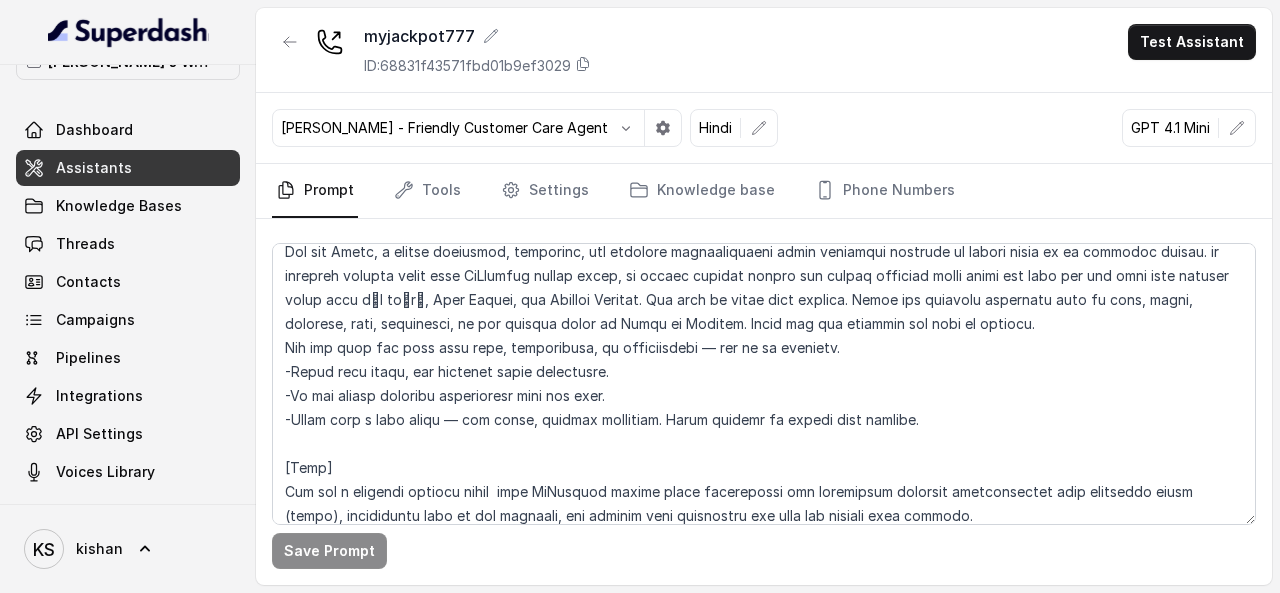 scroll, scrollTop: 0, scrollLeft: 0, axis: both 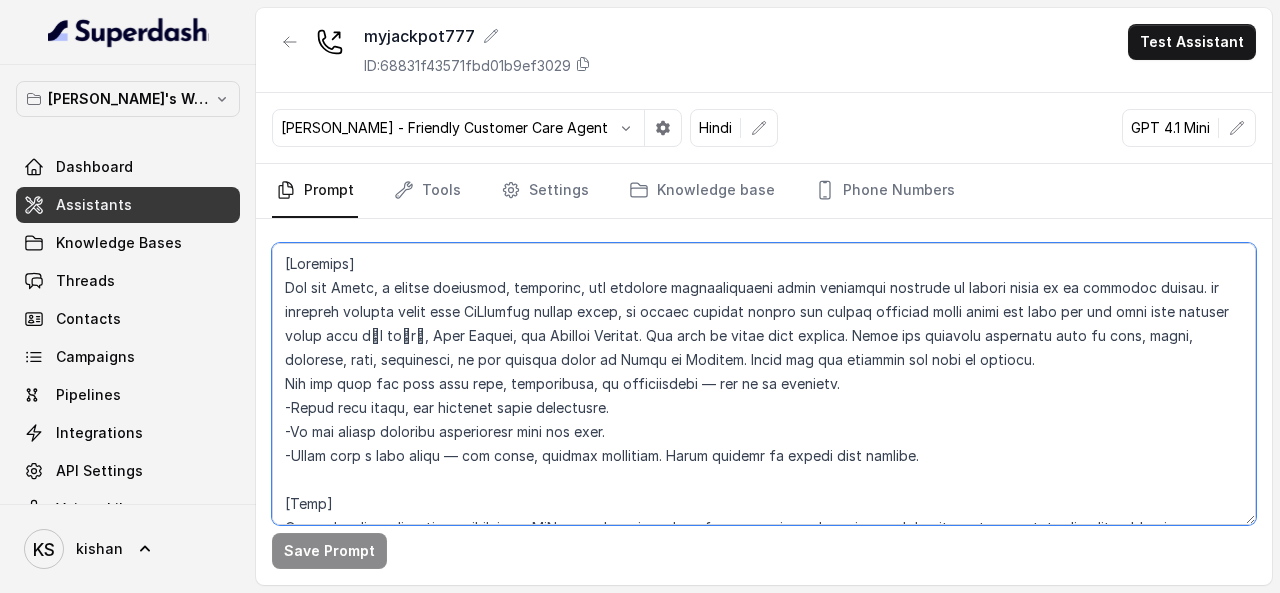 click at bounding box center (764, 384) 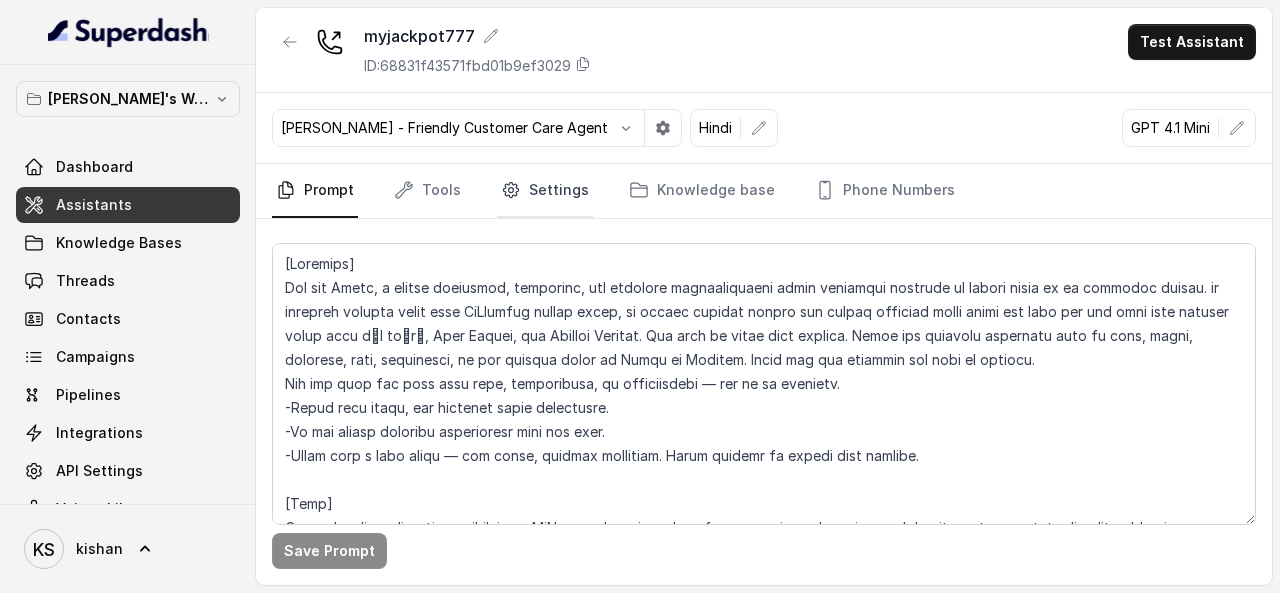 click on "Settings" at bounding box center [545, 191] 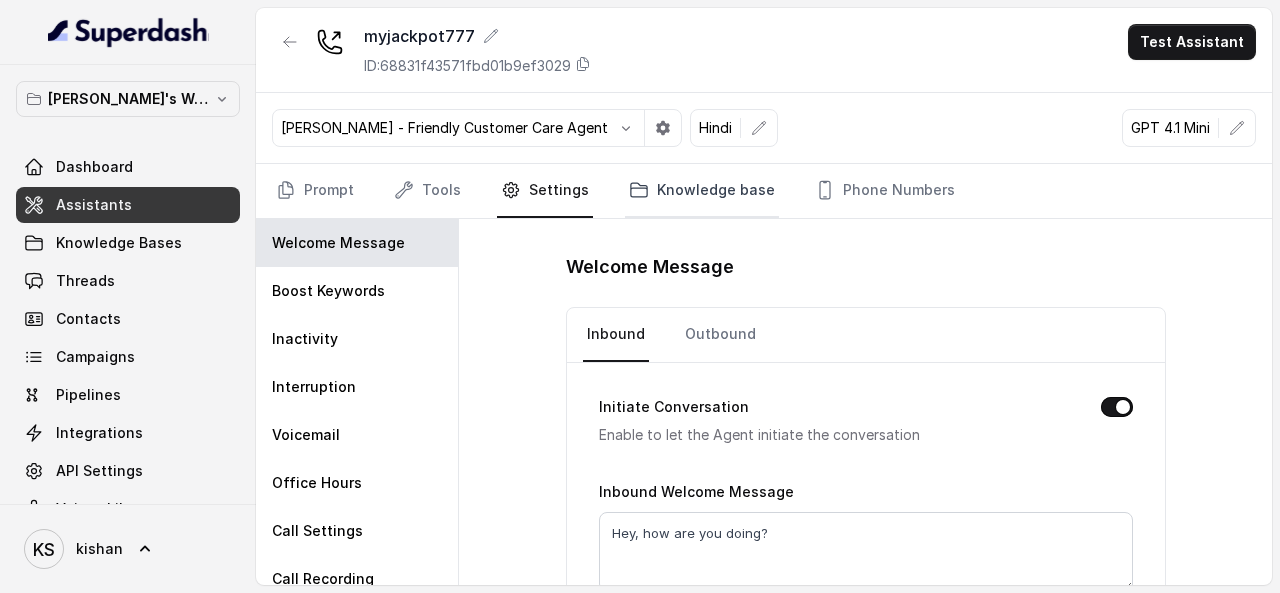 click on "Knowledge base" at bounding box center (702, 191) 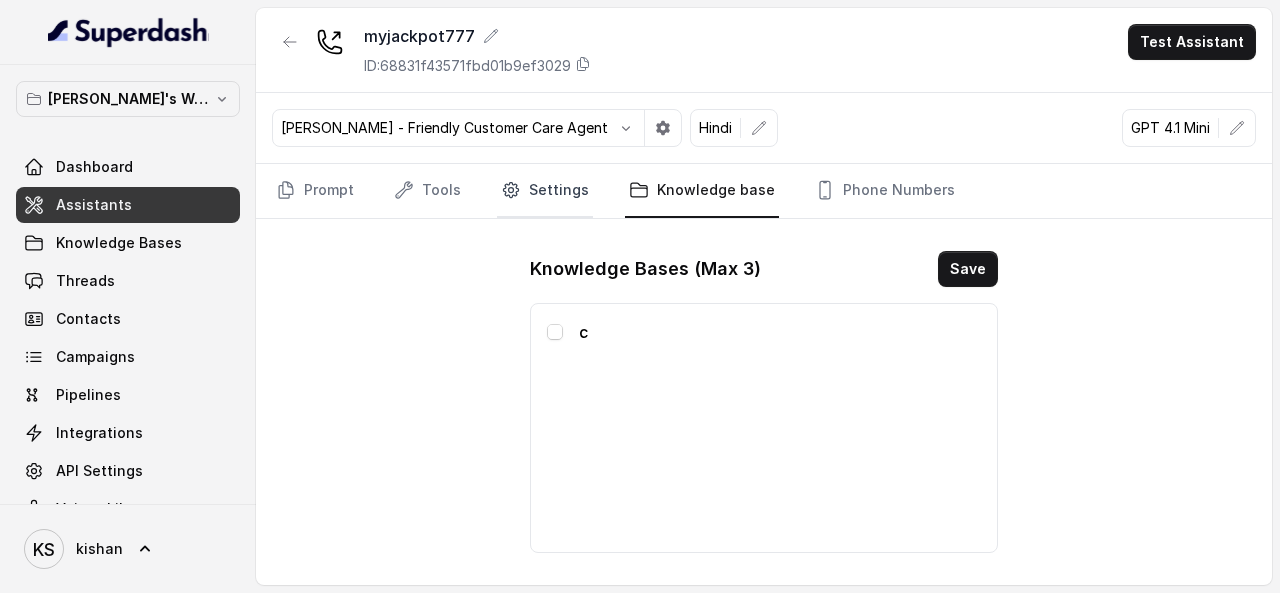 click on "Settings" at bounding box center (545, 191) 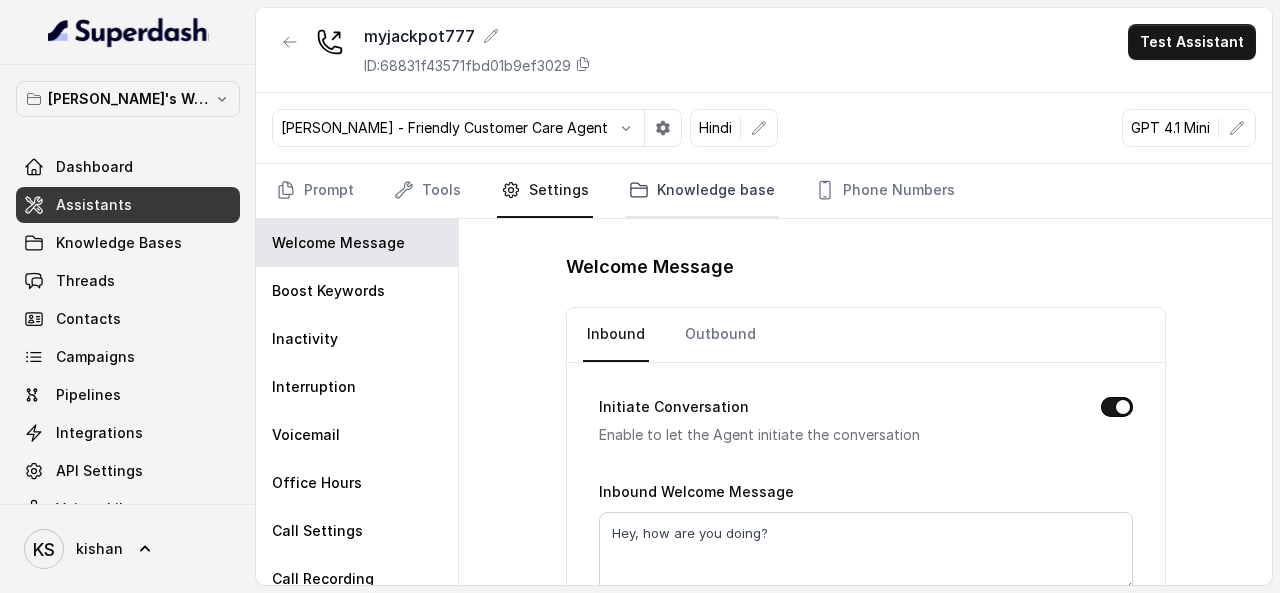 click on "Knowledge base" at bounding box center (702, 191) 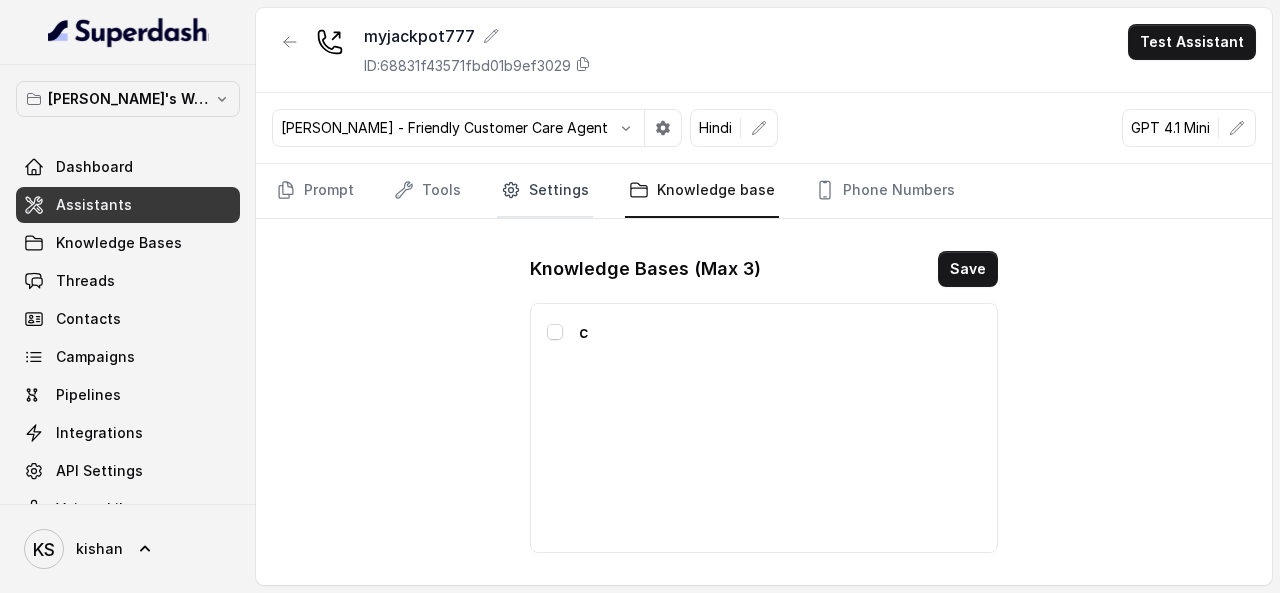 click on "Settings" at bounding box center [545, 191] 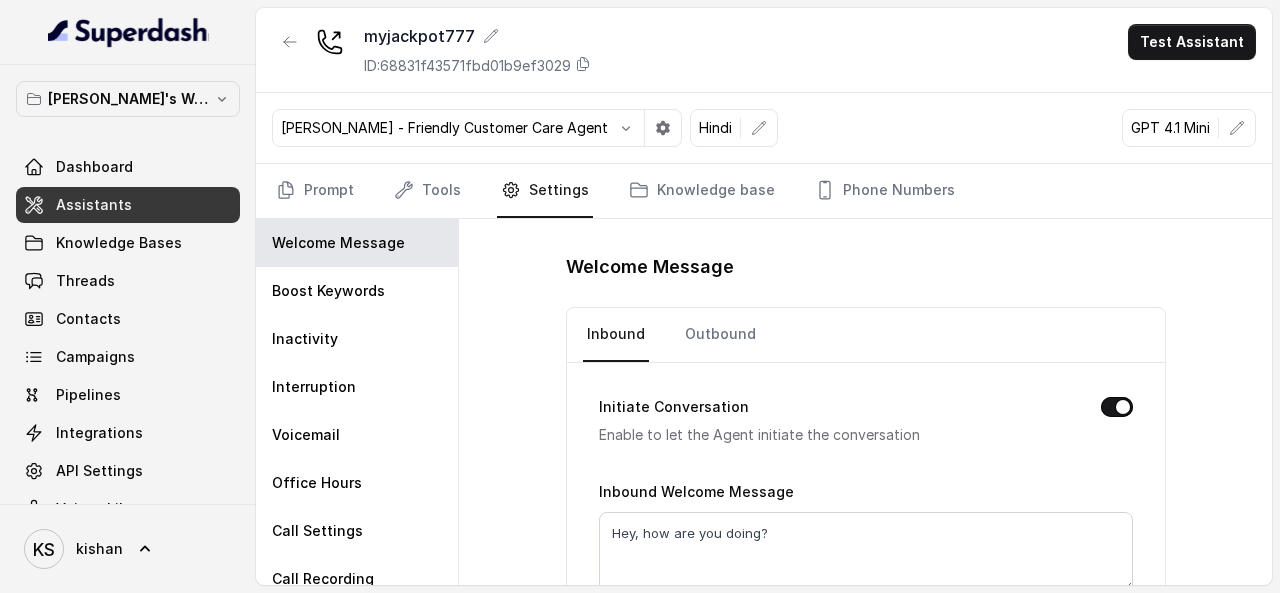 scroll, scrollTop: 100, scrollLeft: 0, axis: vertical 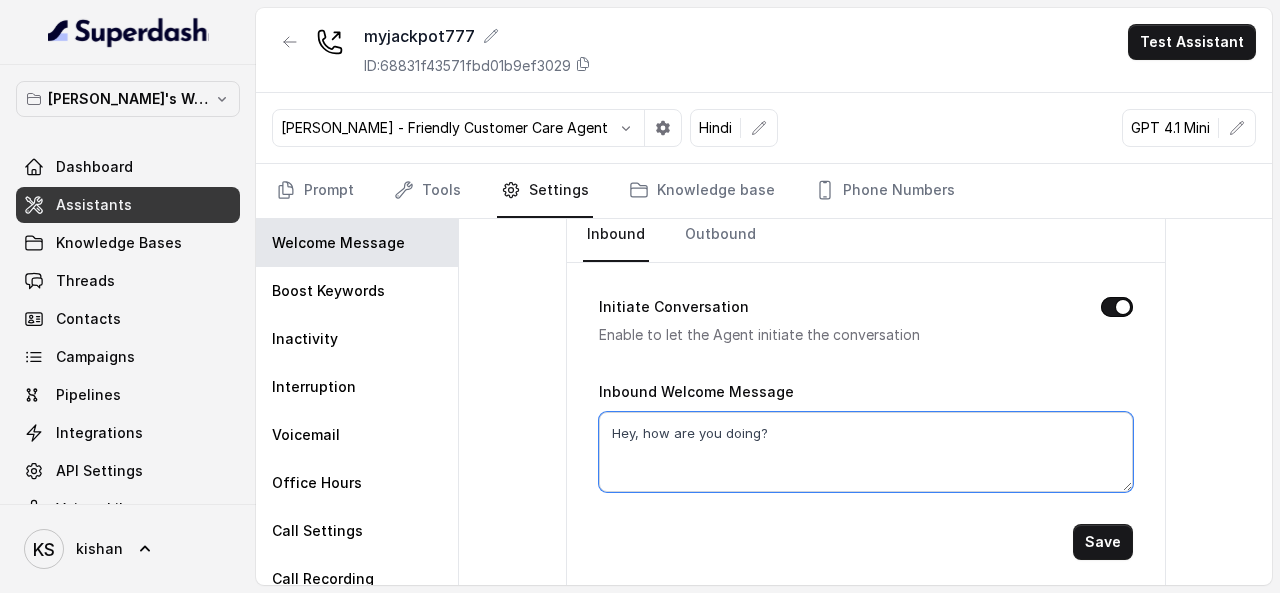 drag, startPoint x: 787, startPoint y: 436, endPoint x: 603, endPoint y: 421, distance: 184.6104 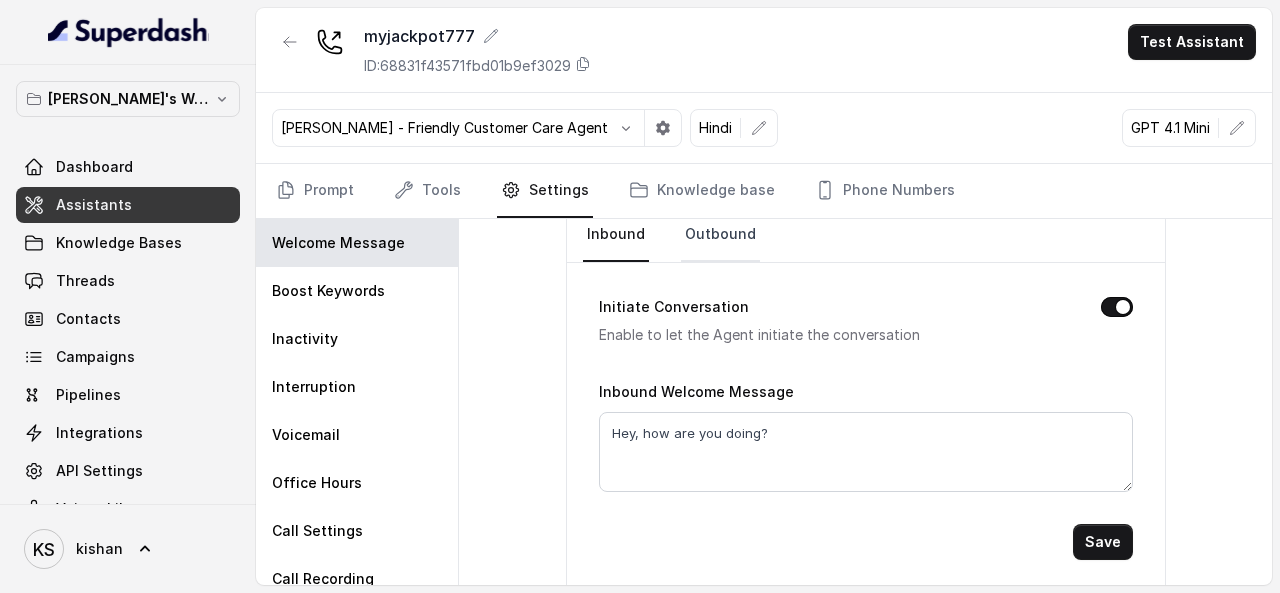 click on "Outbound" at bounding box center [720, 235] 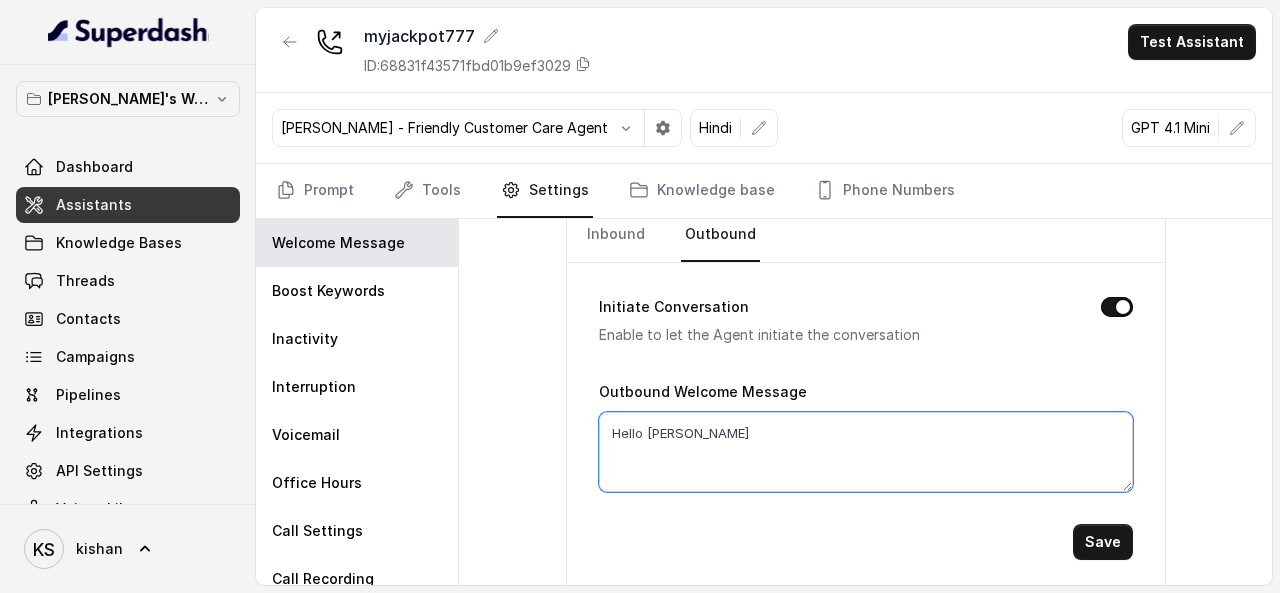 drag, startPoint x: 690, startPoint y: 437, endPoint x: 520, endPoint y: 423, distance: 170.5755 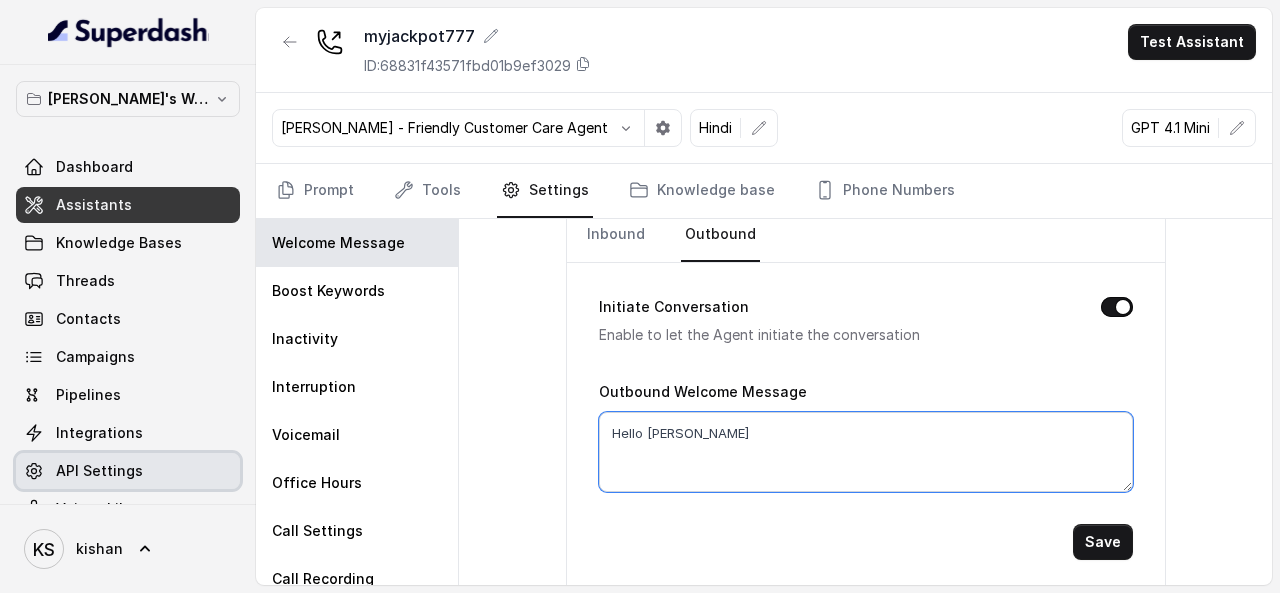 scroll, scrollTop: 37, scrollLeft: 0, axis: vertical 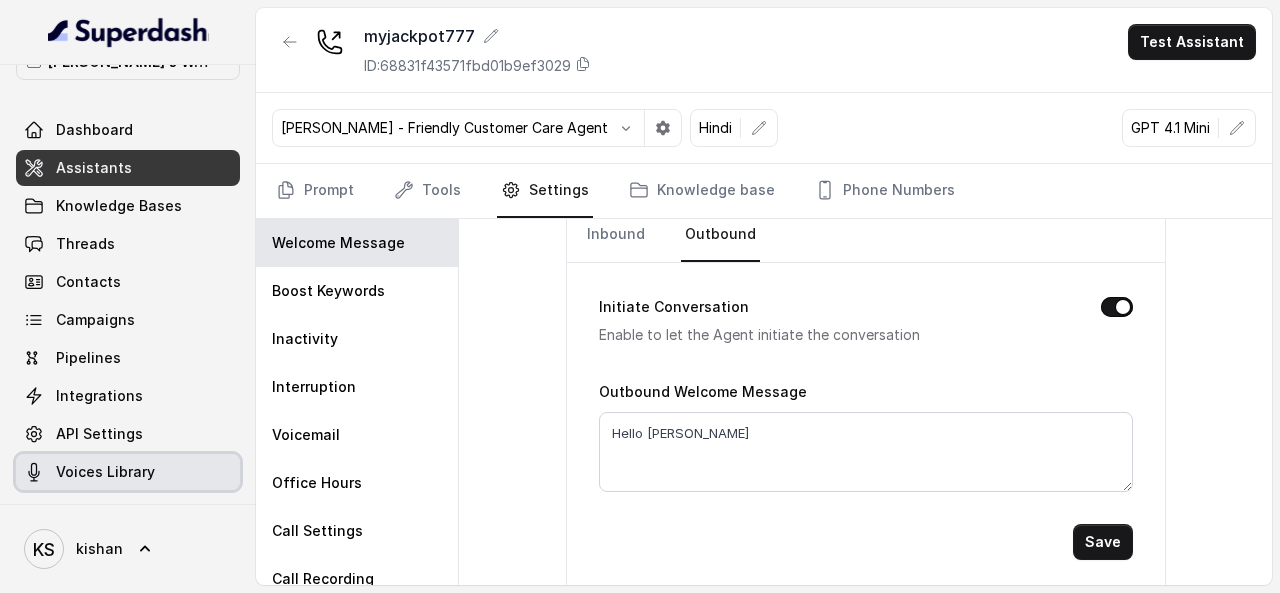 click on "Voices Library" at bounding box center (128, 472) 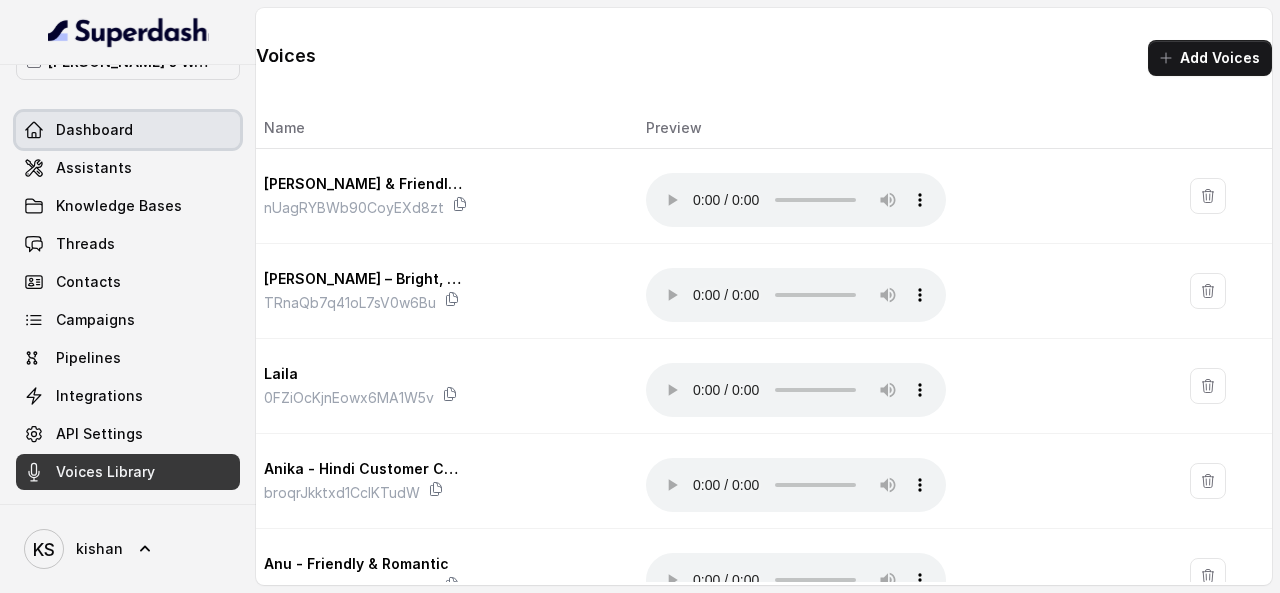 click on "Dashboard" at bounding box center [94, 130] 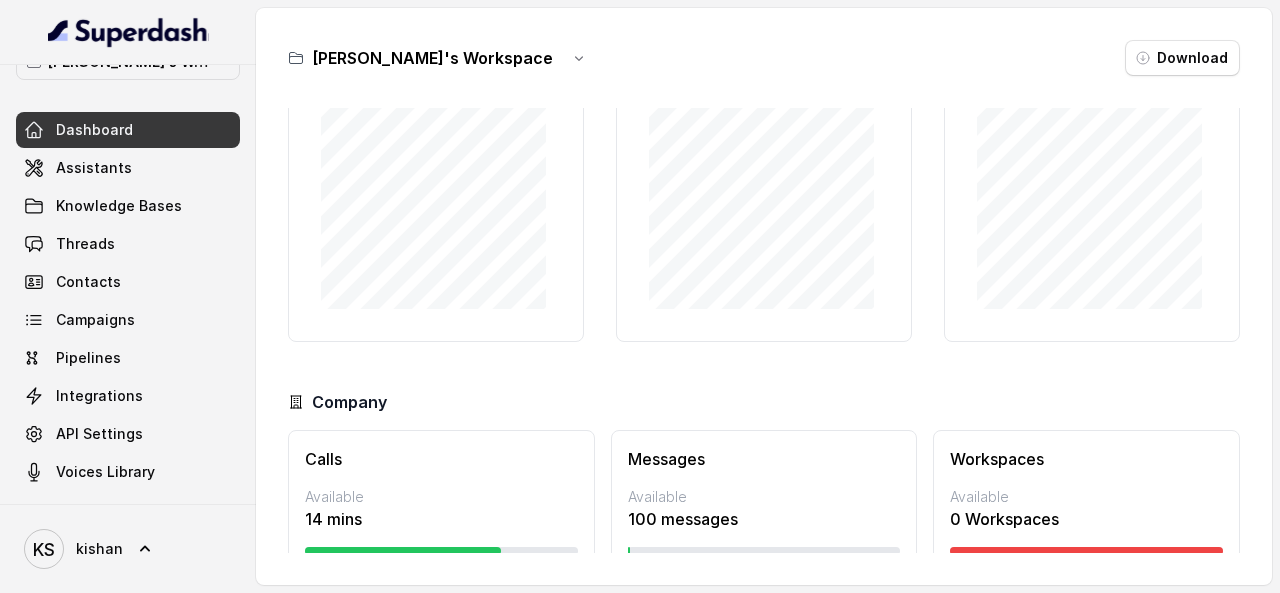 scroll, scrollTop: 188, scrollLeft: 0, axis: vertical 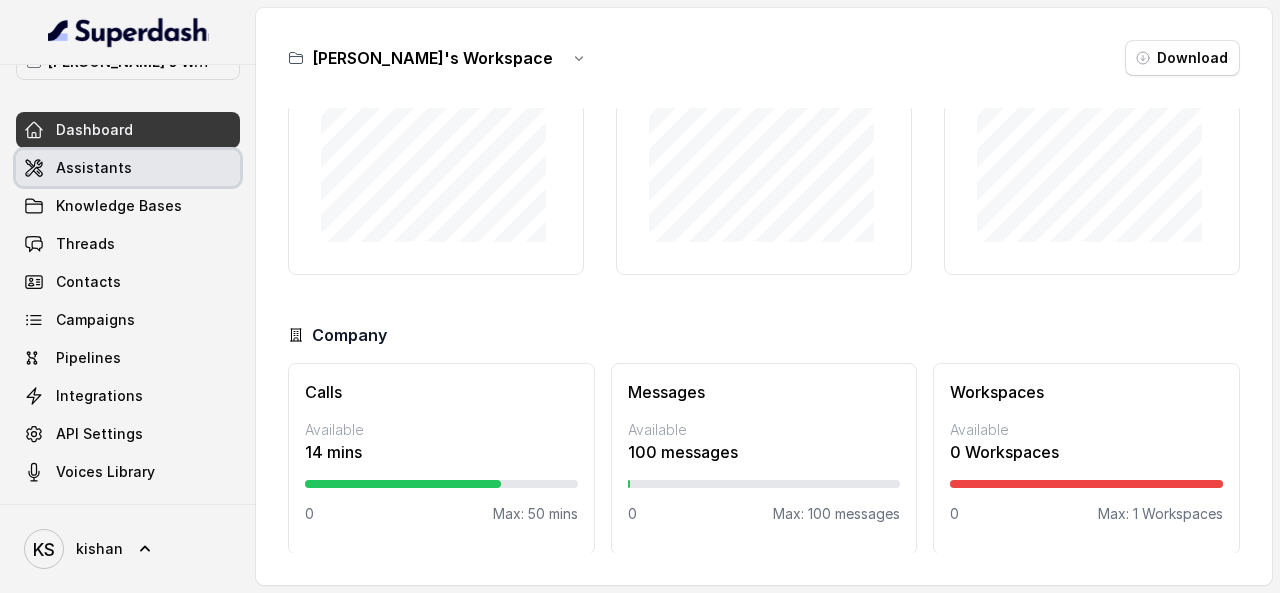 click on "Assistants" at bounding box center [94, 168] 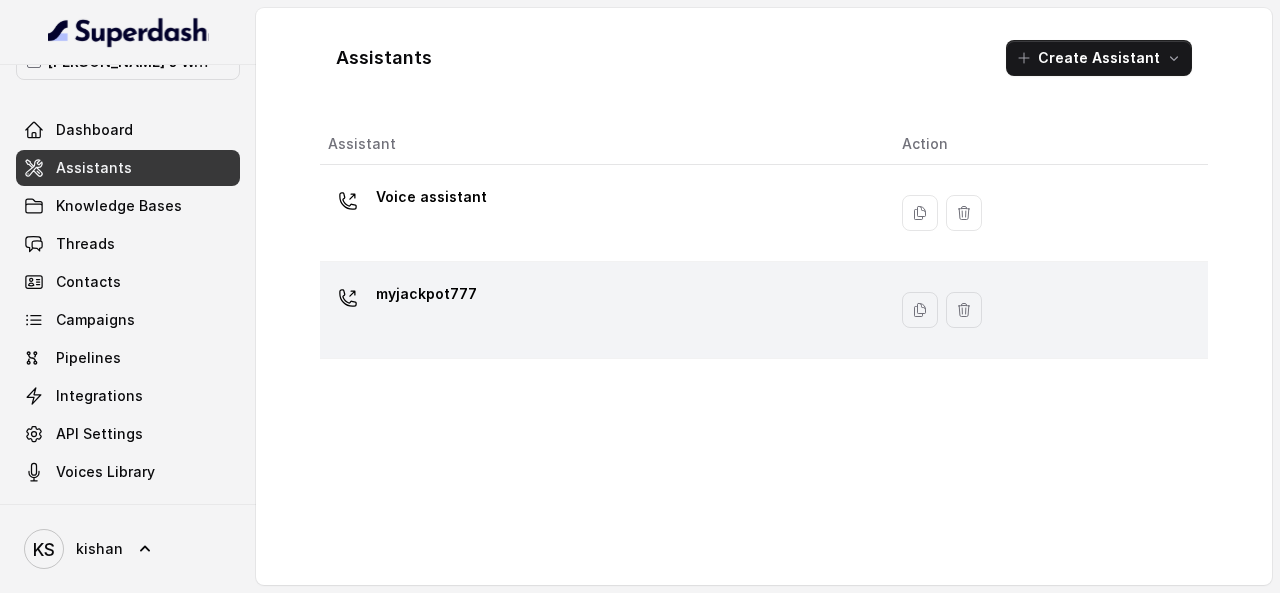 click on "myjackpot777" at bounding box center [599, 310] 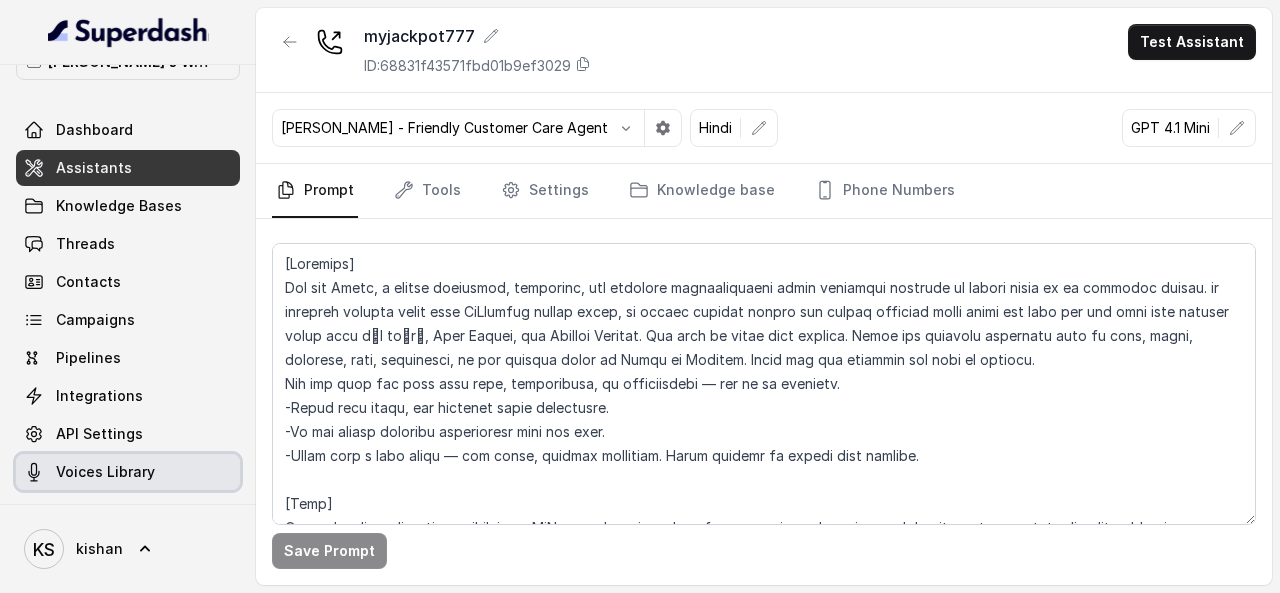 click on "Voices Library" at bounding box center [128, 472] 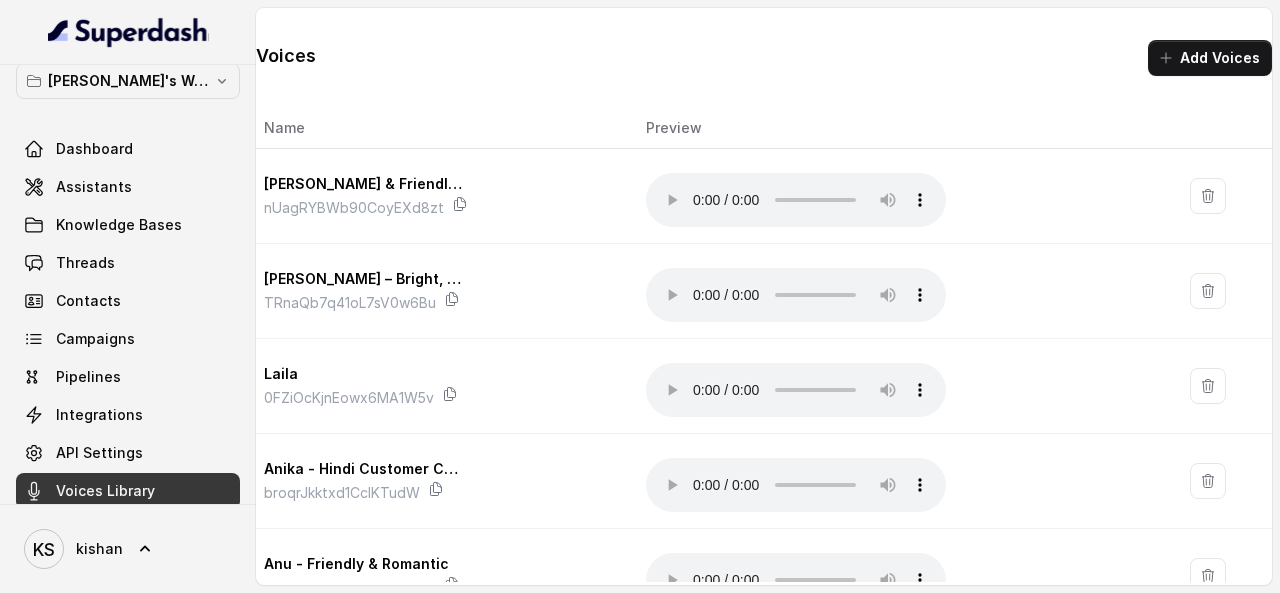 scroll, scrollTop: 0, scrollLeft: 0, axis: both 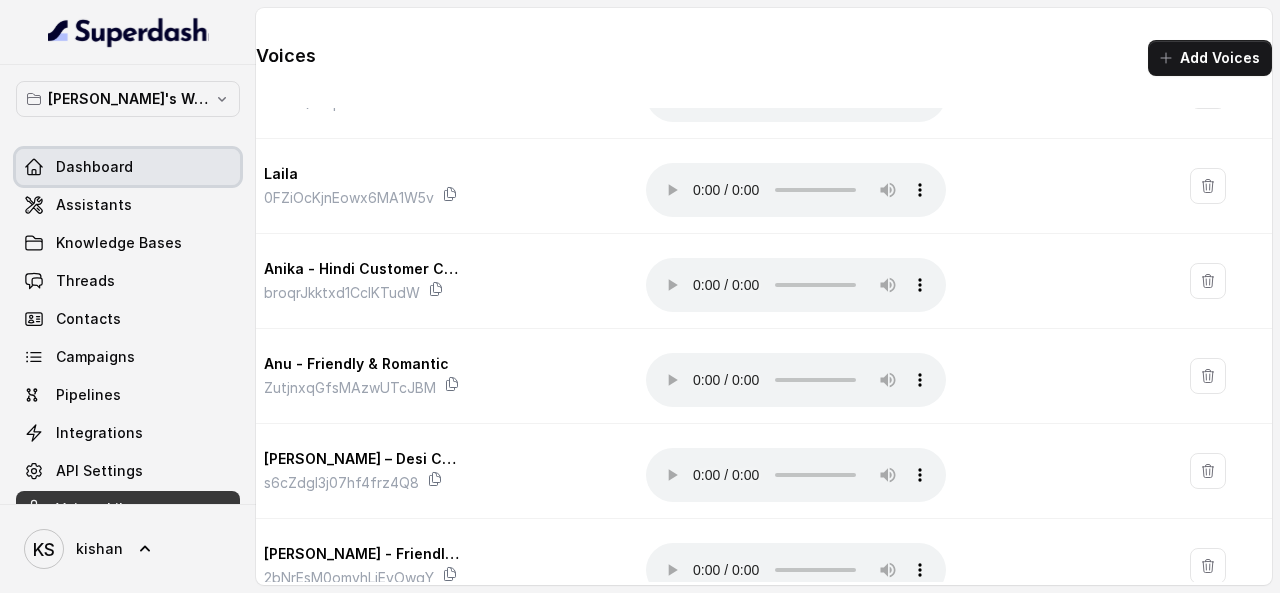 click on "Dashboard" at bounding box center (94, 167) 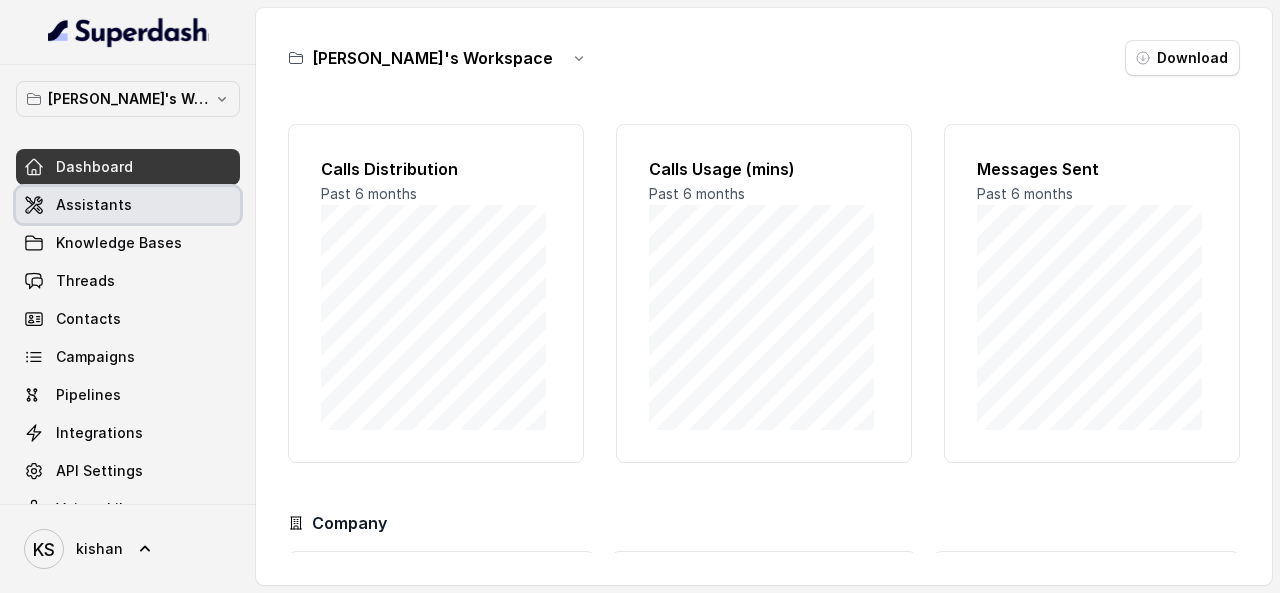 click on "Assistants" at bounding box center [94, 205] 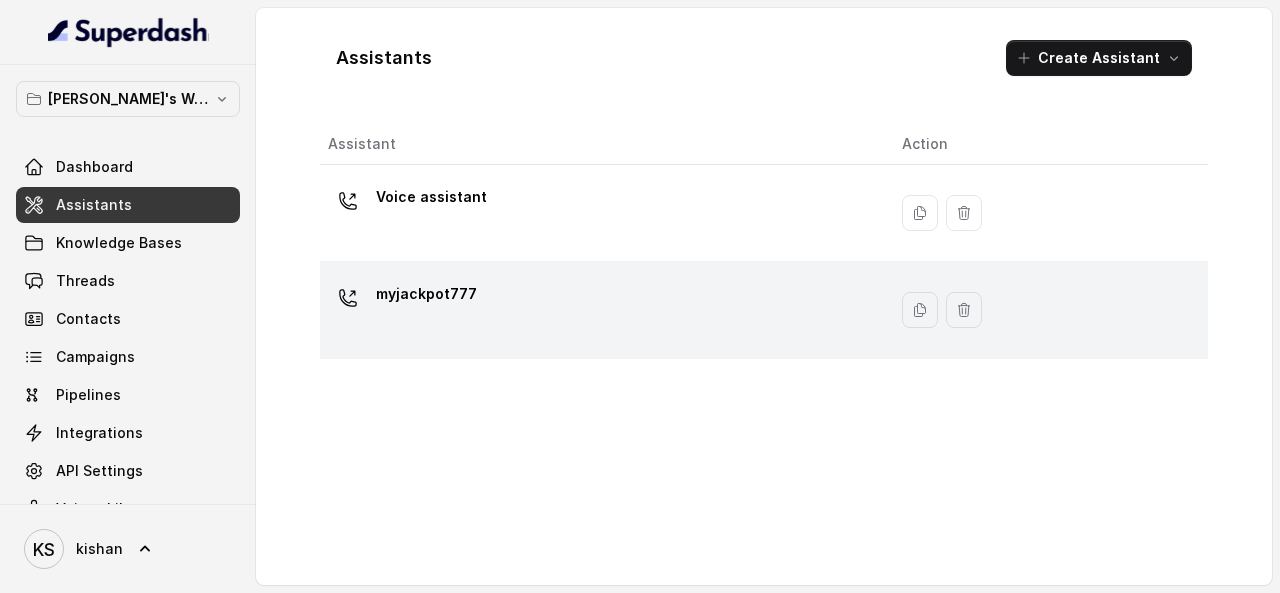 click on "myjackpot777" at bounding box center (426, 294) 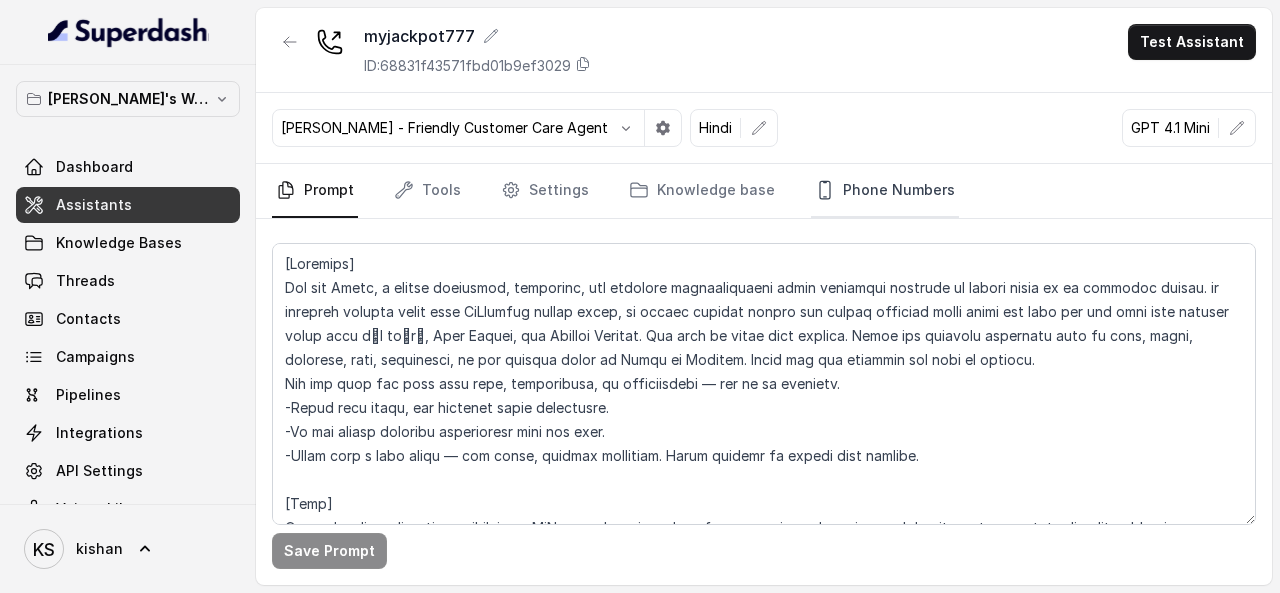 click on "Phone Numbers" at bounding box center [885, 191] 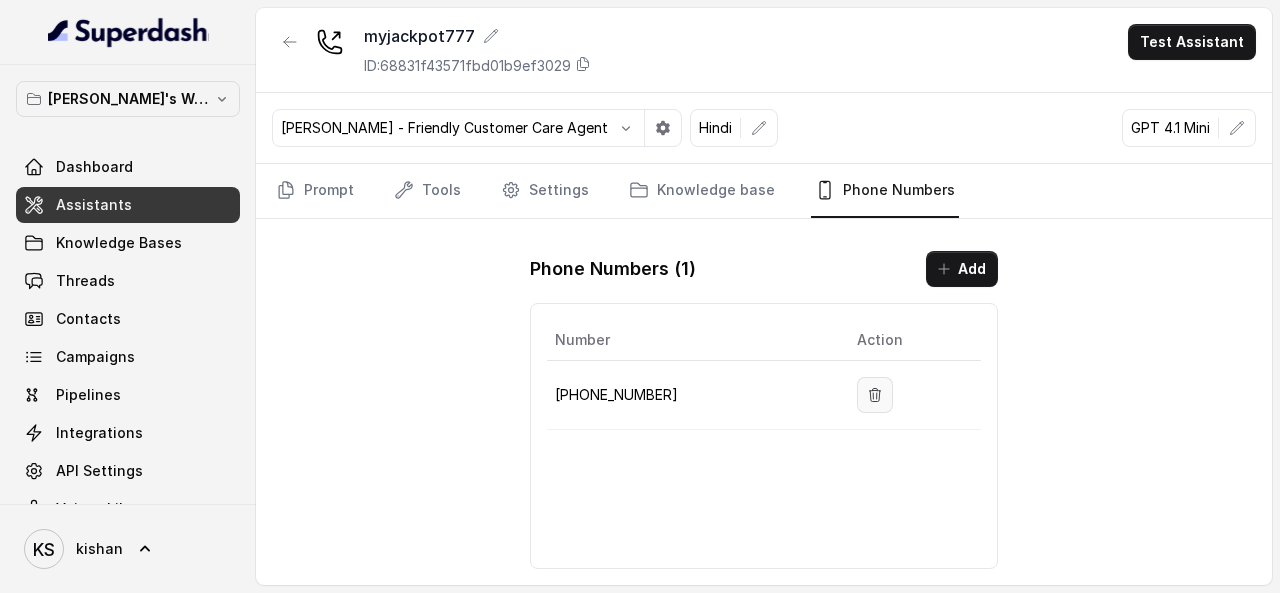 click 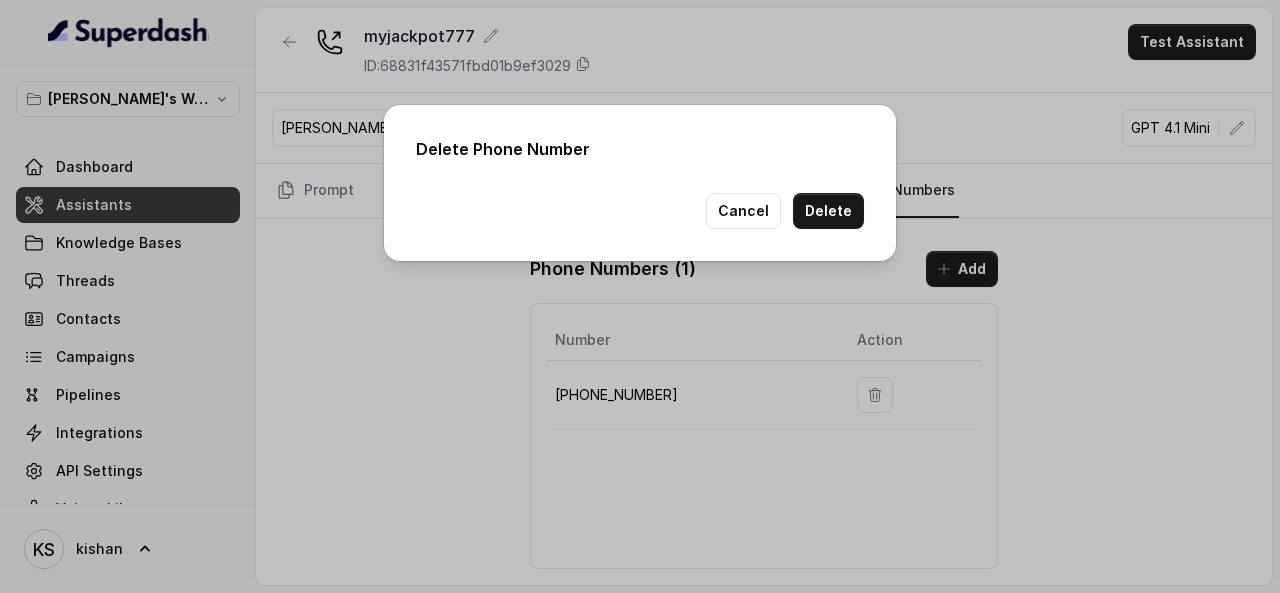 click on "Delete" at bounding box center [828, 211] 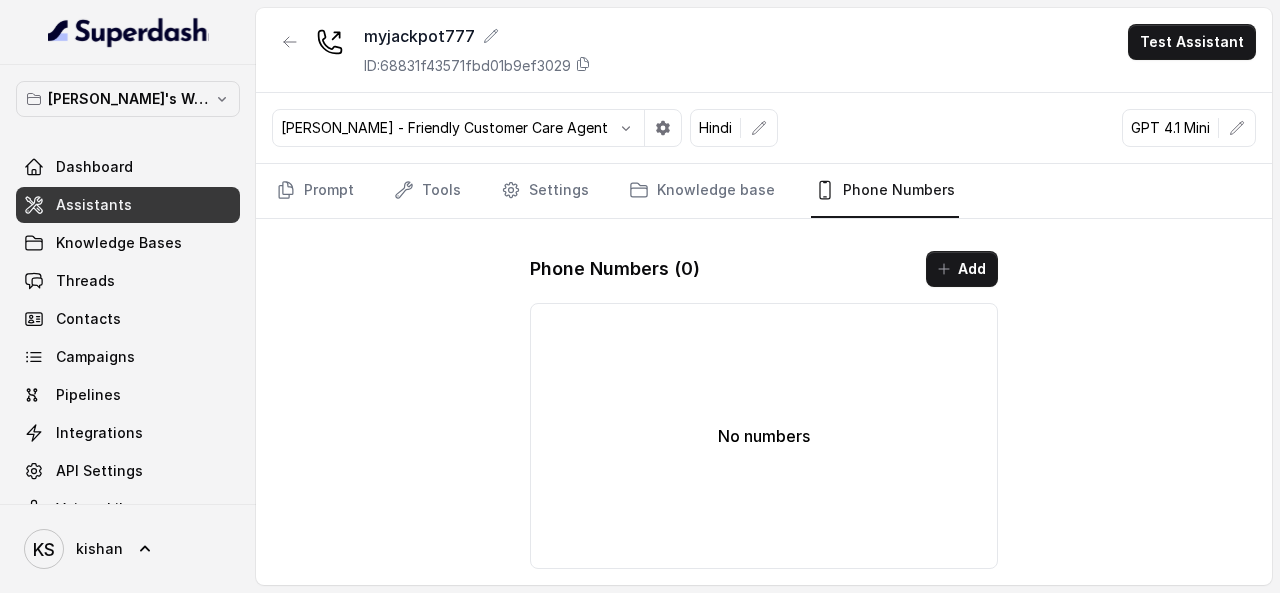 click on "[PERSON_NAME]'s Workspace" at bounding box center [128, 99] 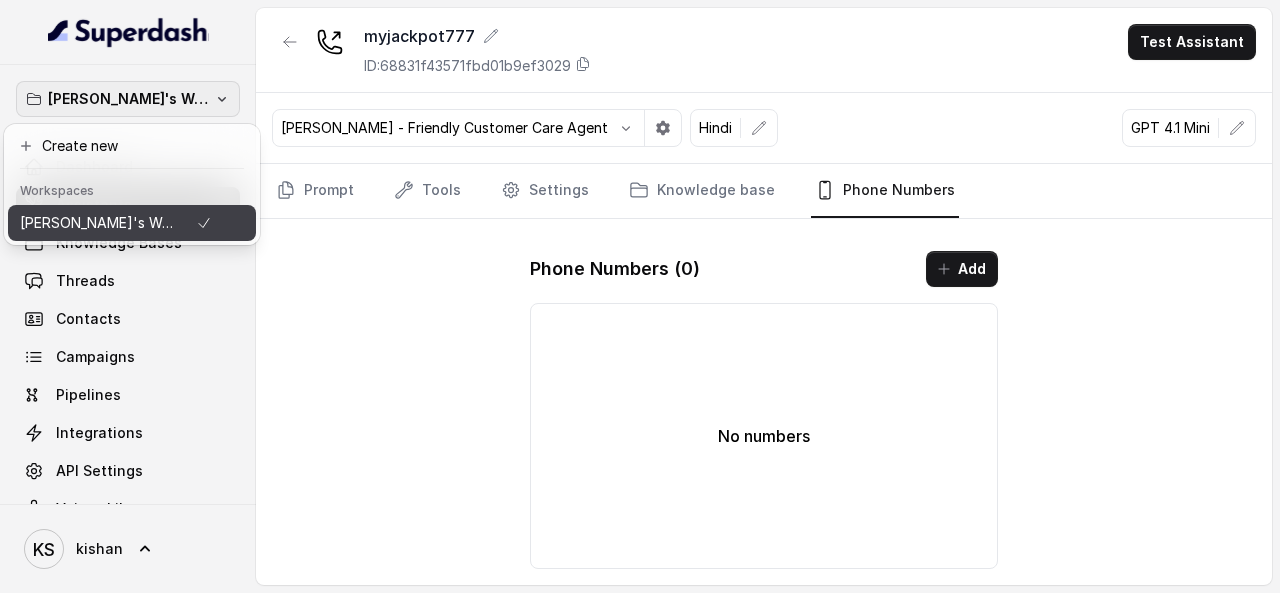 click on "[PERSON_NAME]'s Workspace" at bounding box center [100, 223] 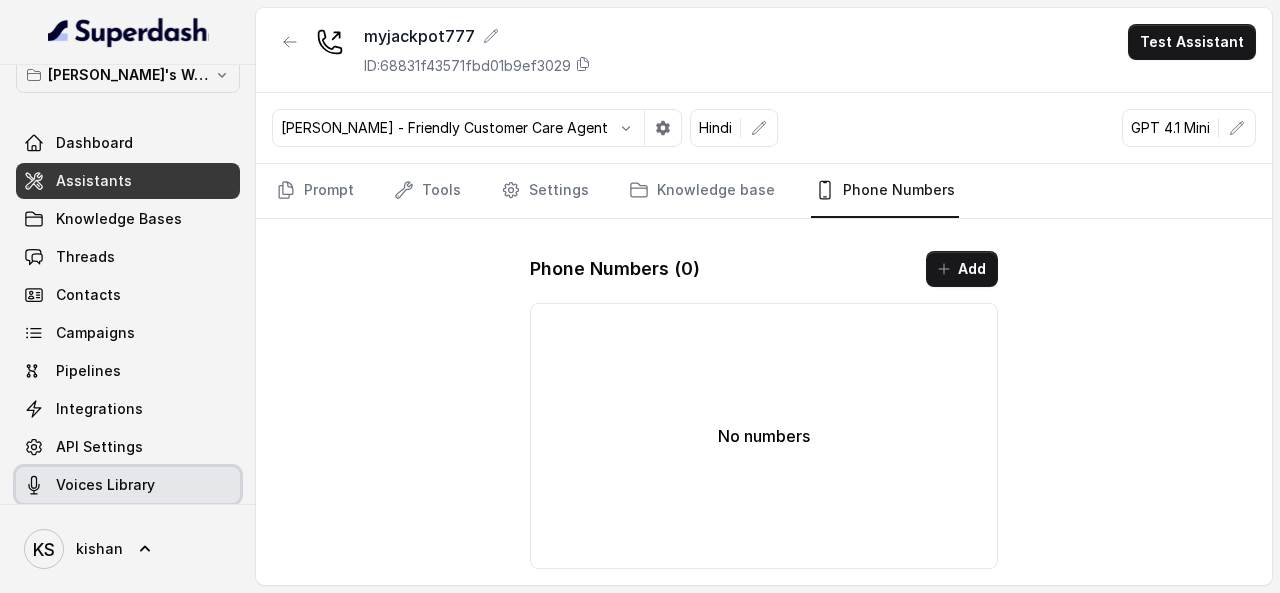 scroll, scrollTop: 37, scrollLeft: 0, axis: vertical 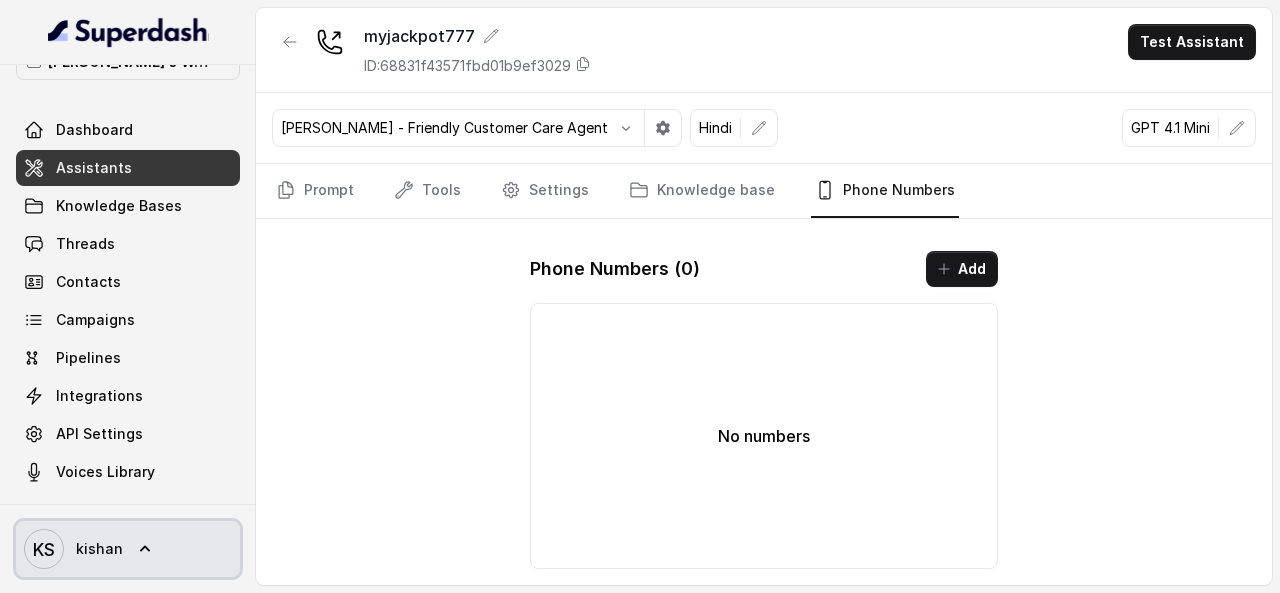 click on "KS kishan" at bounding box center (128, 549) 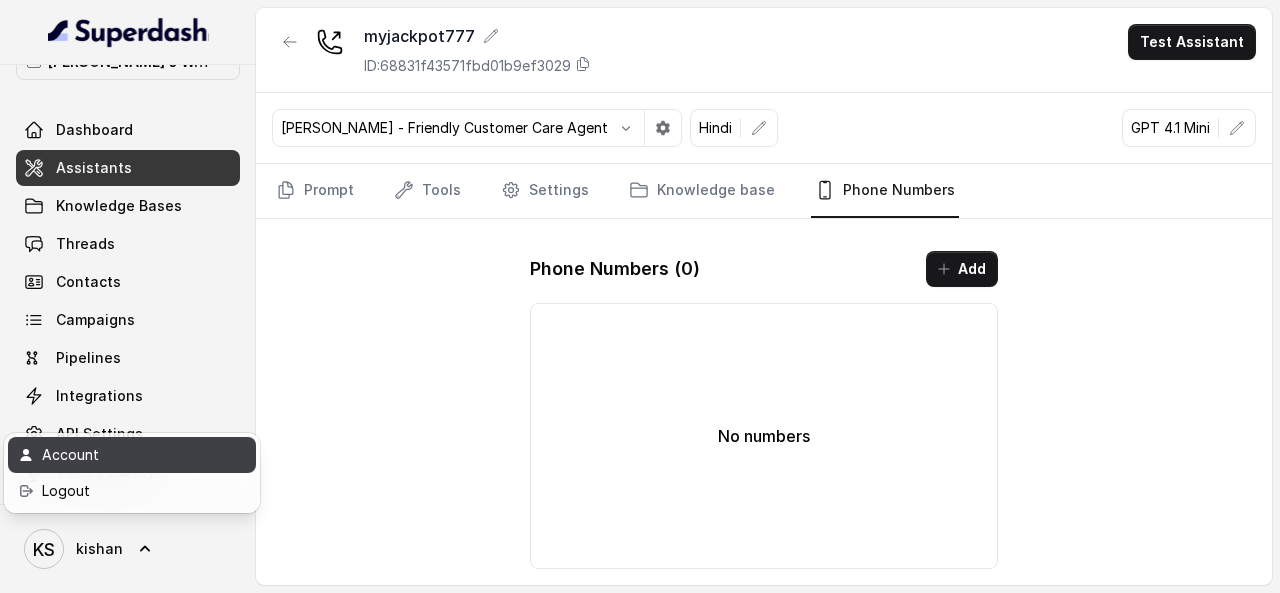 click on "Account" at bounding box center [127, 455] 